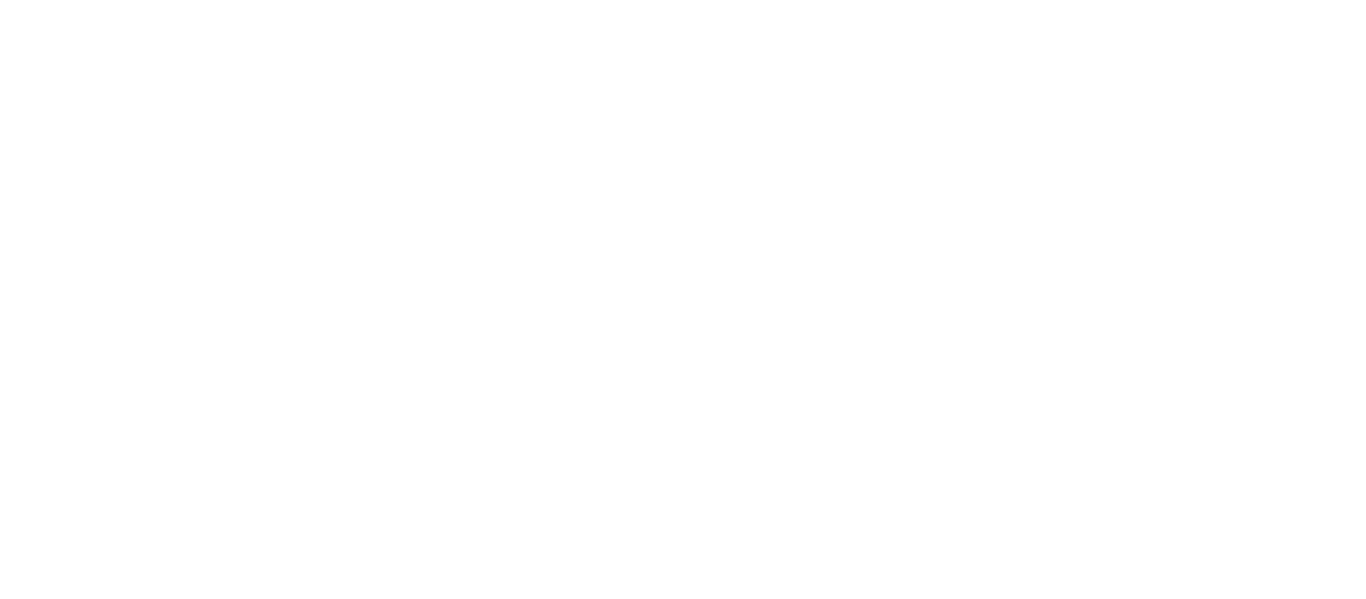 scroll, scrollTop: 0, scrollLeft: 0, axis: both 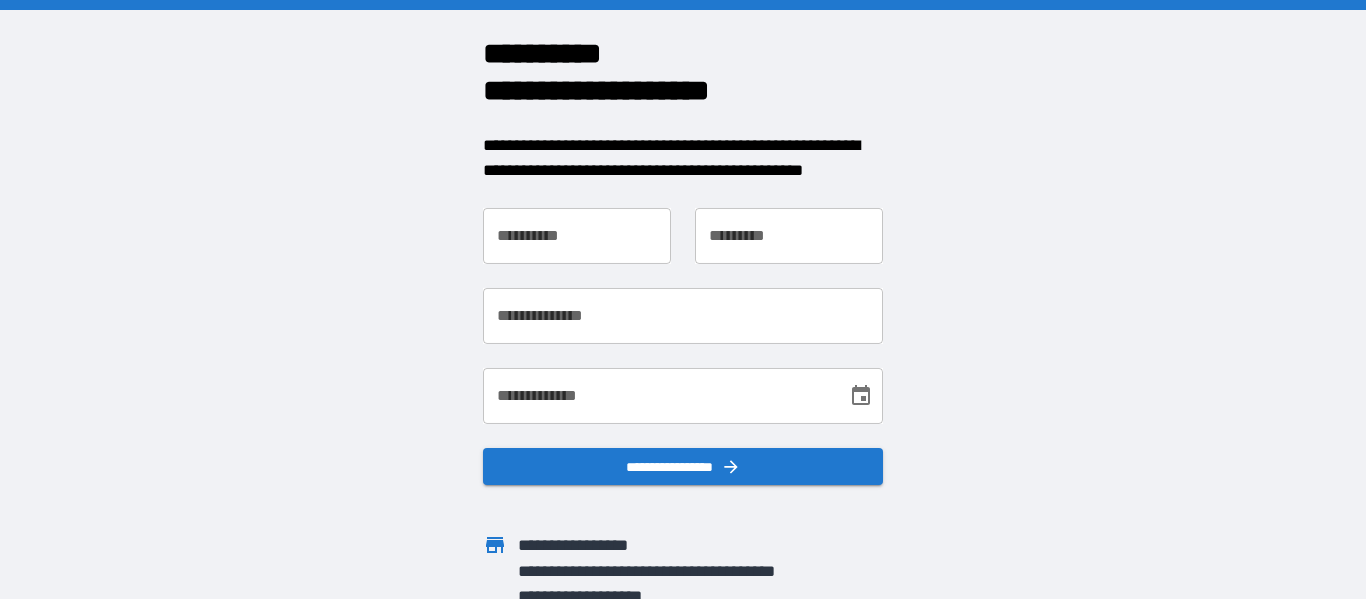 click on "**********" at bounding box center (577, 236) 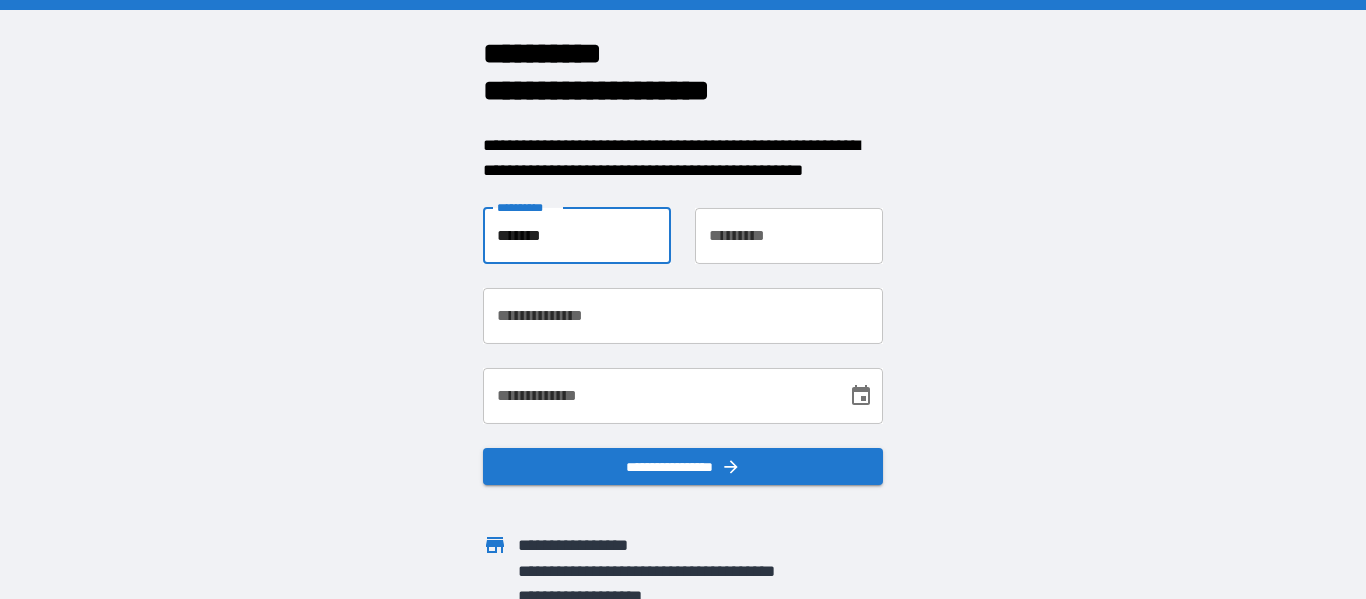 type on "*******" 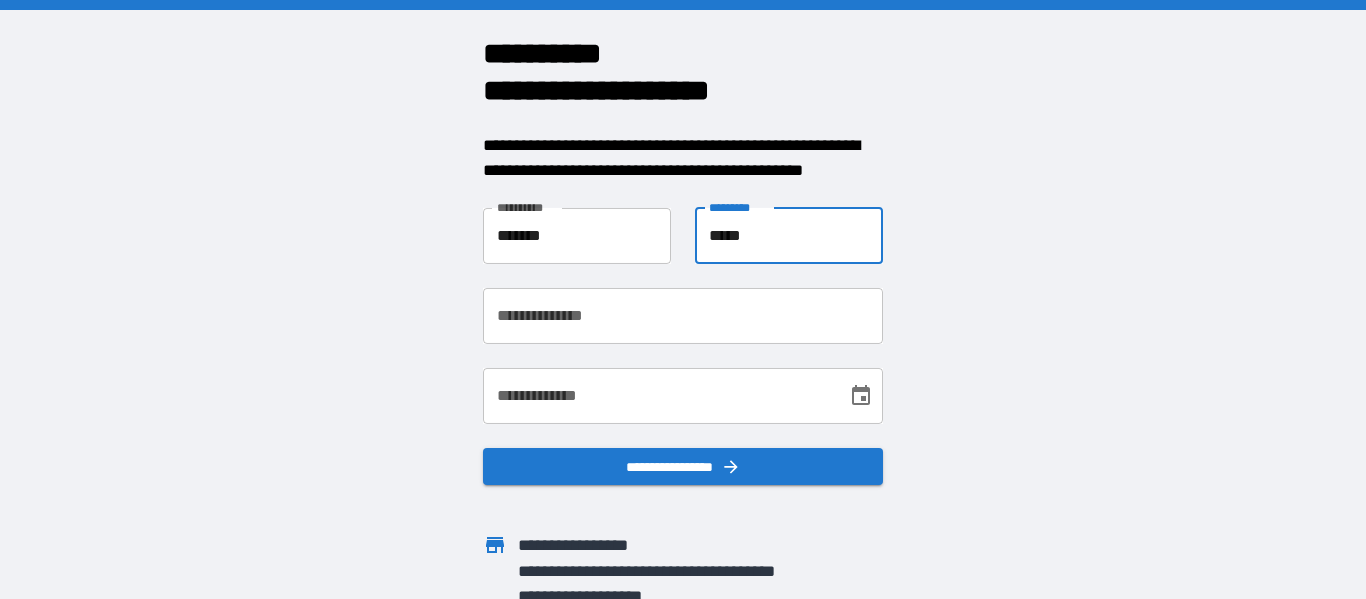 type on "*****" 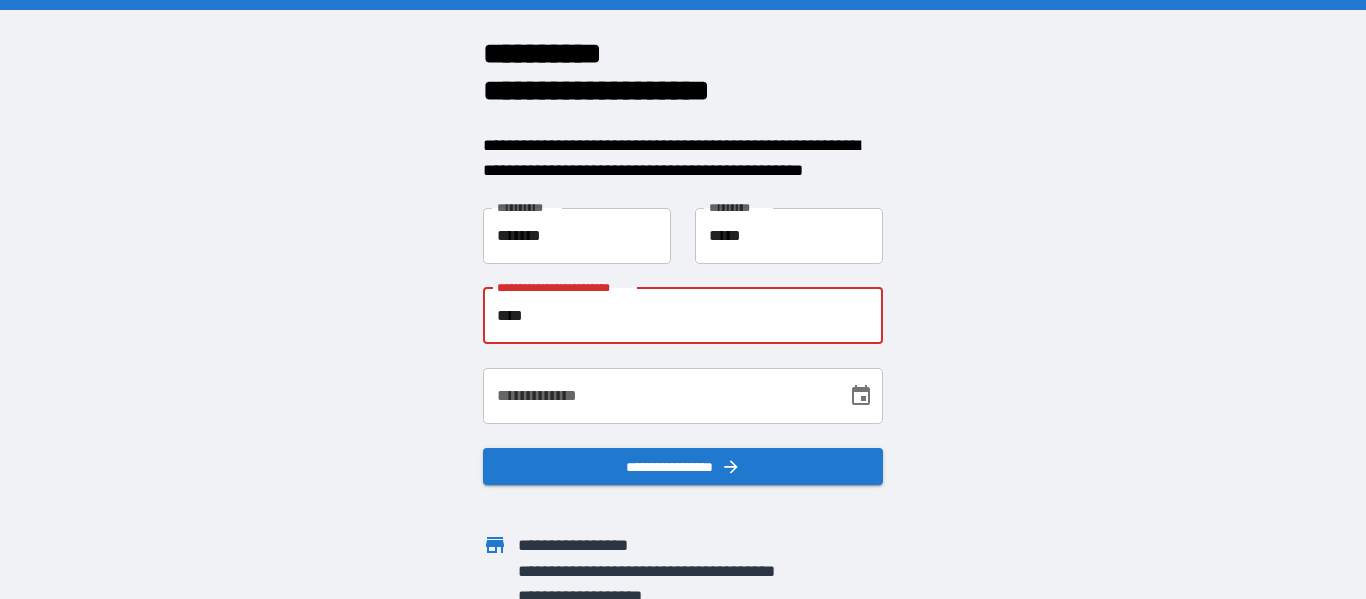 type on "**********" 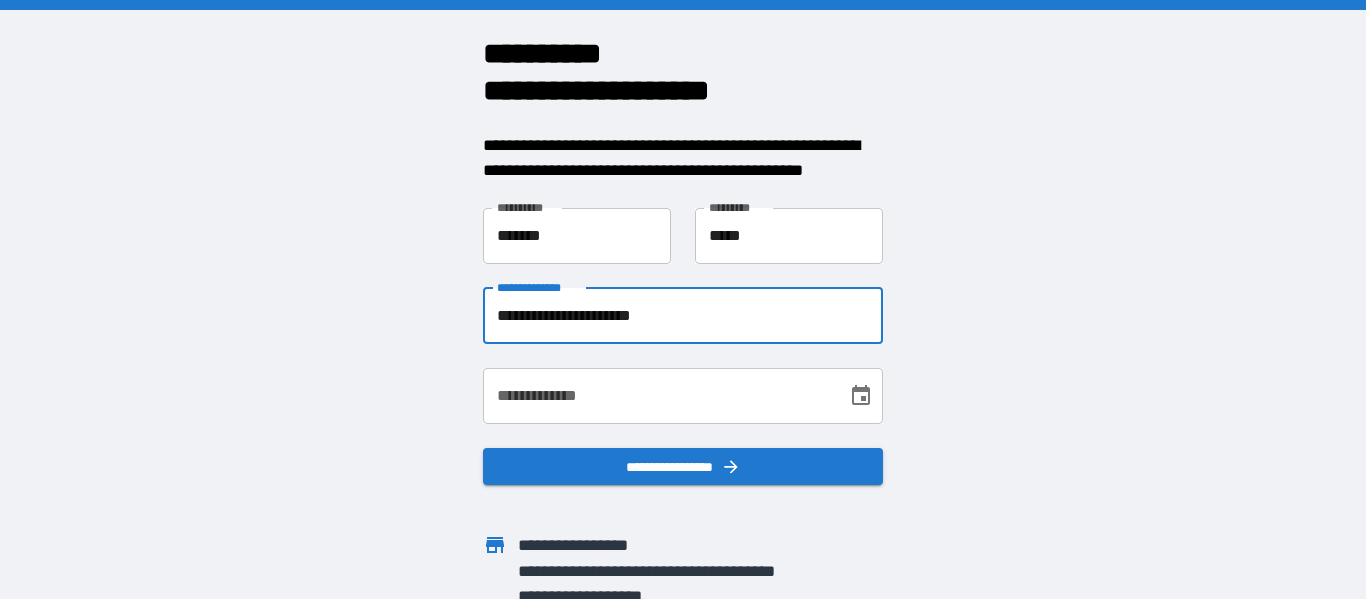 click on "**********" at bounding box center (658, 396) 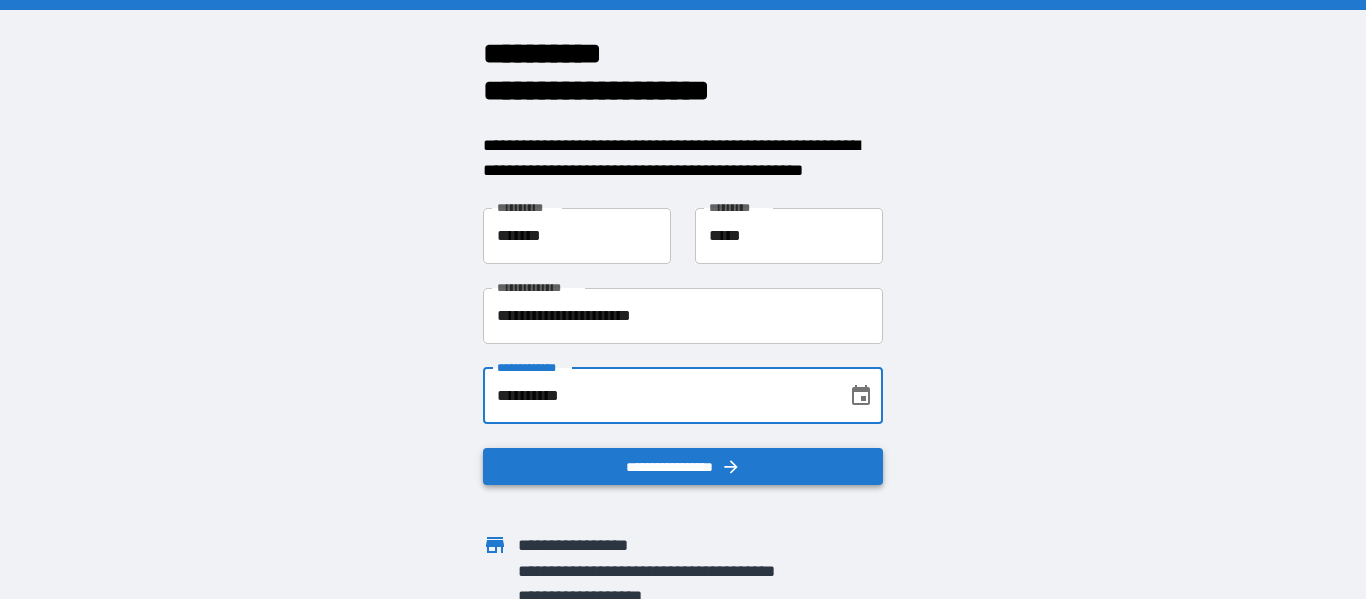 scroll, scrollTop: 62, scrollLeft: 0, axis: vertical 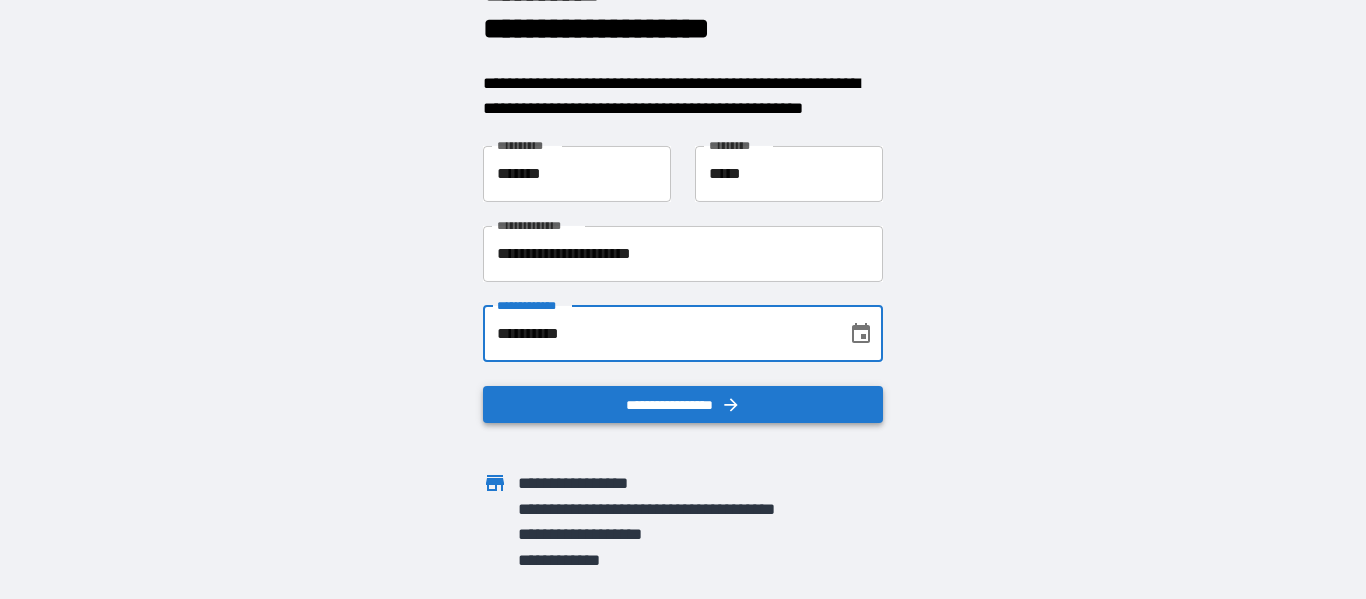 type on "**********" 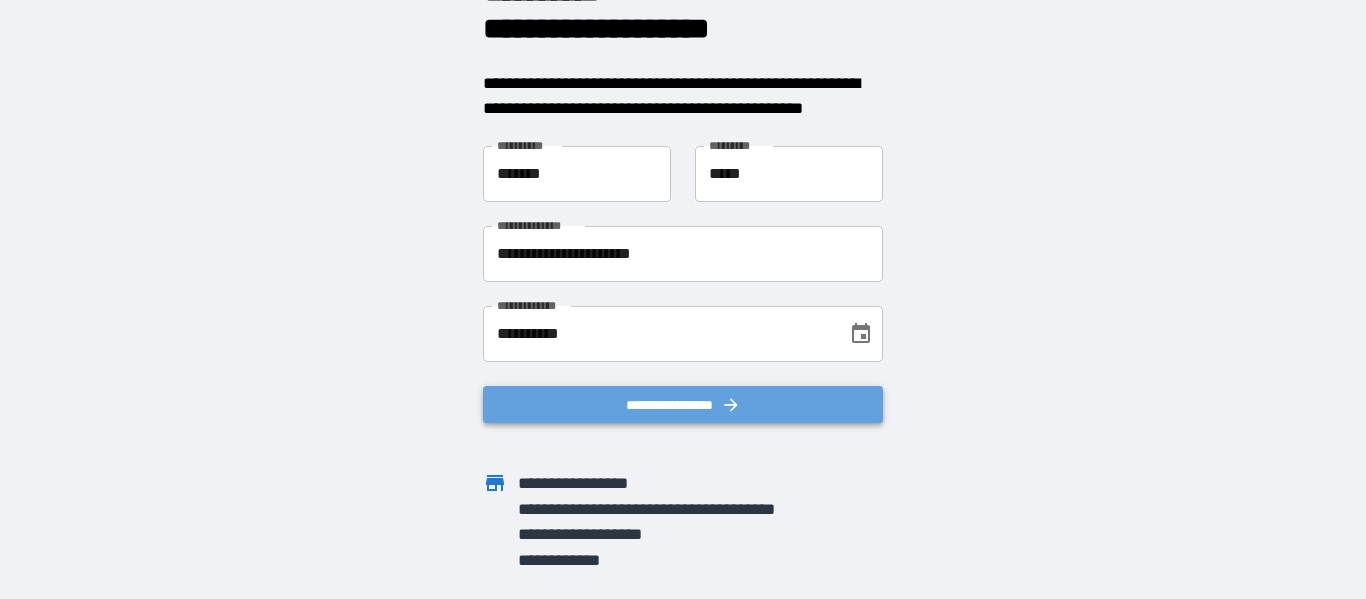 click on "**********" at bounding box center (683, 405) 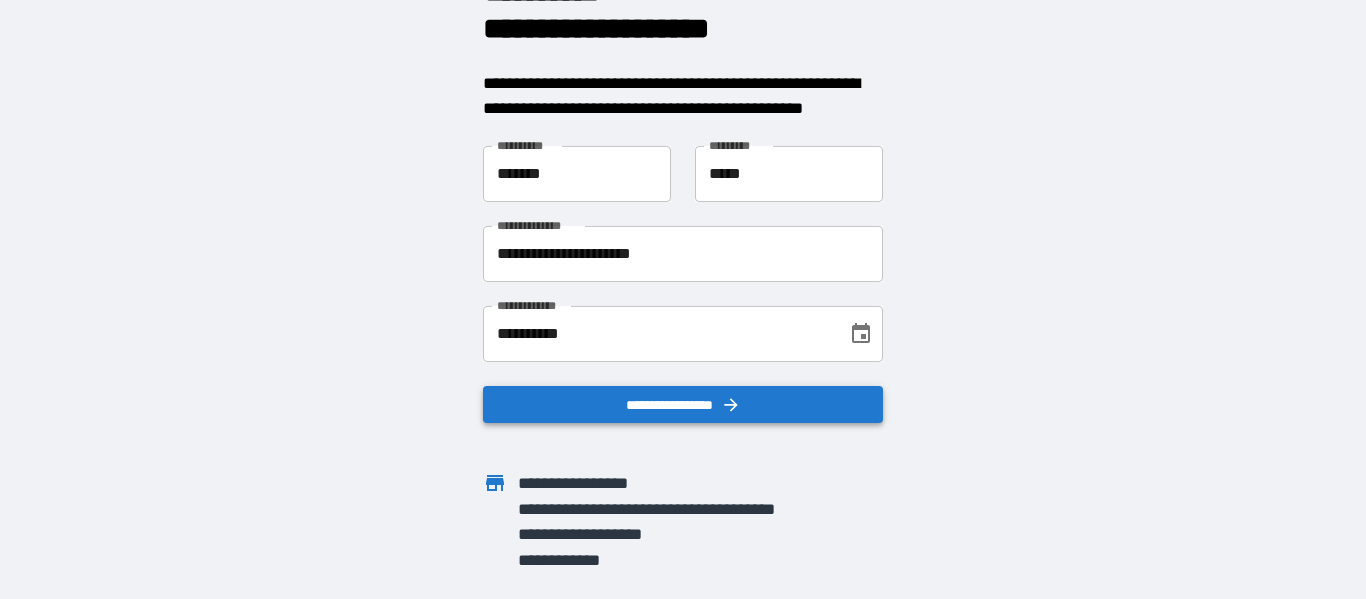 scroll, scrollTop: 0, scrollLeft: 0, axis: both 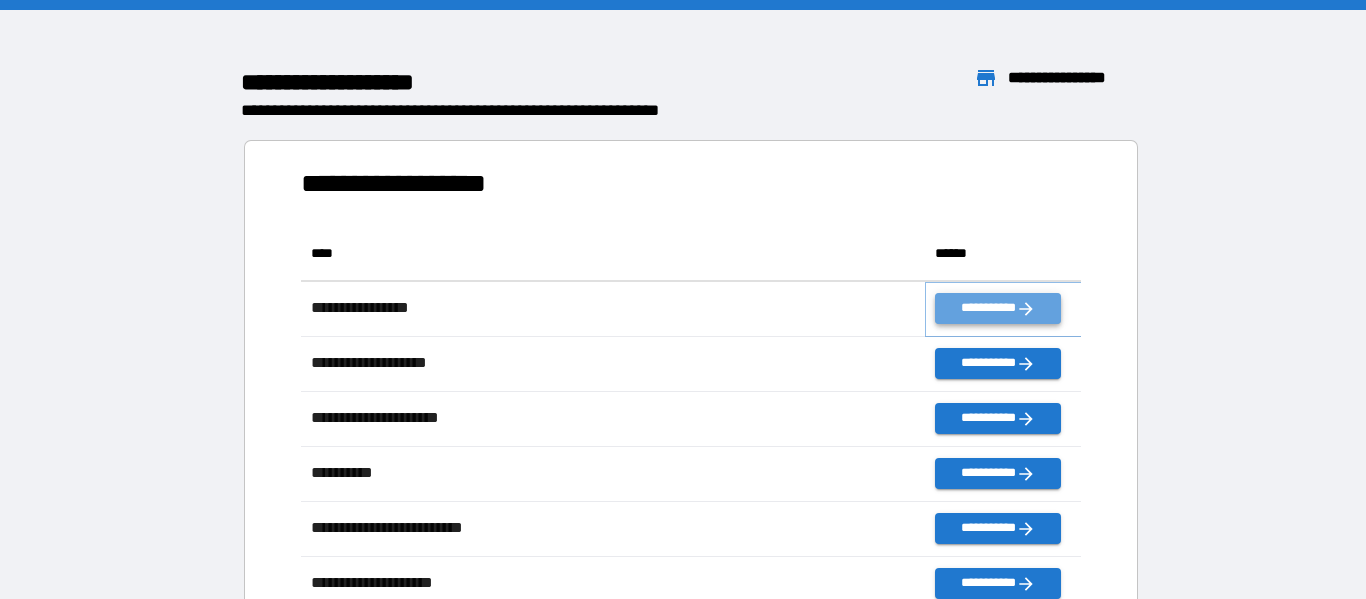 click on "**********" at bounding box center (997, 308) 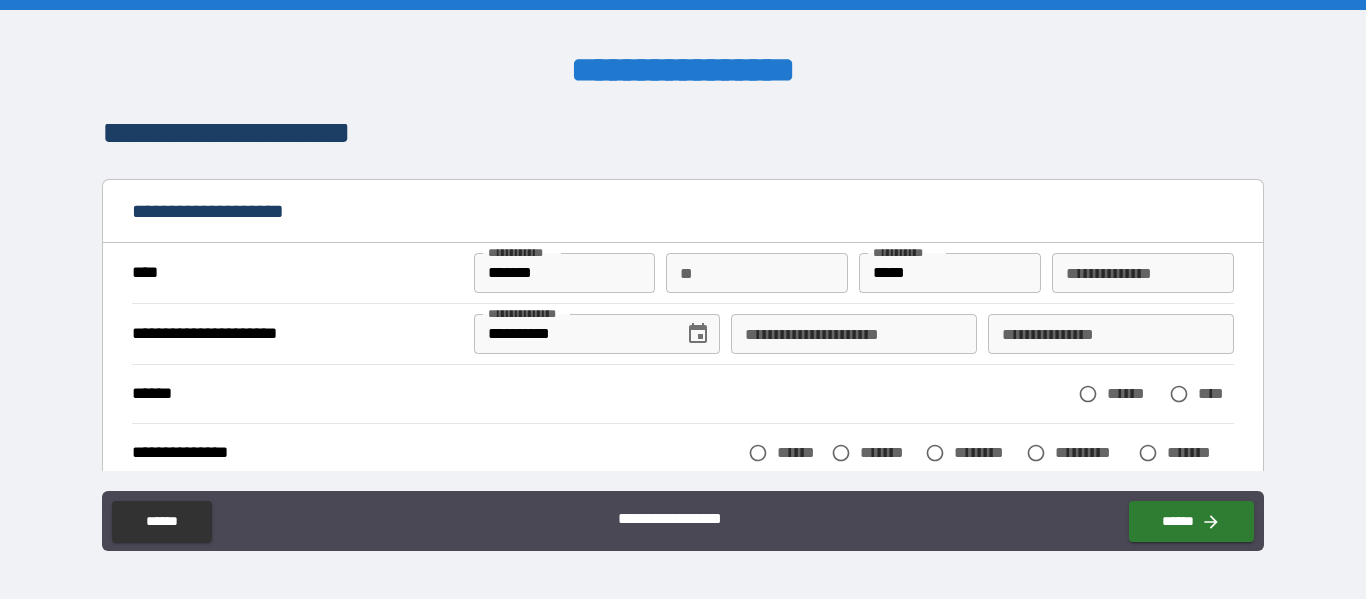 scroll, scrollTop: 27, scrollLeft: 0, axis: vertical 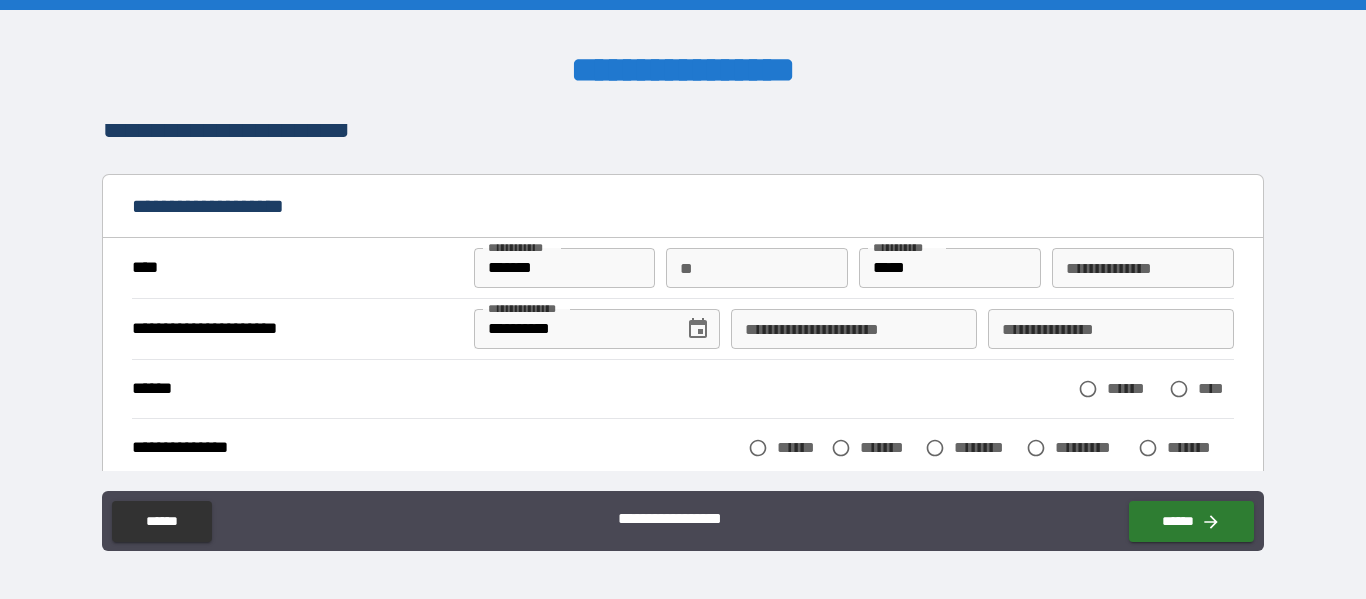 click on "**********" at bounding box center [1143, 268] 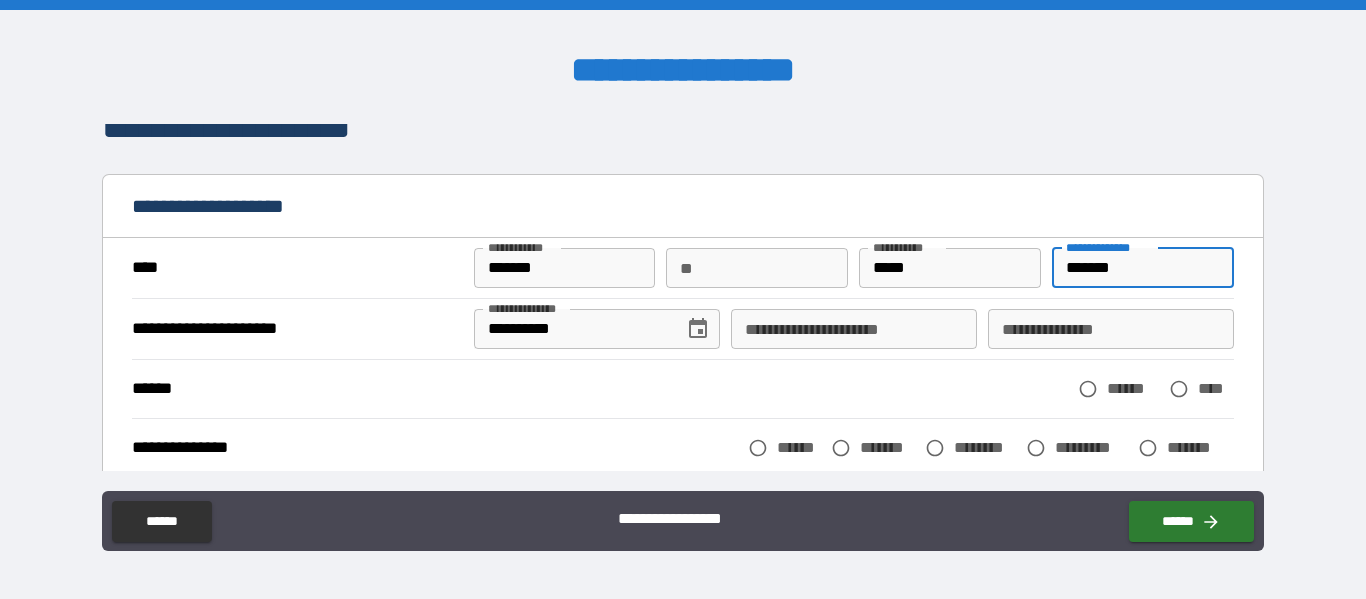 type on "*******" 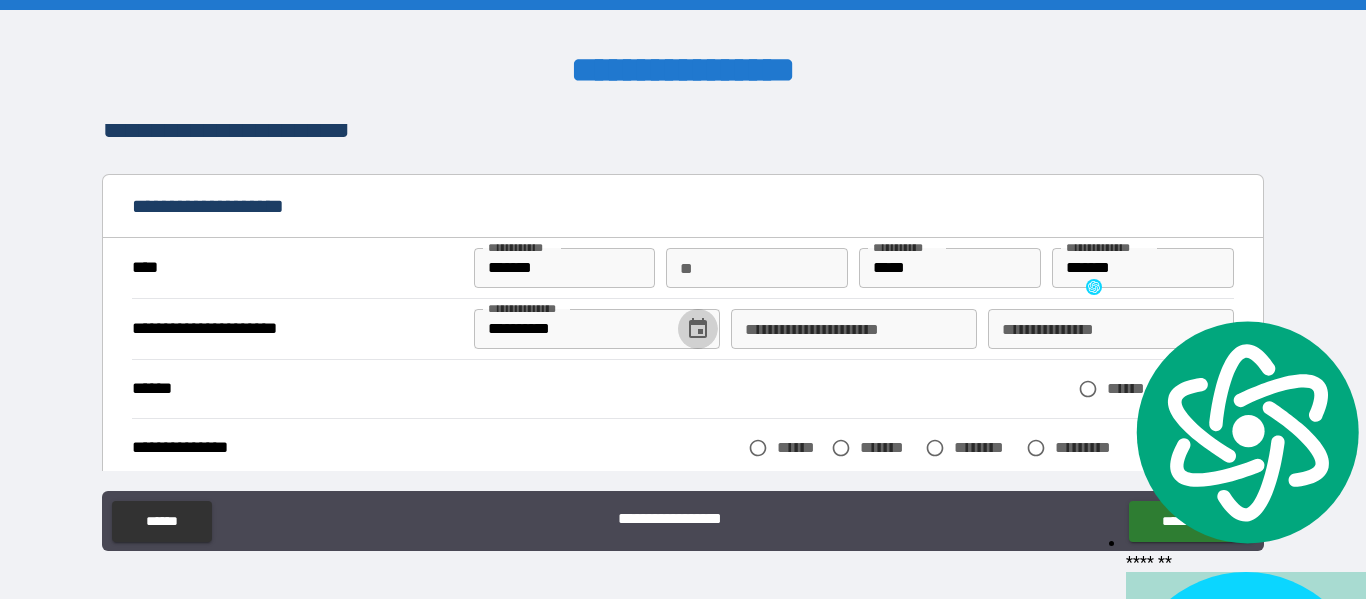 type 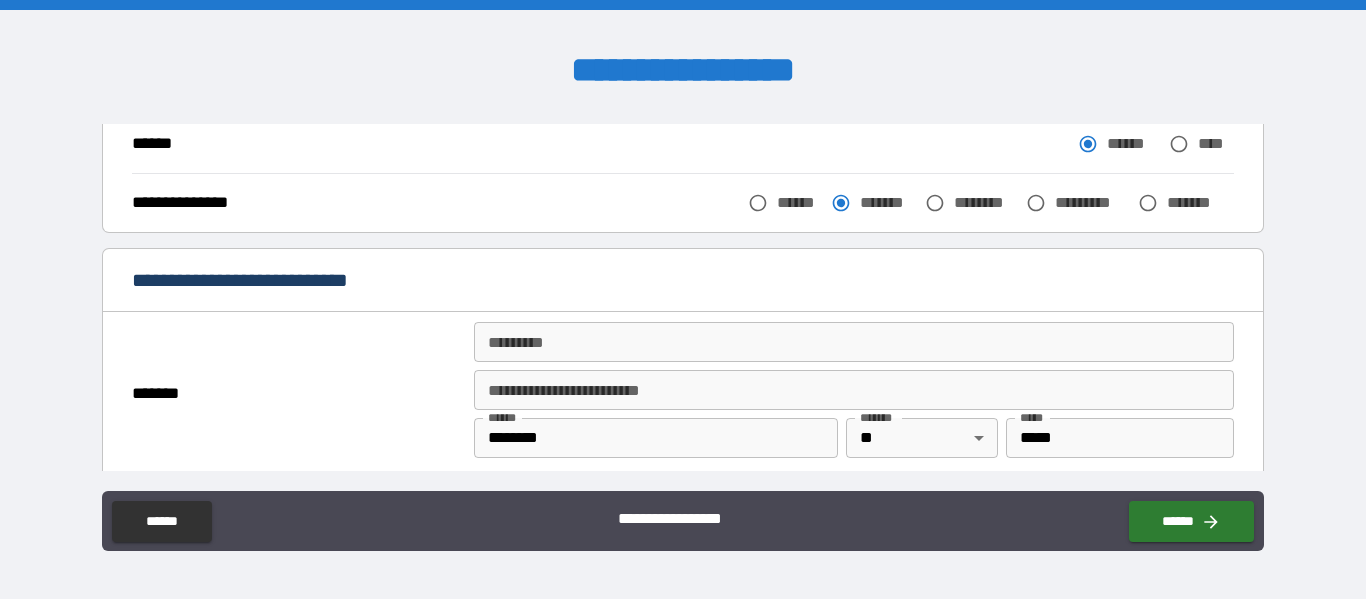scroll, scrollTop: 272, scrollLeft: 0, axis: vertical 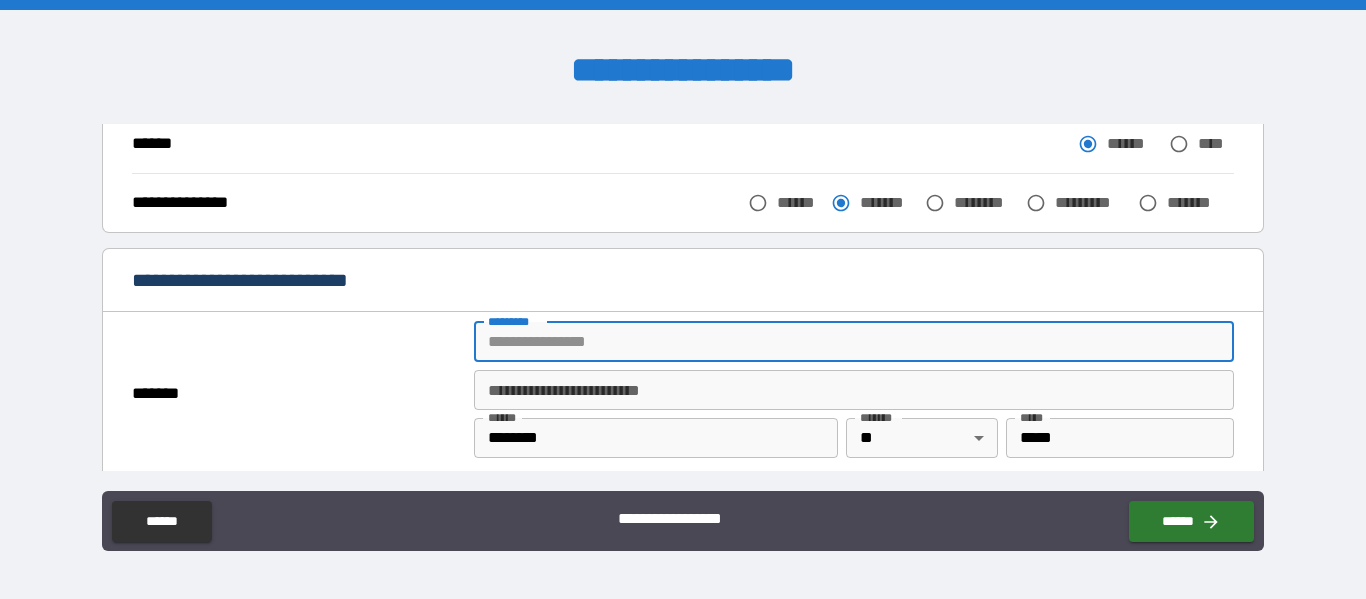 click on "*******   *" at bounding box center (854, 342) 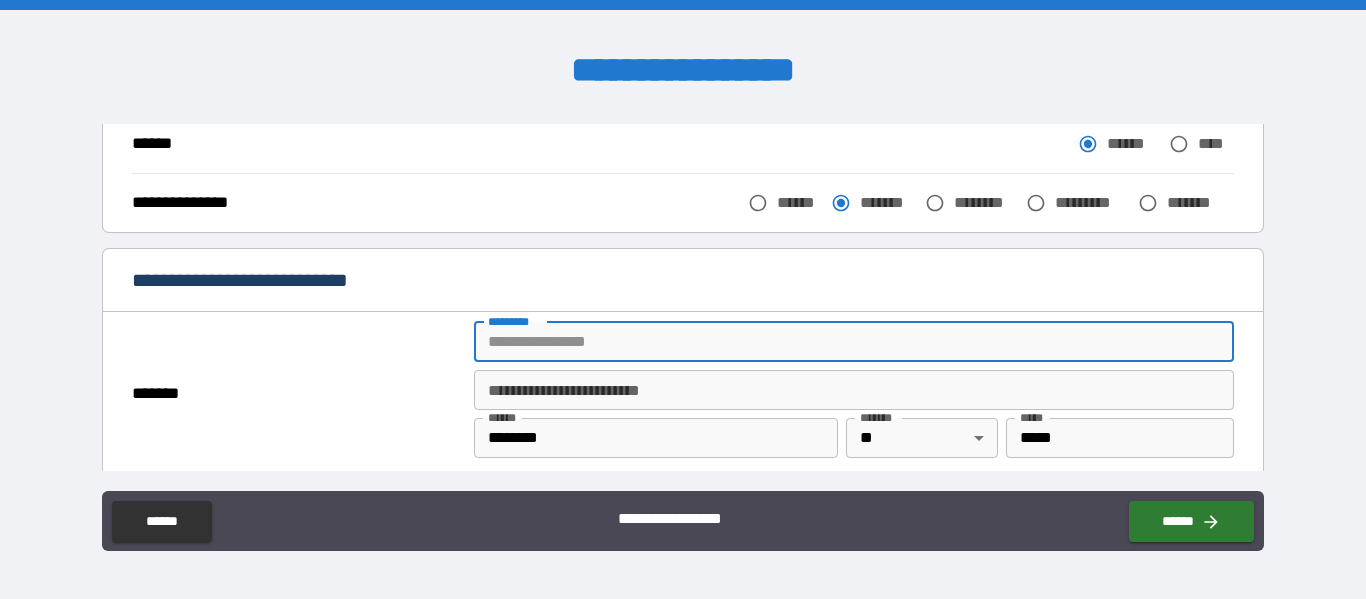 type on "**********" 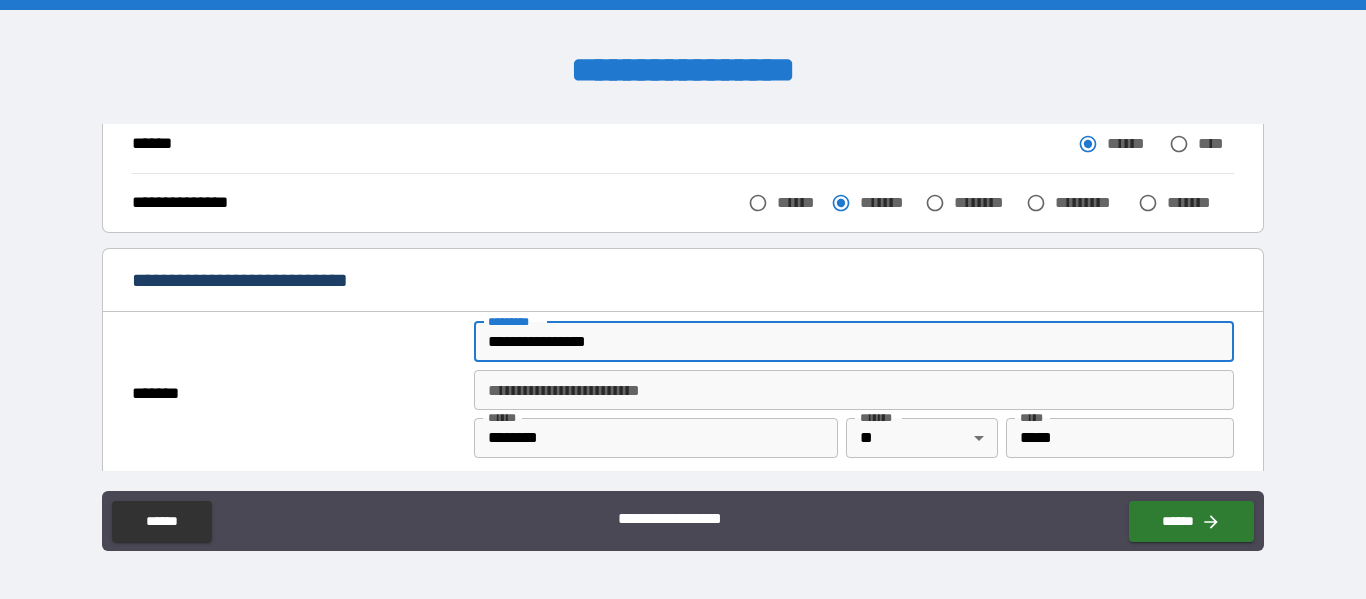 type on "*" 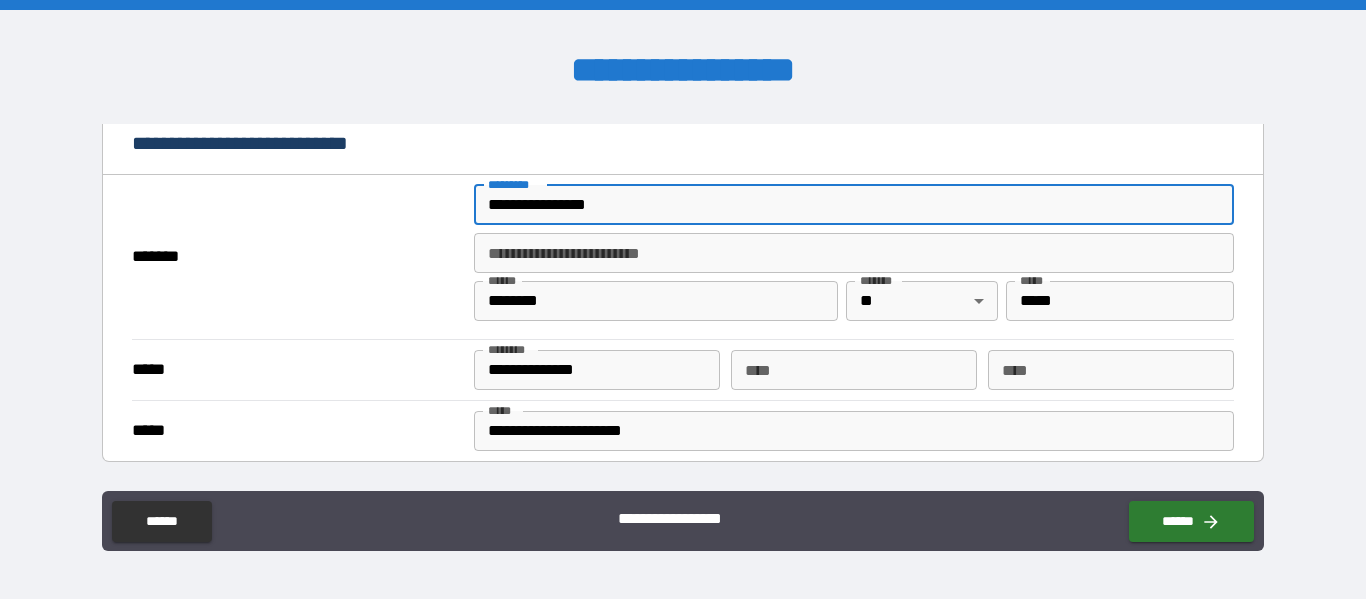 scroll, scrollTop: 399, scrollLeft: 0, axis: vertical 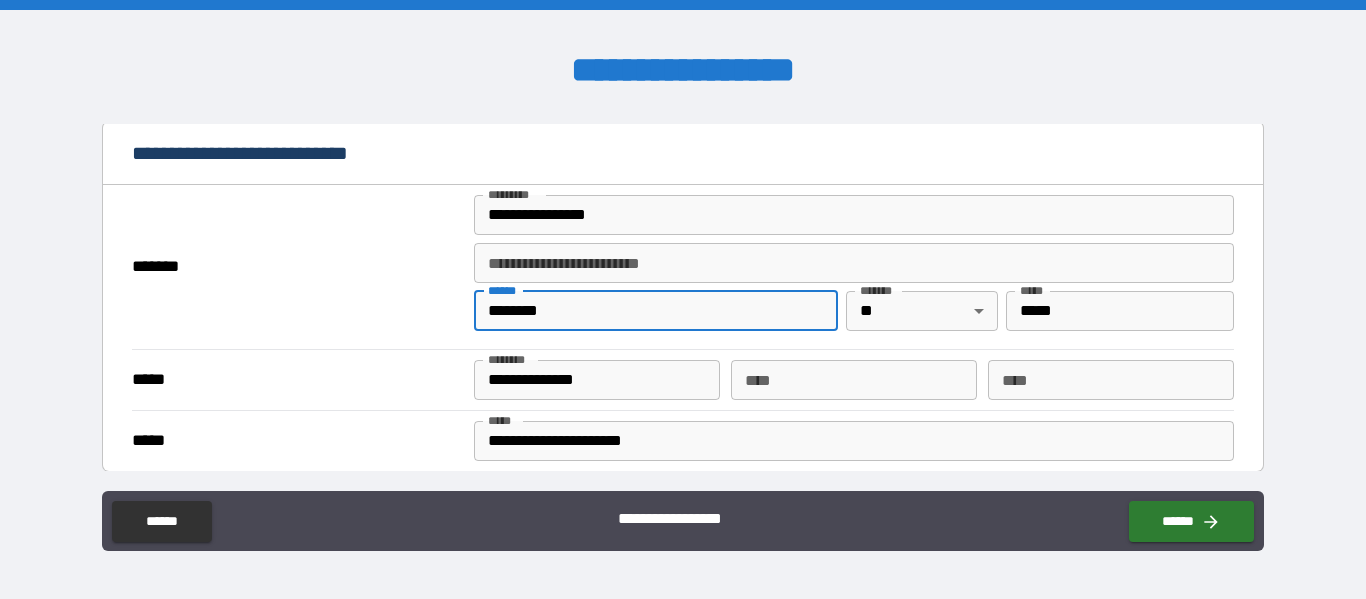 drag, startPoint x: 652, startPoint y: 323, endPoint x: 435, endPoint y: 287, distance: 219.96591 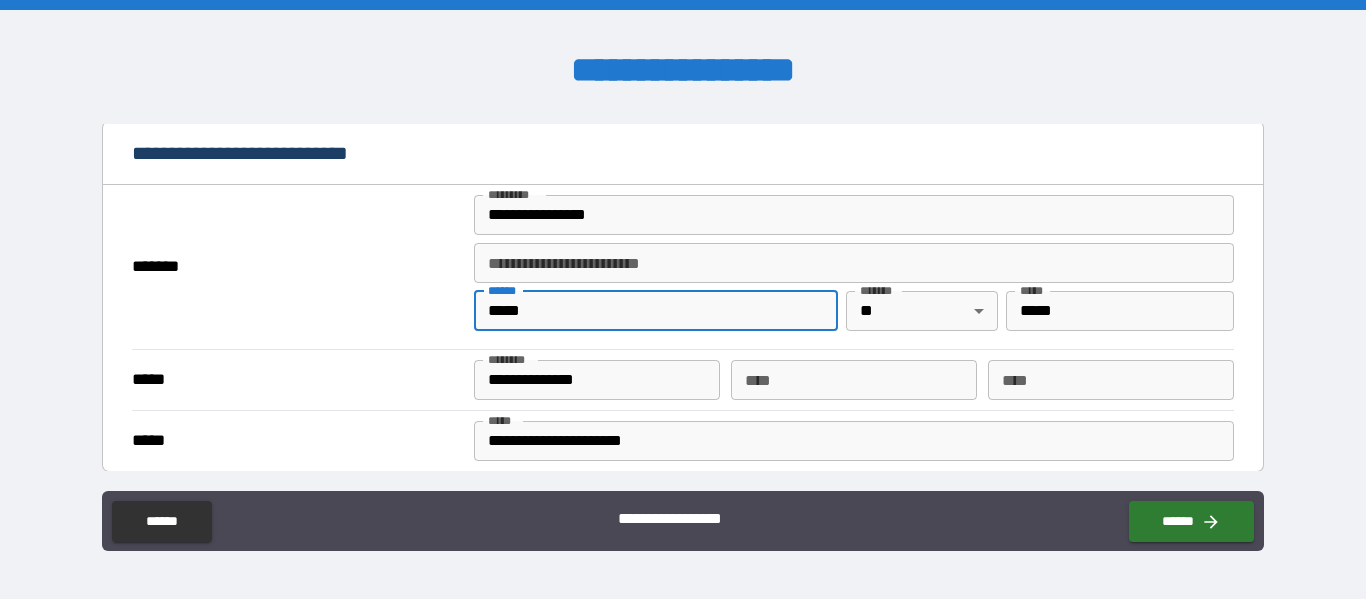 type on "*****" 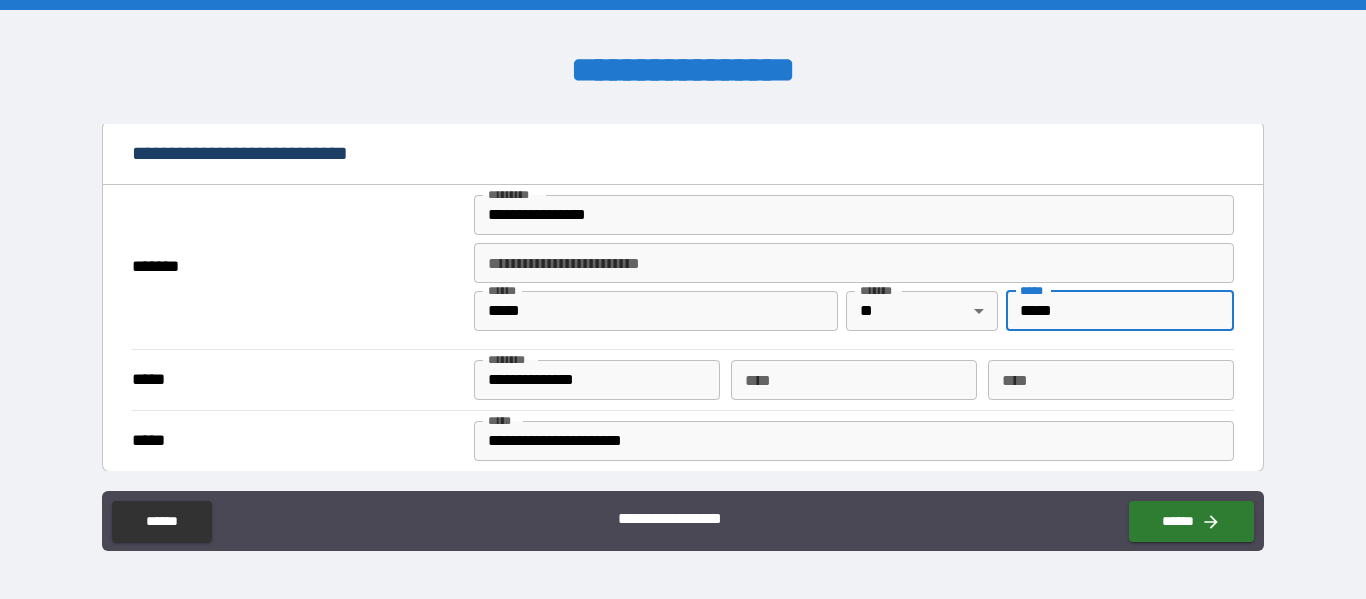 type on "*****" 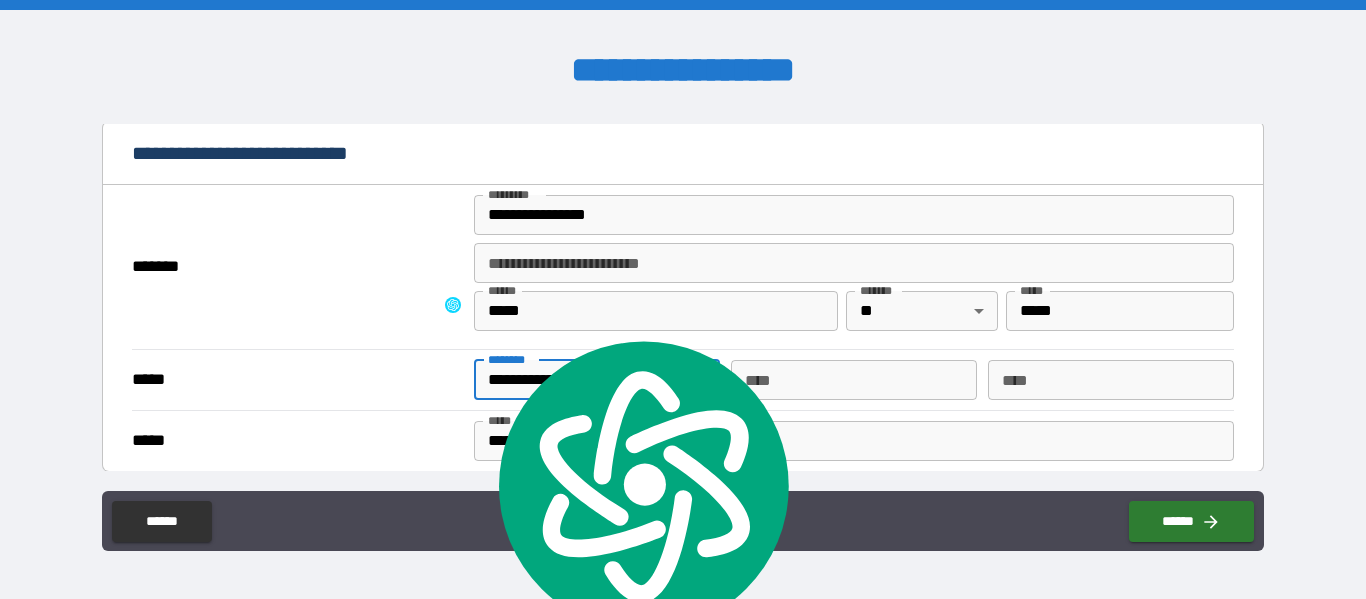 click on "*******" at bounding box center [297, 267] 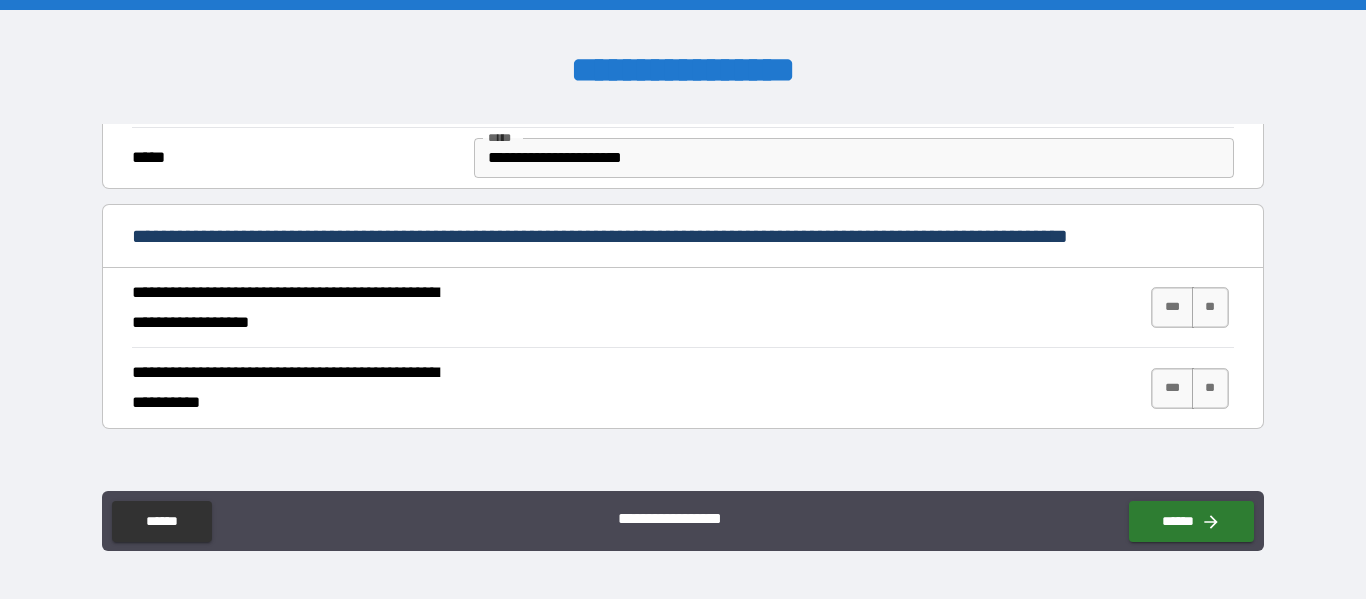 scroll, scrollTop: 684, scrollLeft: 0, axis: vertical 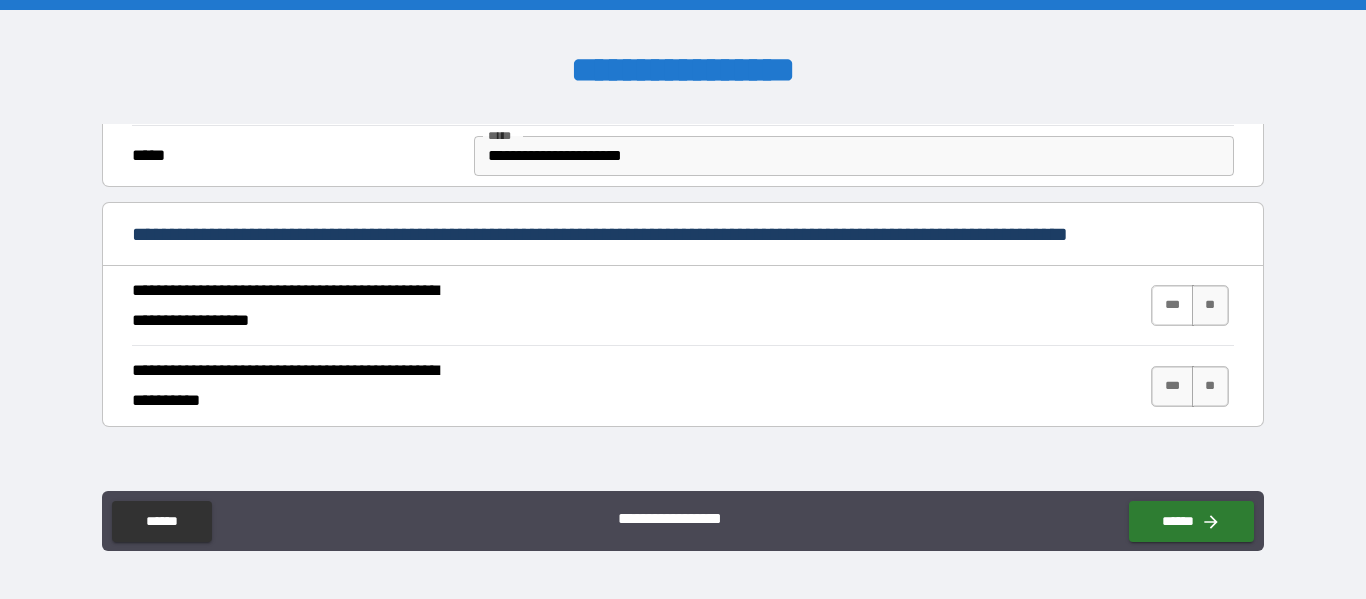 click on "***" at bounding box center [1172, 305] 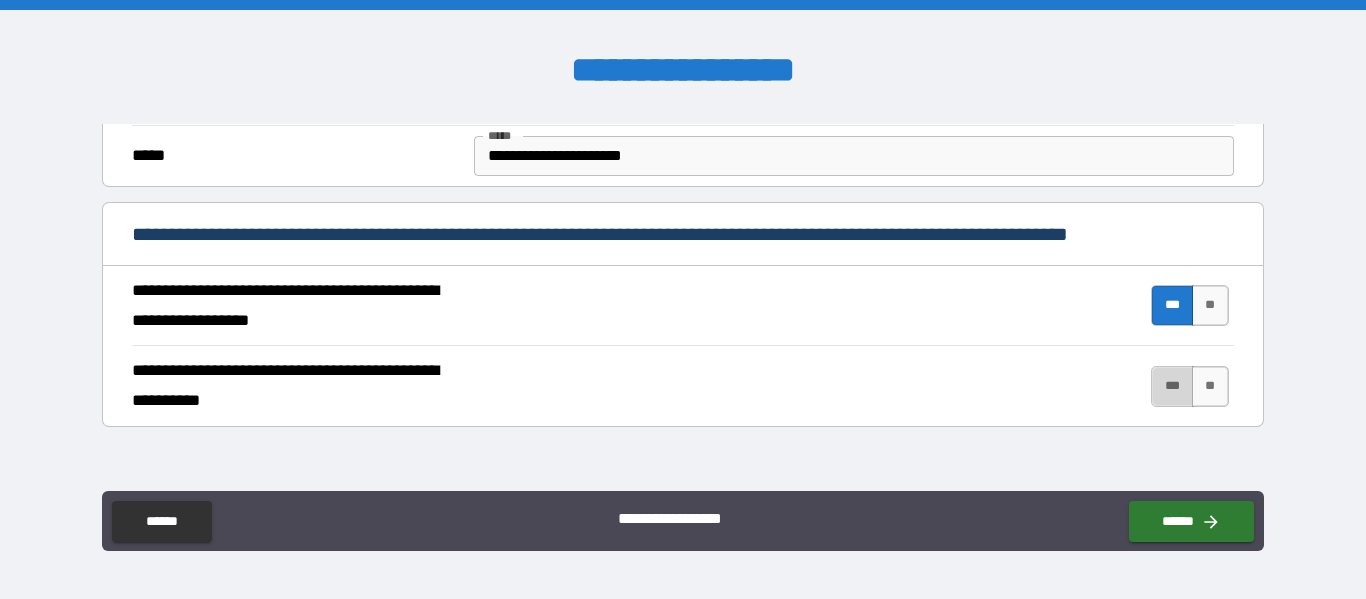 click on "***" at bounding box center (1172, 386) 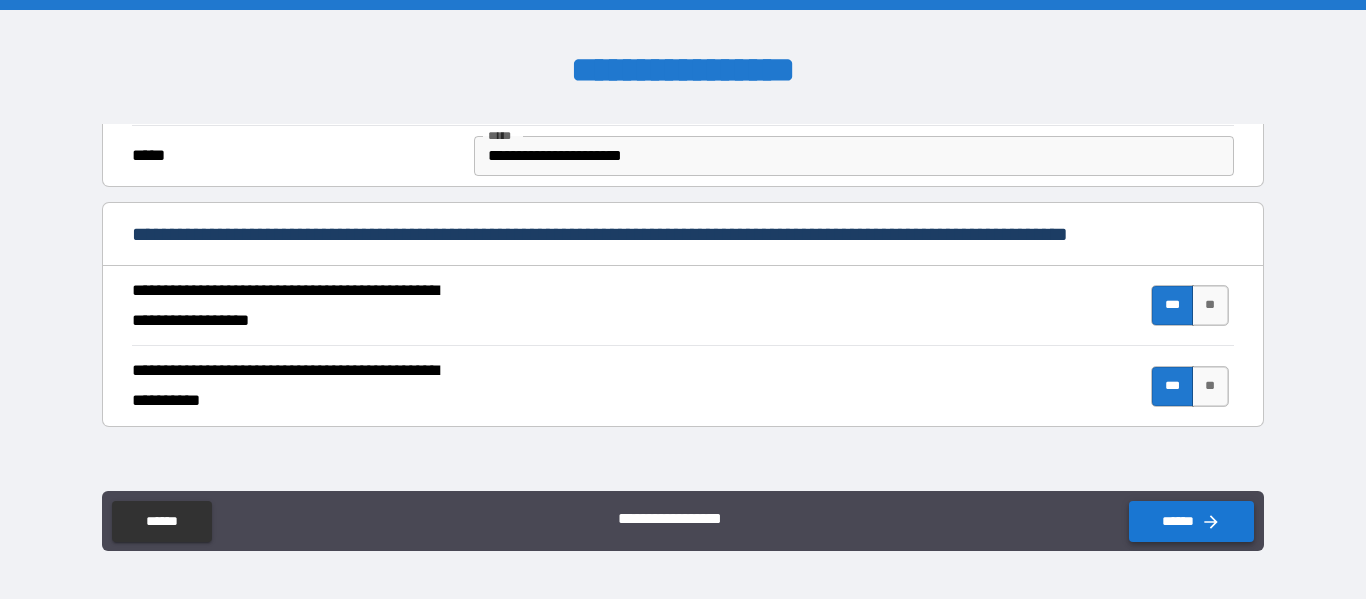 click on "******" at bounding box center [1191, 521] 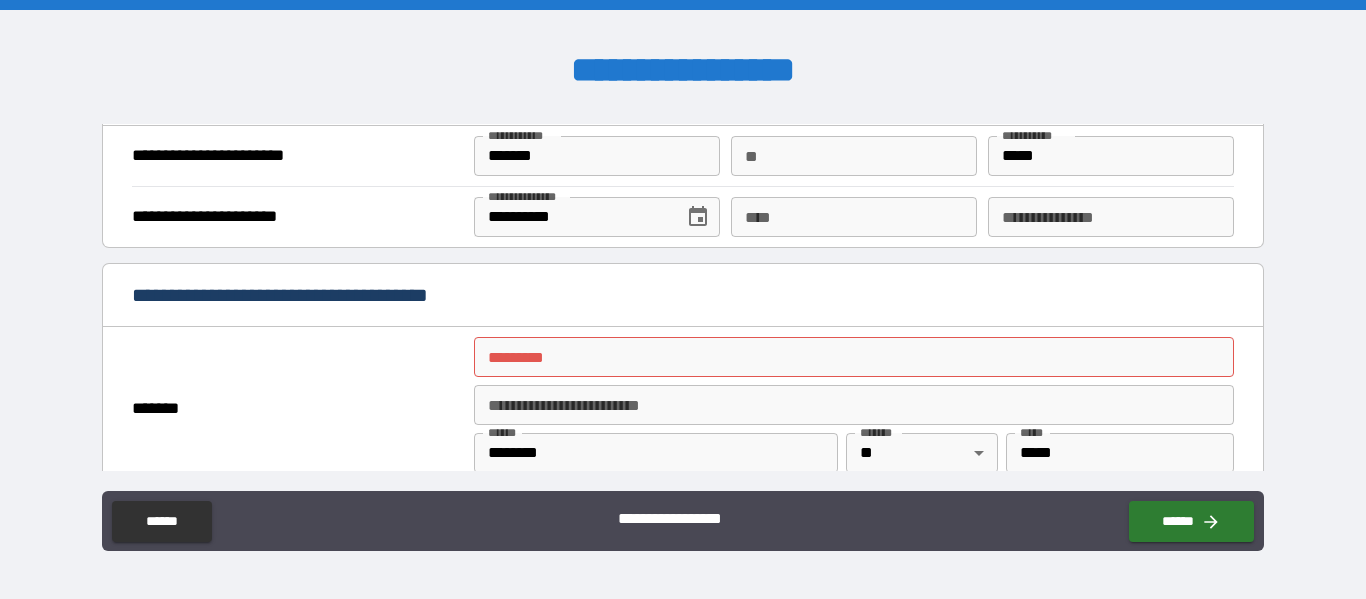scroll, scrollTop: 1291, scrollLeft: 0, axis: vertical 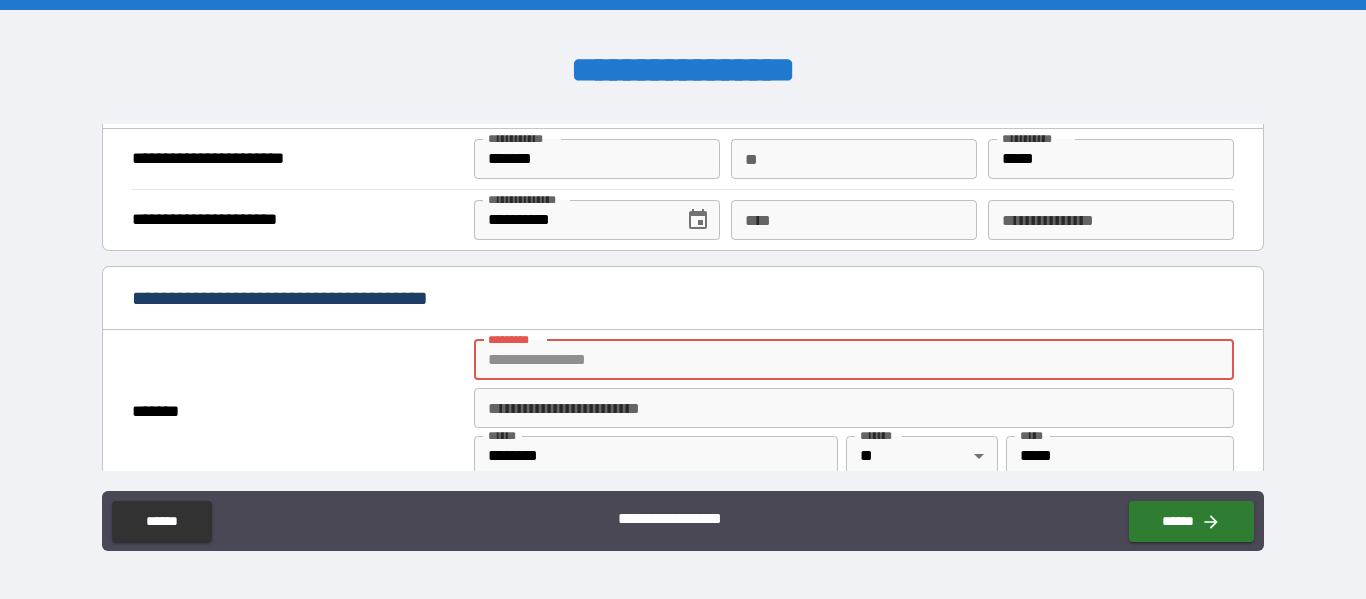 click on "*******   *" at bounding box center [854, 360] 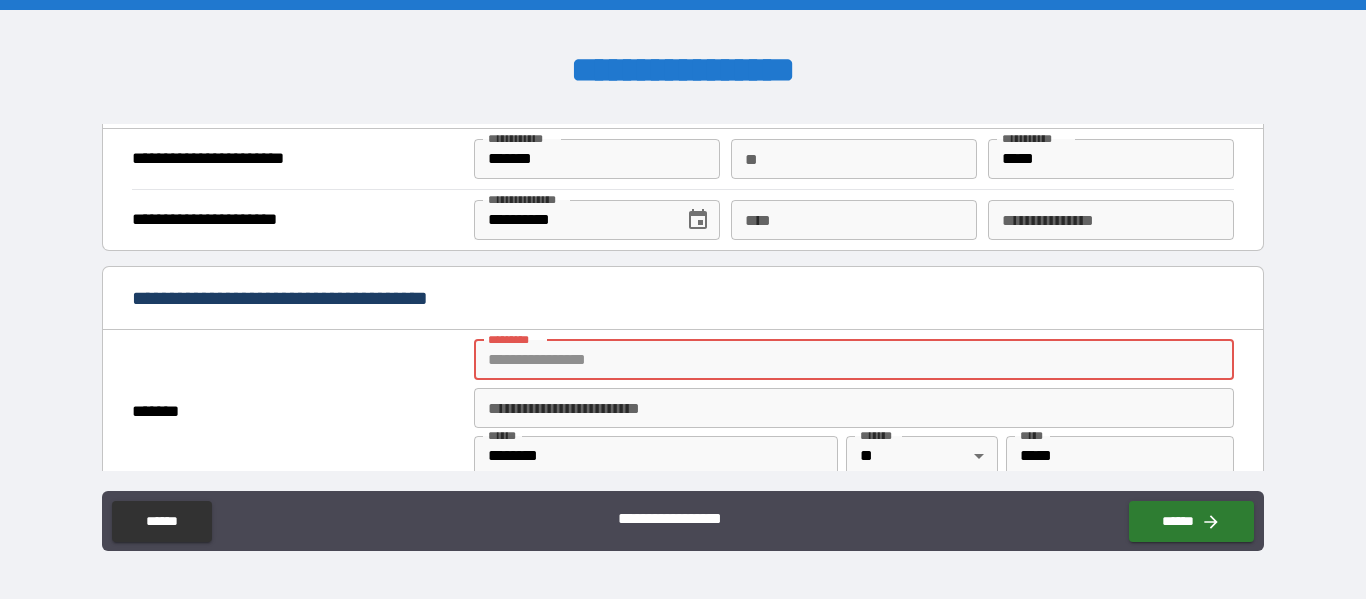 type on "**********" 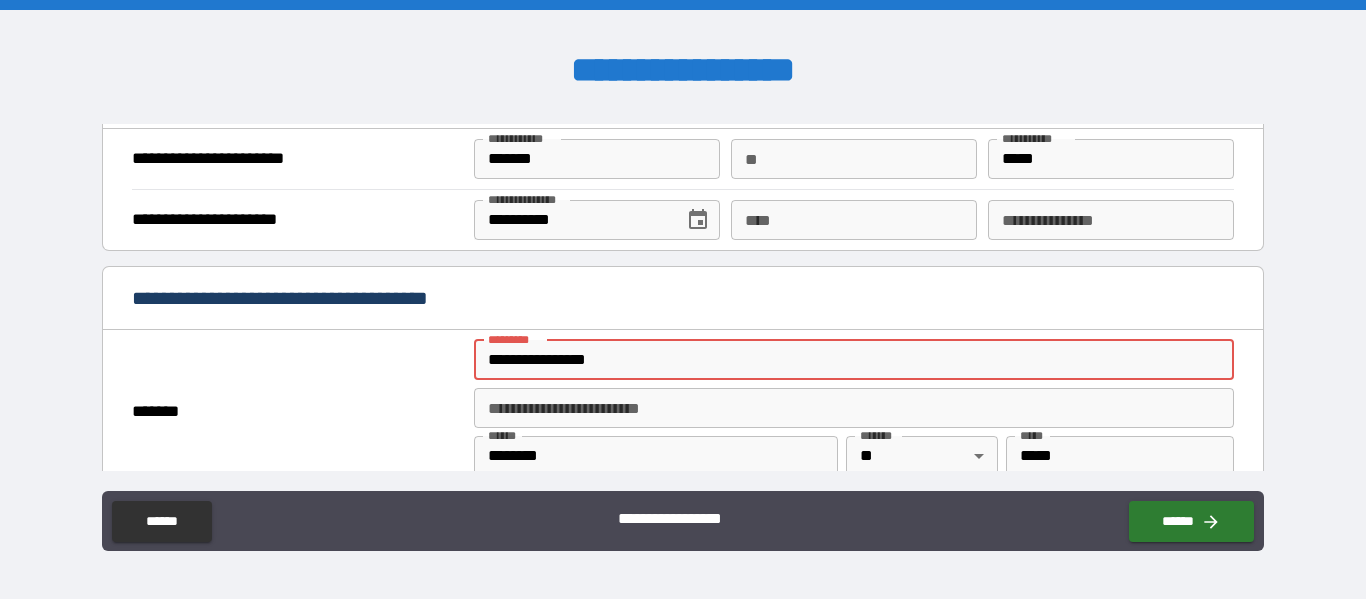 type on "*" 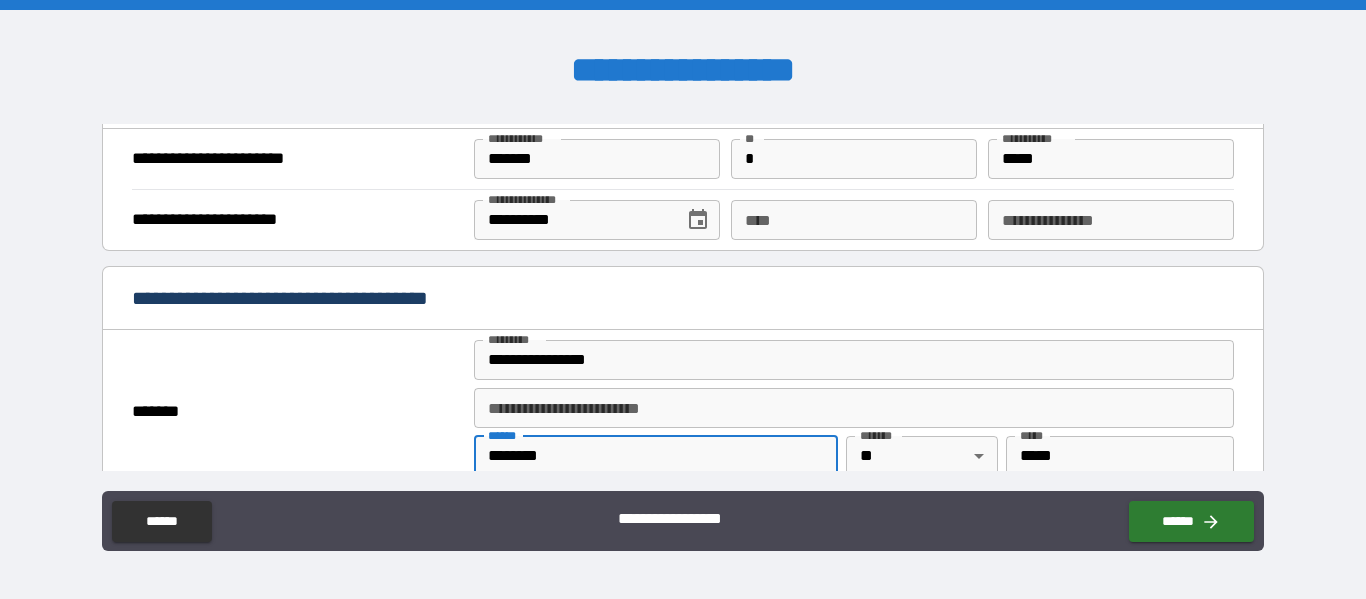 click on "********" at bounding box center [656, 456] 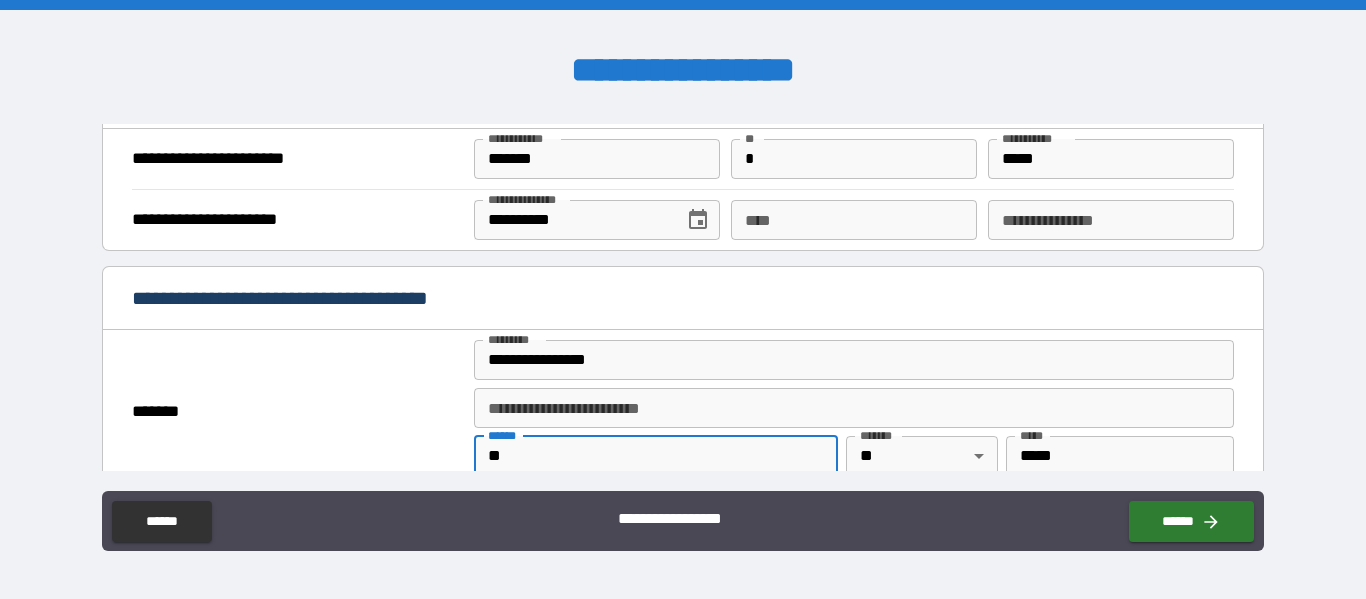 type on "*" 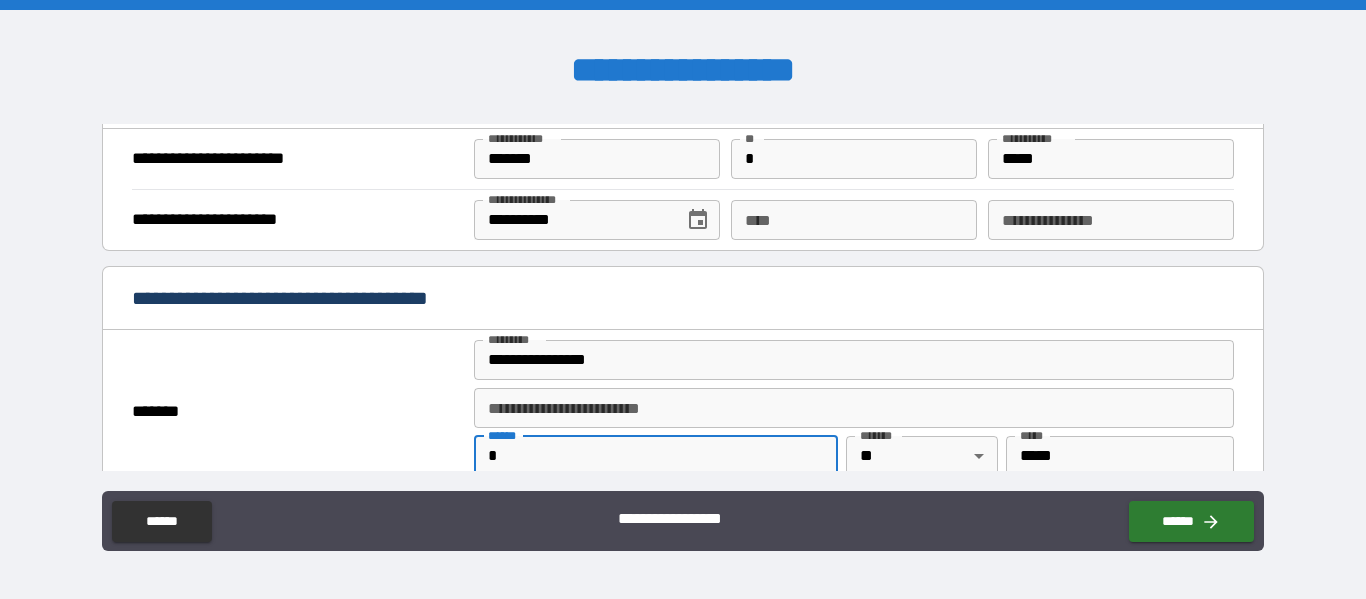 type on "*****" 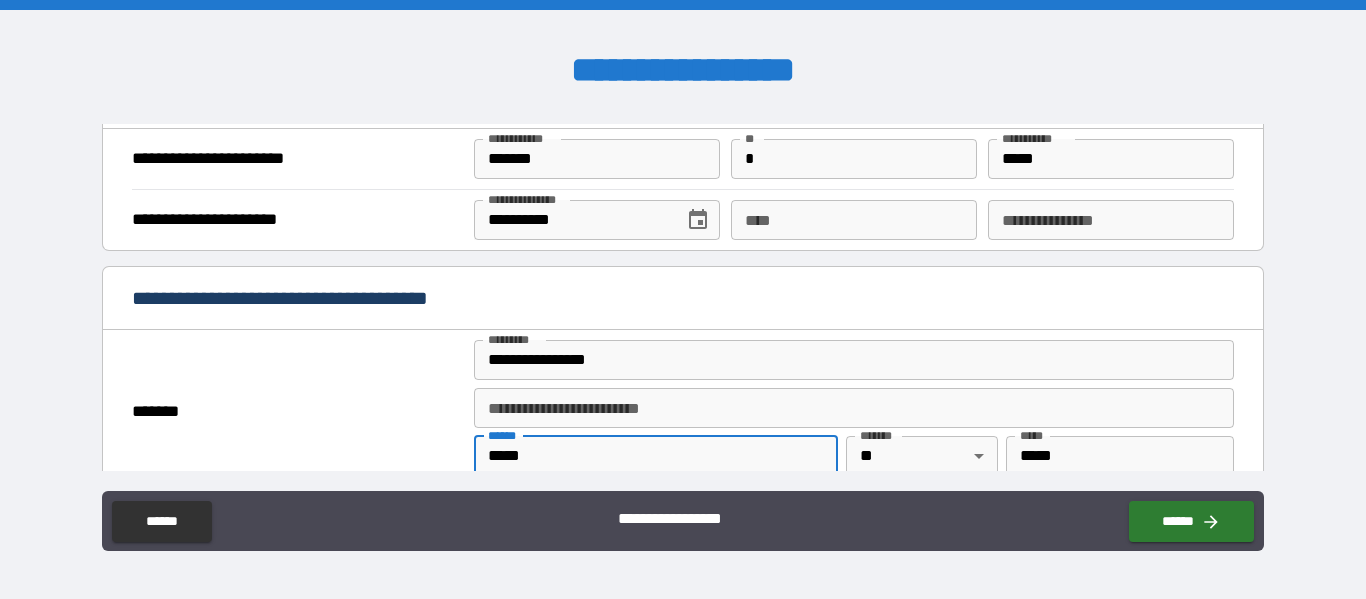 scroll, scrollTop: 1296, scrollLeft: 0, axis: vertical 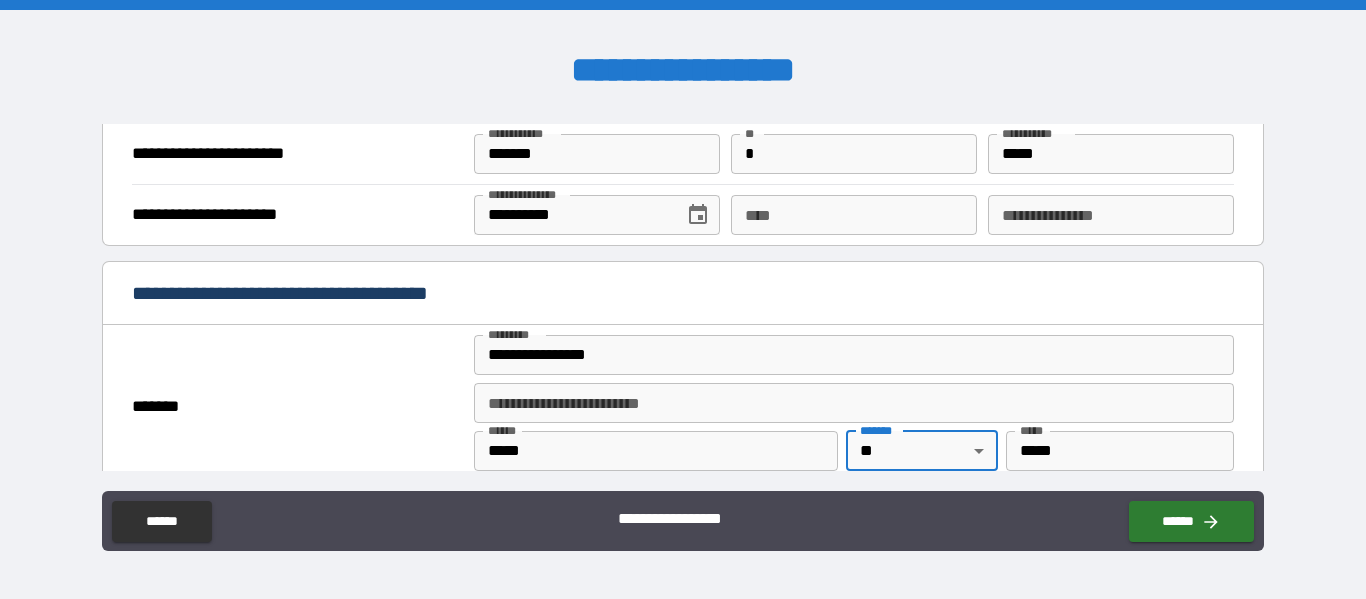 type on "*****" 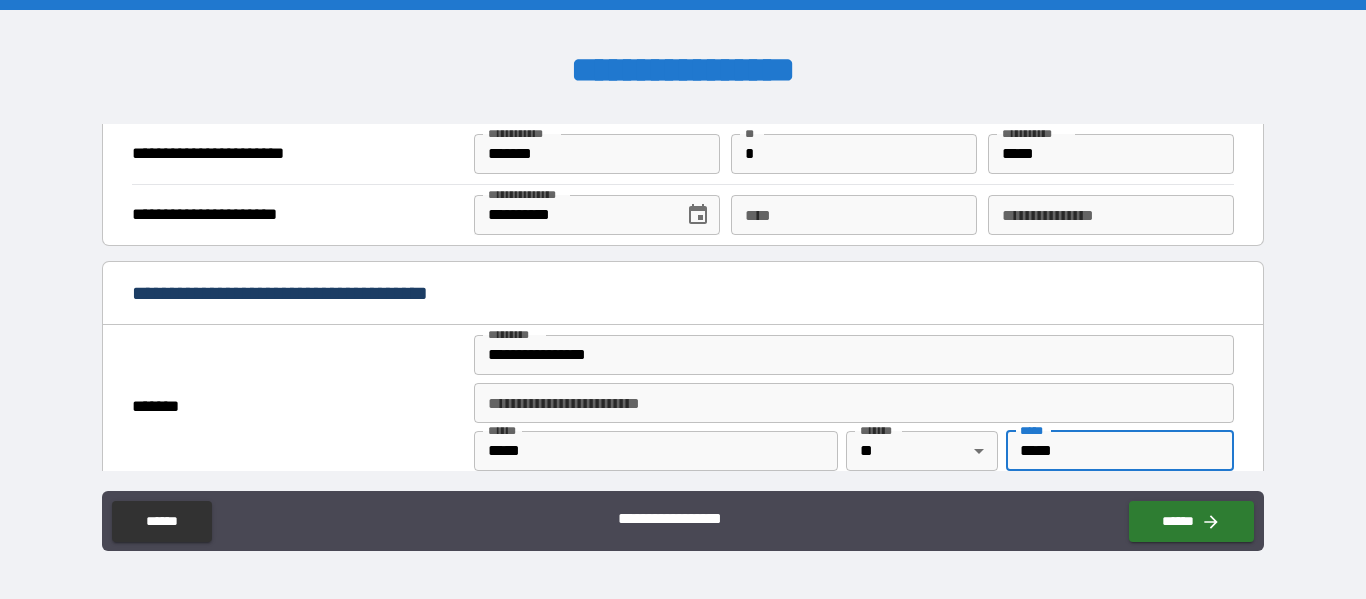 type on "*****" 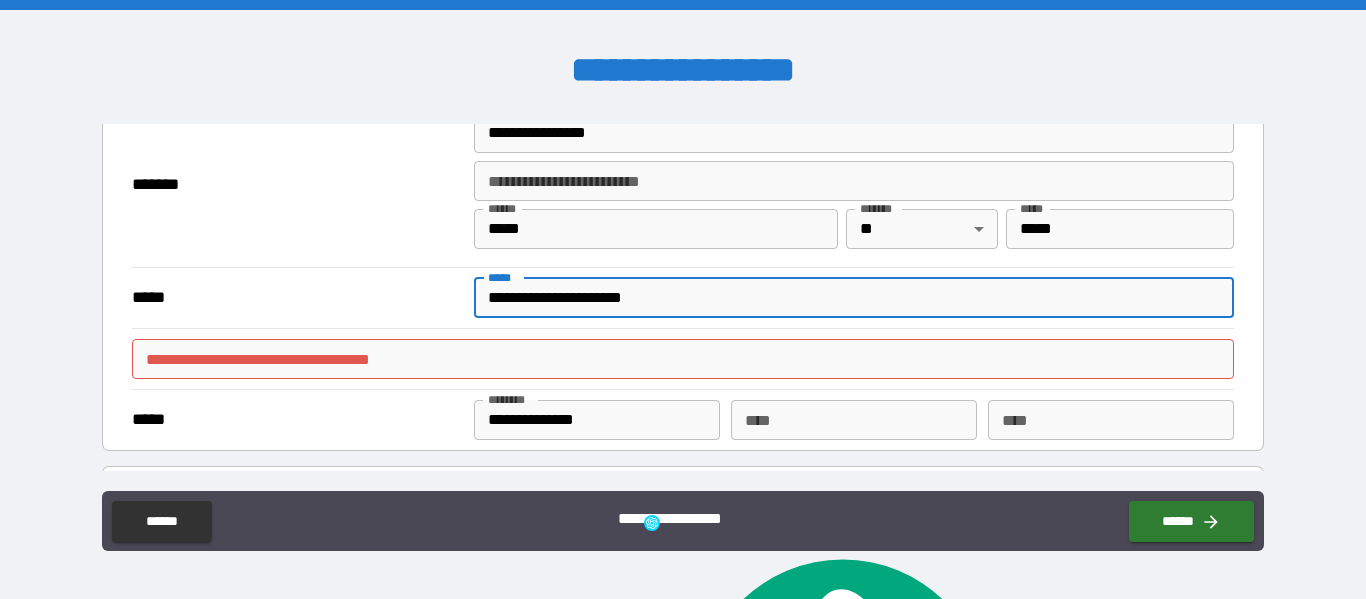 click on "**********" at bounding box center [682, 359] 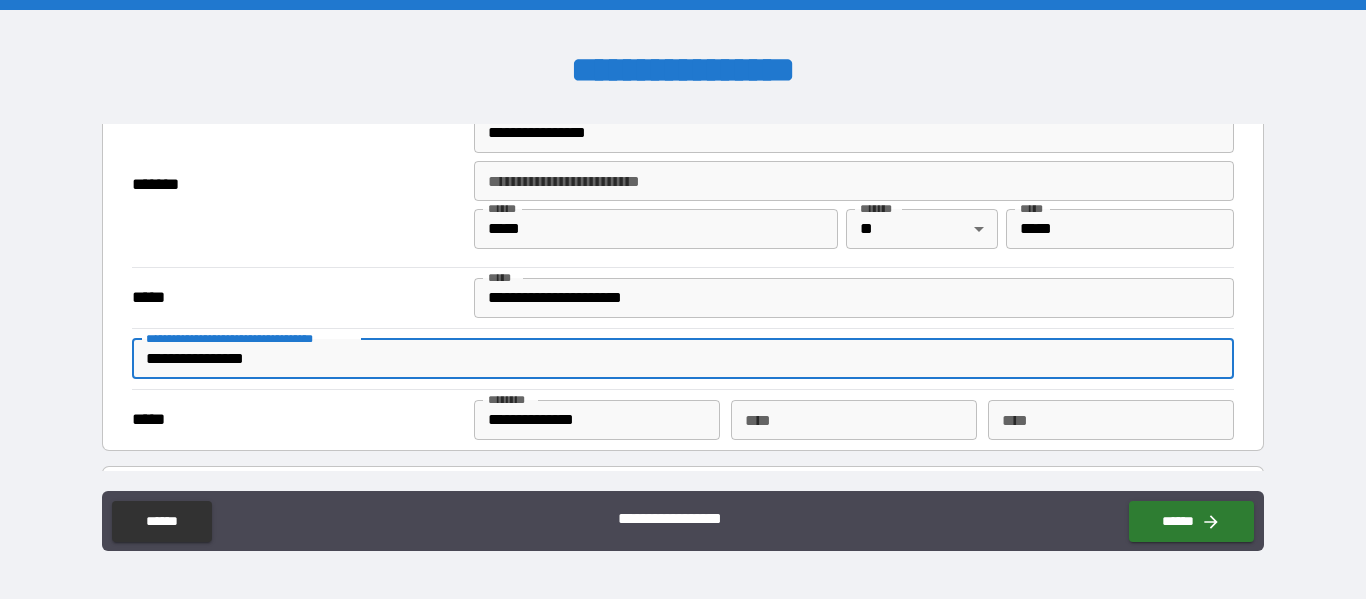 type on "**********" 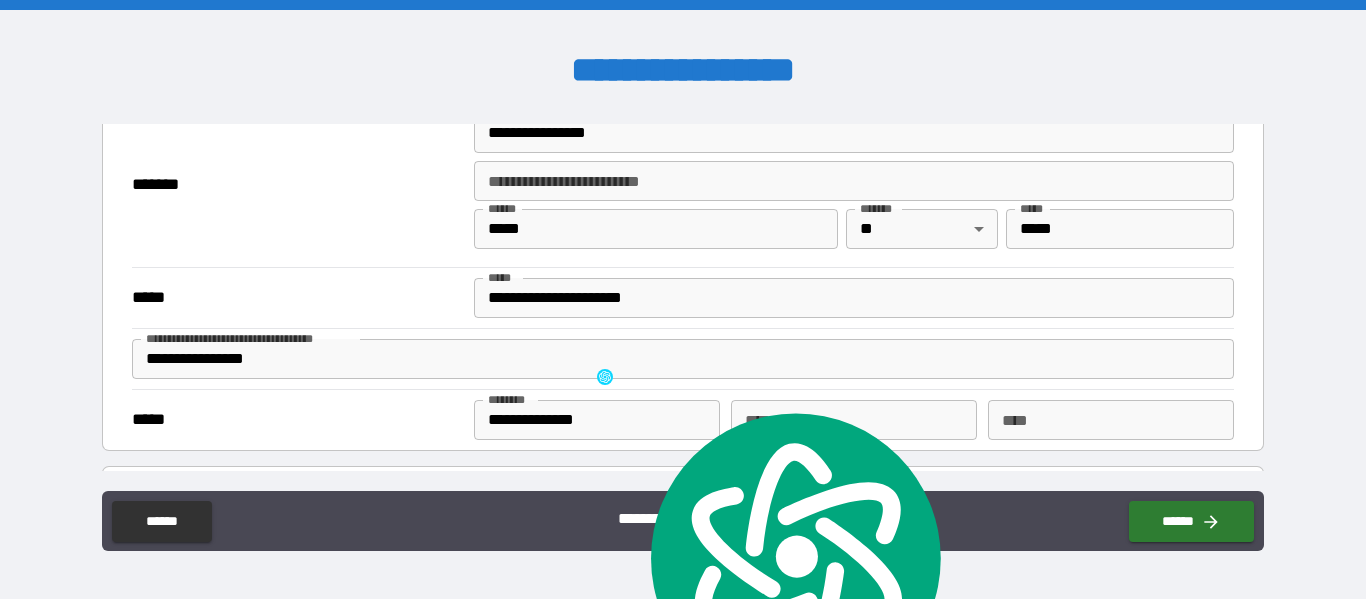 click on "**********" at bounding box center [683, 302] 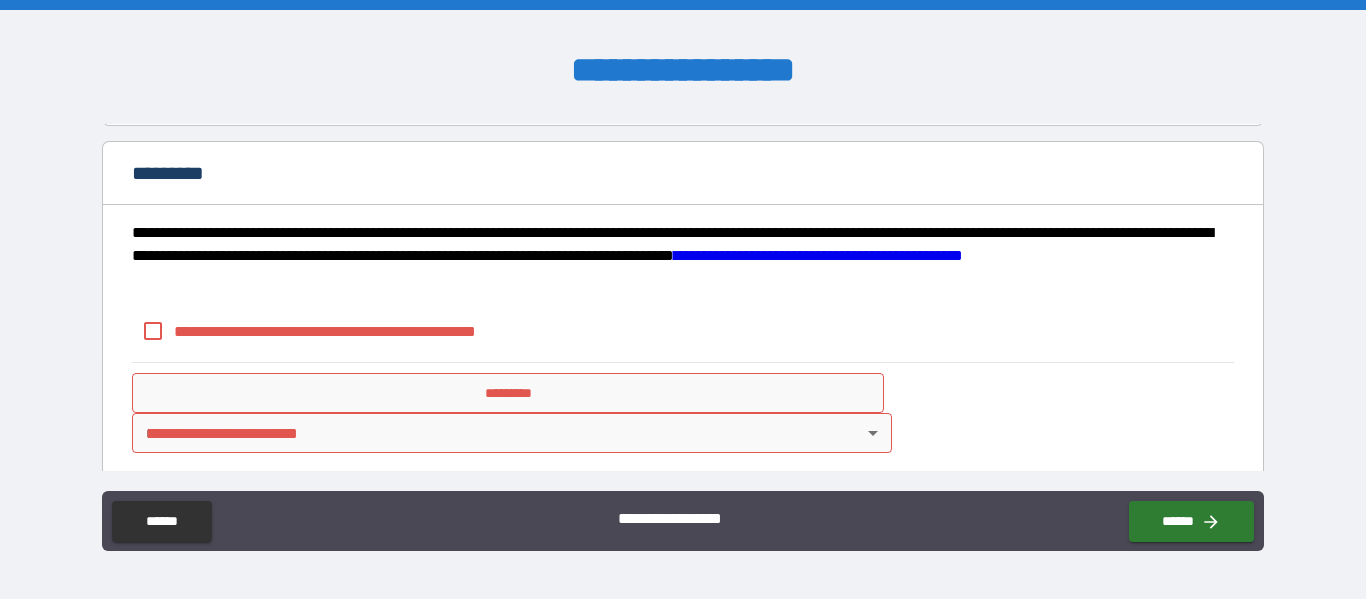 scroll, scrollTop: 1856, scrollLeft: 0, axis: vertical 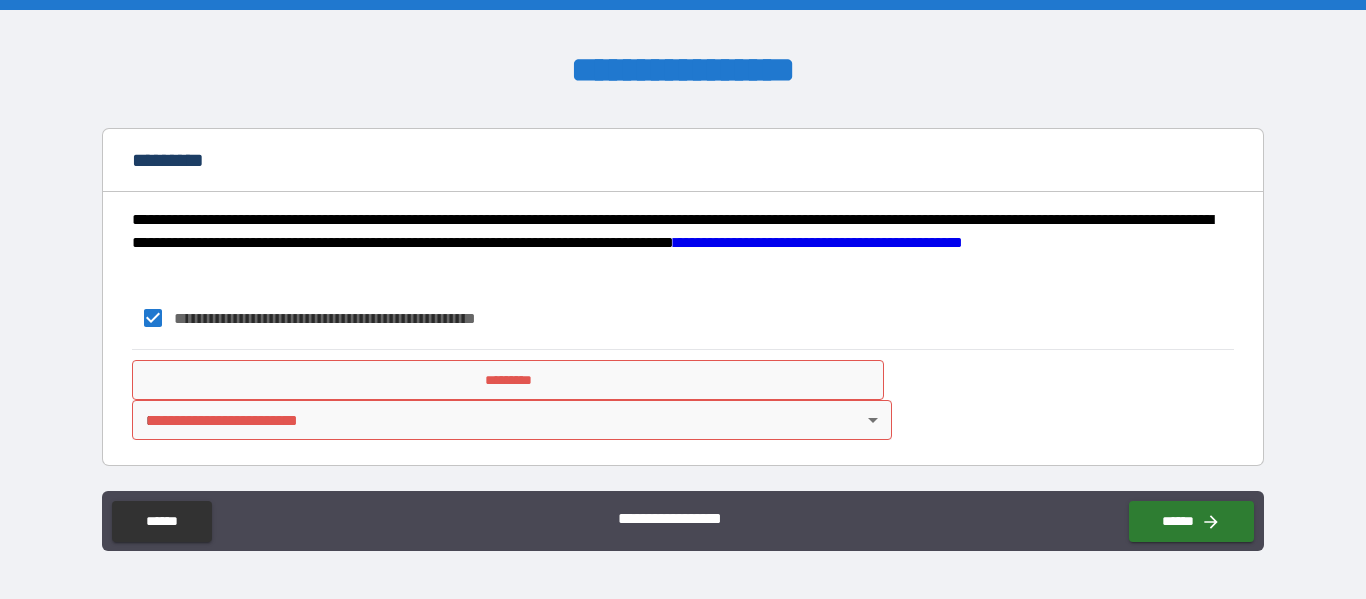 click on "*********" at bounding box center (508, 380) 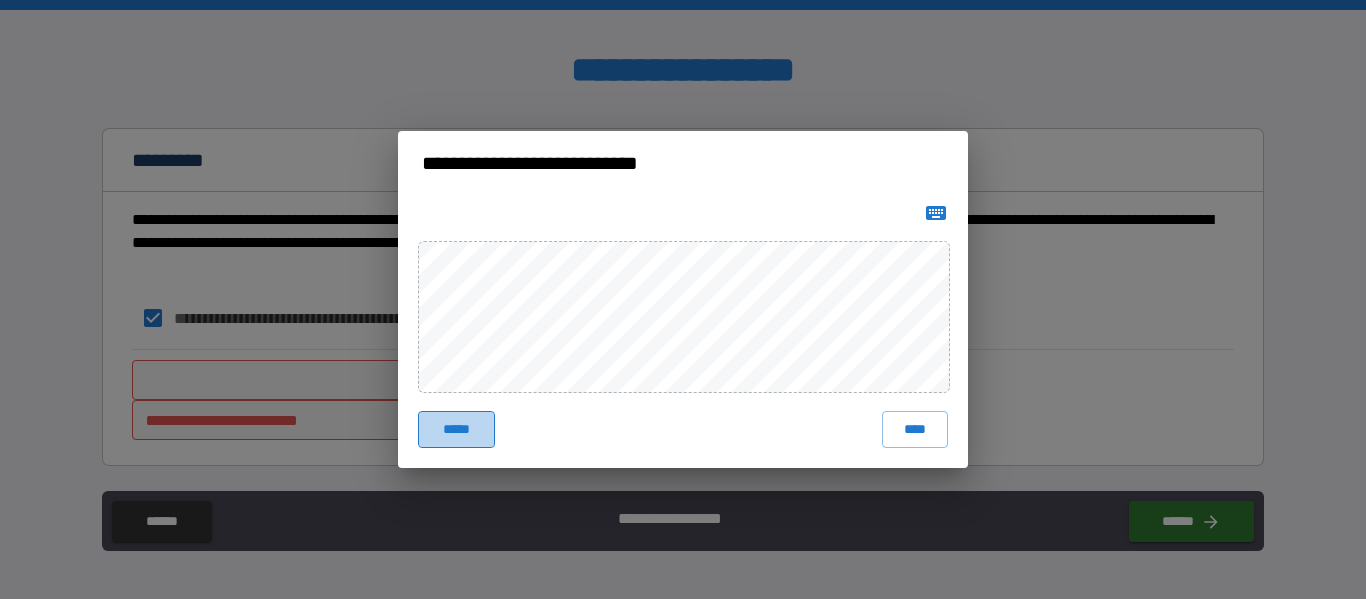 click on "*****" at bounding box center (456, 429) 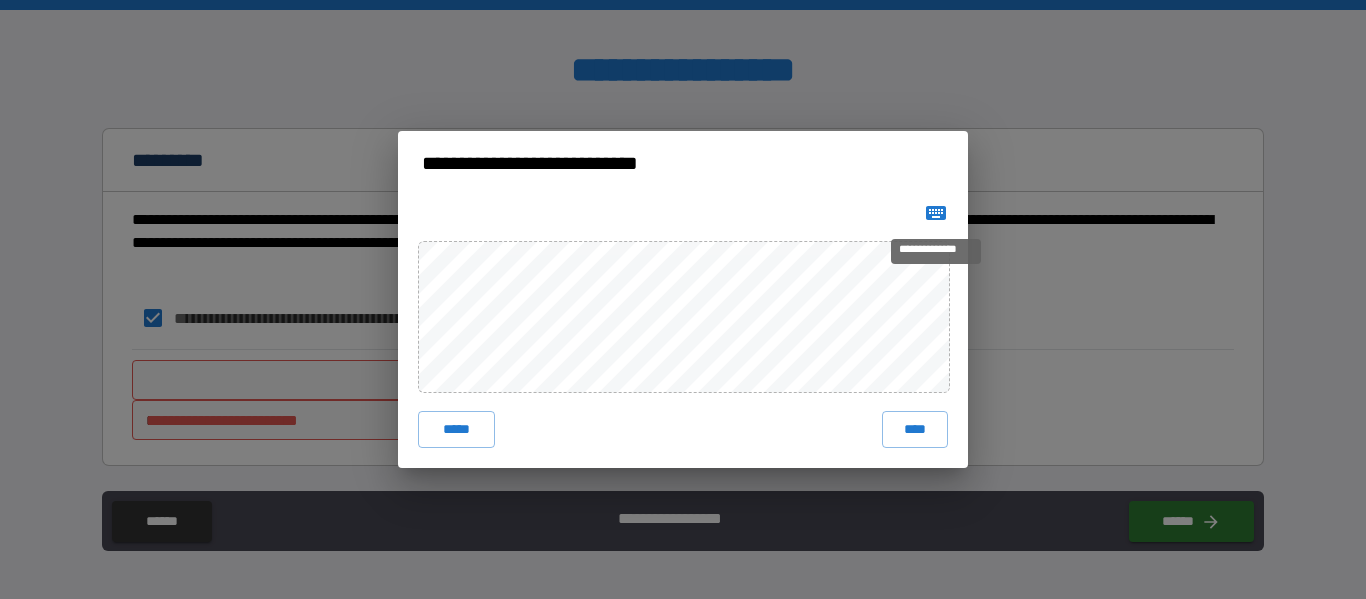 click 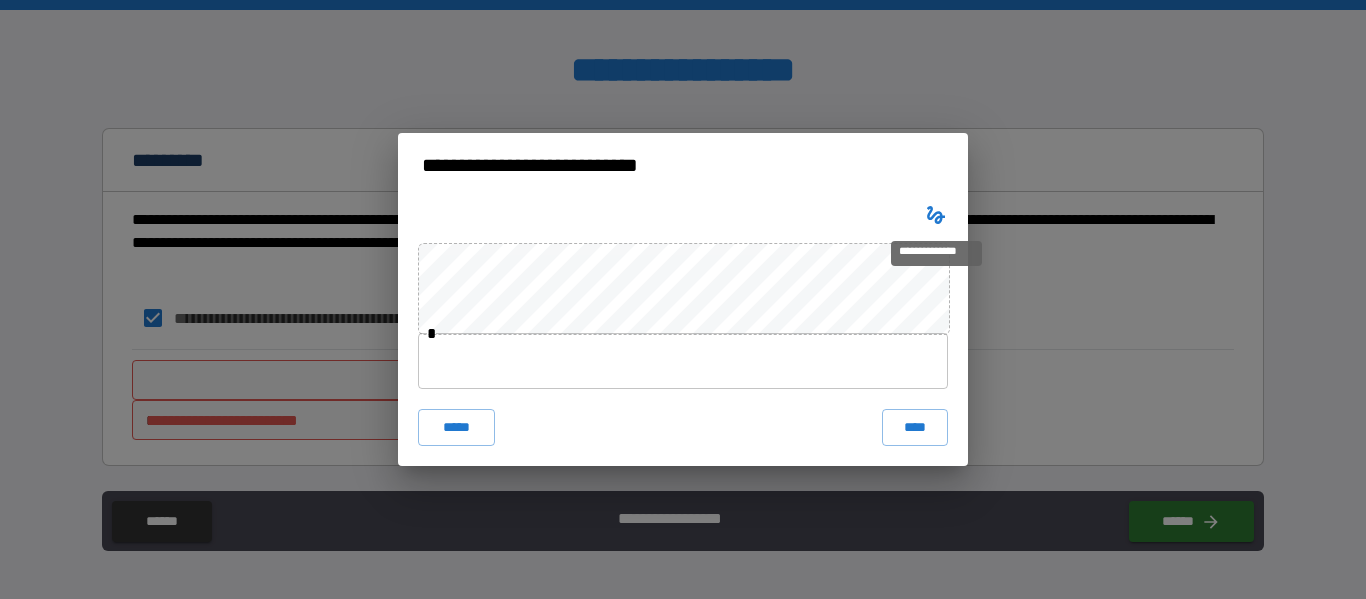 type 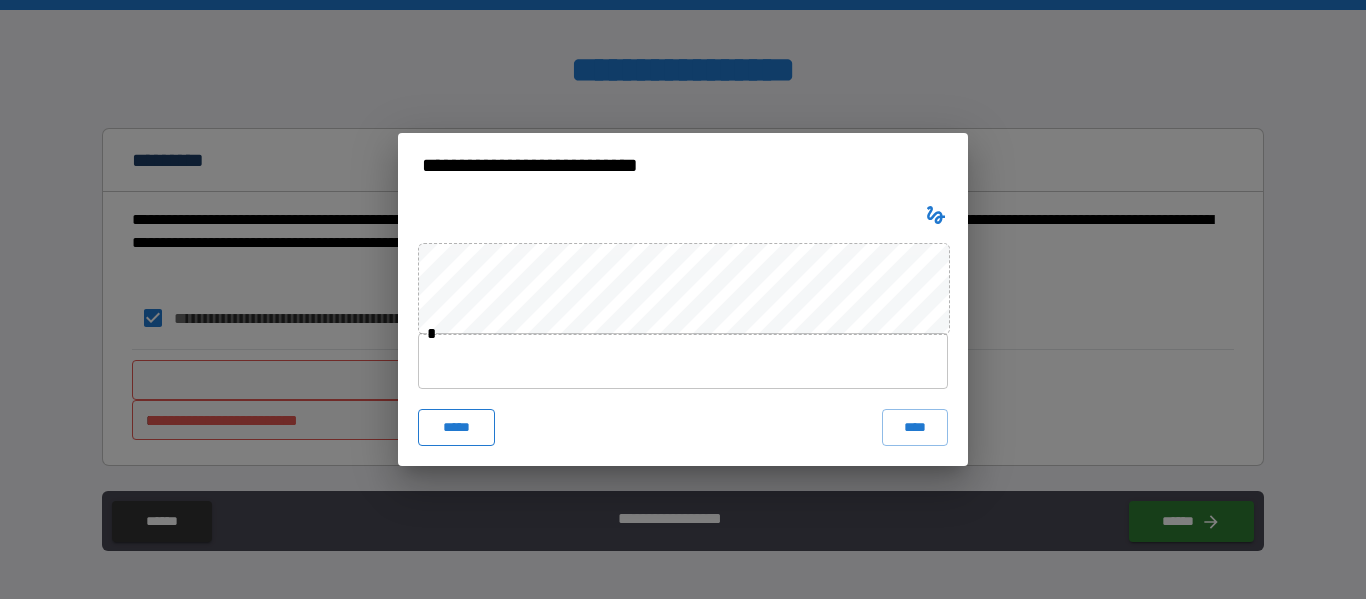 click on "*****" at bounding box center (456, 427) 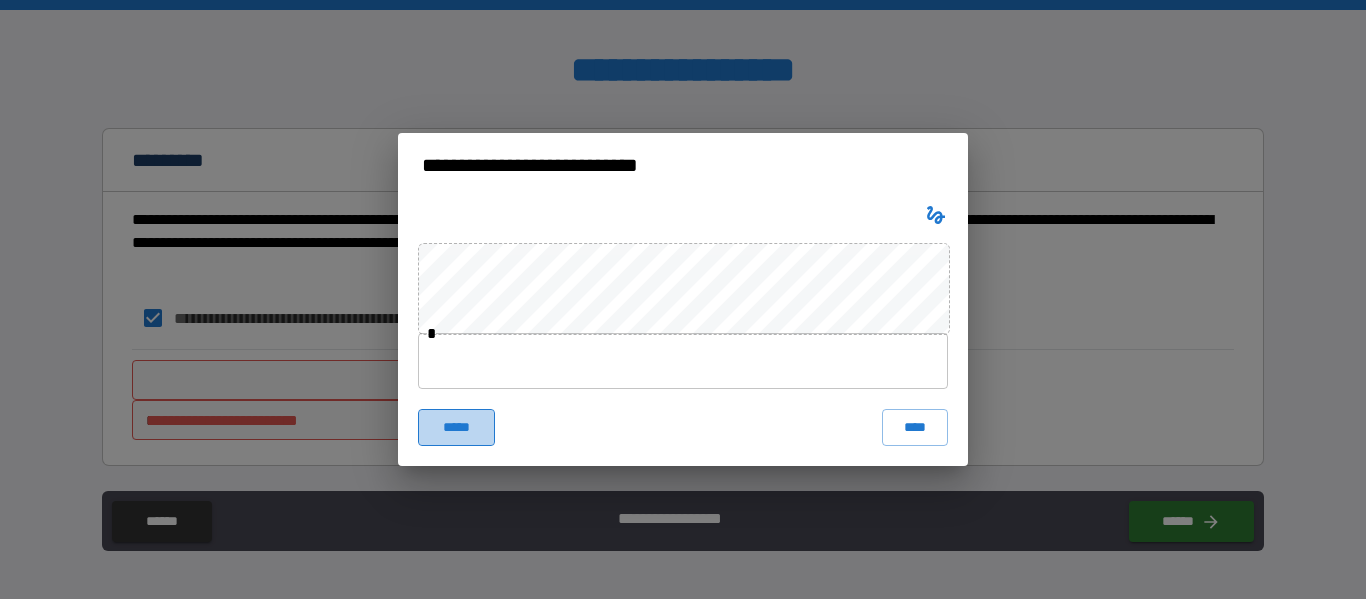 click on "*****" at bounding box center (456, 427) 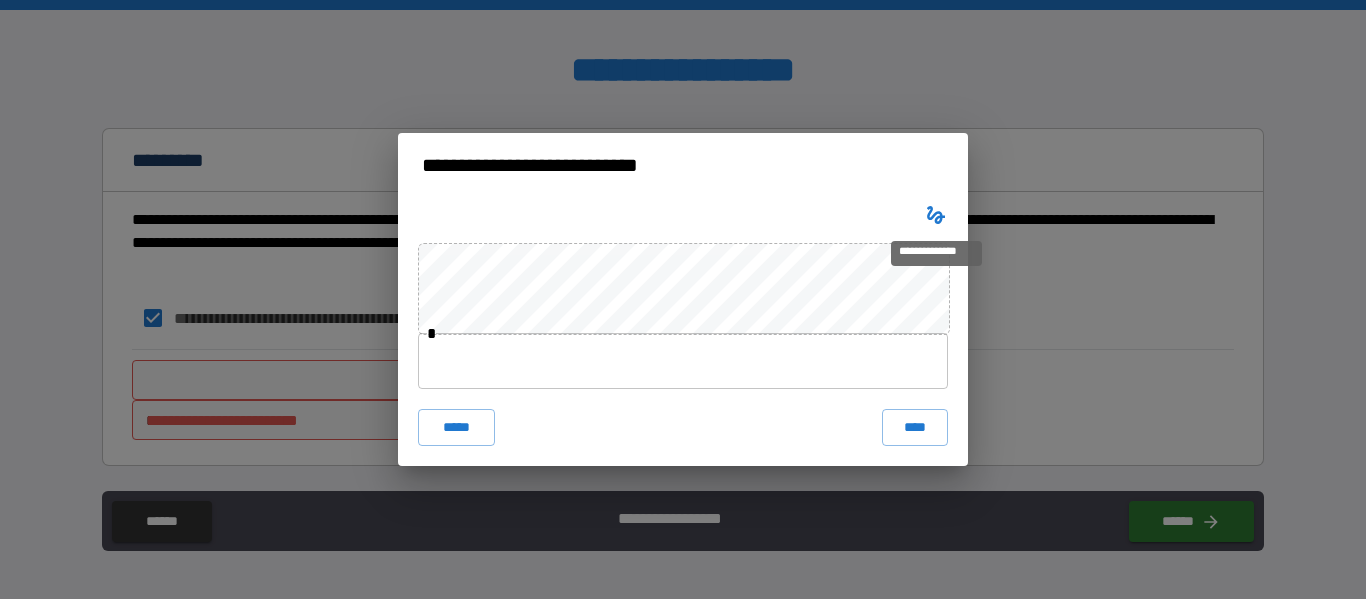click 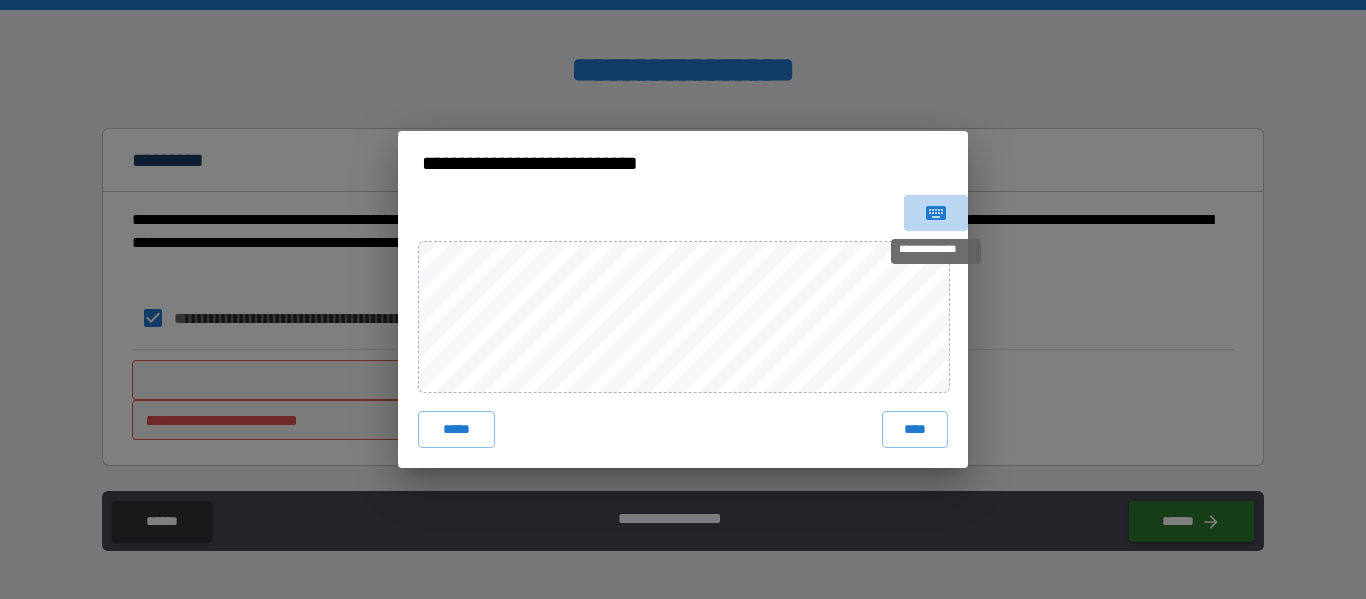 click 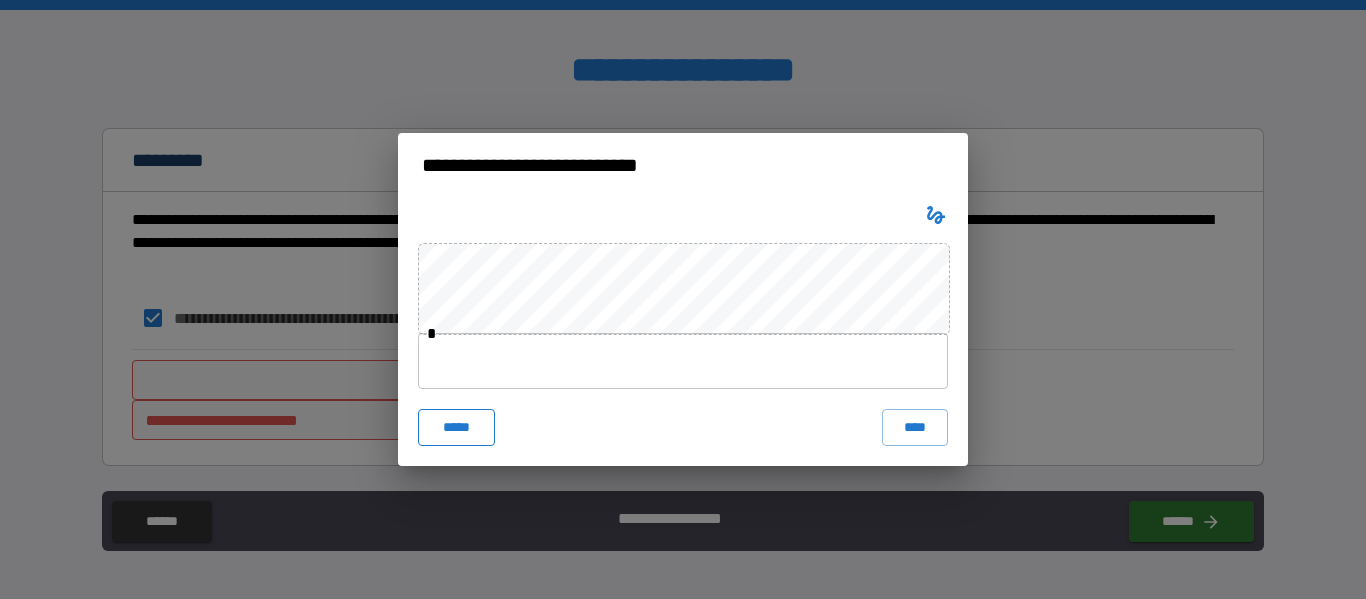 click on "*****" at bounding box center (456, 427) 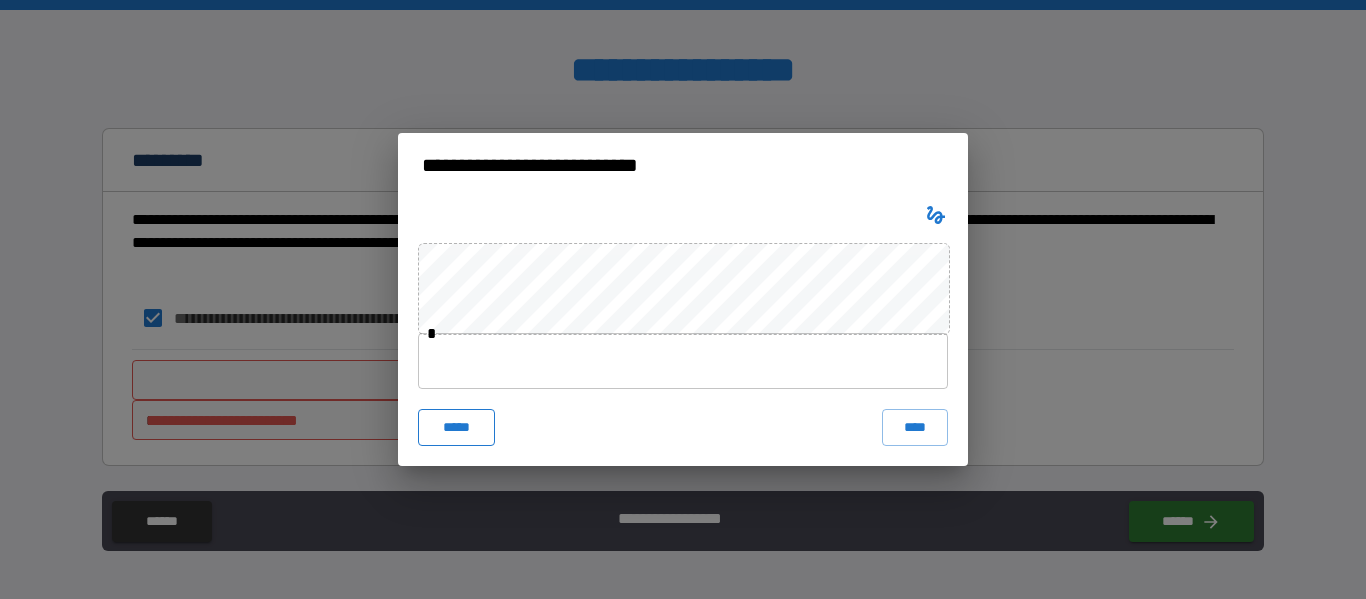 click on "*****" at bounding box center (456, 427) 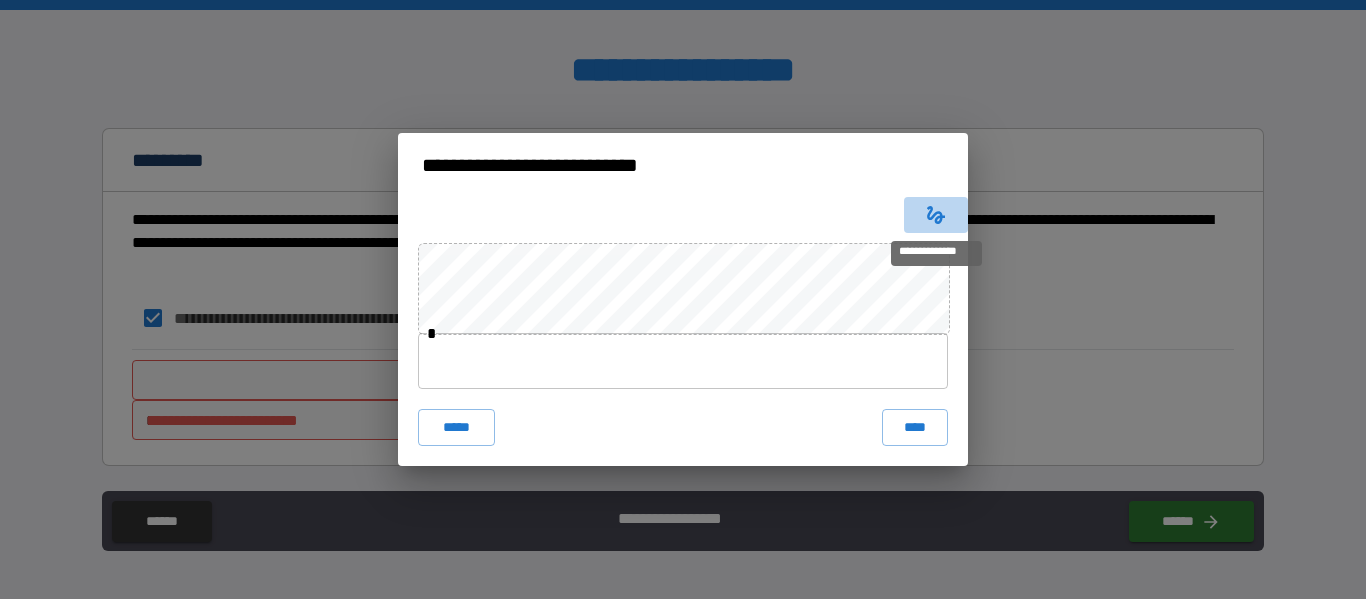 click 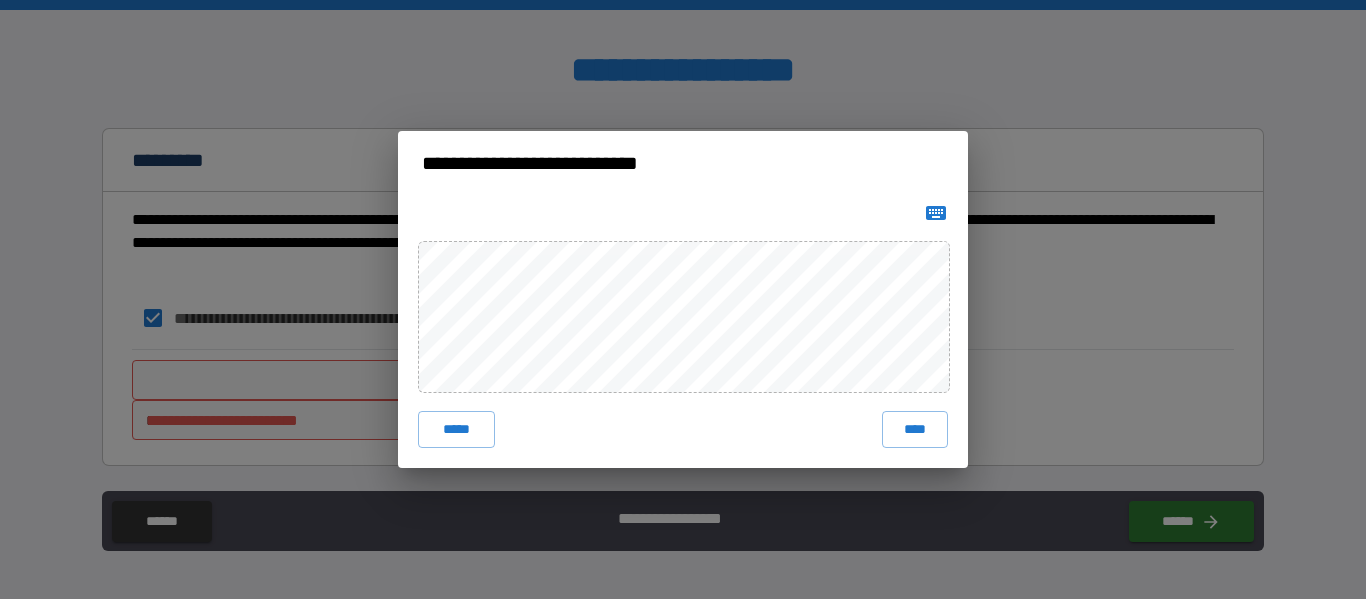 click 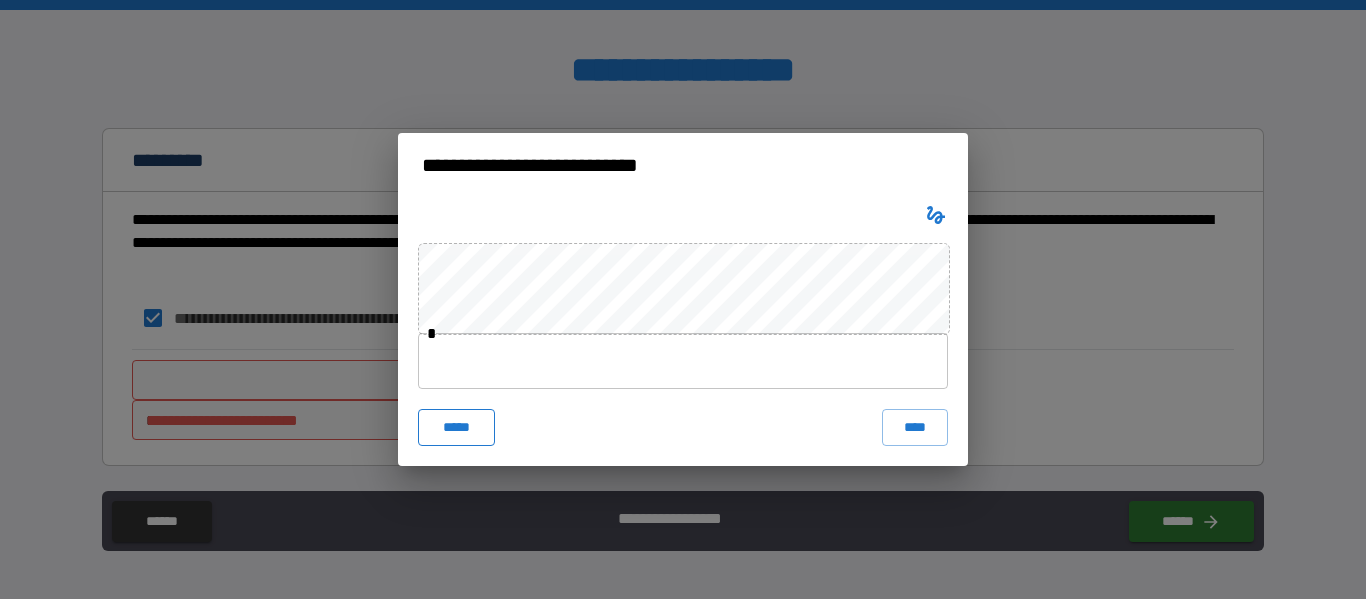 click on "*****" at bounding box center (456, 427) 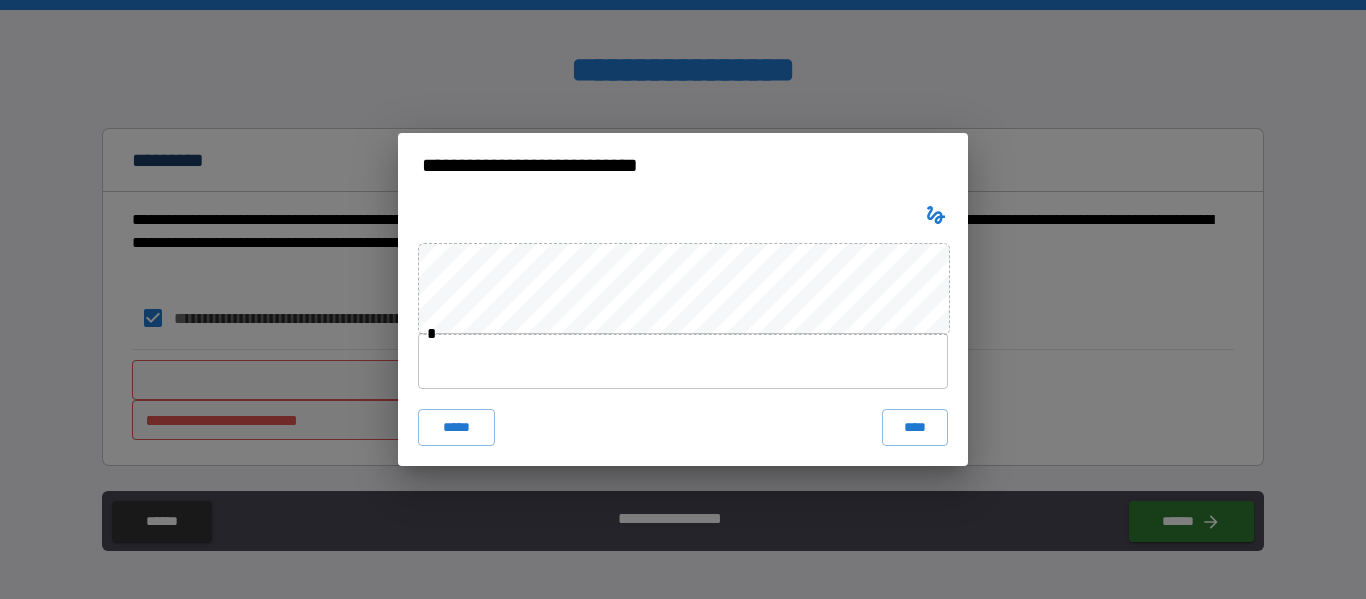 click 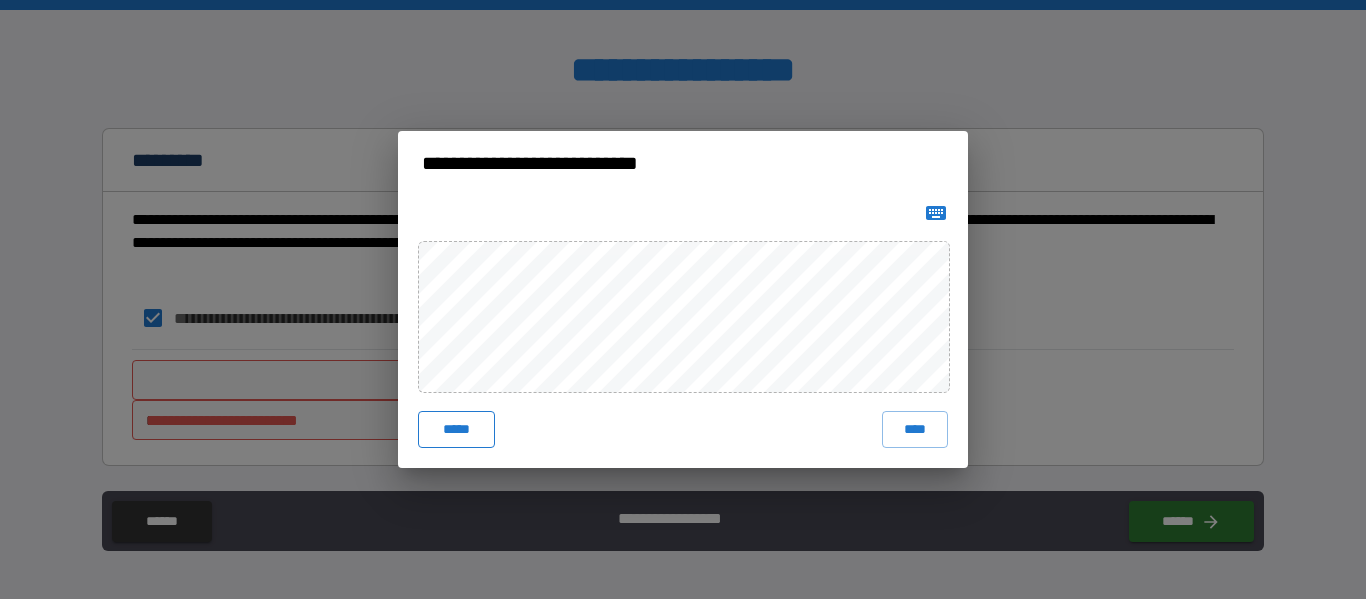 click on "*****" at bounding box center [456, 429] 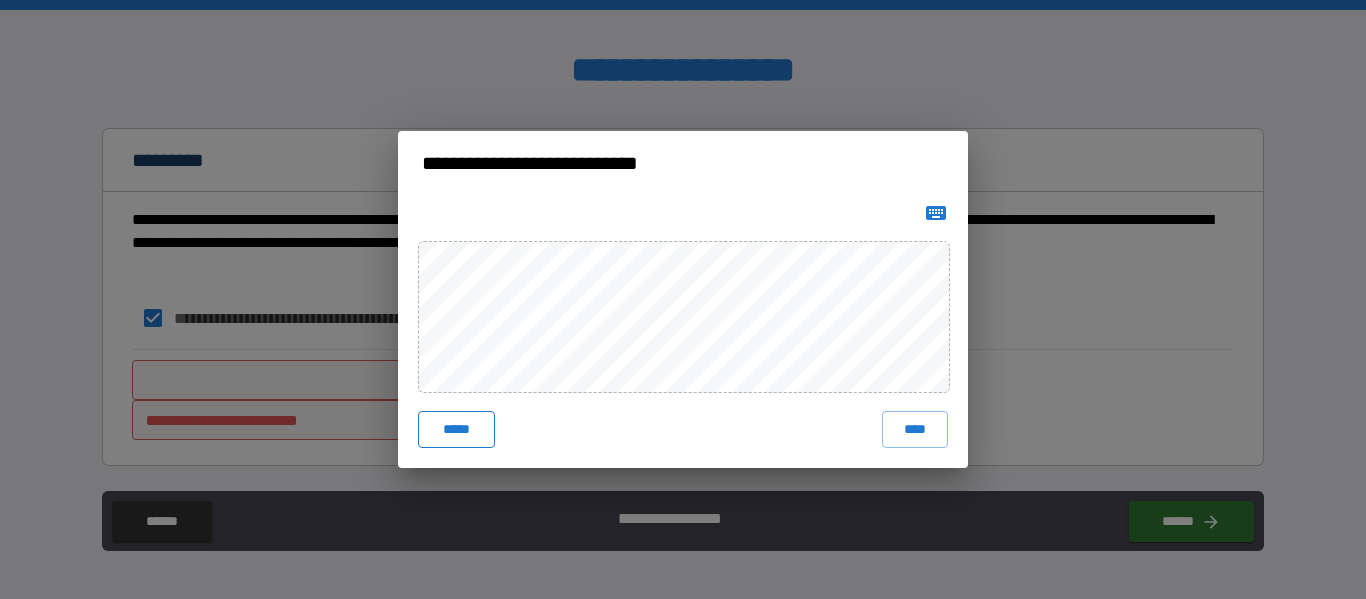 click on "*****" at bounding box center (456, 429) 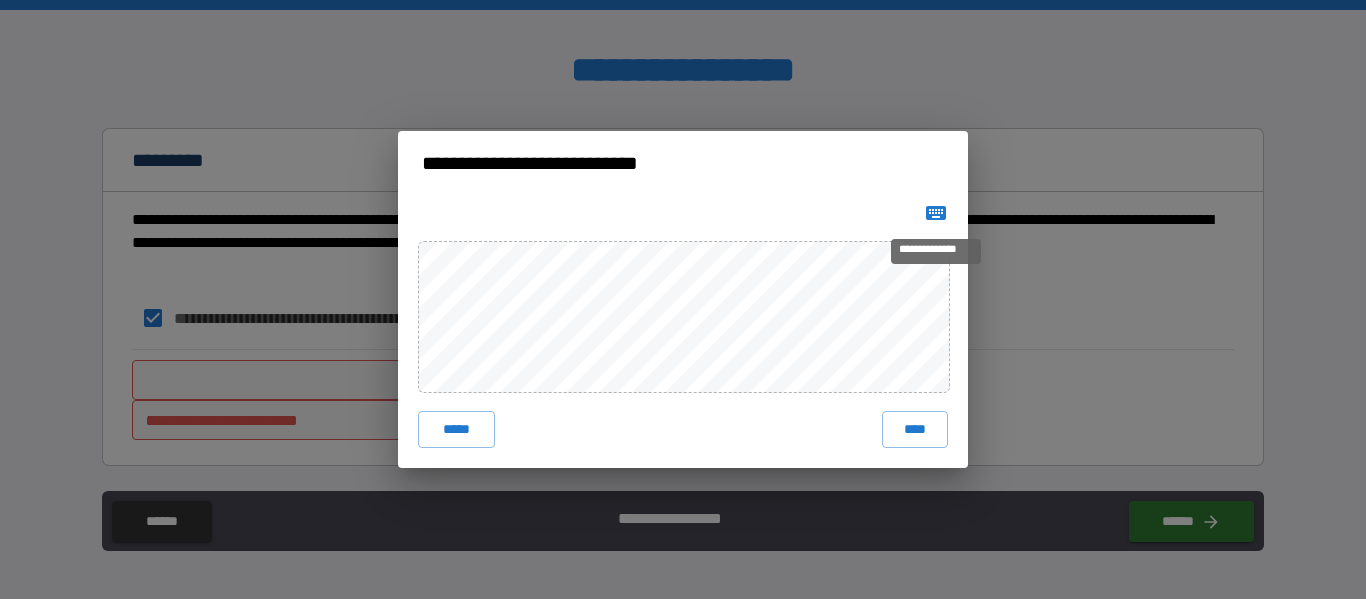 click 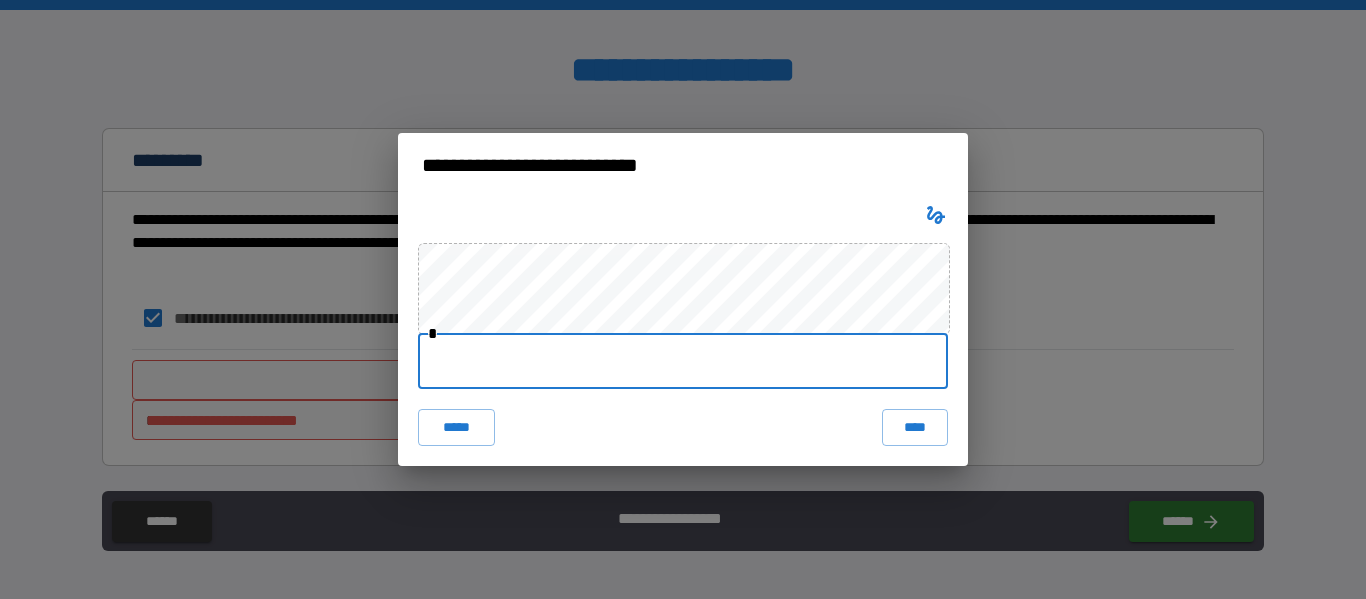 click at bounding box center (683, 361) 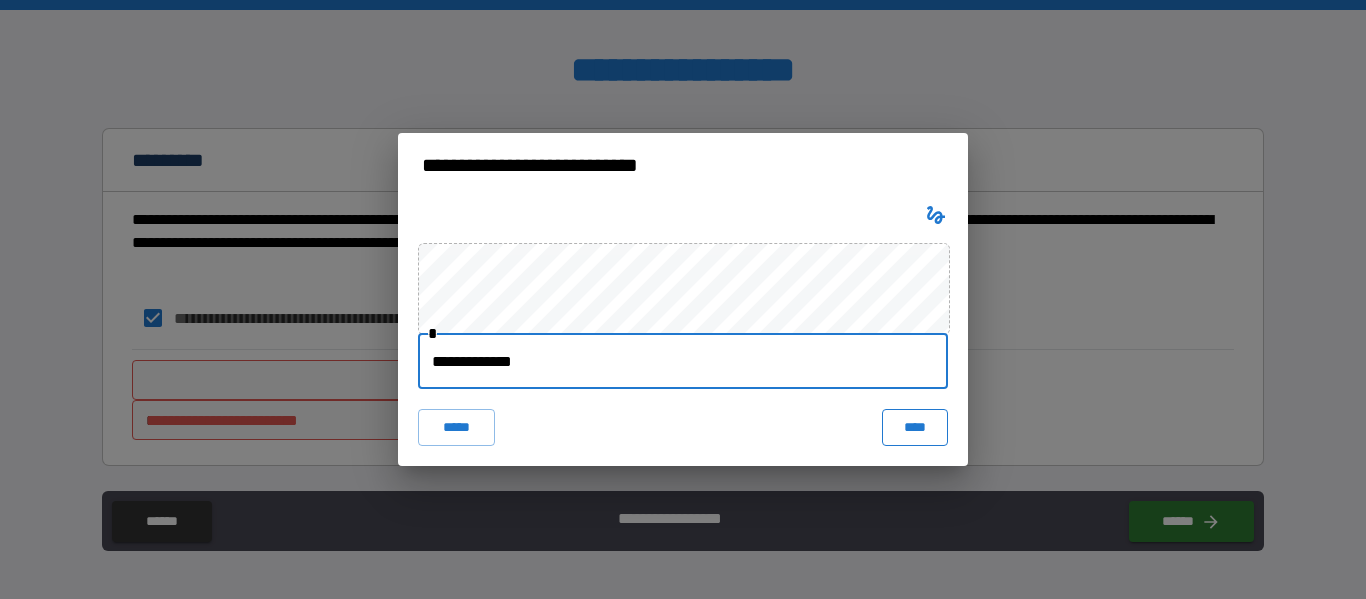 type on "**********" 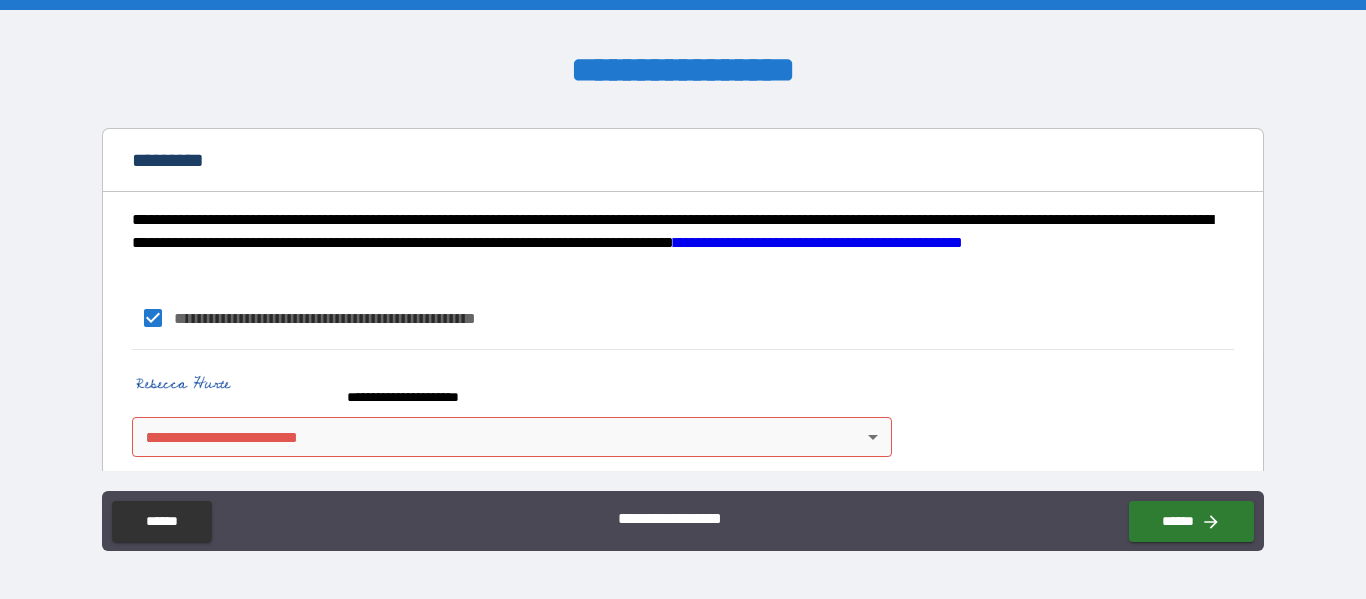 click on "**********" at bounding box center [683, 299] 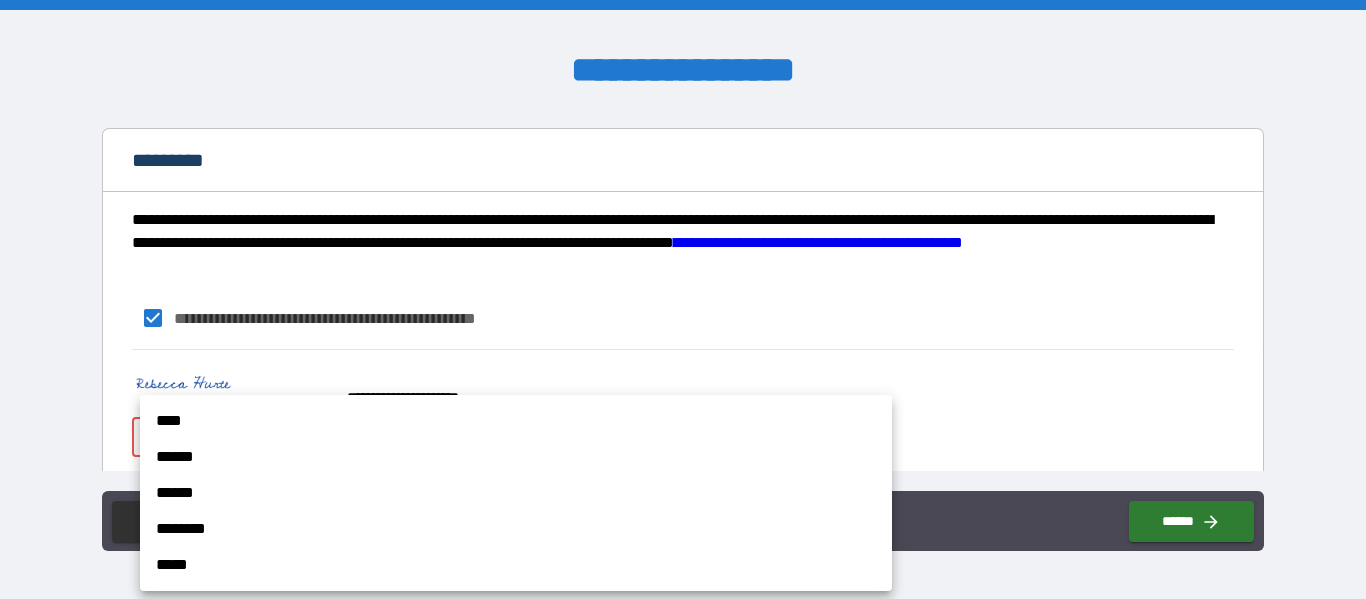 click on "****" at bounding box center (516, 421) 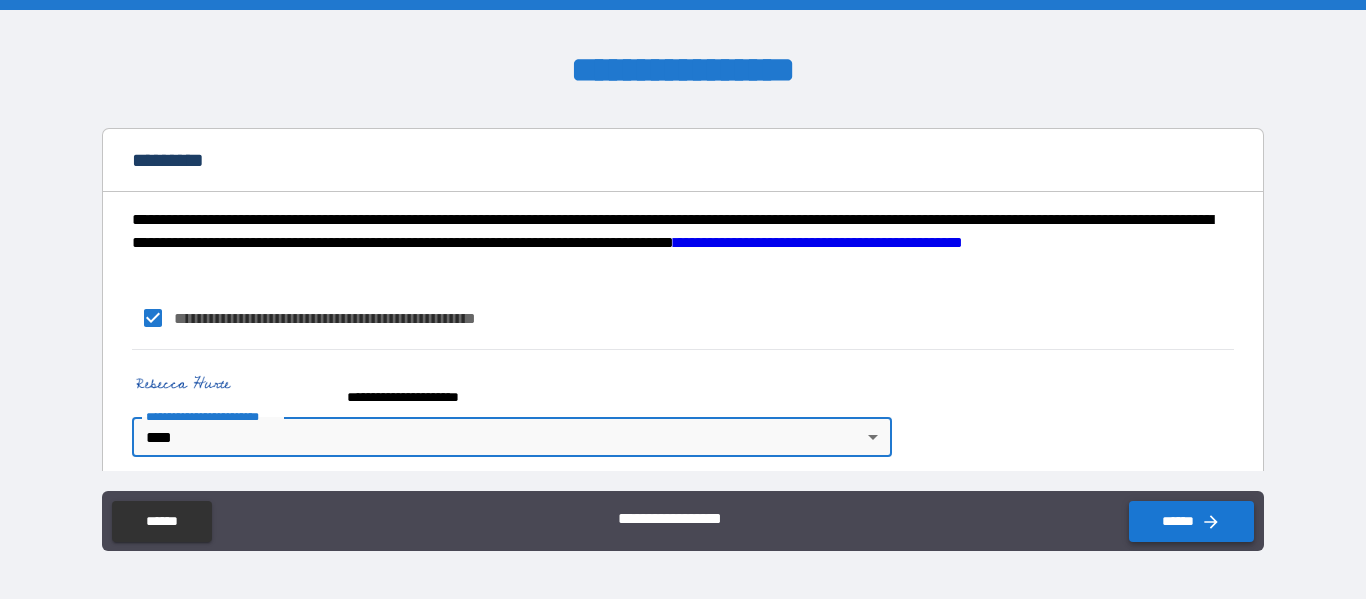 click on "******" at bounding box center [1191, 521] 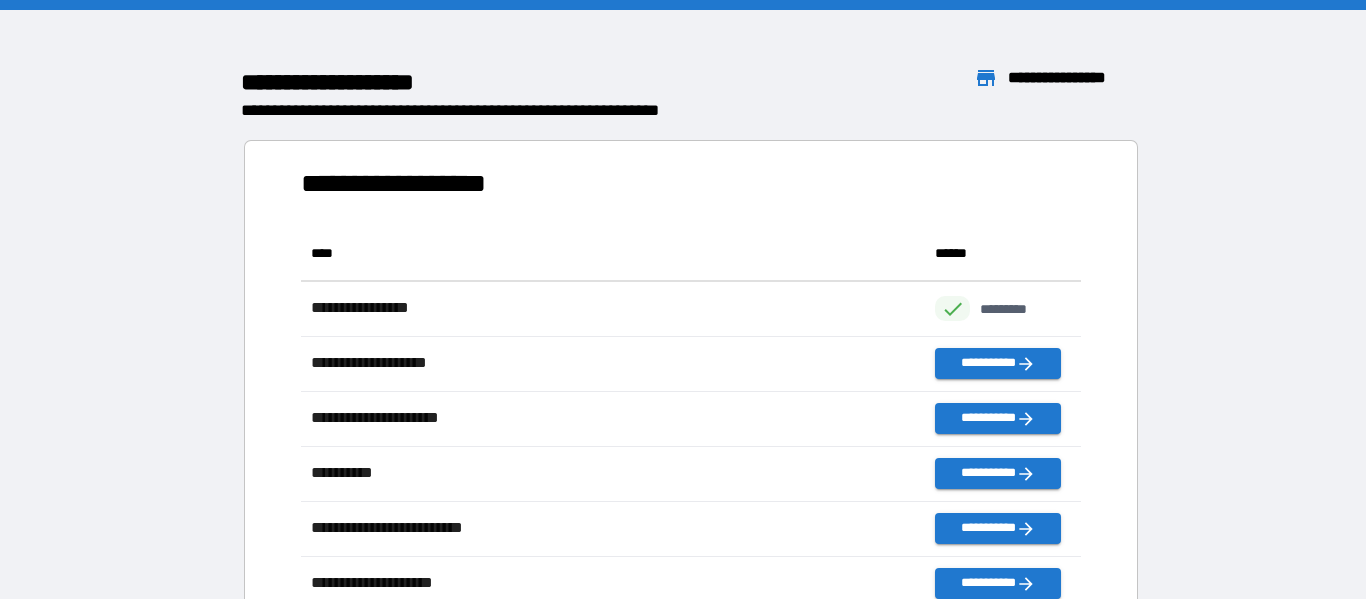 scroll, scrollTop: 1, scrollLeft: 1, axis: both 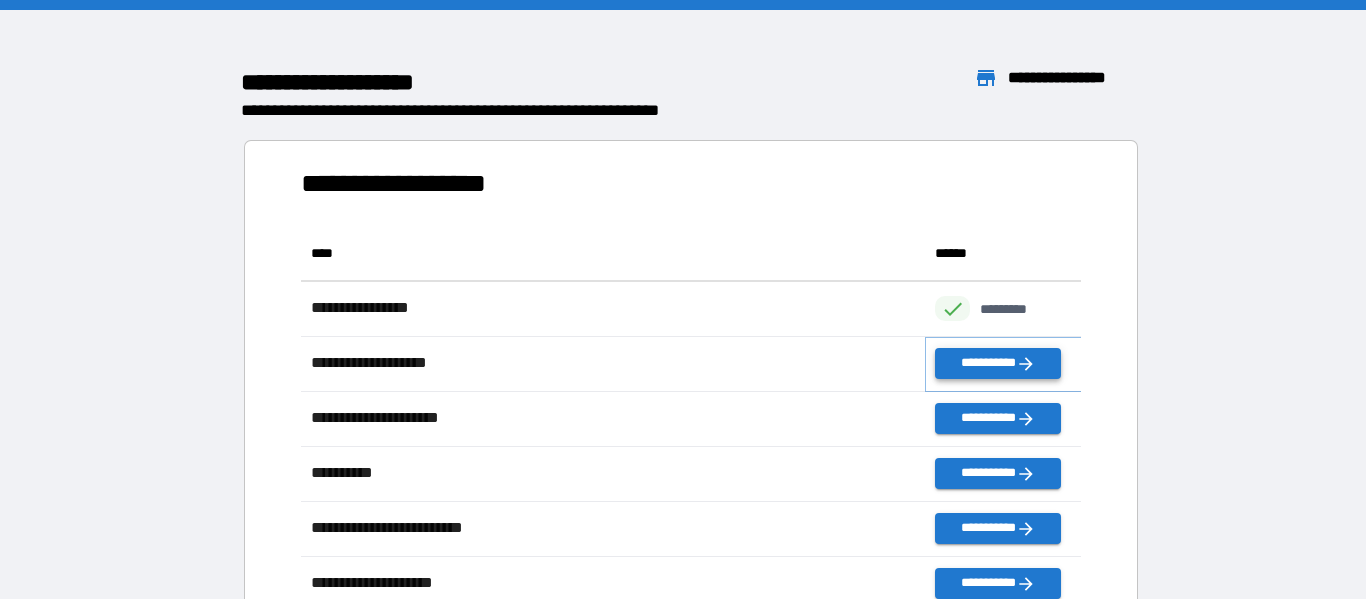 click on "**********" at bounding box center (997, 363) 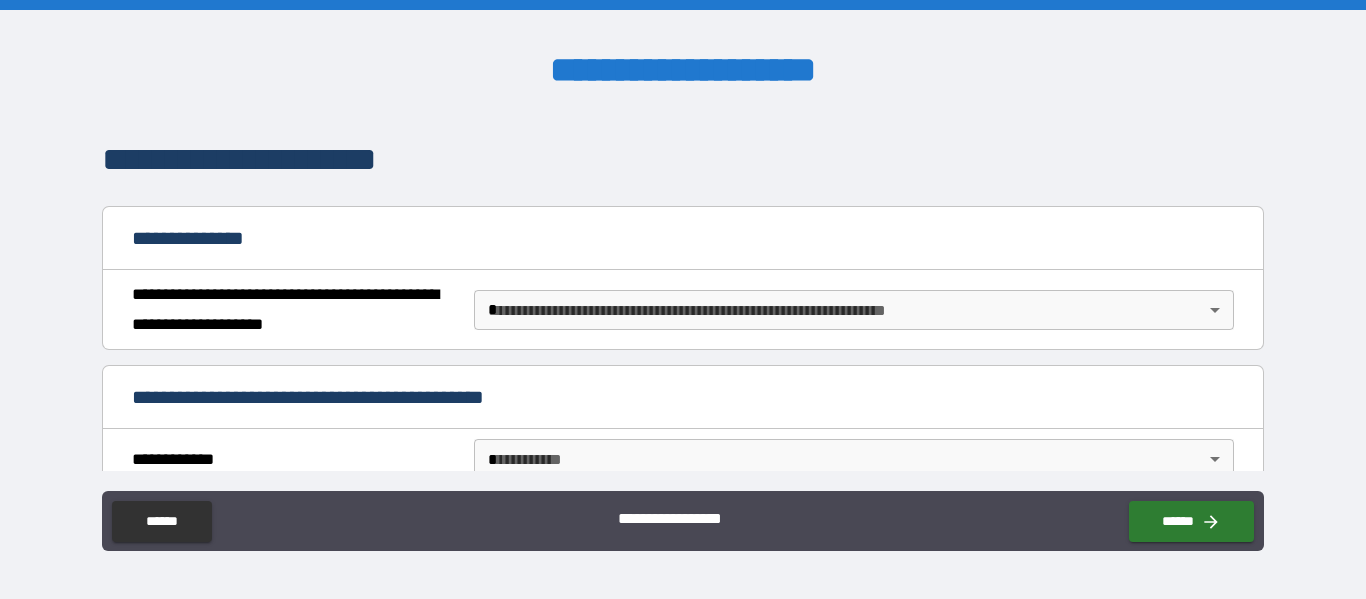 scroll, scrollTop: 152, scrollLeft: 0, axis: vertical 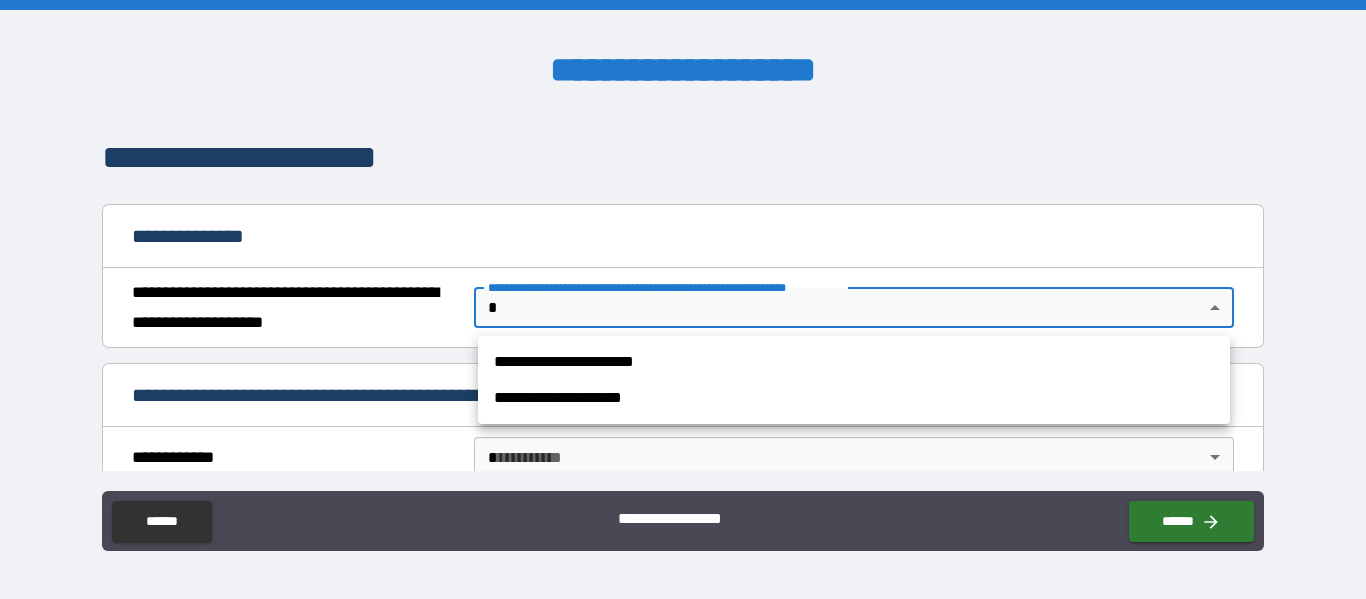 click on "**********" at bounding box center (683, 299) 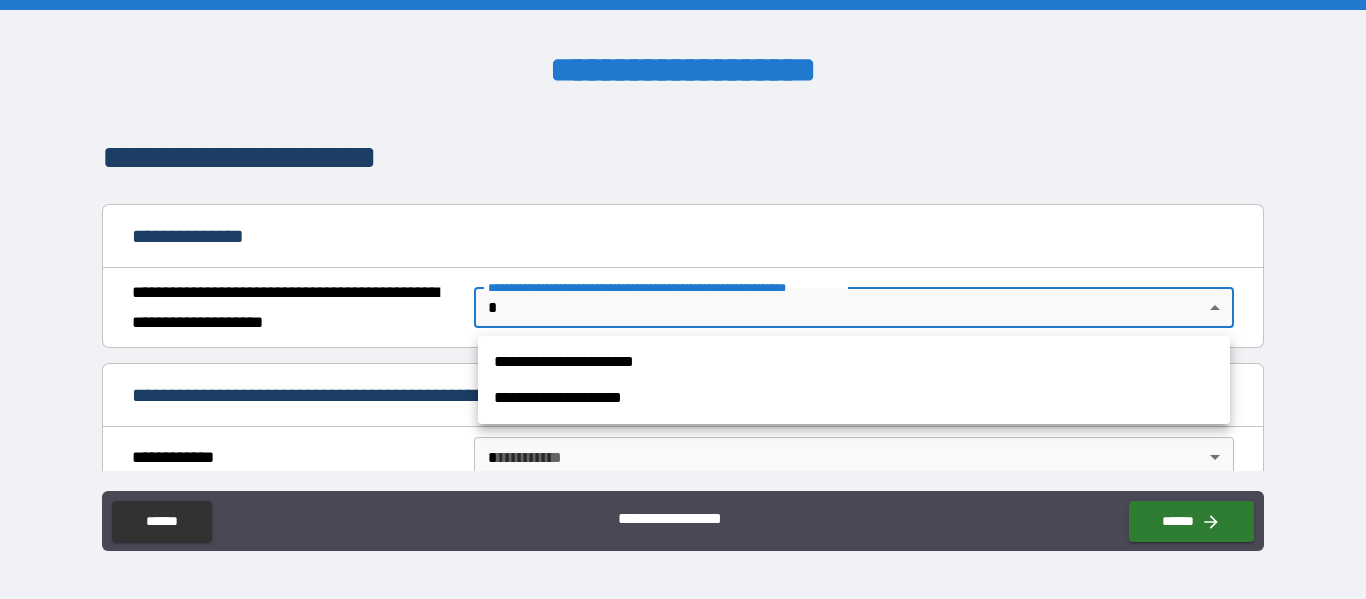 click on "**********" at bounding box center (854, 362) 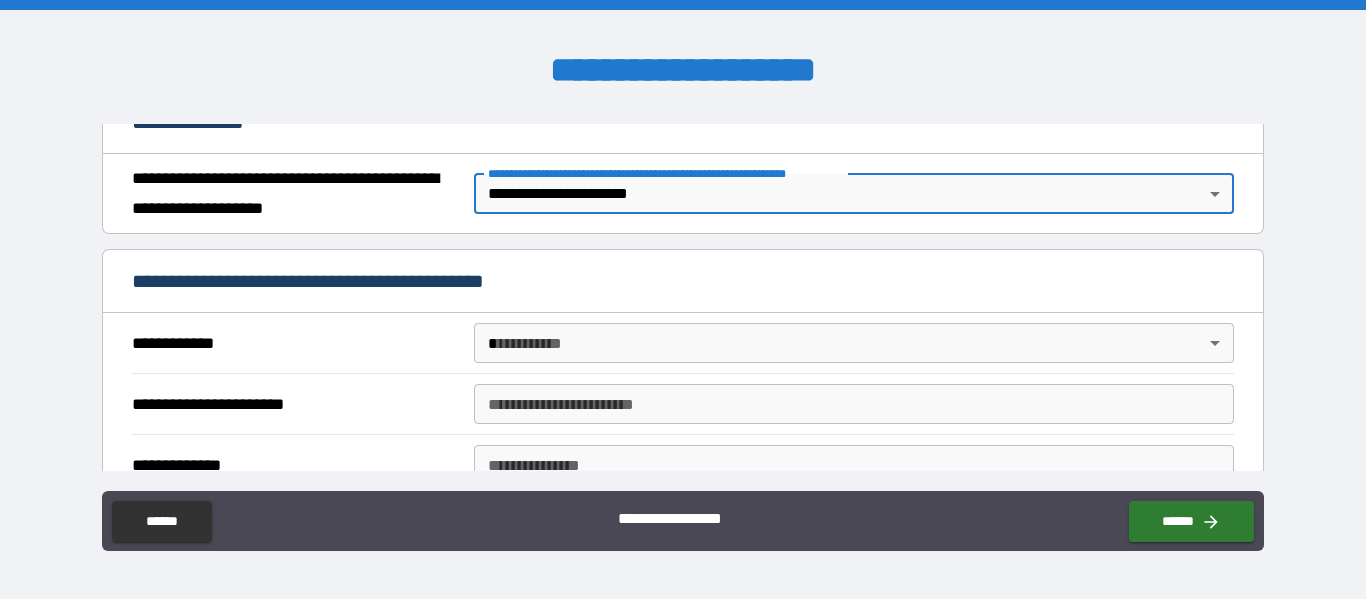scroll, scrollTop: 267, scrollLeft: 0, axis: vertical 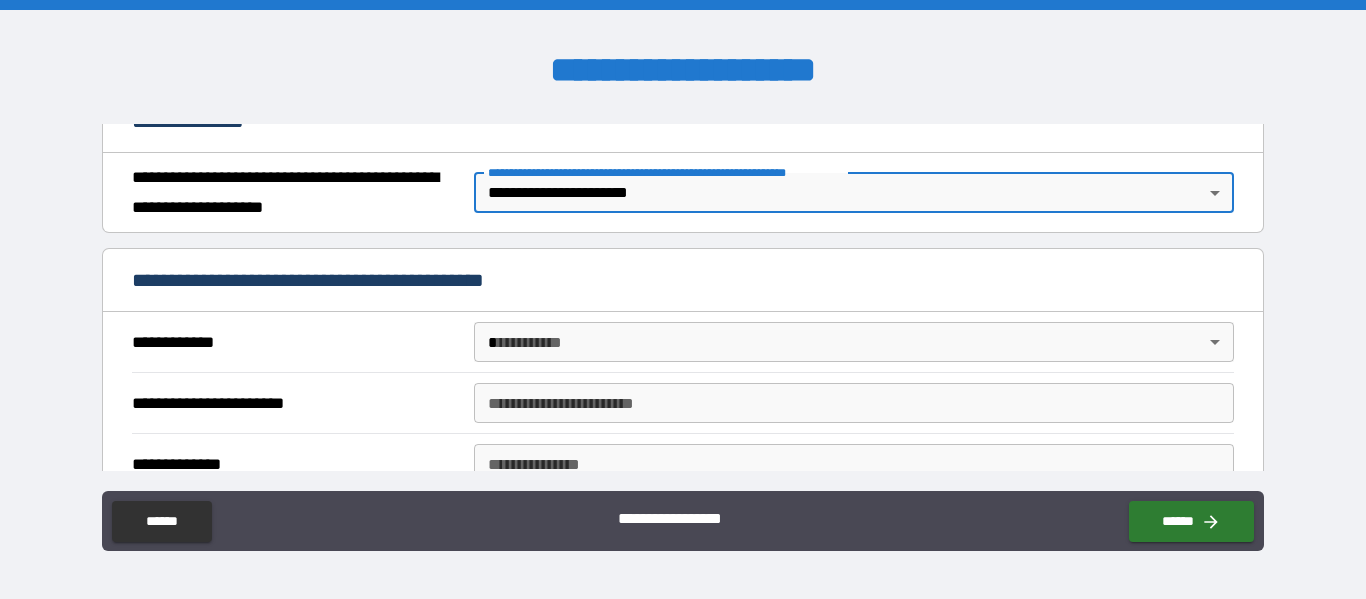 click on "**********" at bounding box center [683, 299] 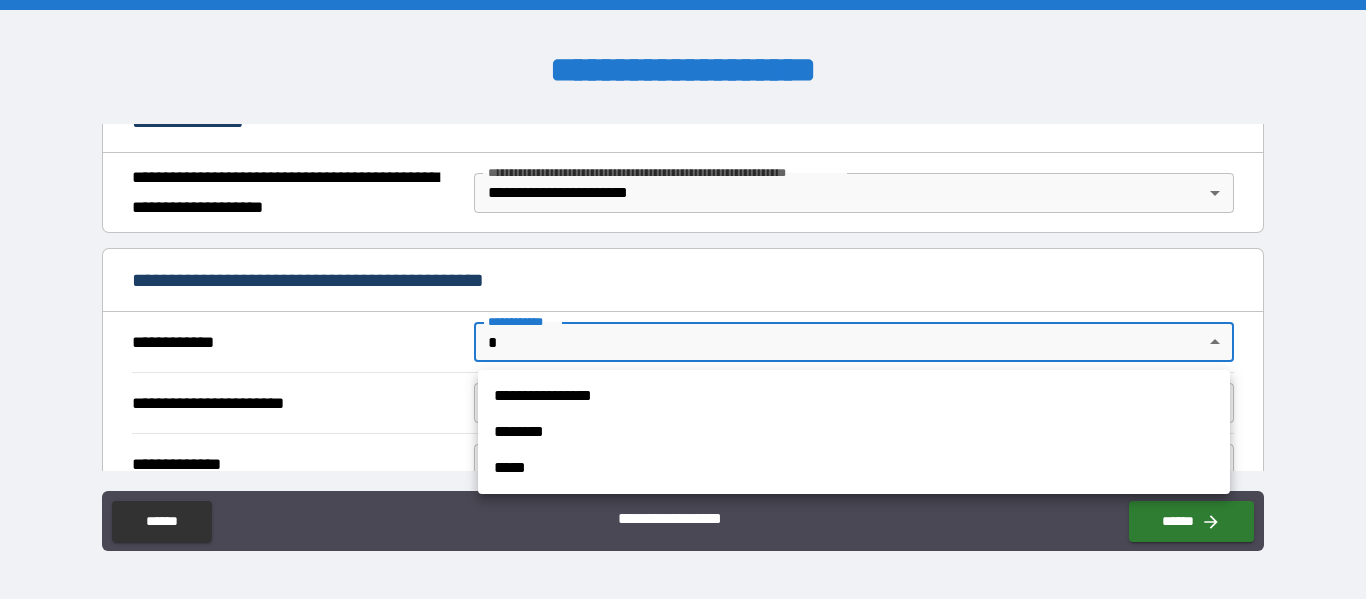 click on "**********" at bounding box center (854, 396) 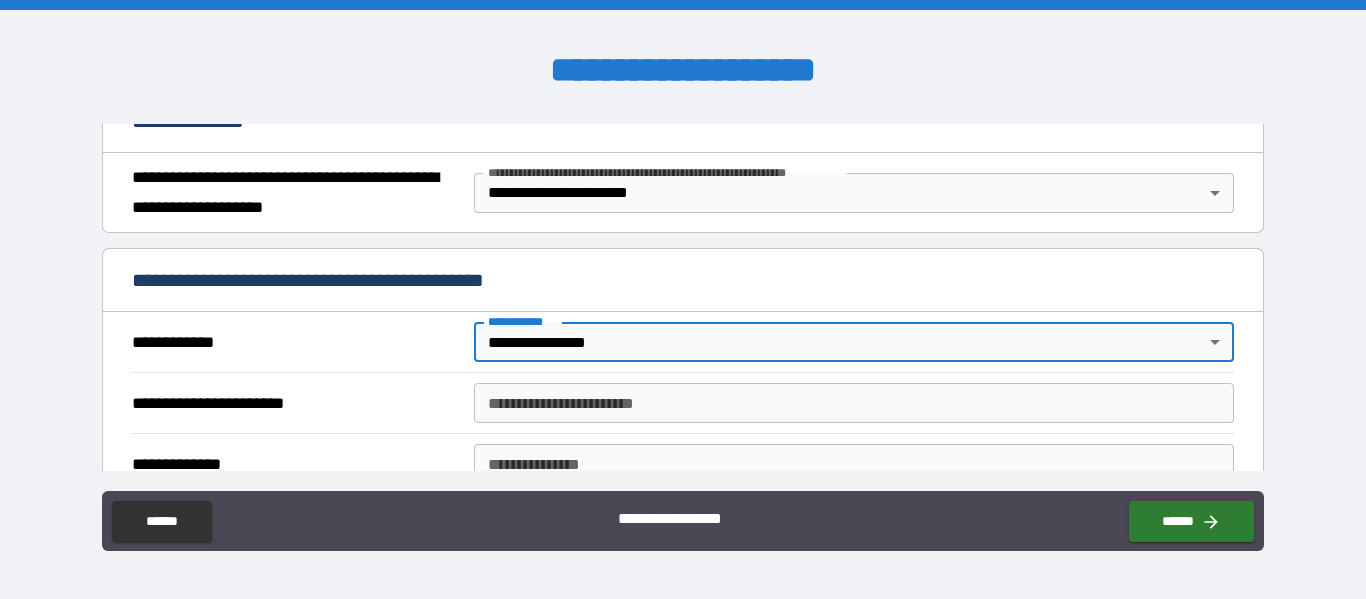 click on "**********" at bounding box center [854, 403] 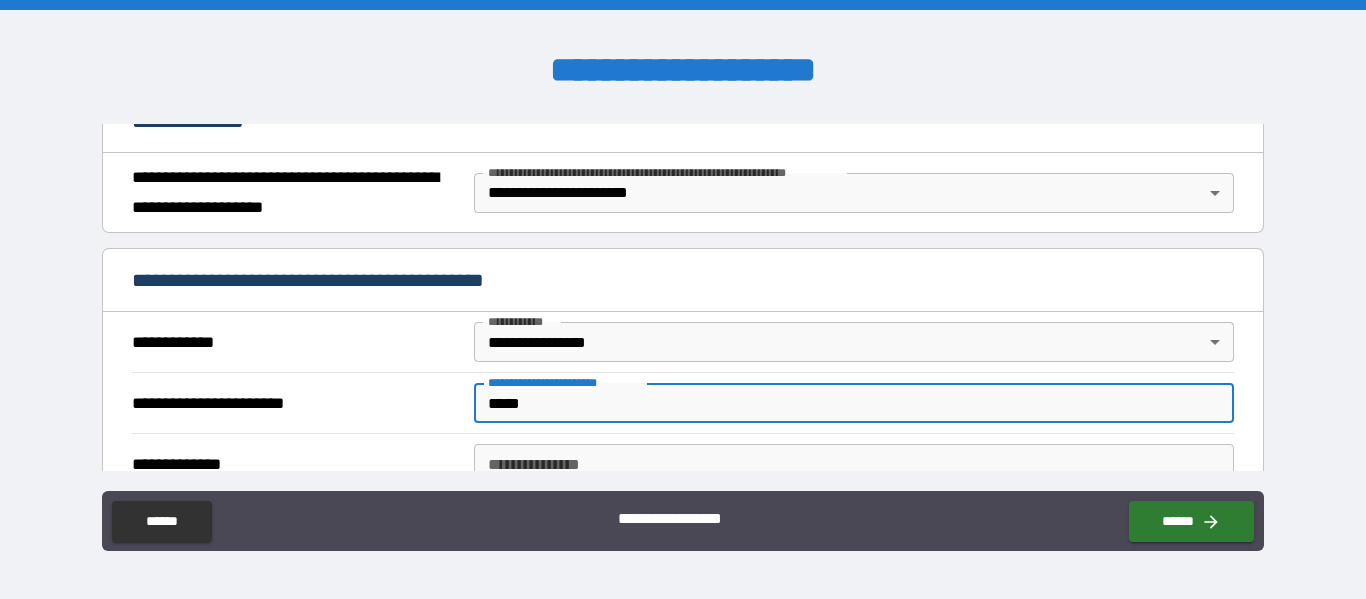 click on "*****" at bounding box center [854, 403] 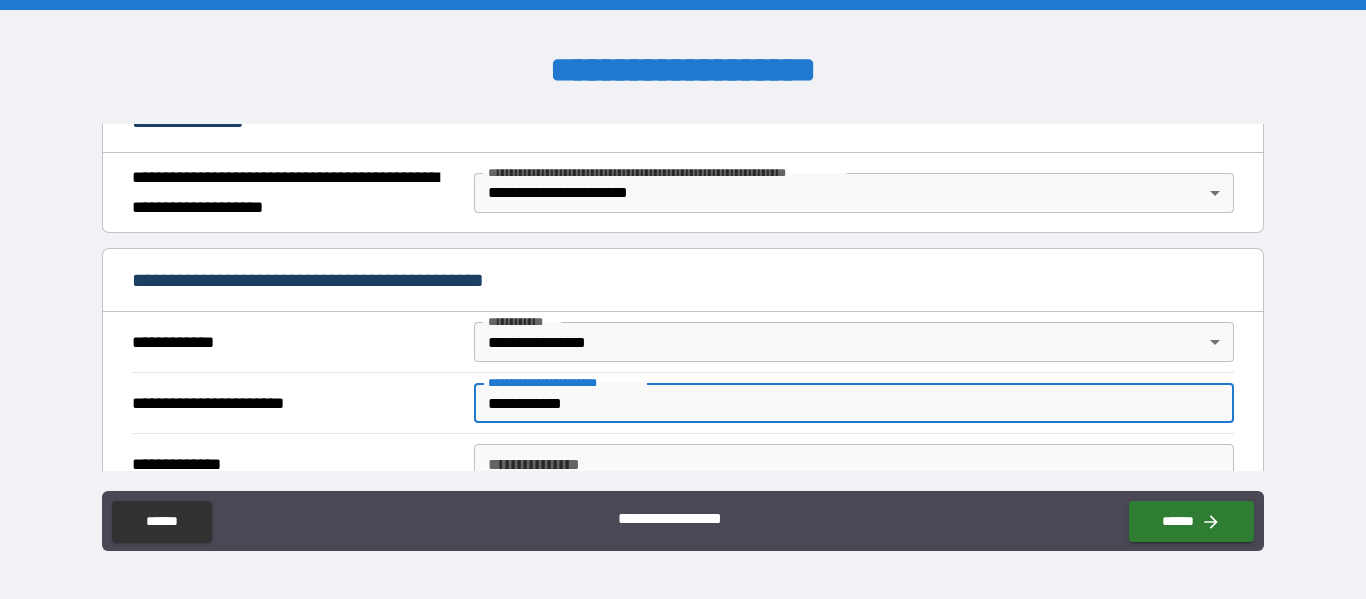 type on "**********" 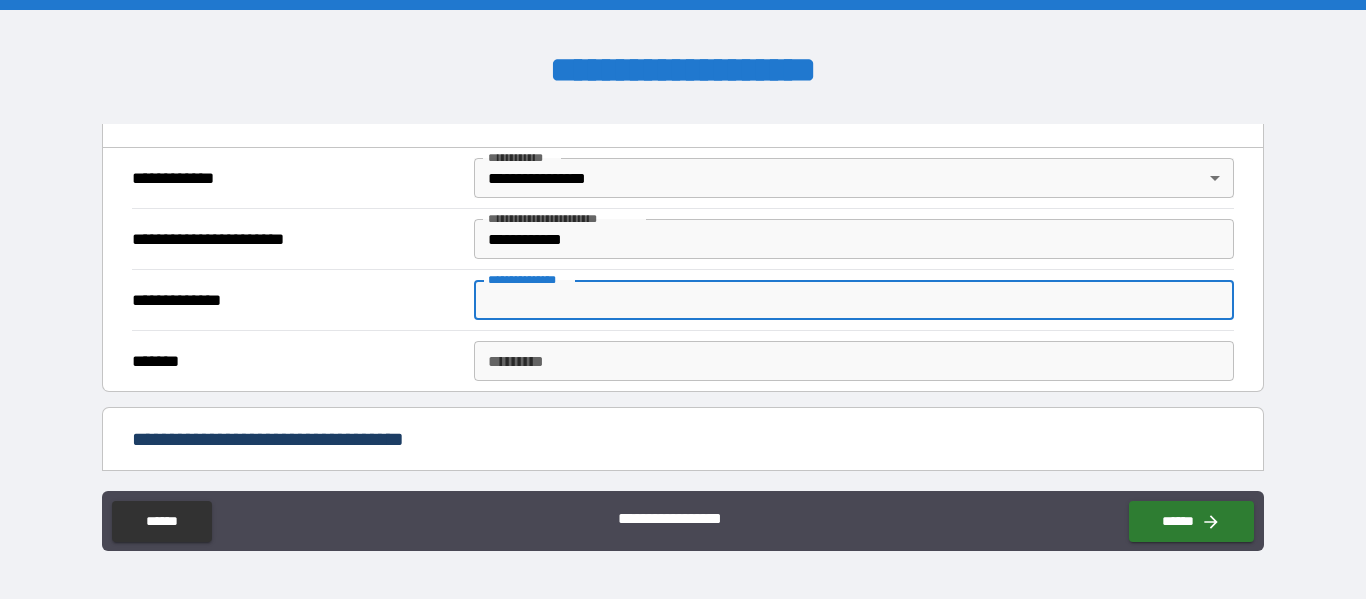 scroll, scrollTop: 429, scrollLeft: 0, axis: vertical 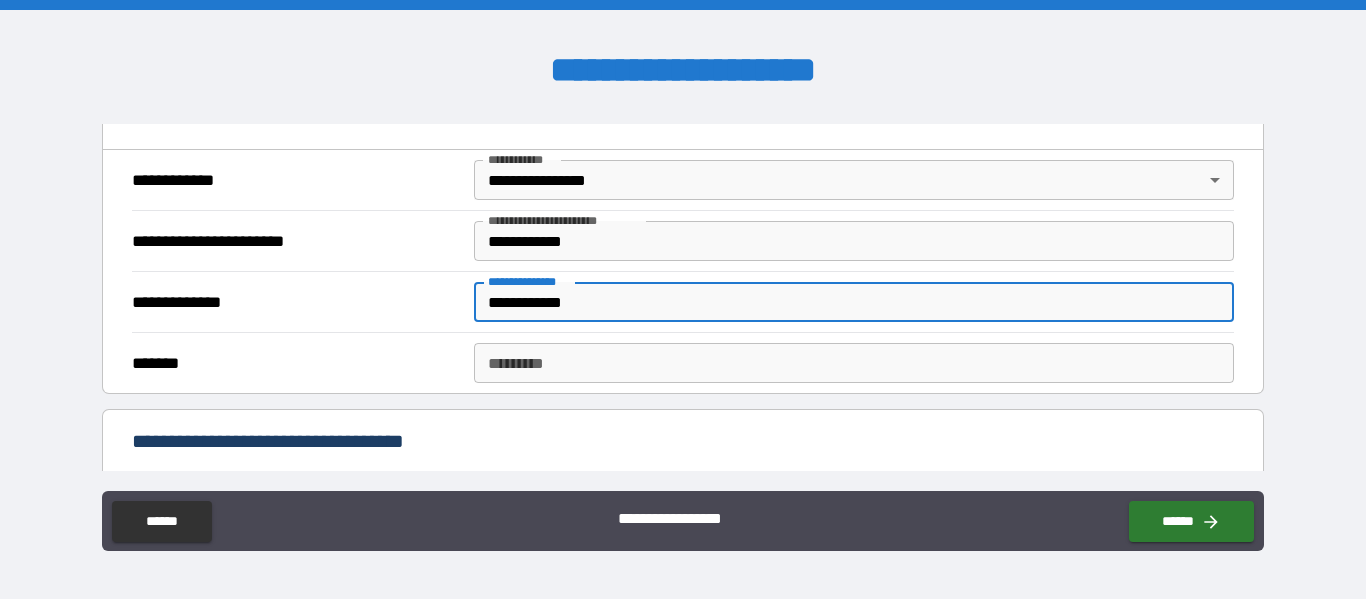 type on "**********" 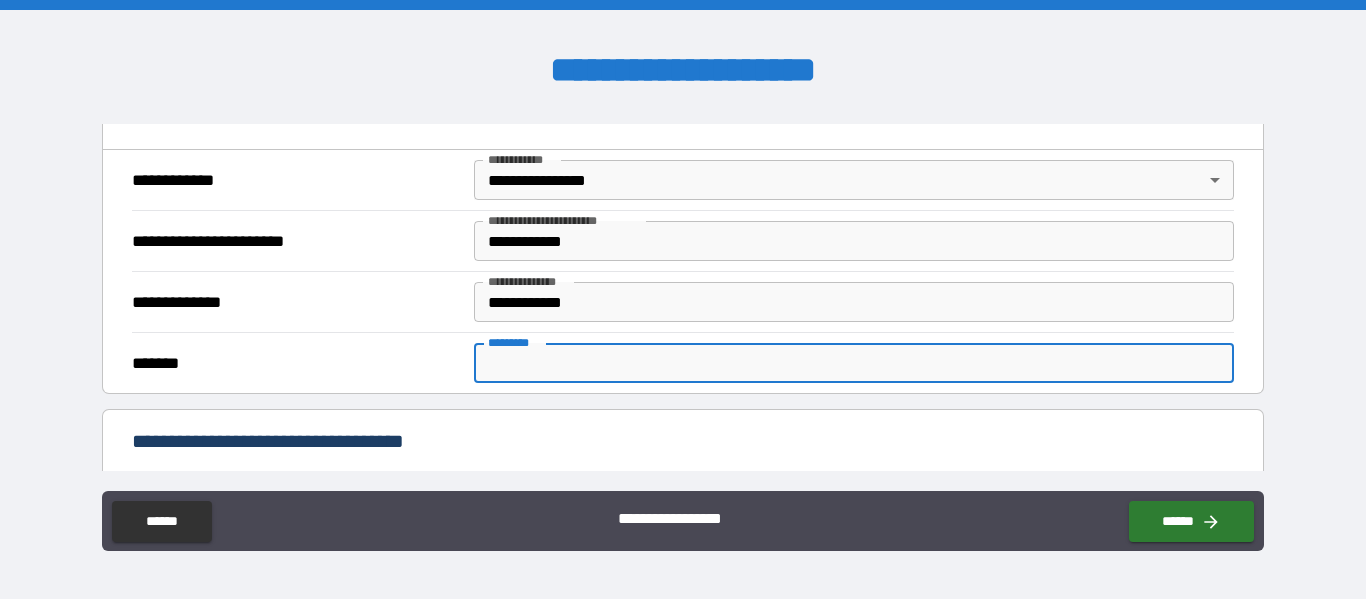 click on "*******   *" at bounding box center [854, 363] 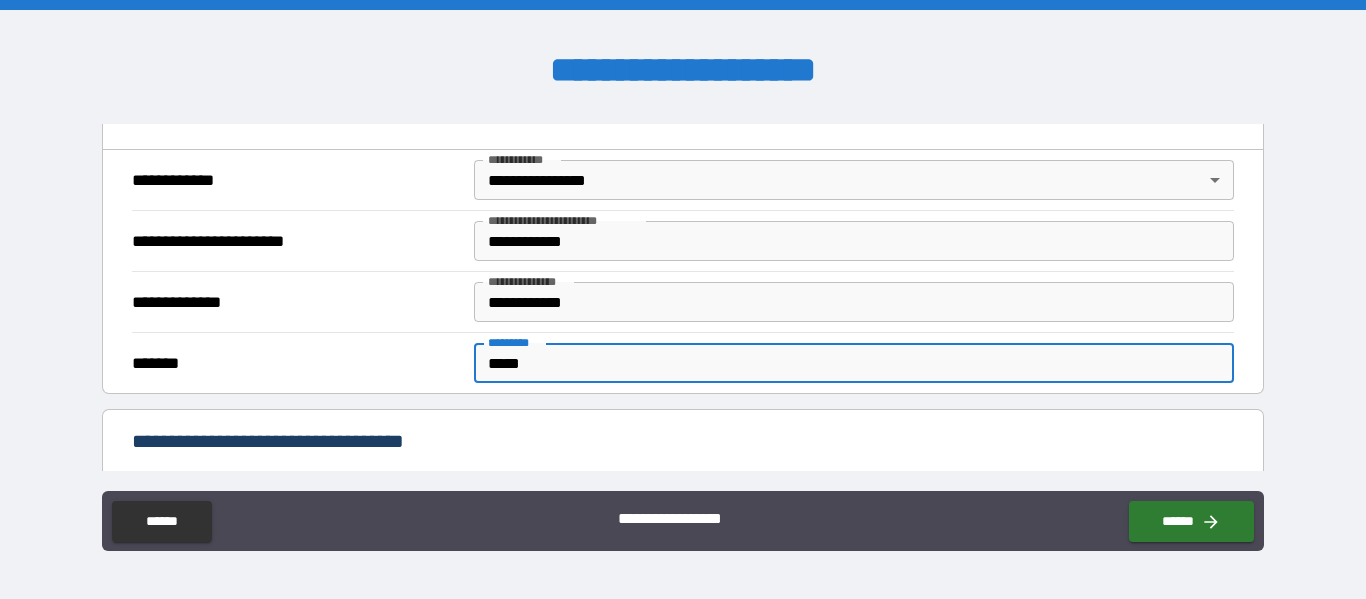 type on "*****" 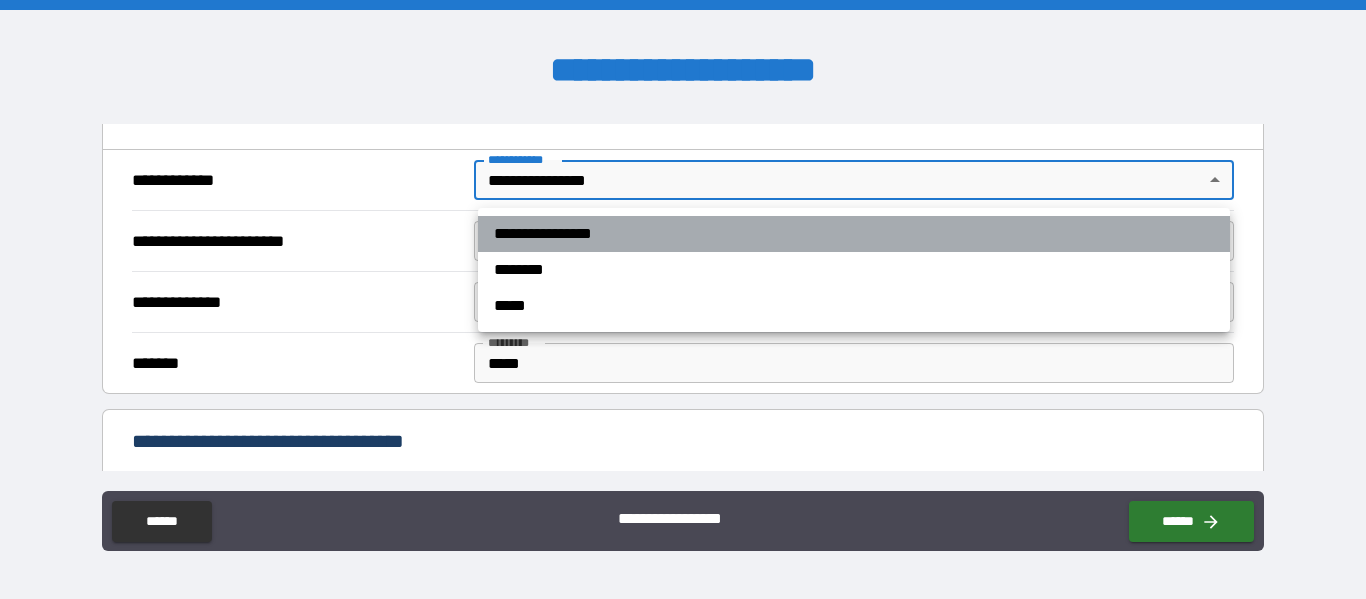click on "**********" at bounding box center (854, 234) 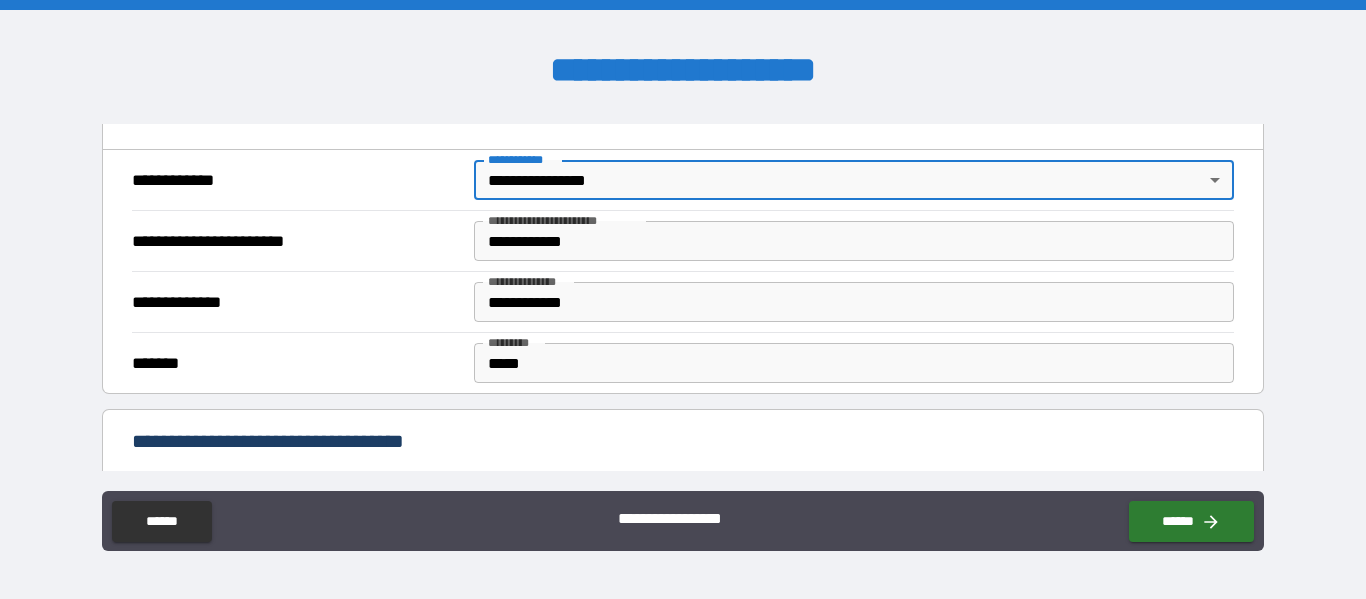 click on "**********" at bounding box center [854, 241] 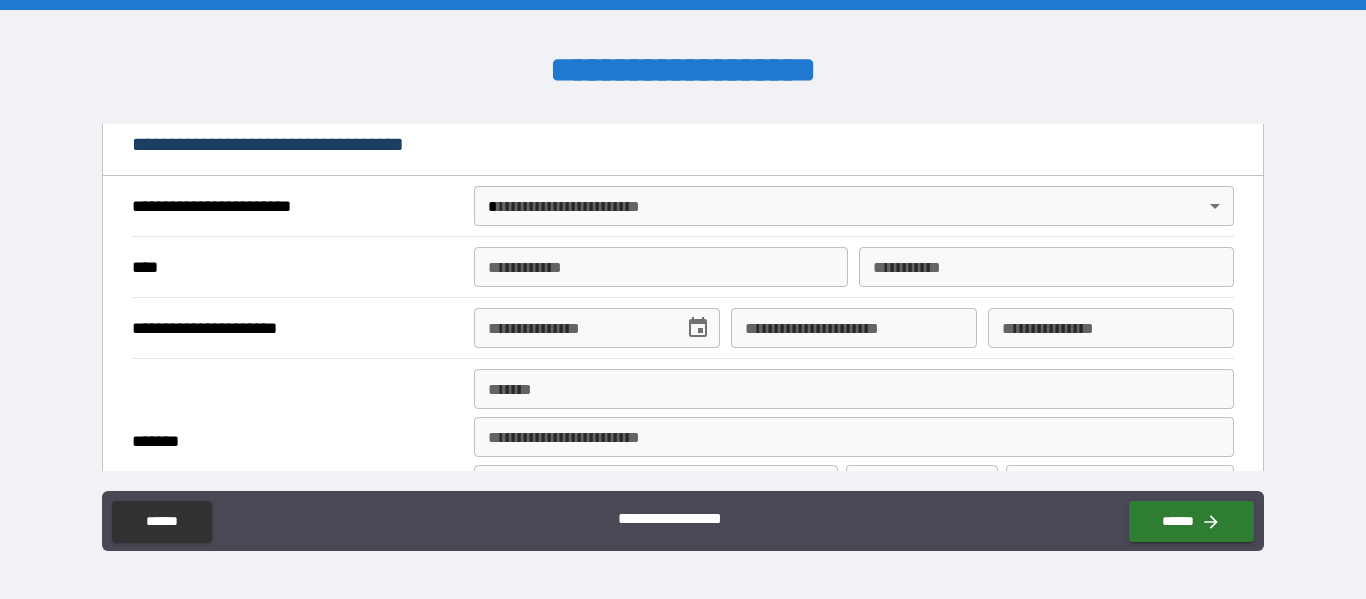scroll, scrollTop: 728, scrollLeft: 0, axis: vertical 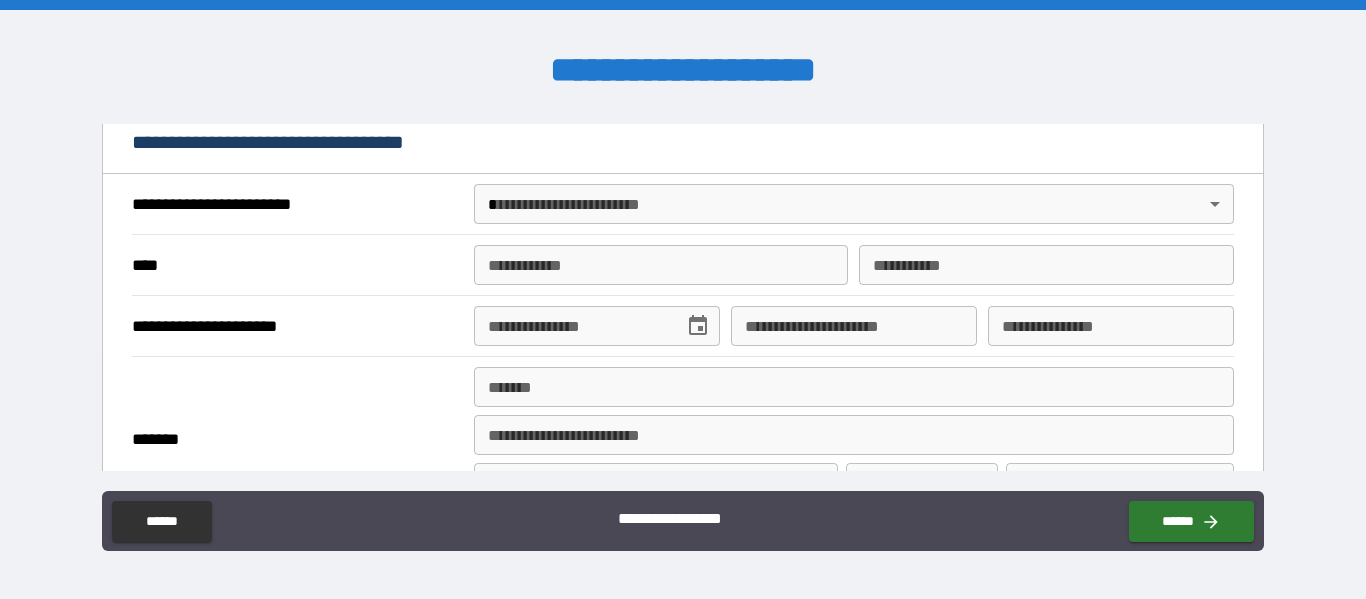 type on "**********" 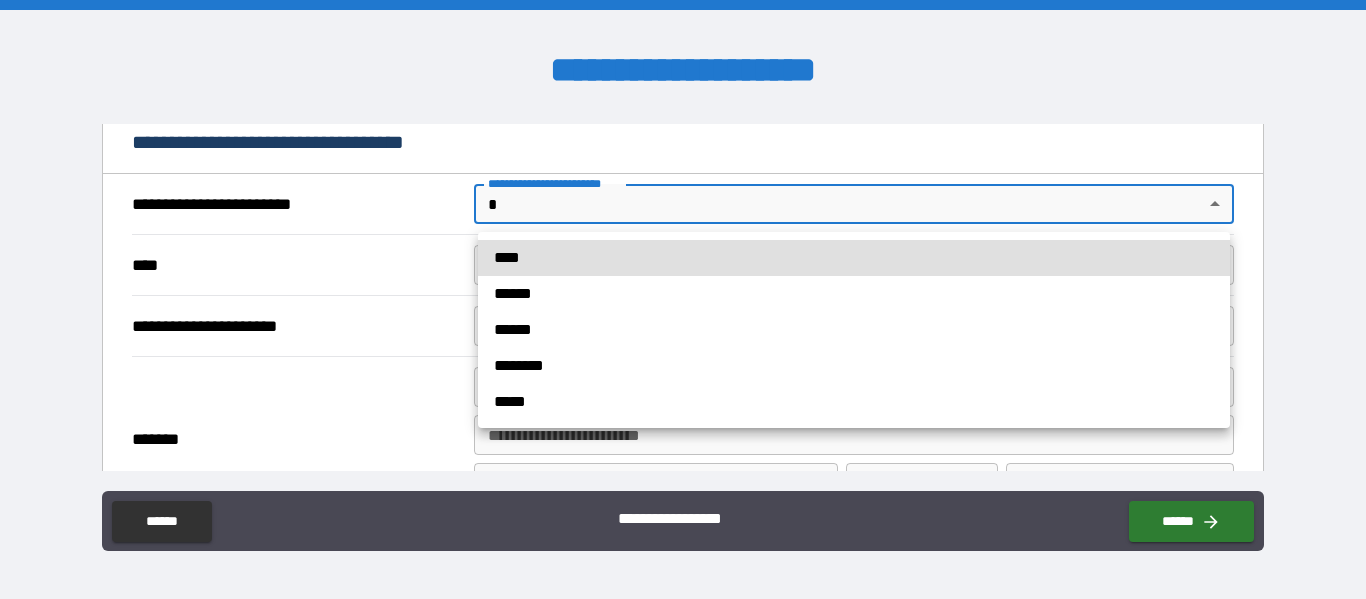 click on "**********" at bounding box center (683, 299) 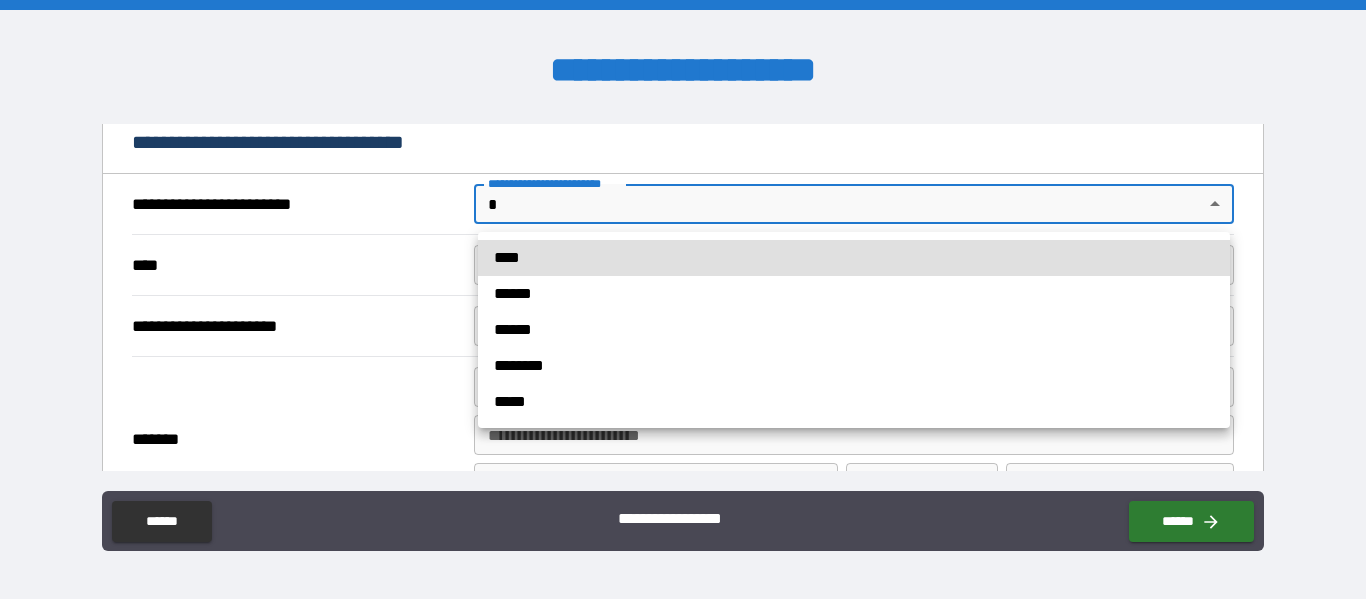 click on "****" at bounding box center [854, 258] 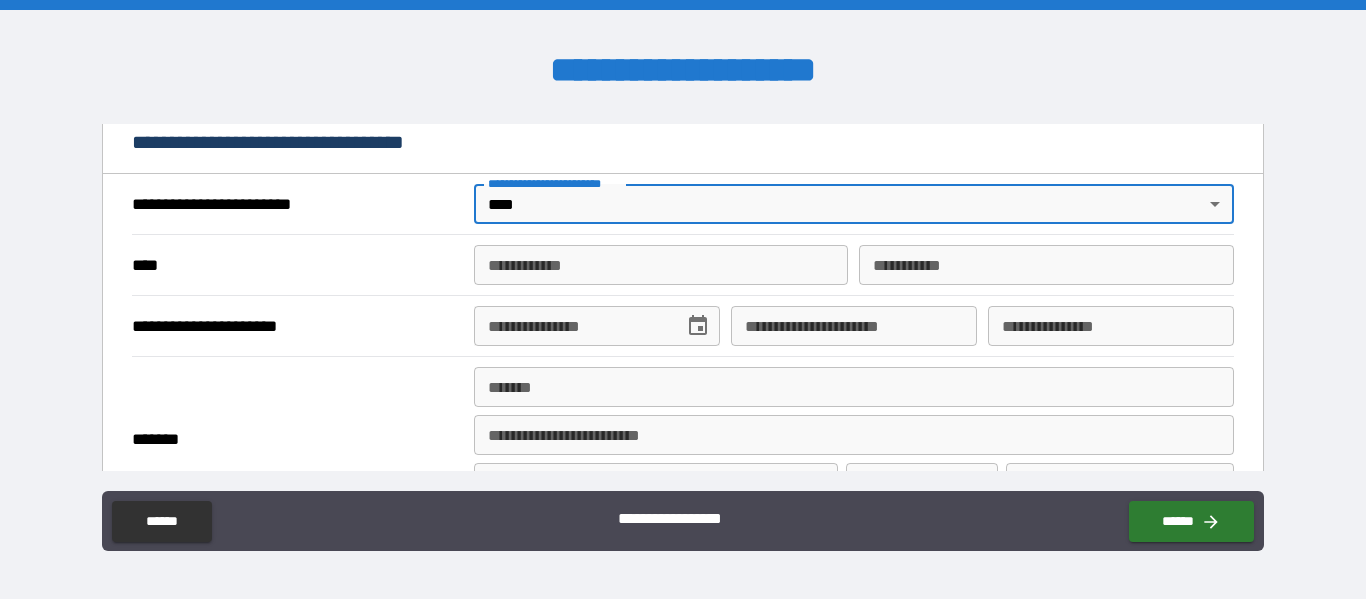 click on "**********" at bounding box center [661, 265] 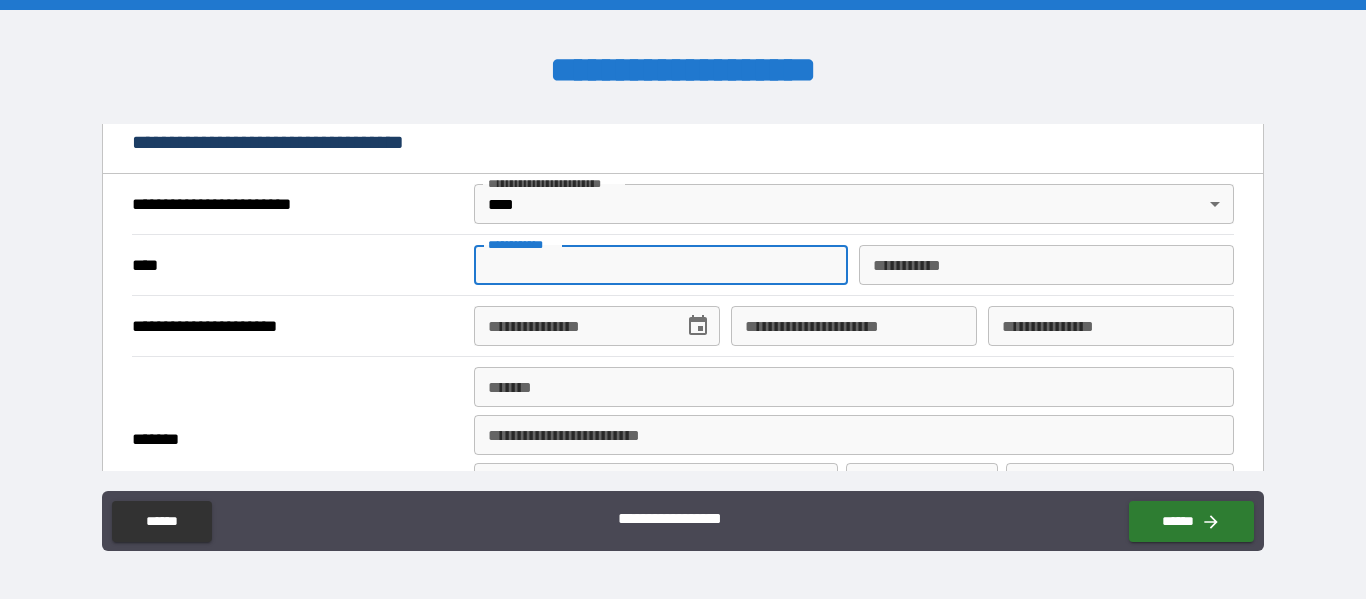 type on "*******" 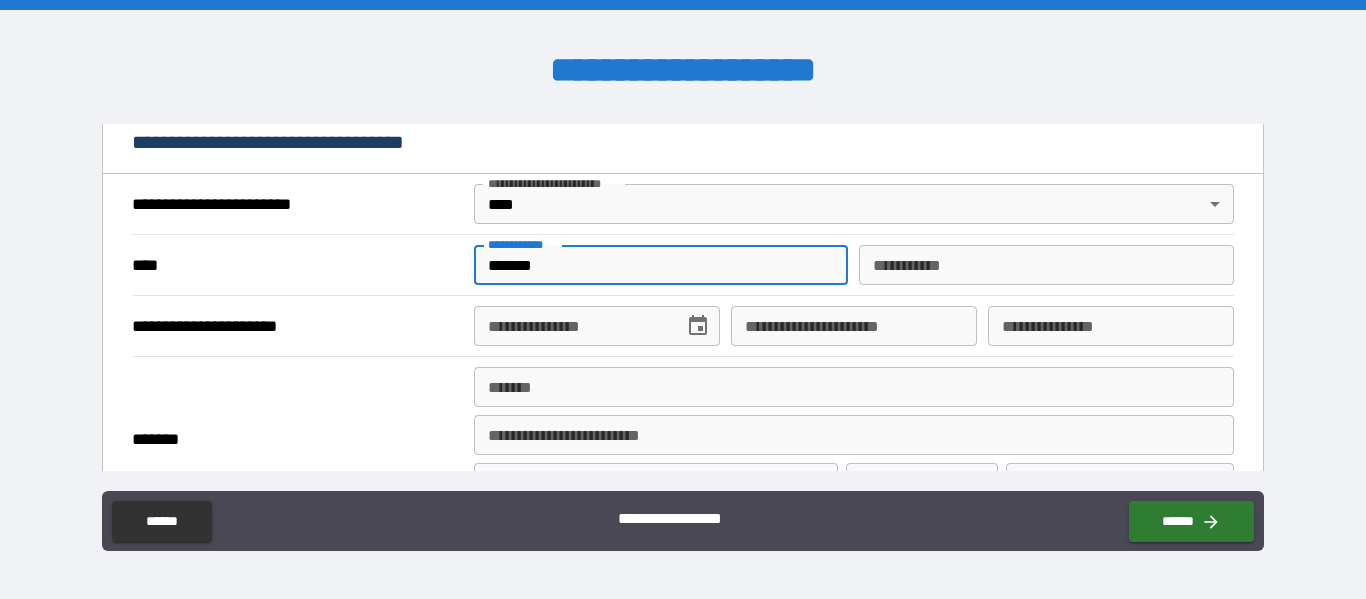type on "*****" 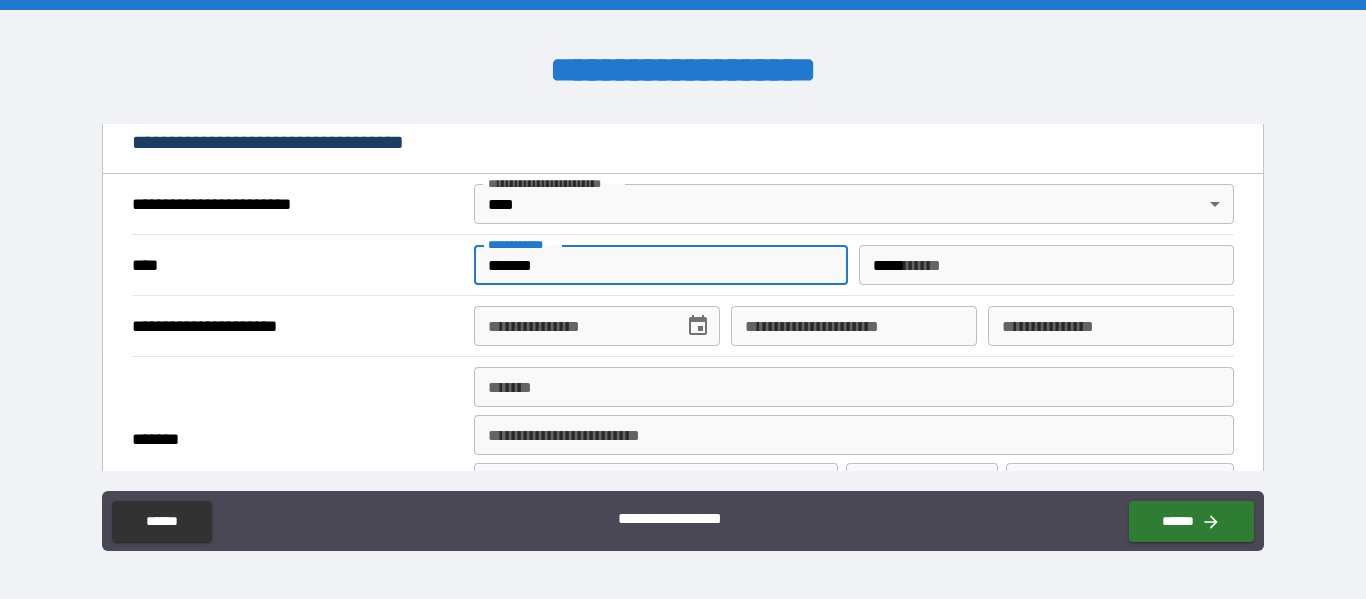 type on "**********" 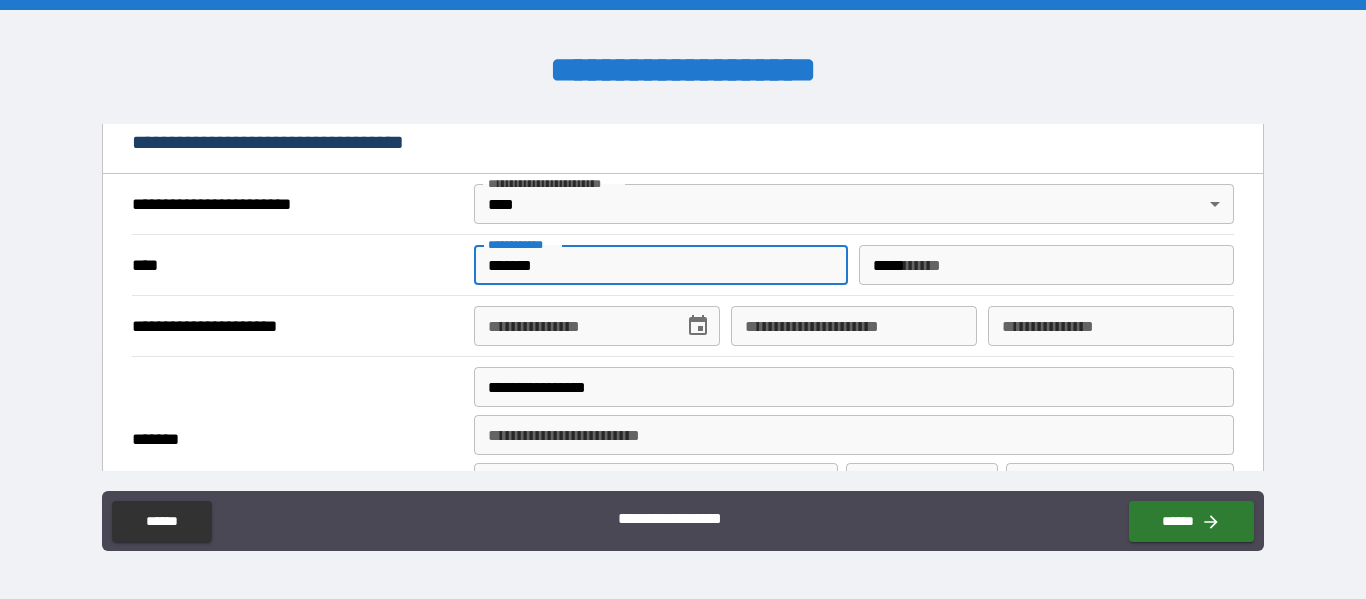 type on "*****" 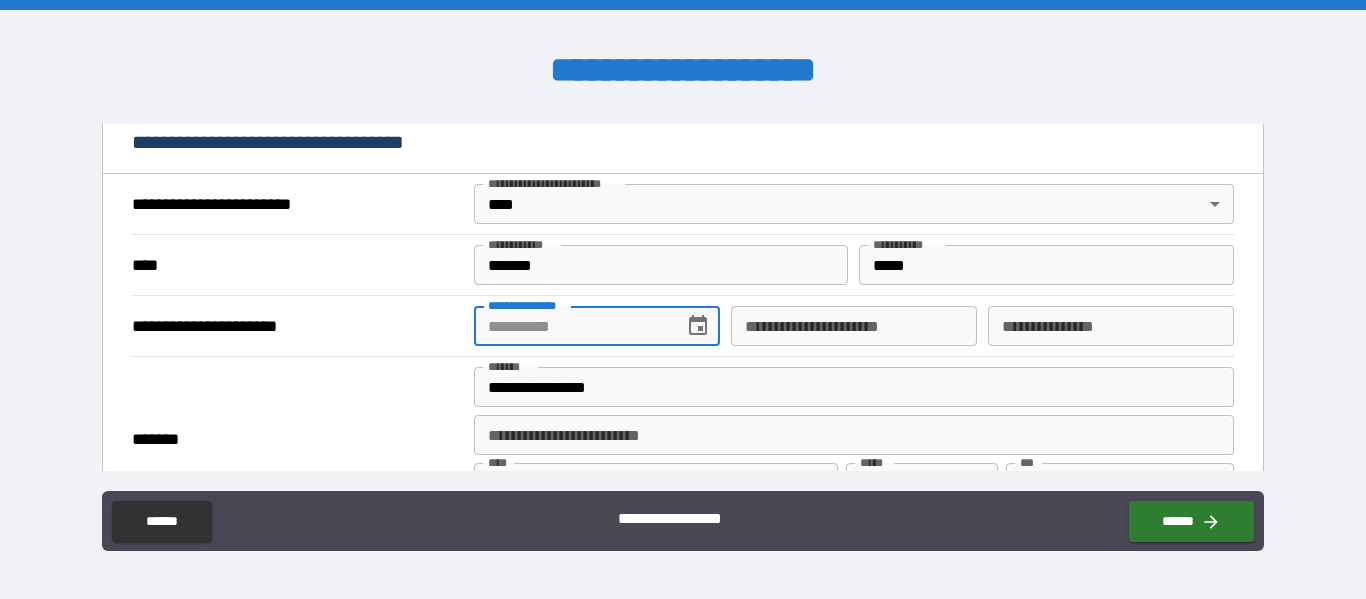 click on "**********" at bounding box center (572, 326) 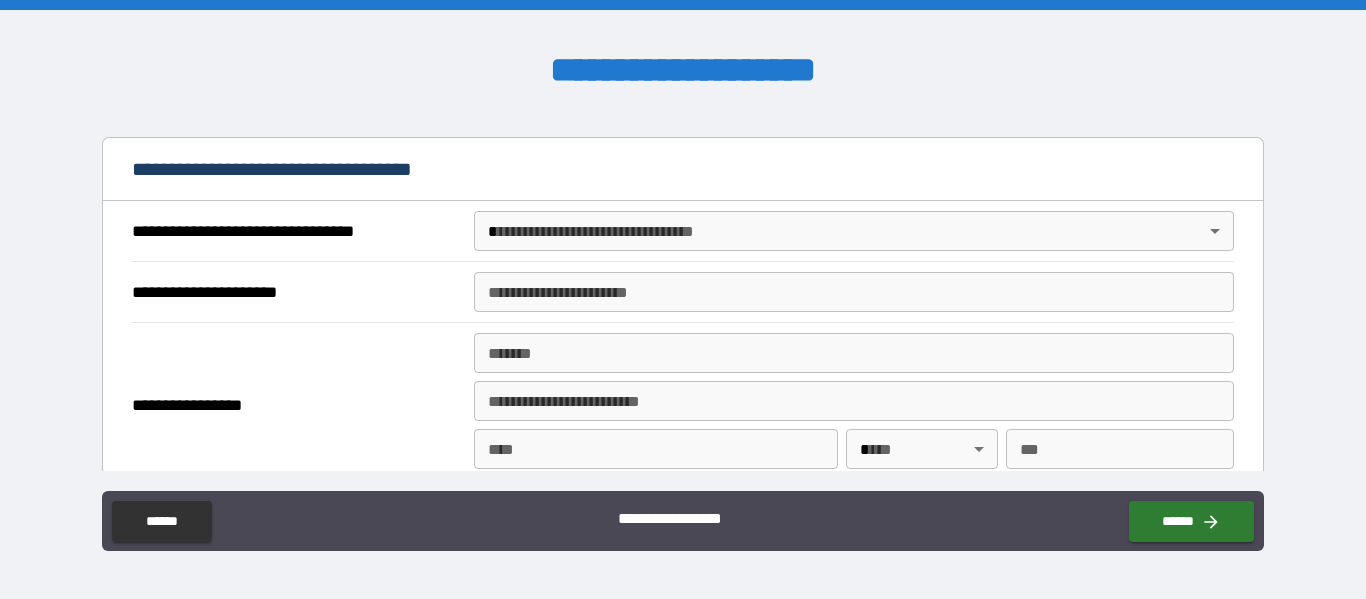 scroll, scrollTop: 1132, scrollLeft: 0, axis: vertical 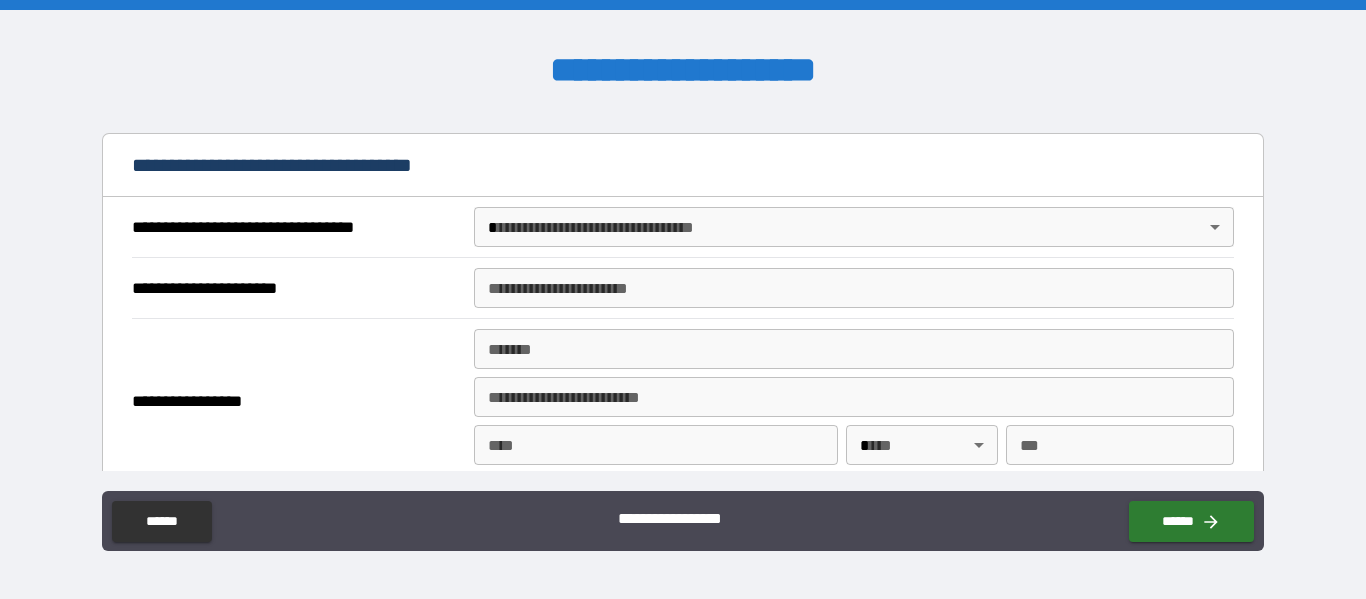 type on "**********" 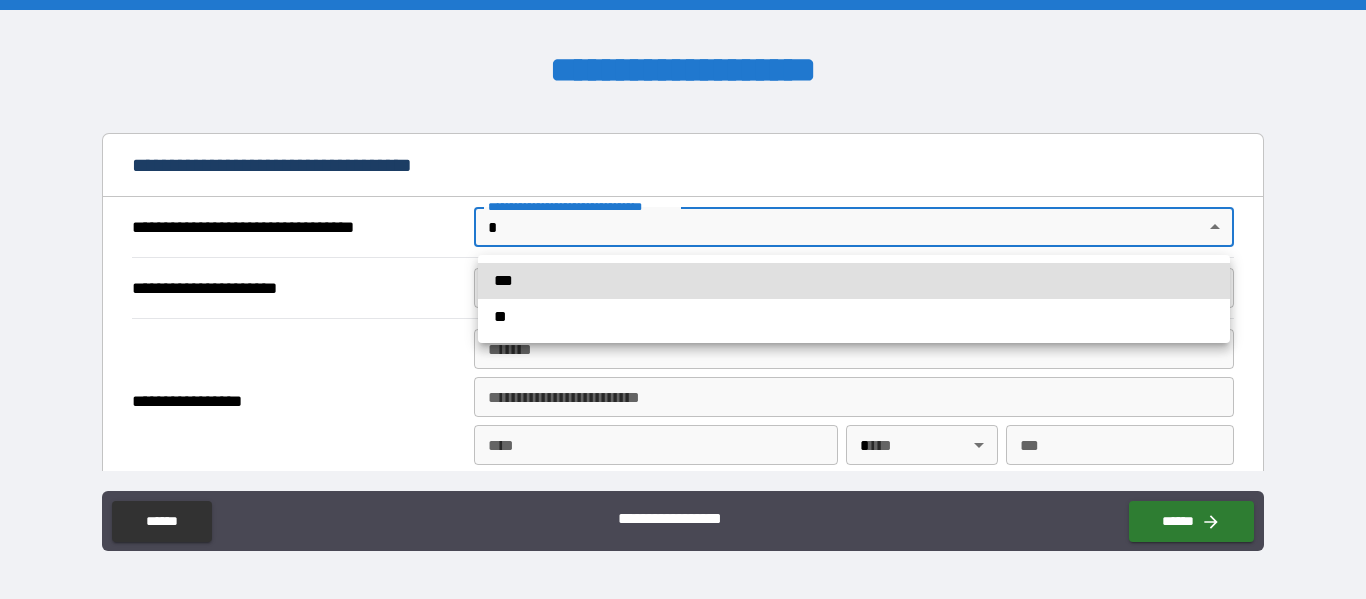 click on "**********" at bounding box center (683, 299) 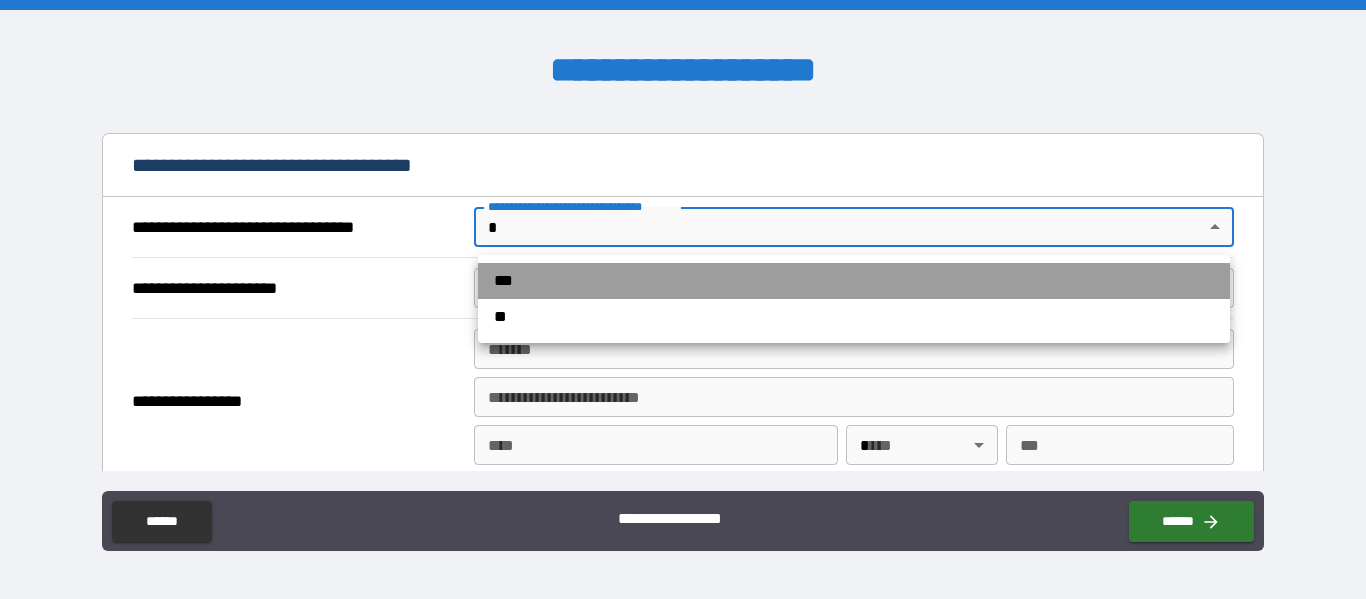 click on "***" at bounding box center (854, 281) 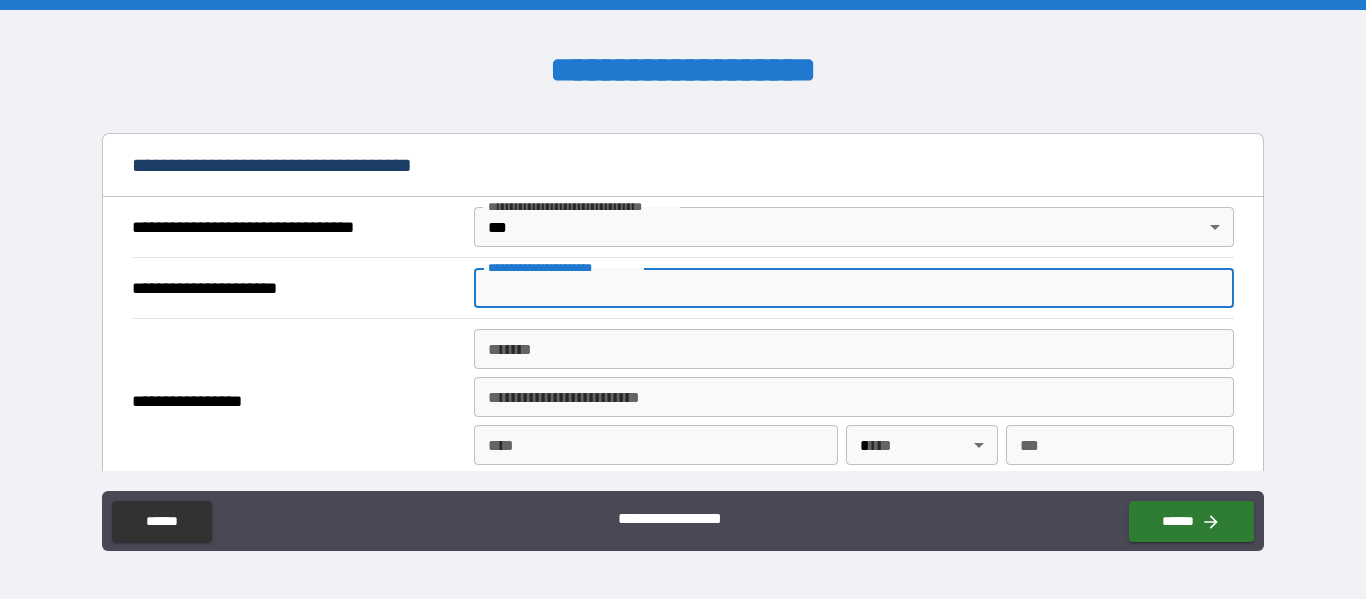 click on "**********" at bounding box center (854, 288) 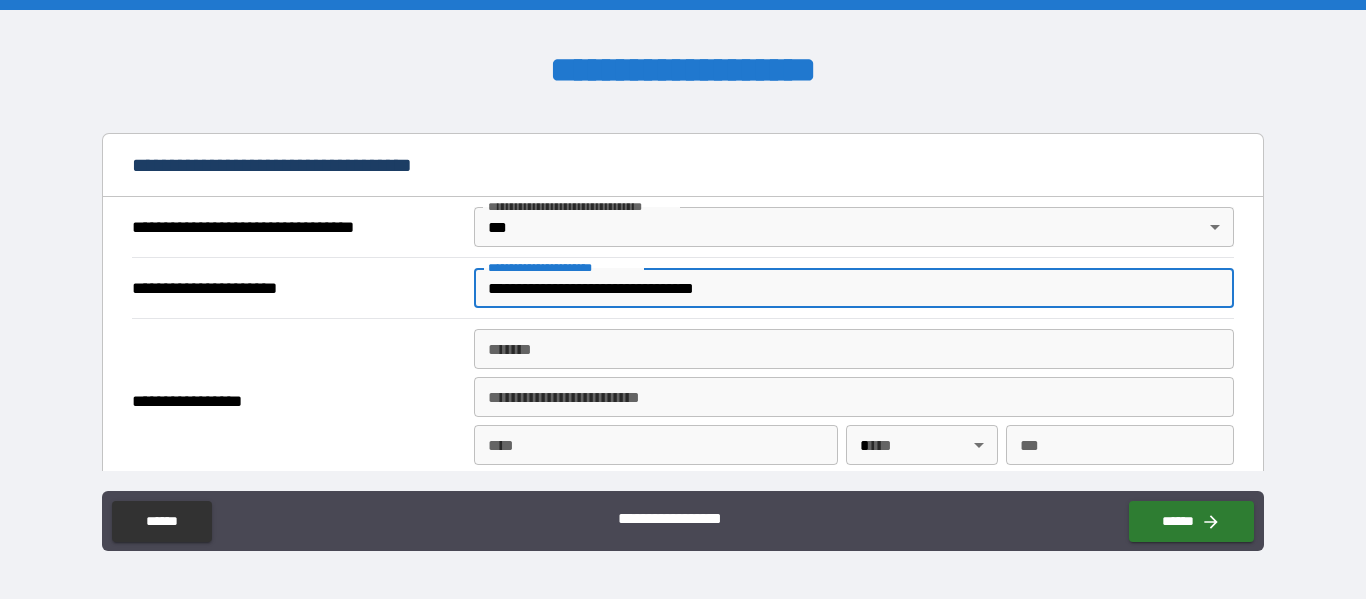 type on "**********" 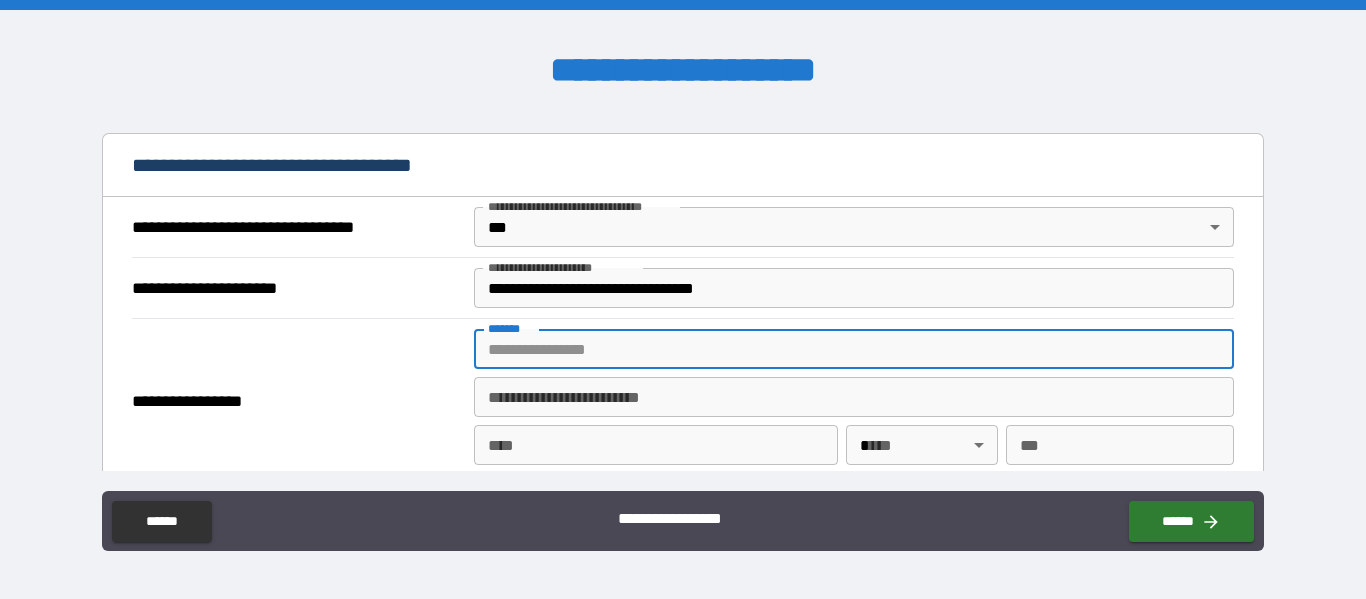 click on "*******" at bounding box center [854, 349] 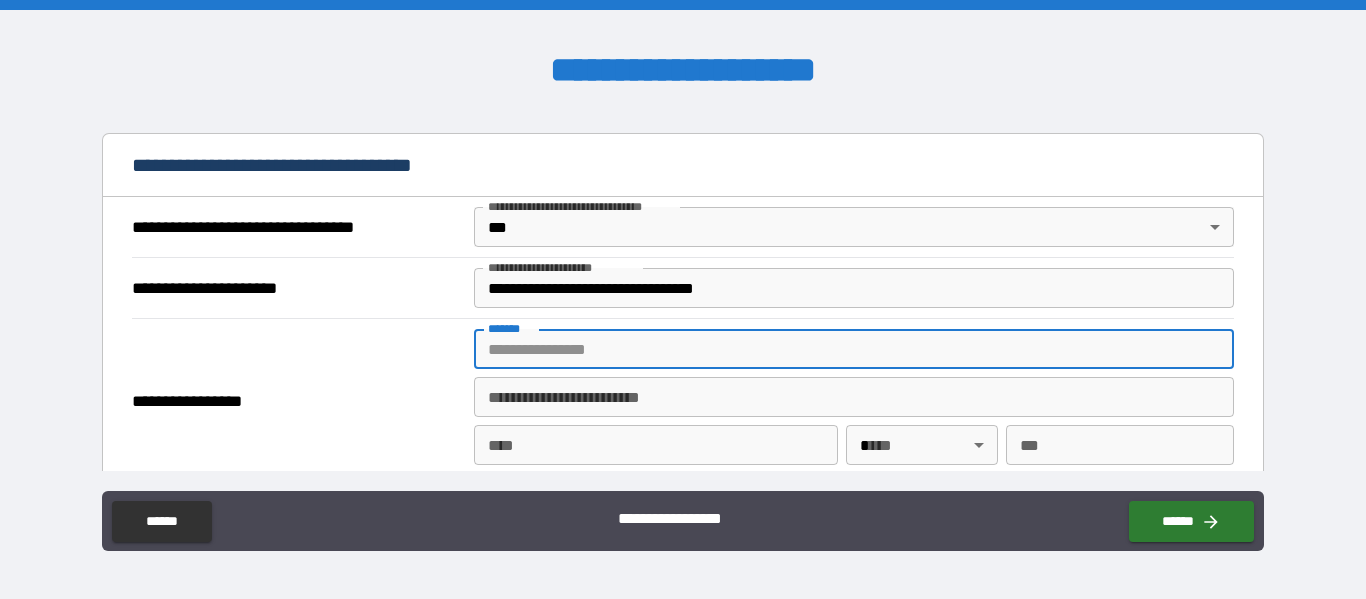 paste on "**********" 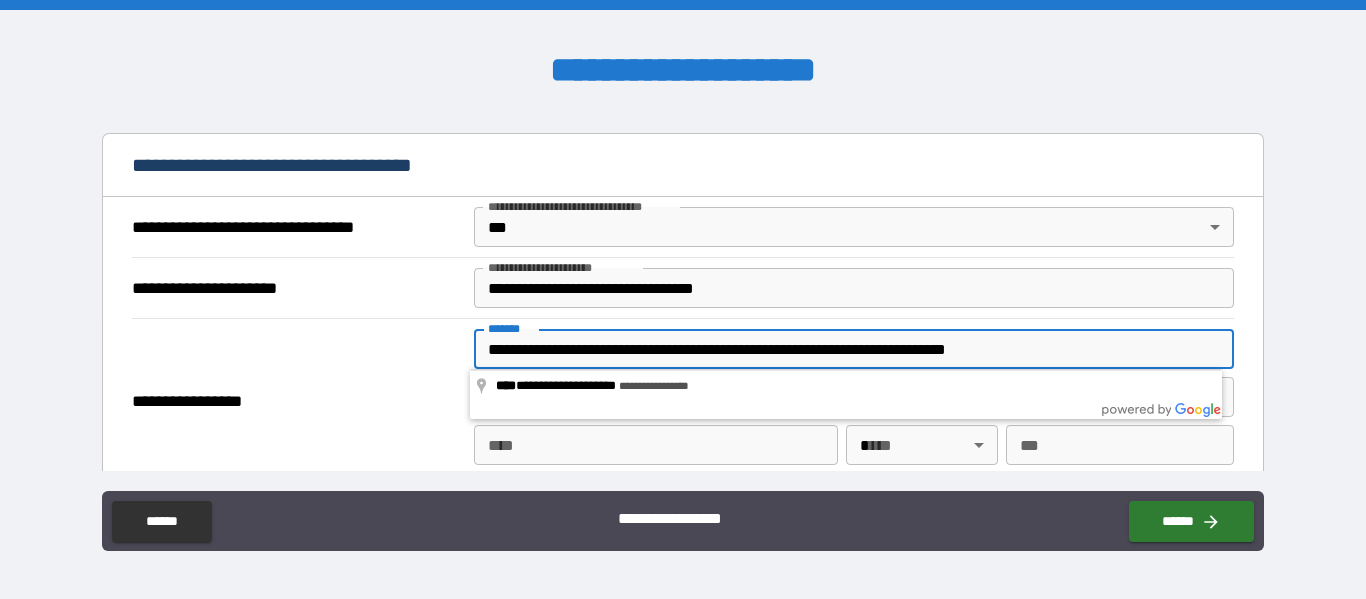 type on "**********" 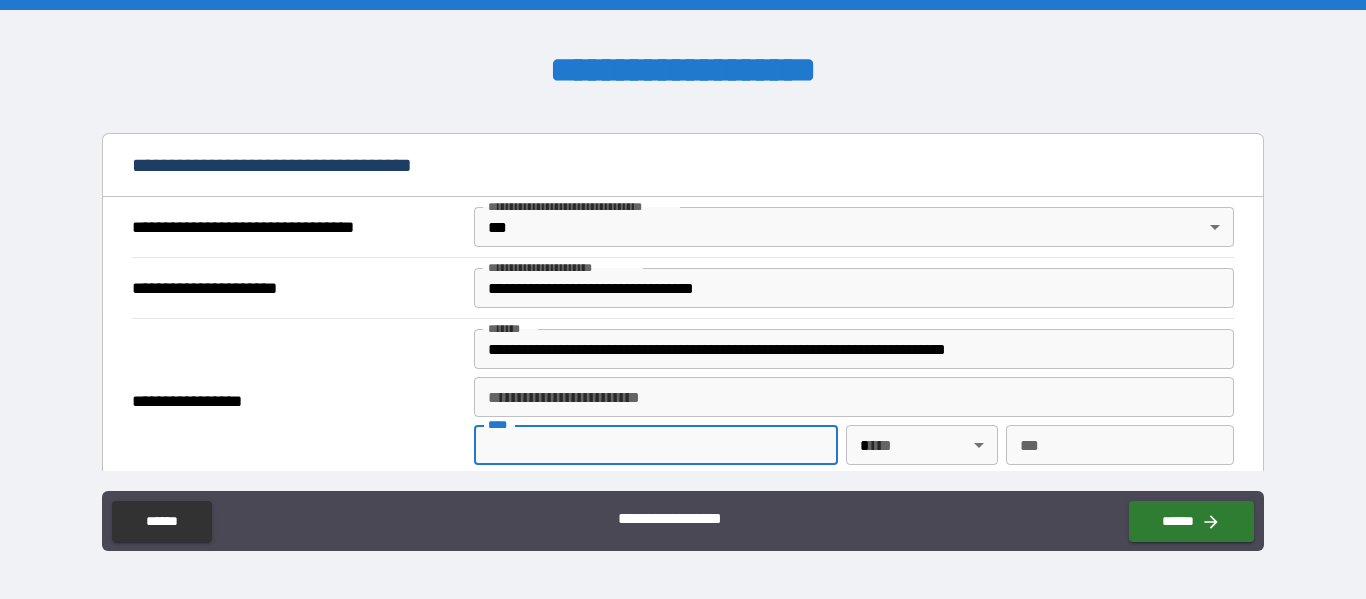 click on "****" at bounding box center [656, 445] 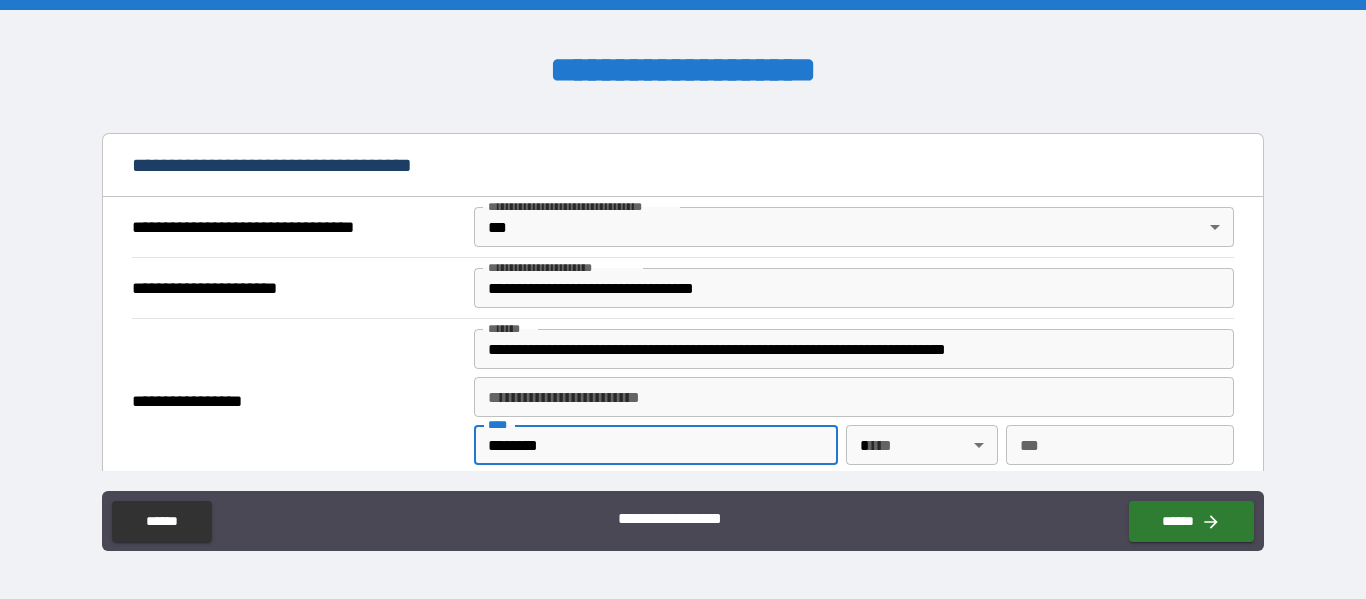 type on "********" 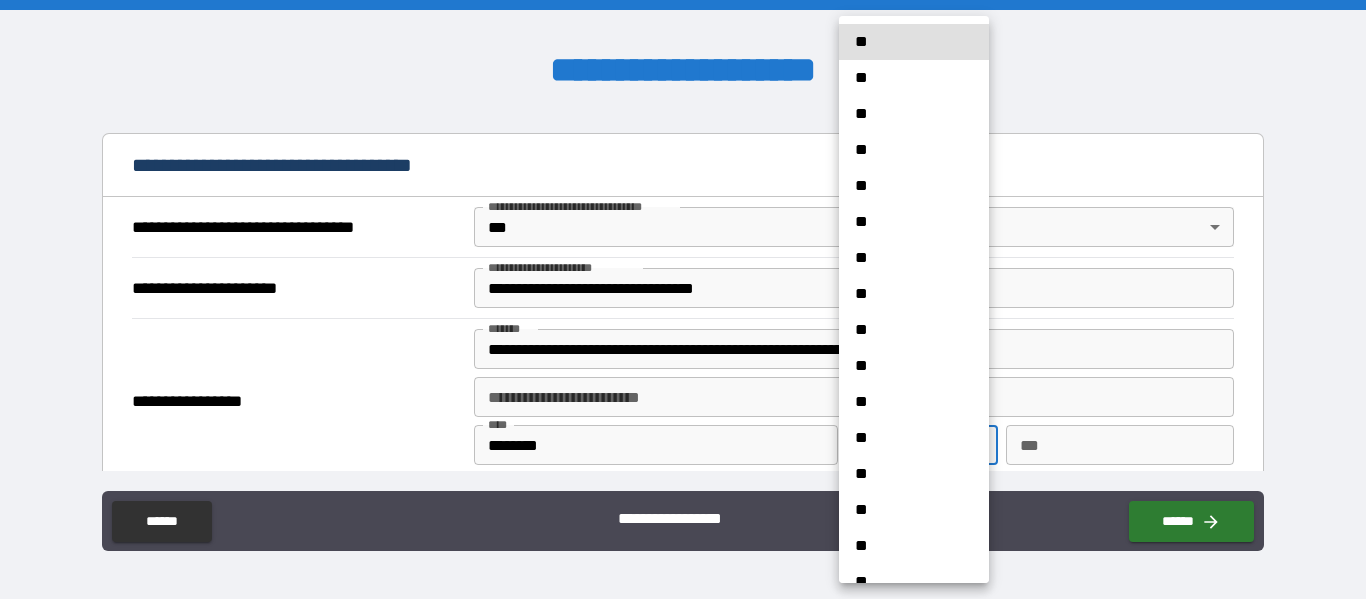 click on "**********" at bounding box center [683, 299] 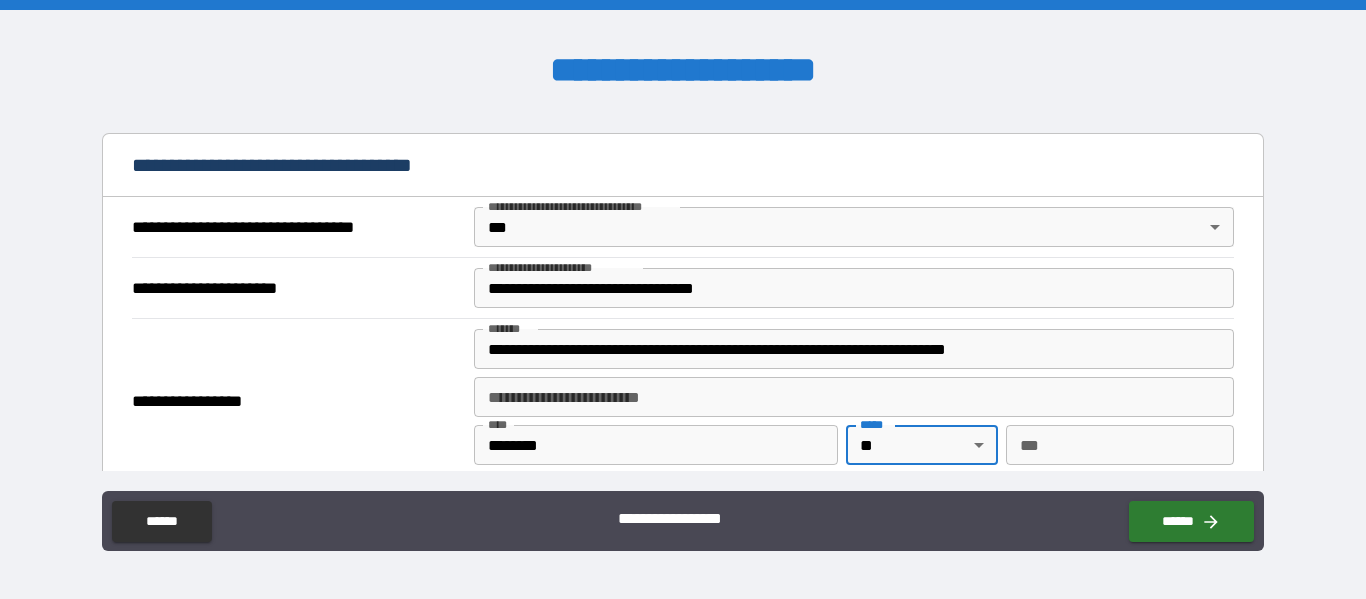 click on "***" at bounding box center [1120, 445] 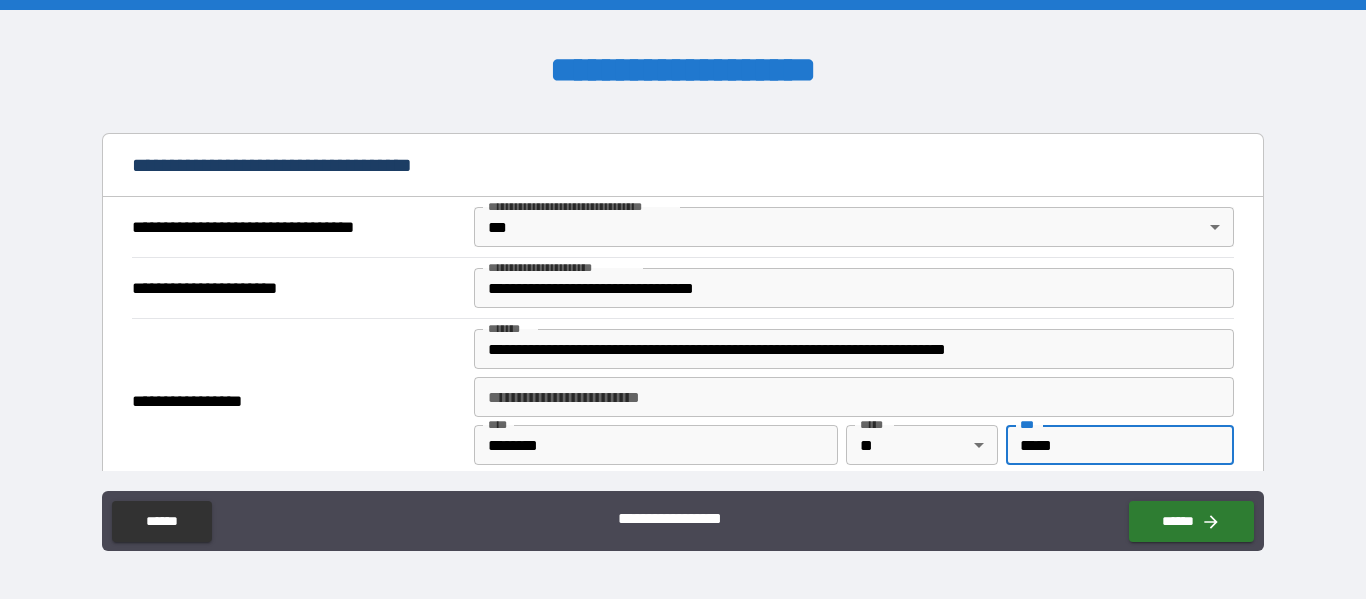type on "*****" 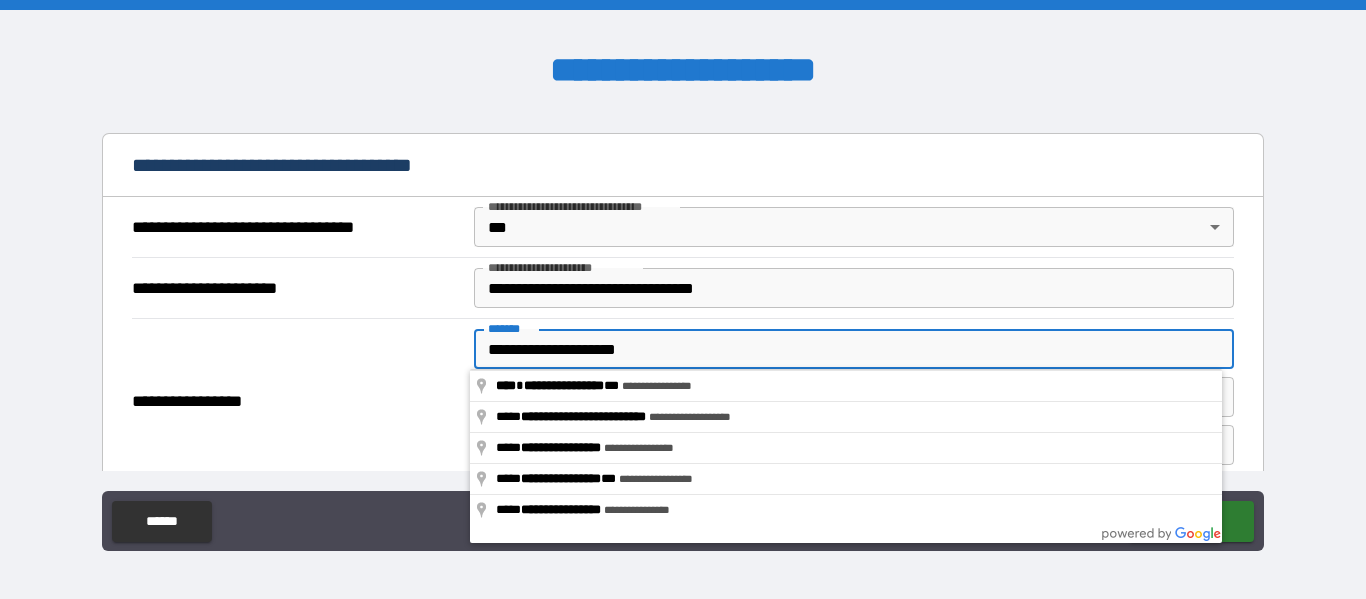 type on "**********" 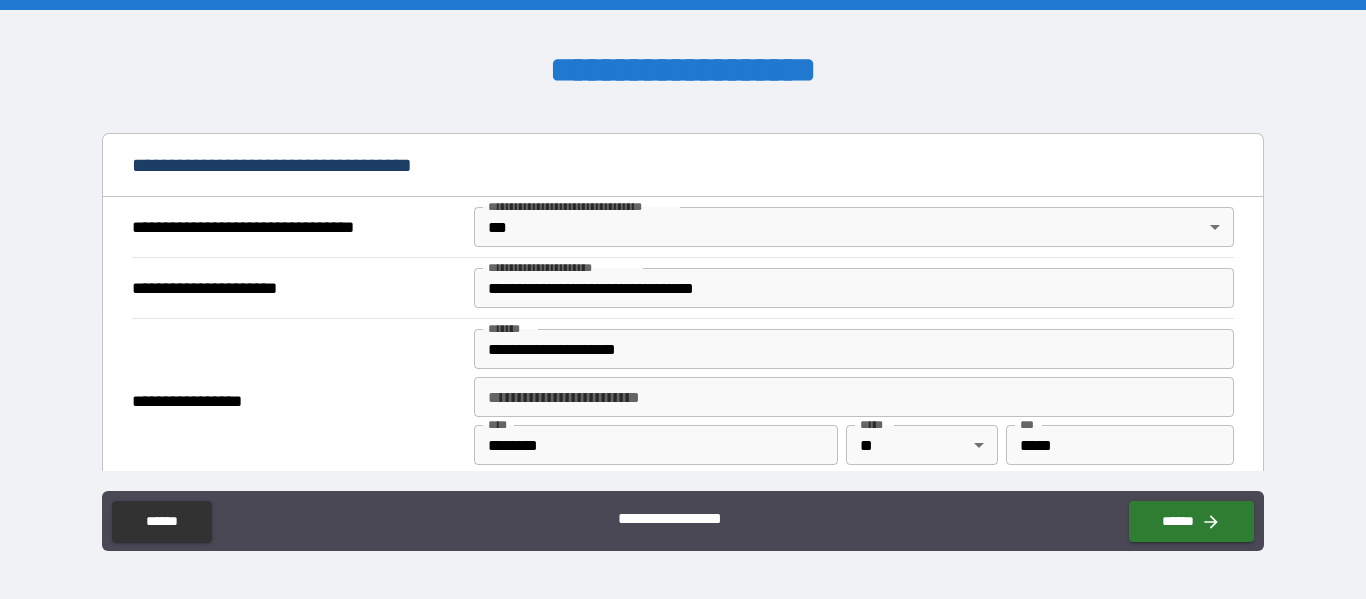 click on "**********" at bounding box center (297, 401) 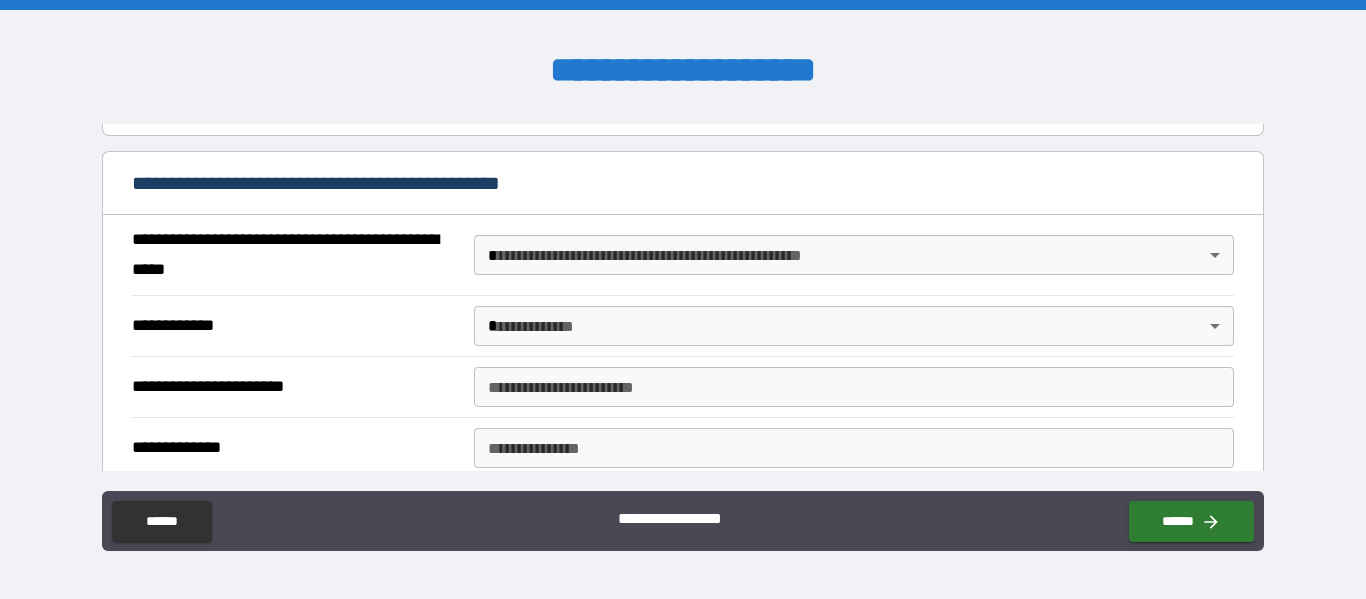 scroll, scrollTop: 1487, scrollLeft: 0, axis: vertical 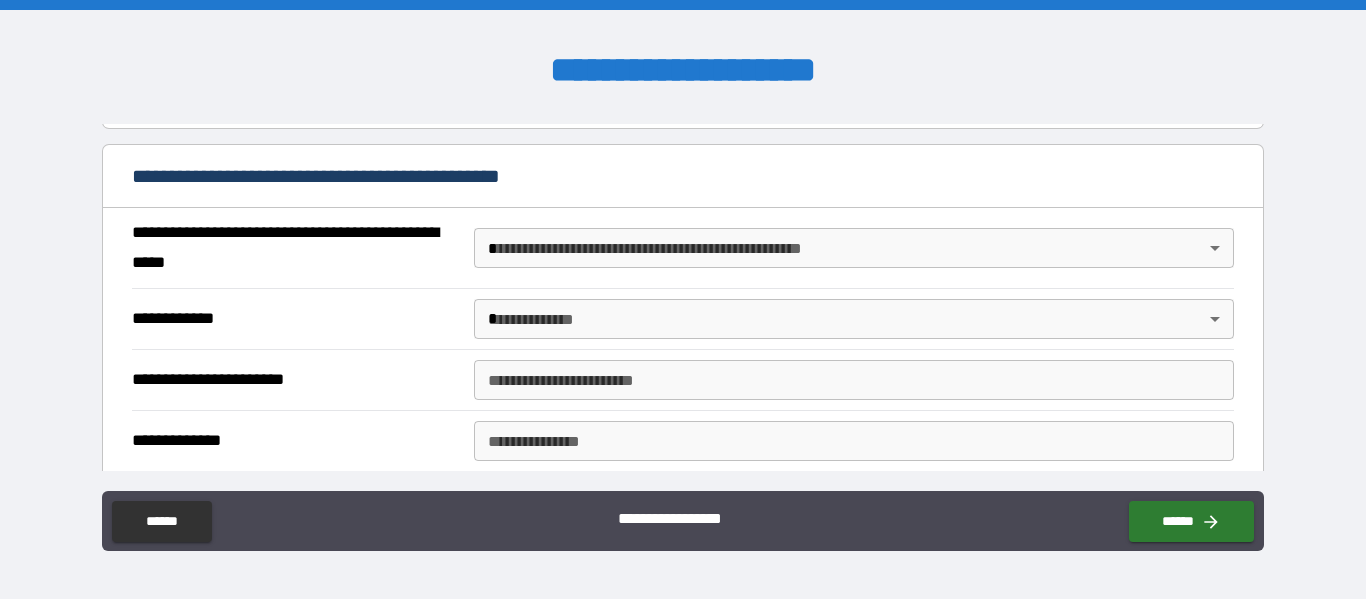 click on "**********" at bounding box center [683, 299] 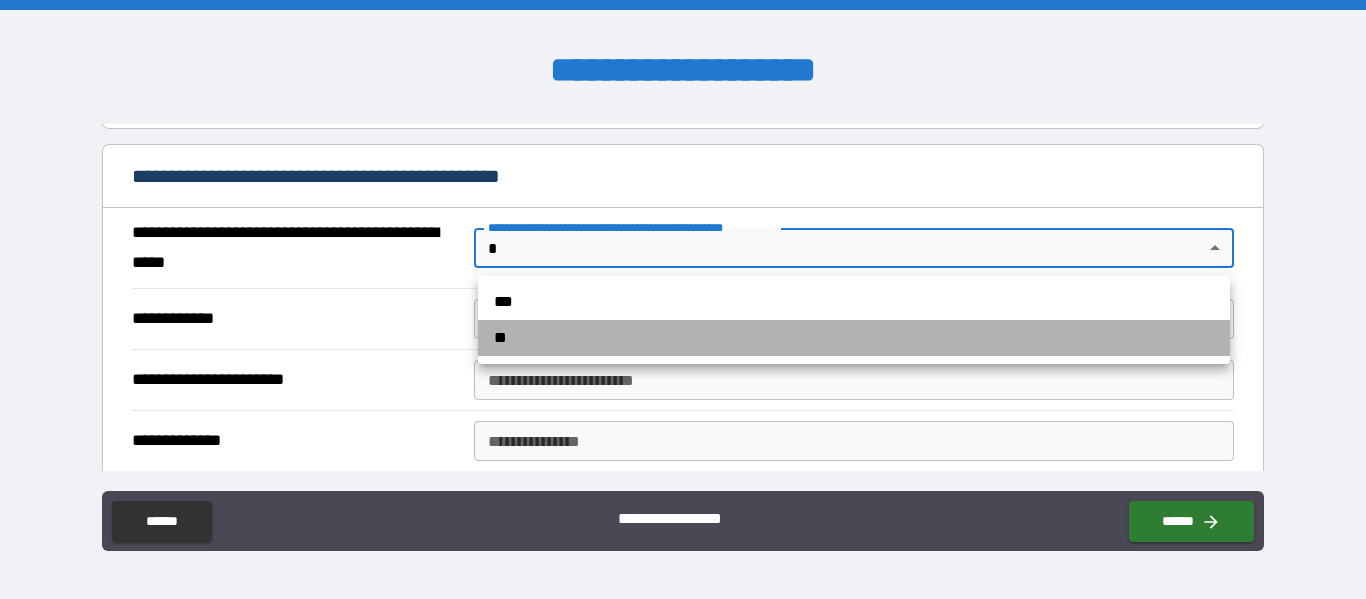 click on "**" at bounding box center (854, 338) 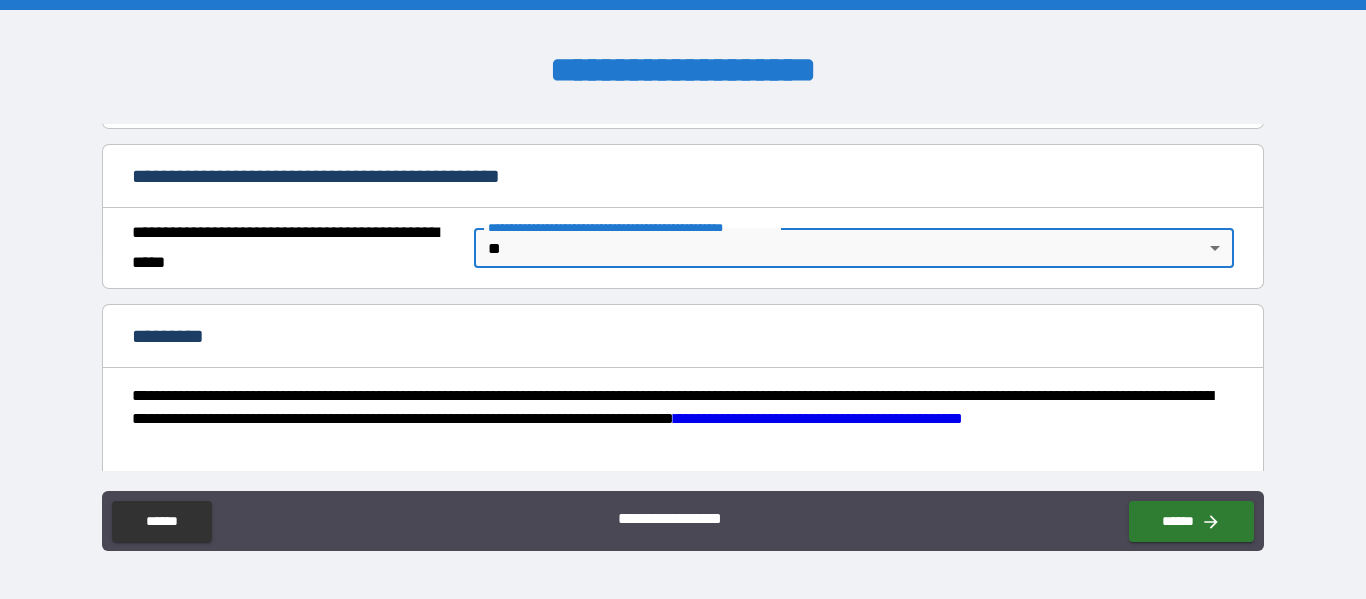scroll, scrollTop: 1663, scrollLeft: 0, axis: vertical 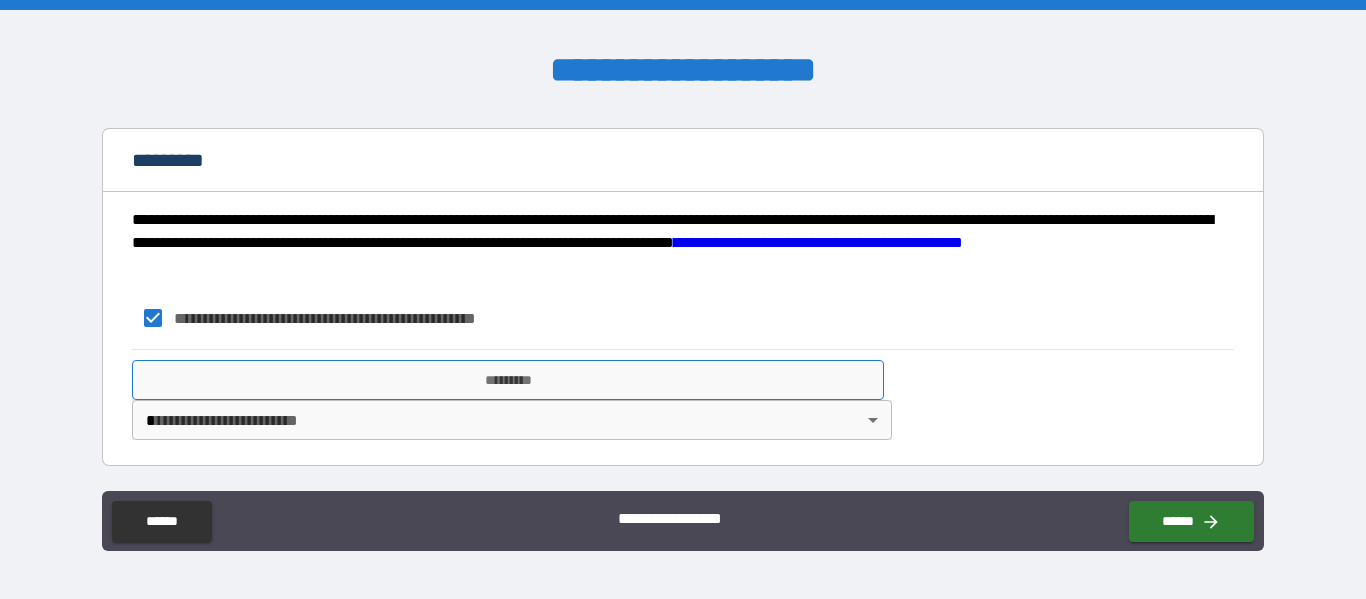 click on "*********" at bounding box center (508, 380) 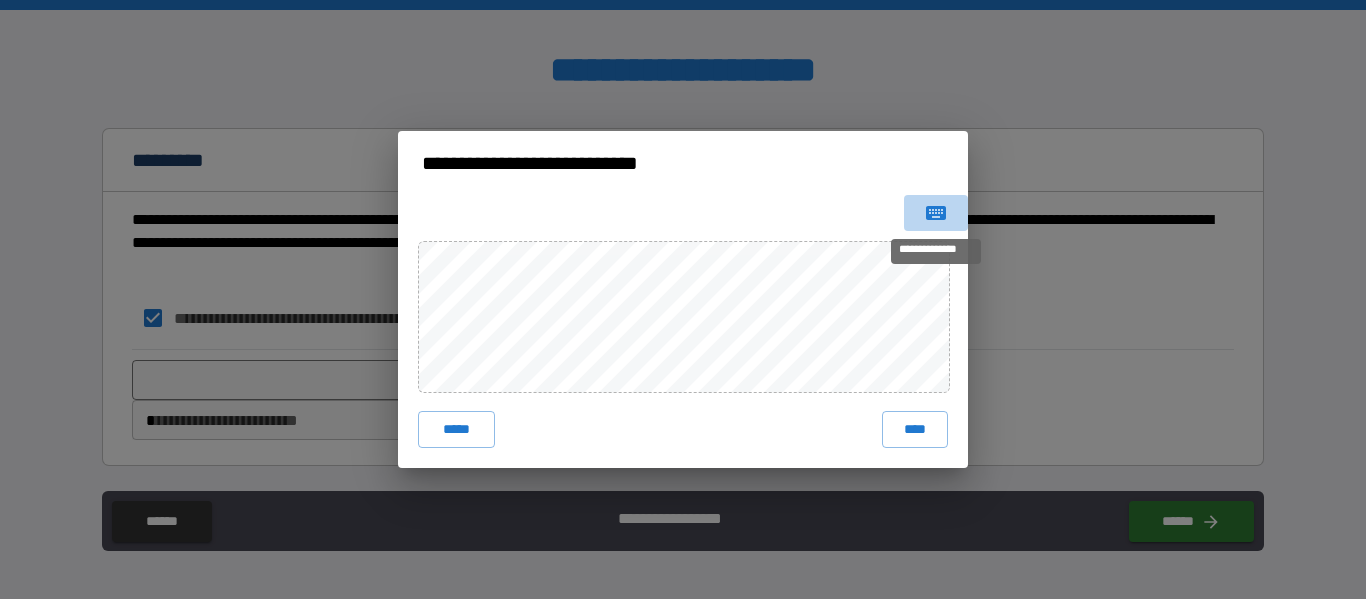click 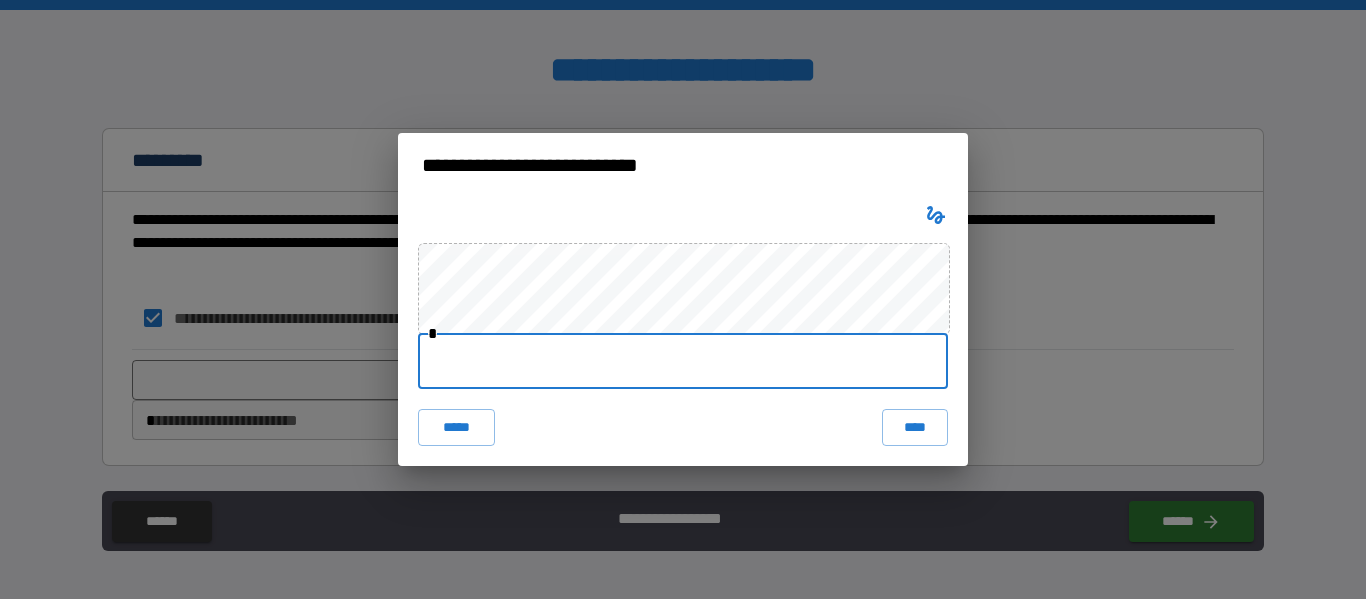 click at bounding box center [683, 361] 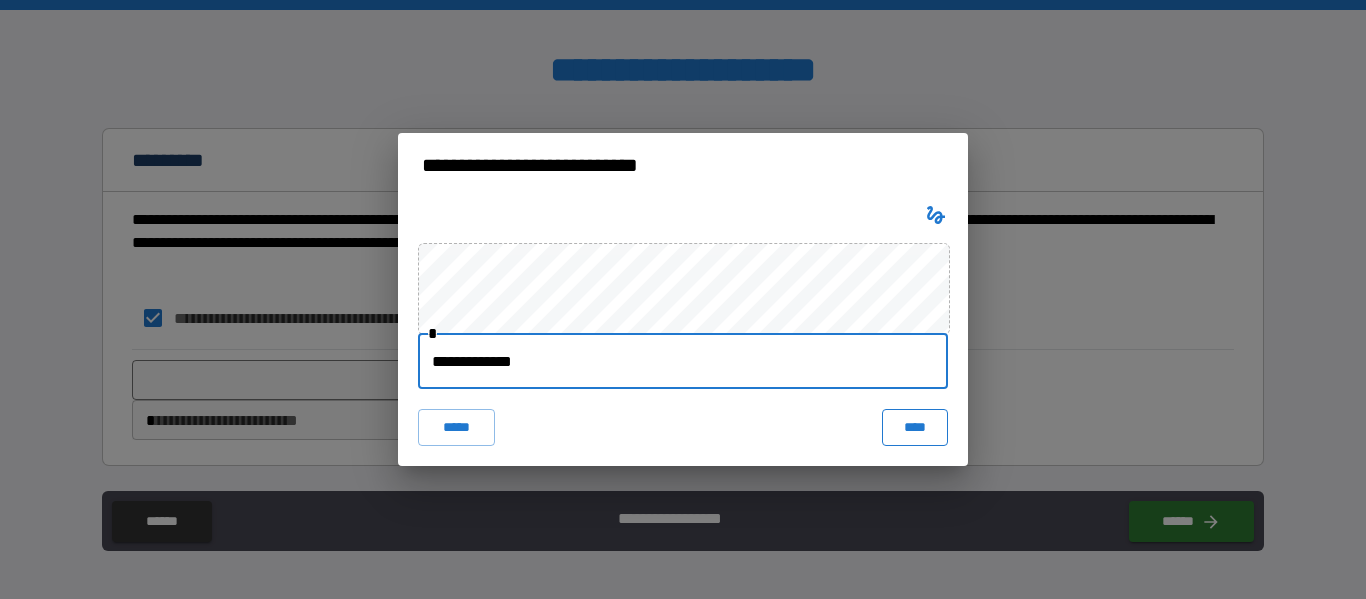 type on "**********" 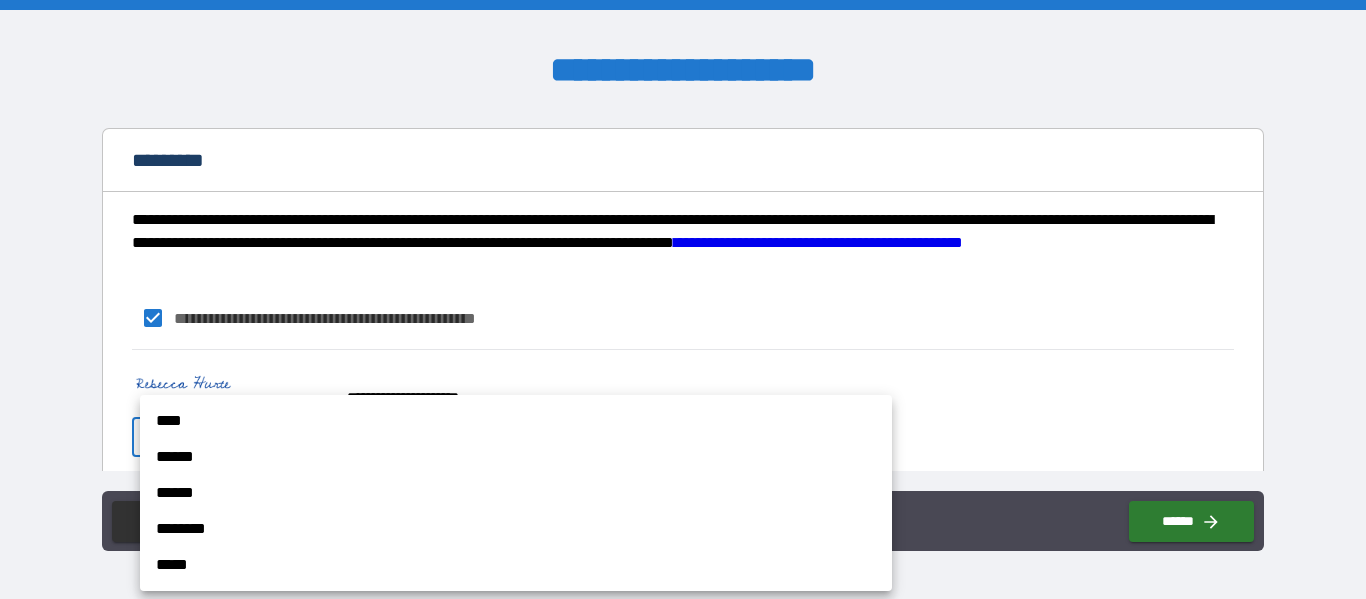 click on "**********" at bounding box center (683, 299) 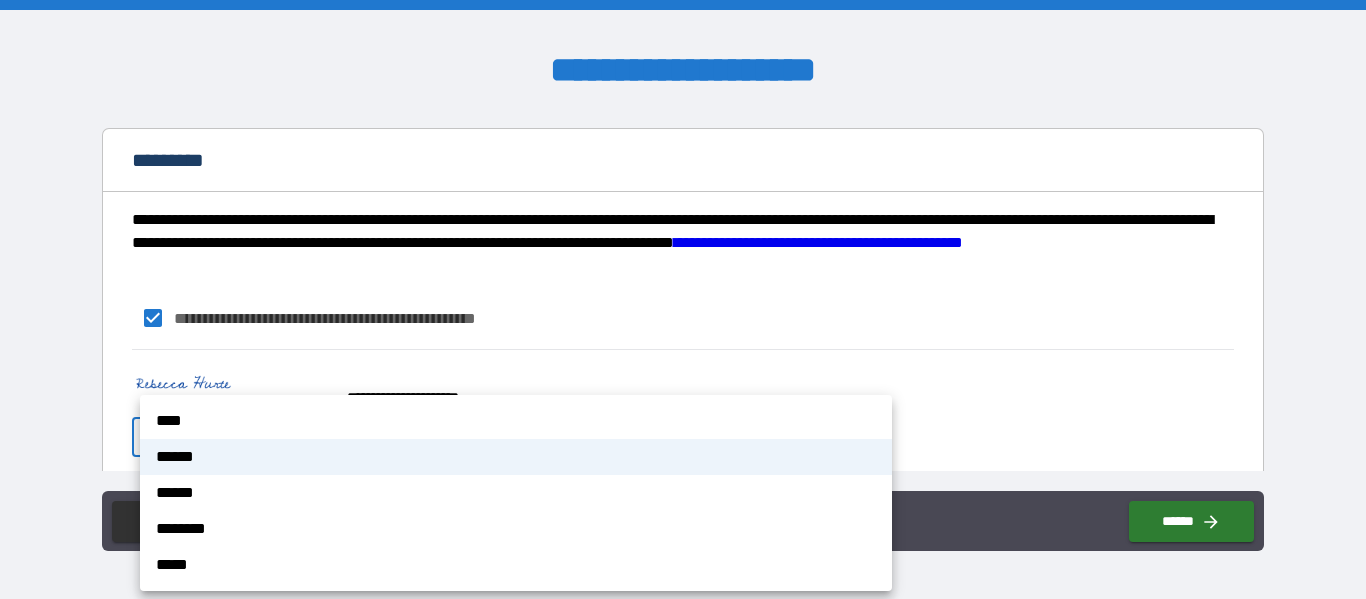 click on "**********" at bounding box center (683, 299) 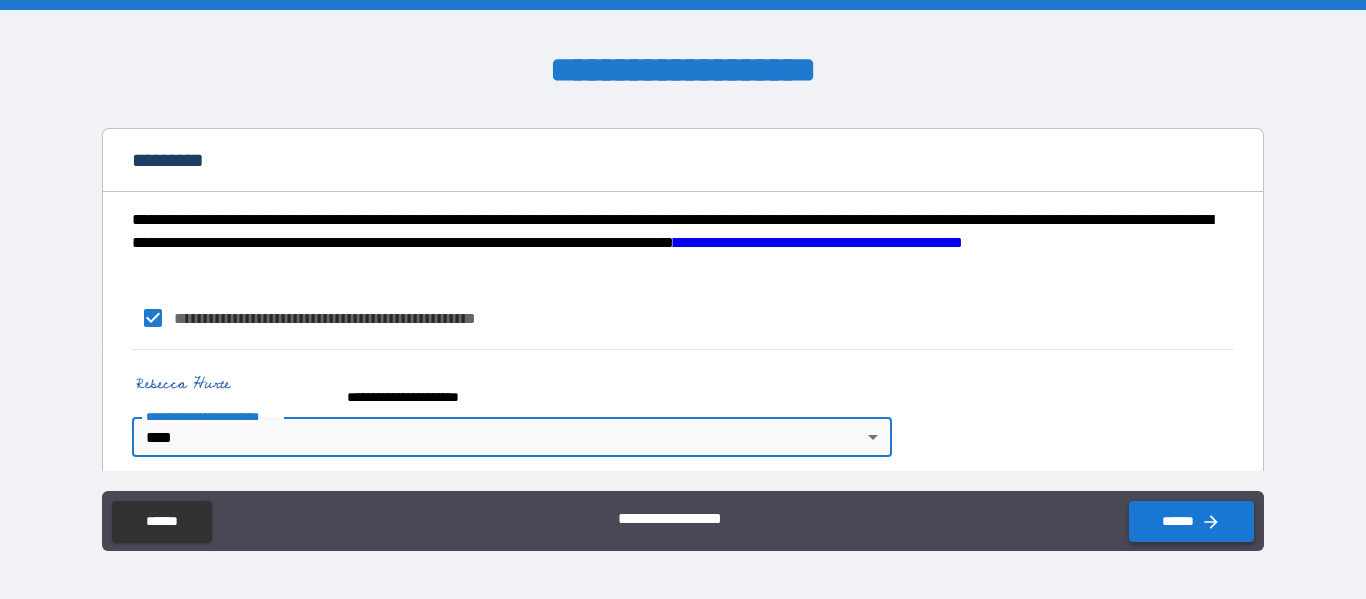 click on "******" at bounding box center (1191, 521) 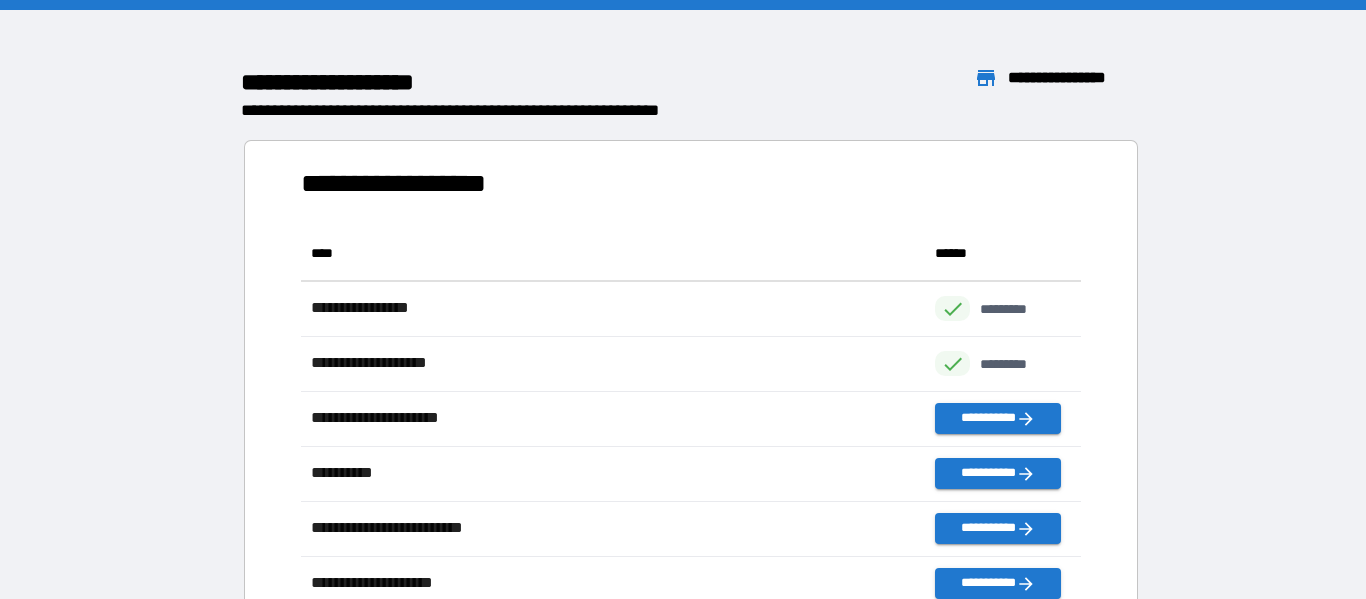 scroll, scrollTop: 1, scrollLeft: 1, axis: both 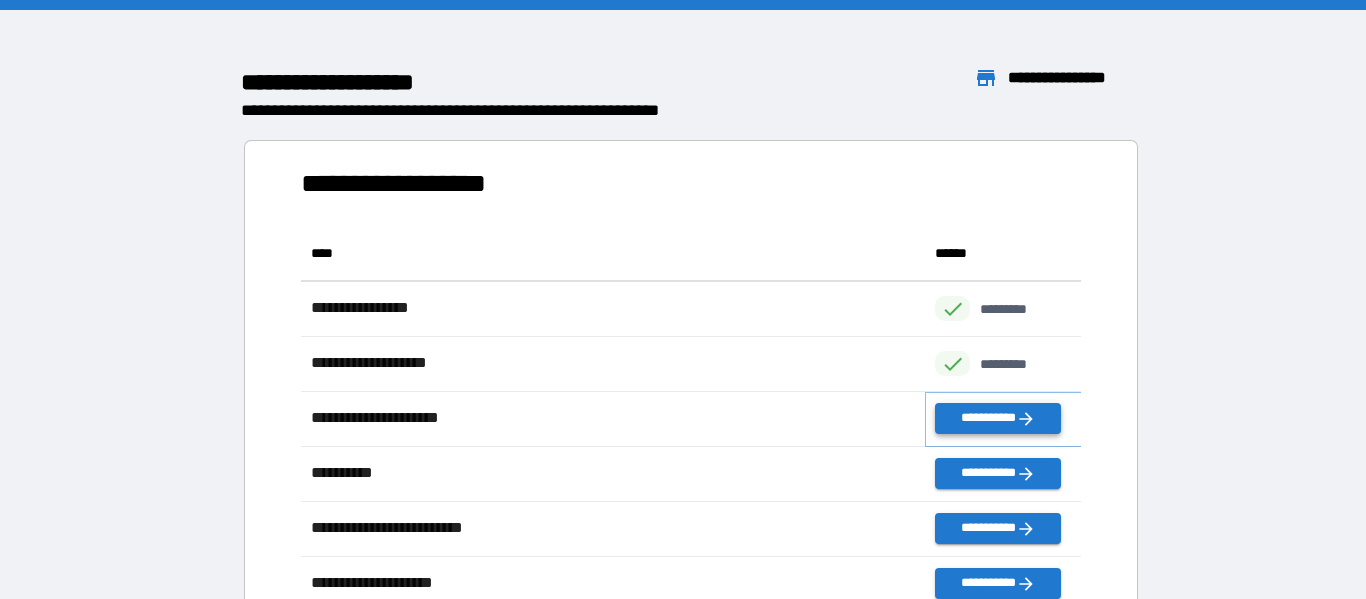 click 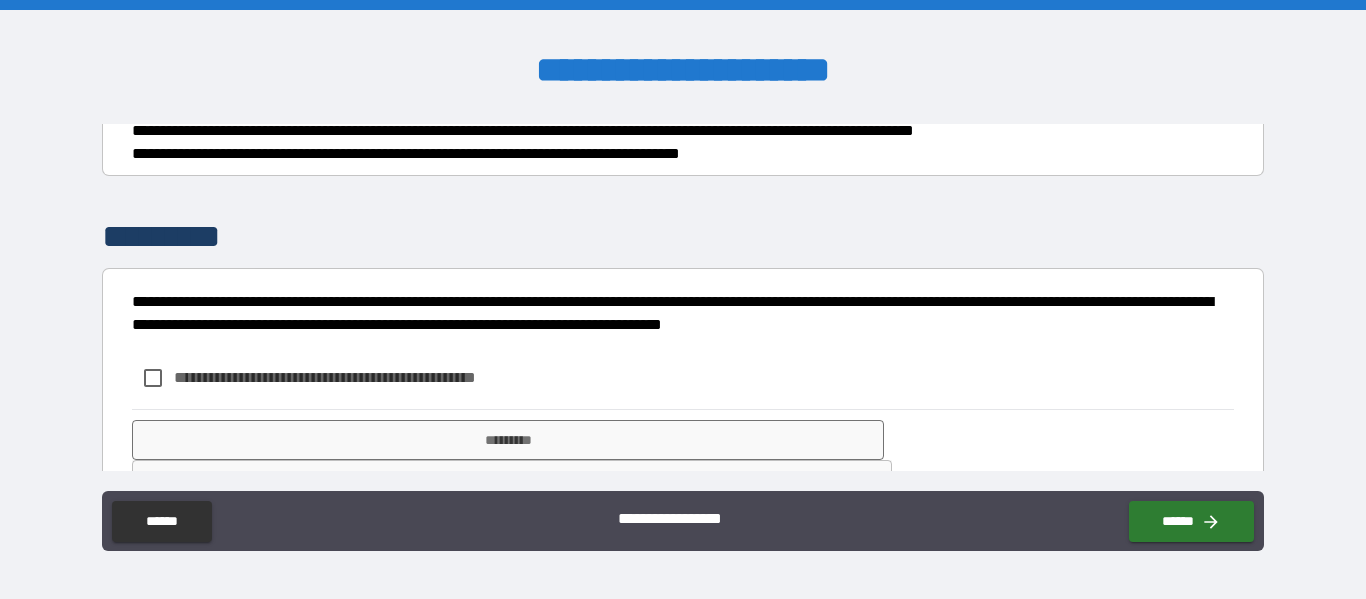 scroll, scrollTop: 635, scrollLeft: 0, axis: vertical 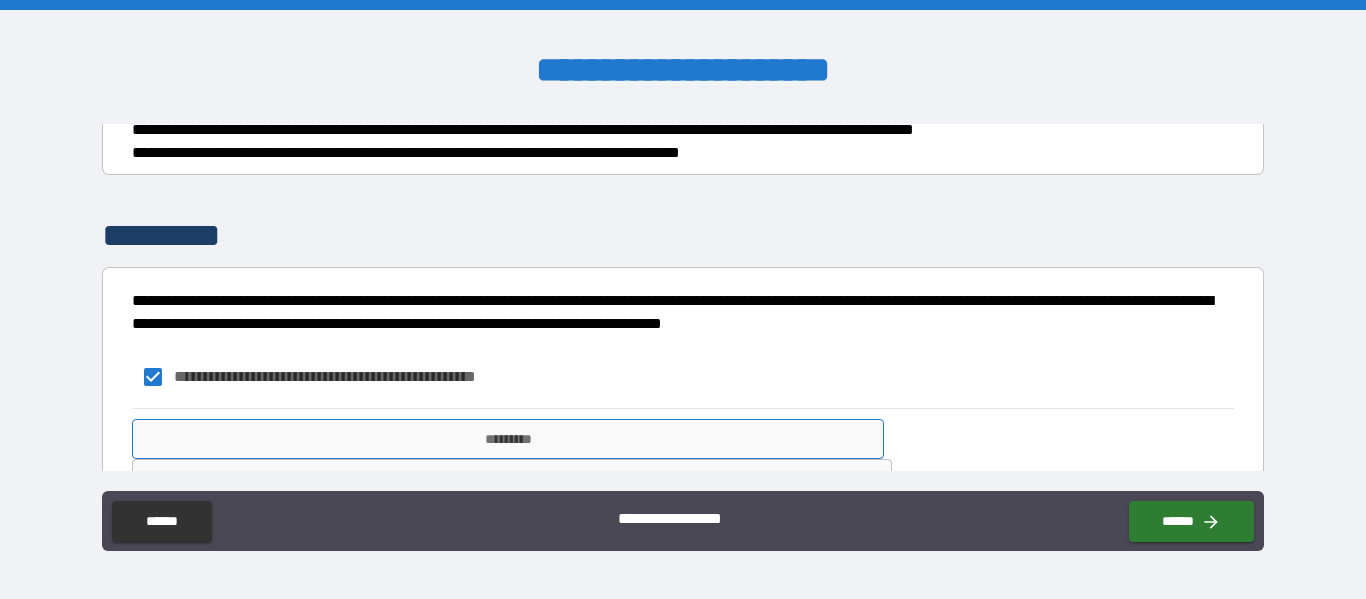 click on "*********" at bounding box center [508, 439] 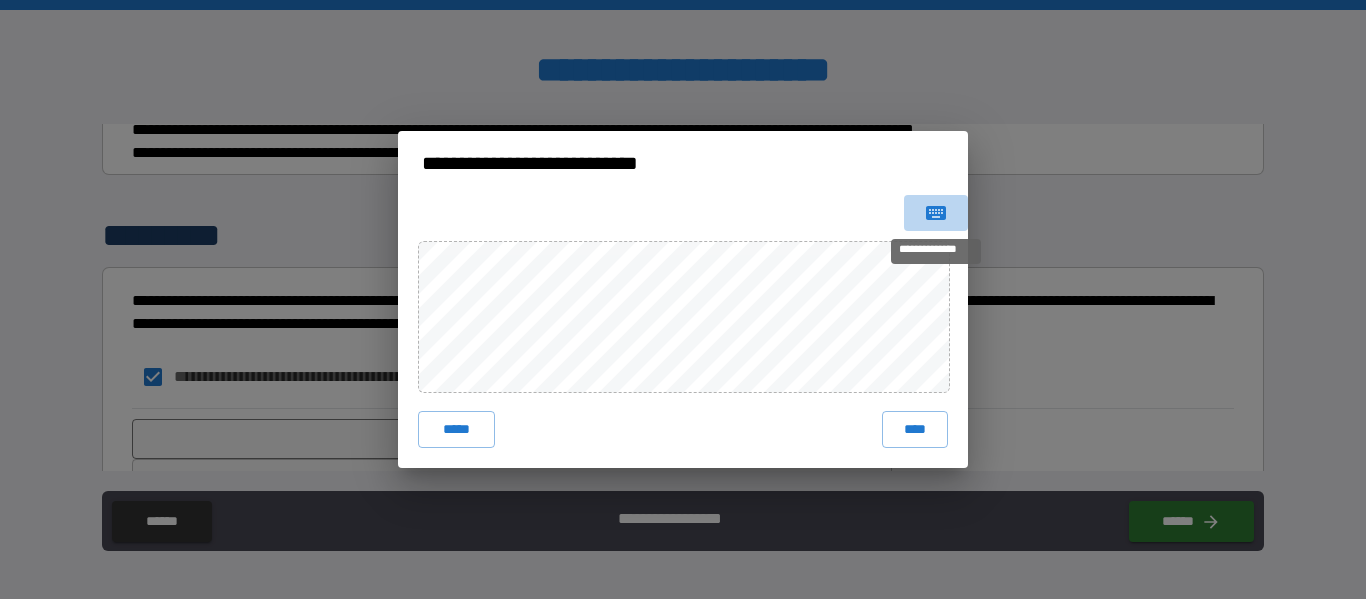 click 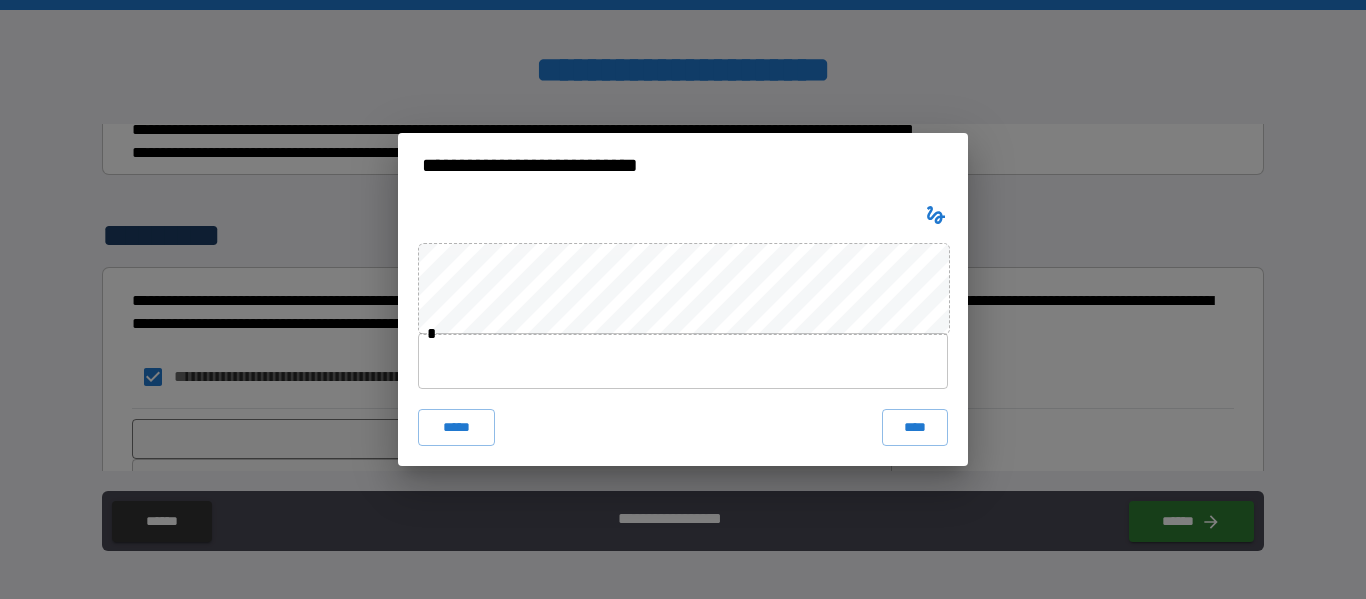 click at bounding box center [683, 361] 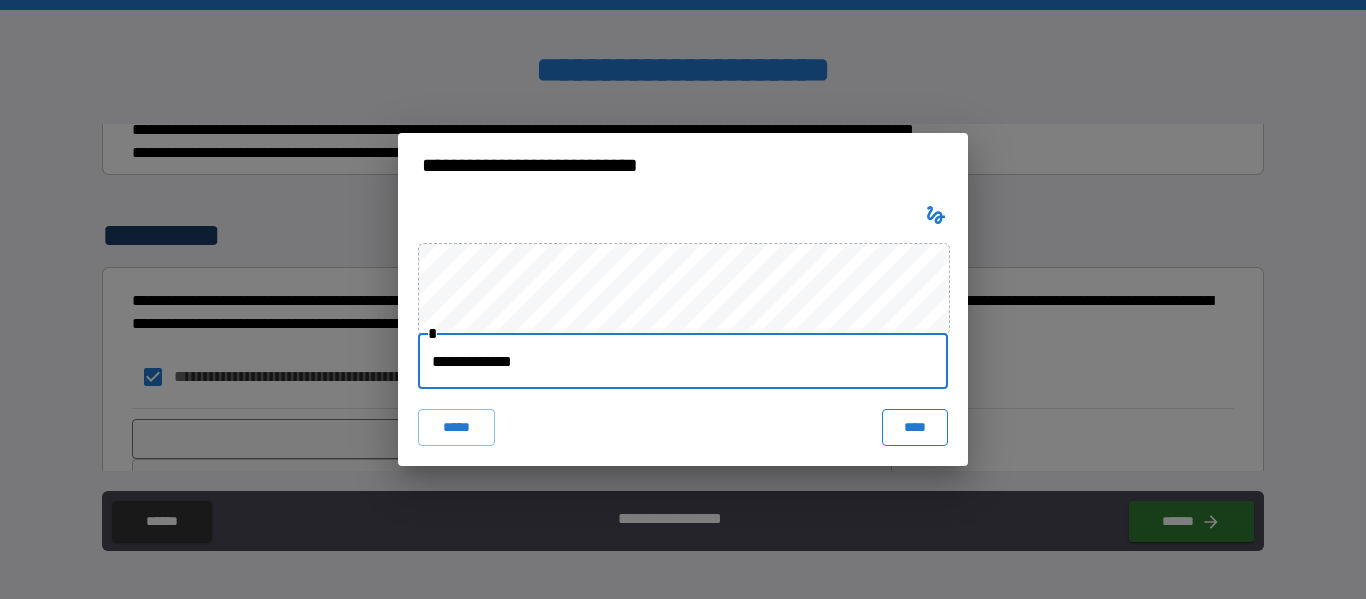 type on "**********" 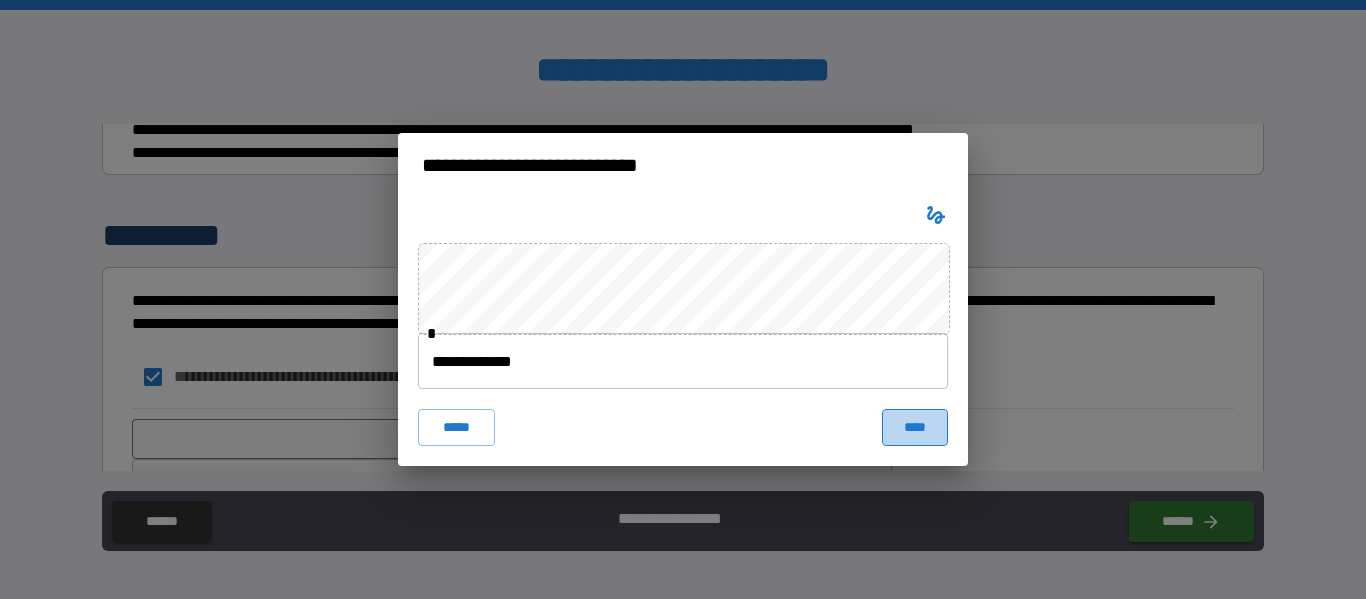 click on "****" at bounding box center (915, 427) 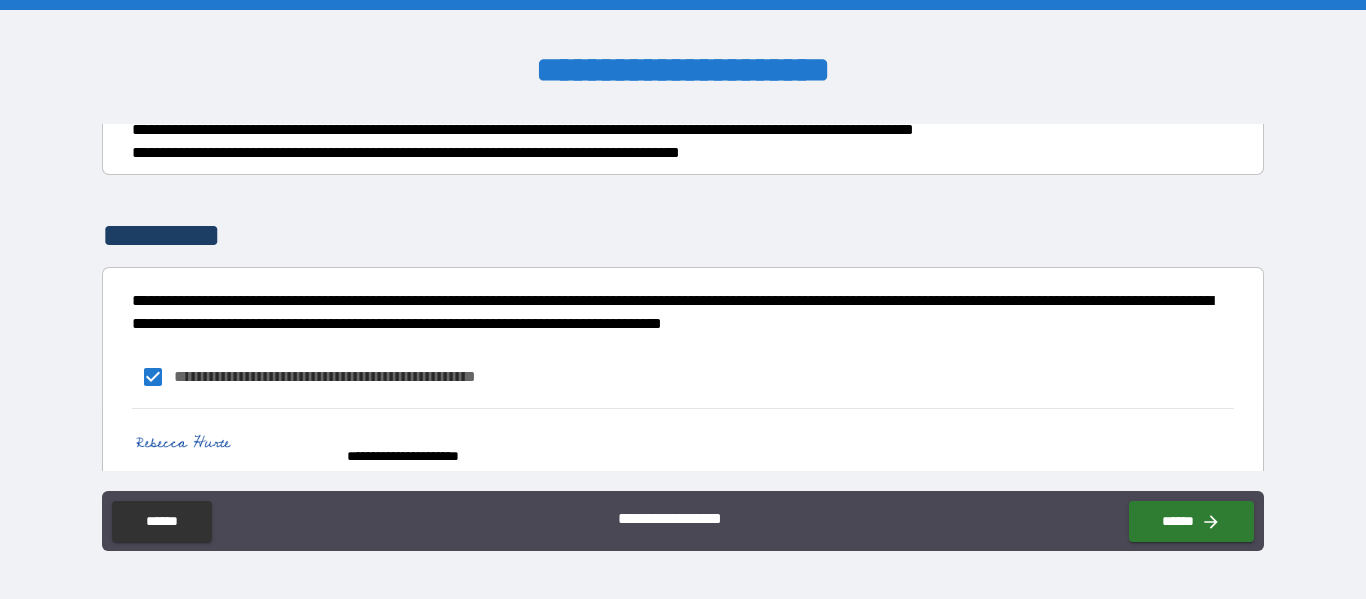 scroll, scrollTop: 711, scrollLeft: 0, axis: vertical 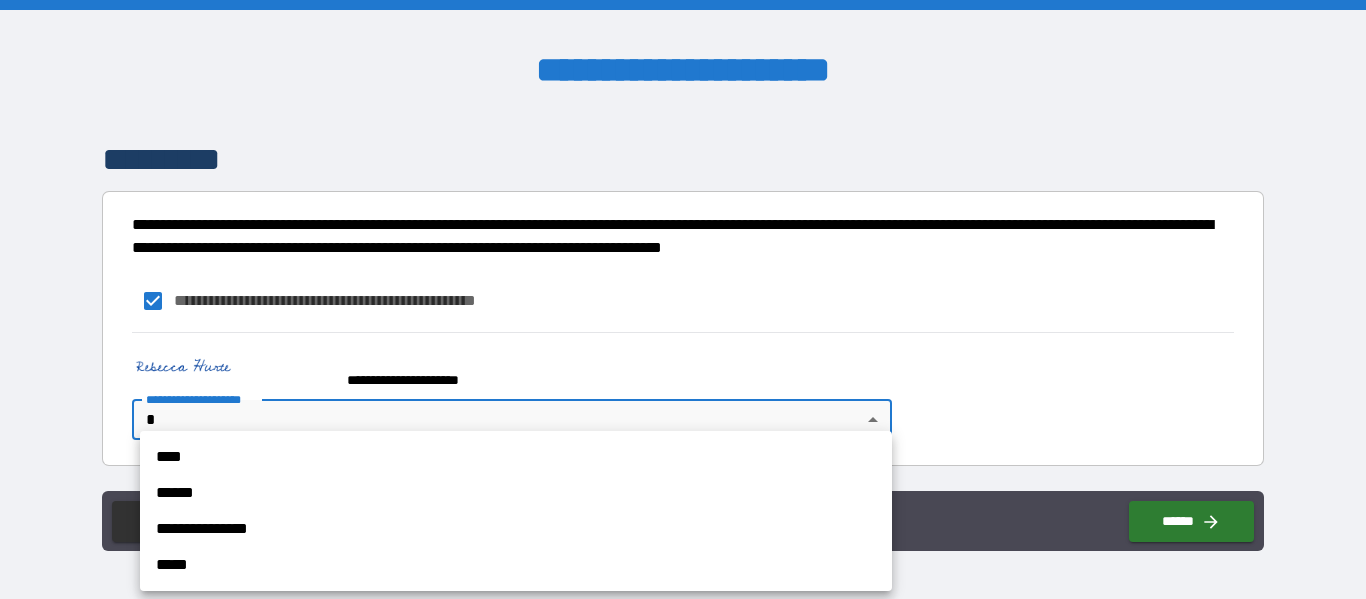 click on "**********" at bounding box center [683, 299] 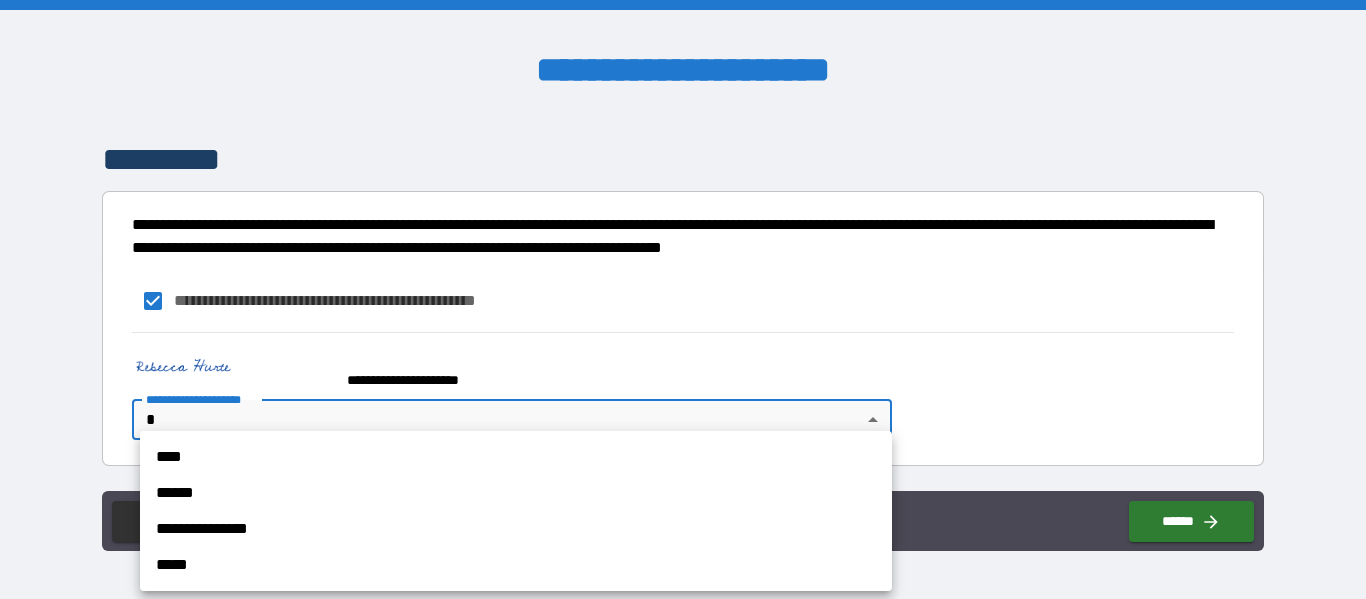 click on "****" at bounding box center (516, 457) 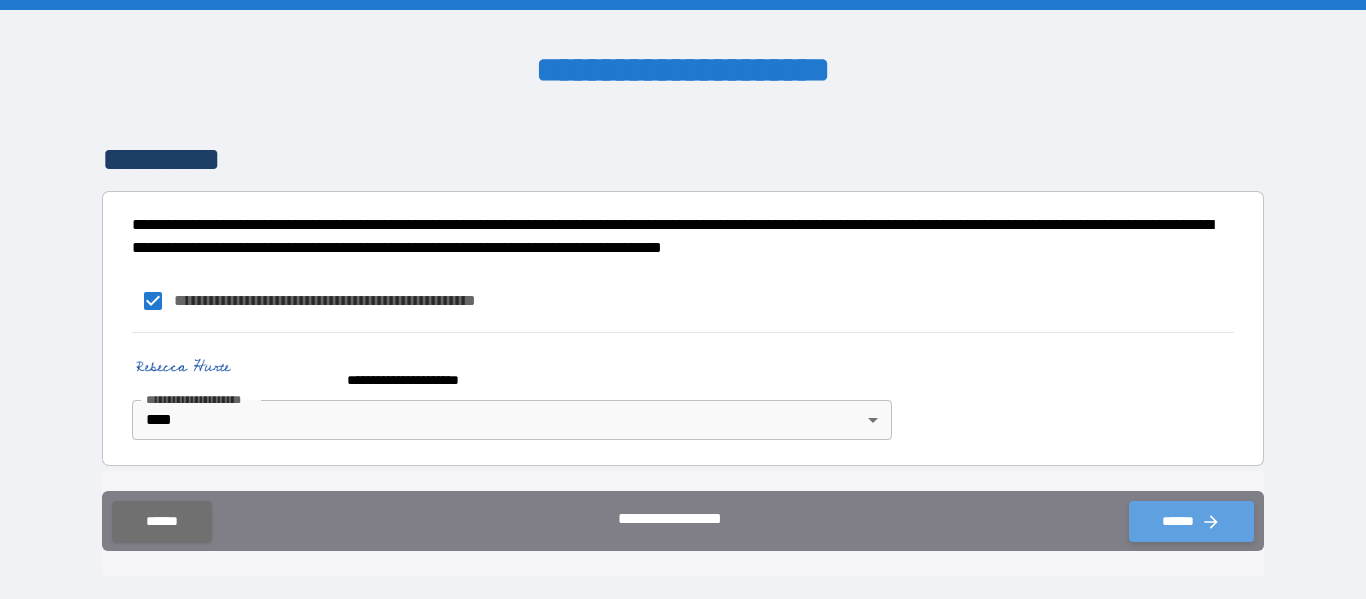 click on "******" at bounding box center (1191, 521) 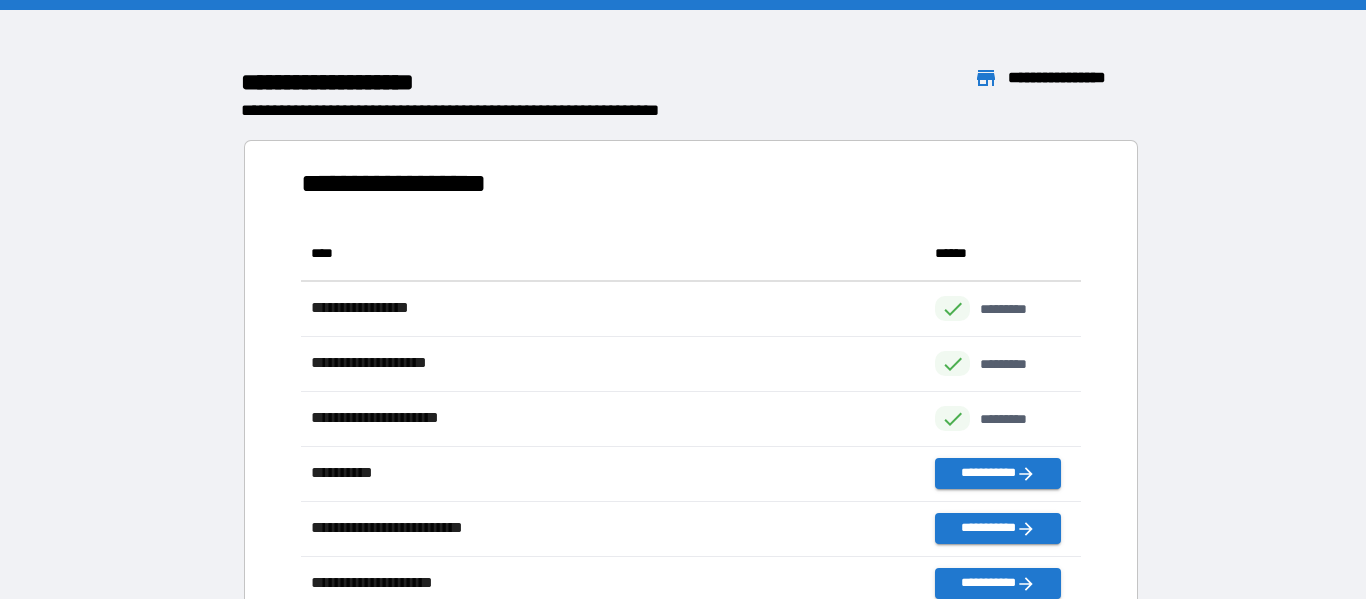 scroll, scrollTop: 1, scrollLeft: 1, axis: both 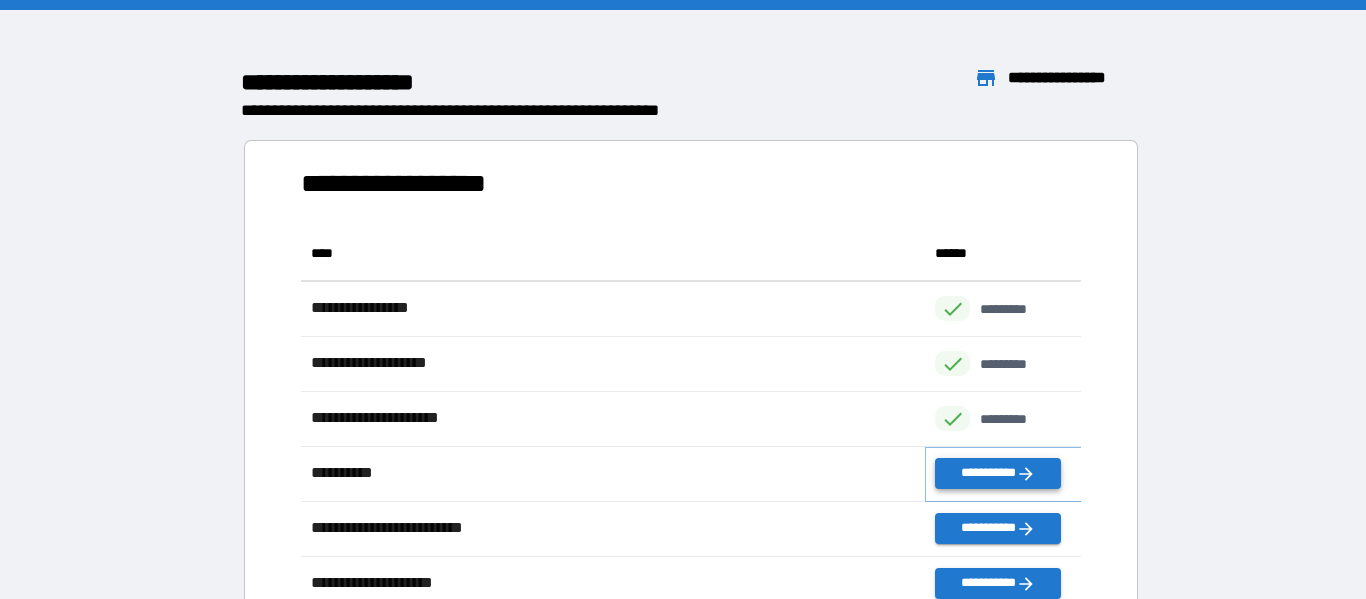 click on "**********" at bounding box center [997, 473] 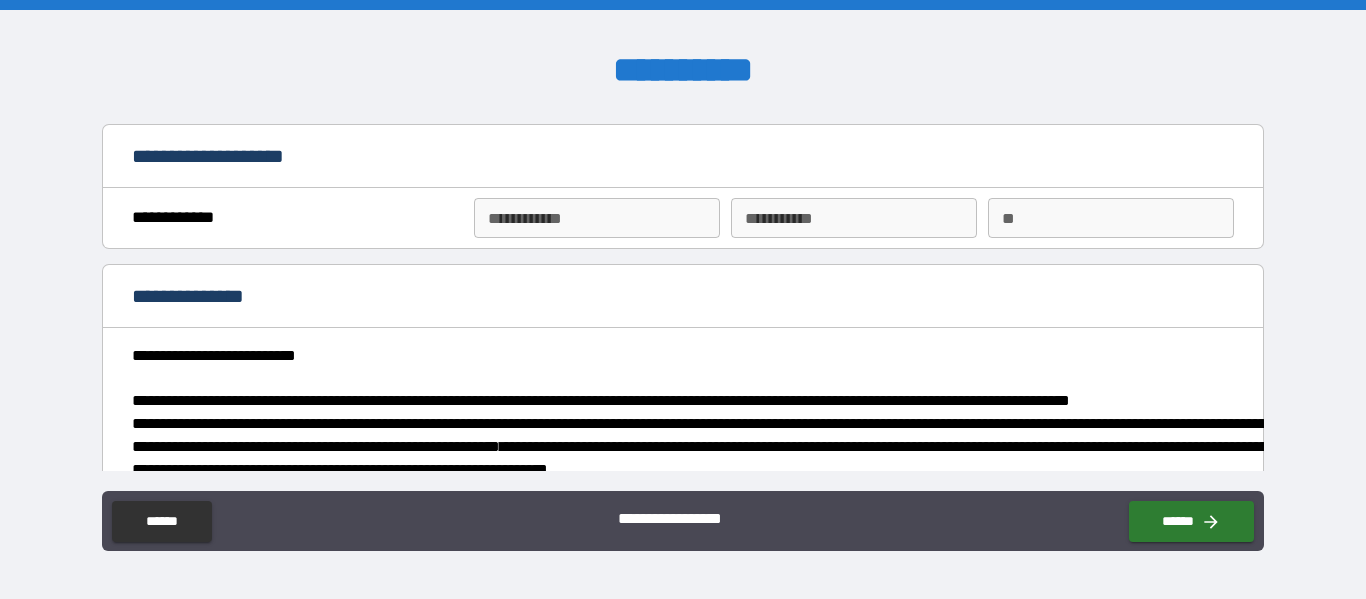type on "*" 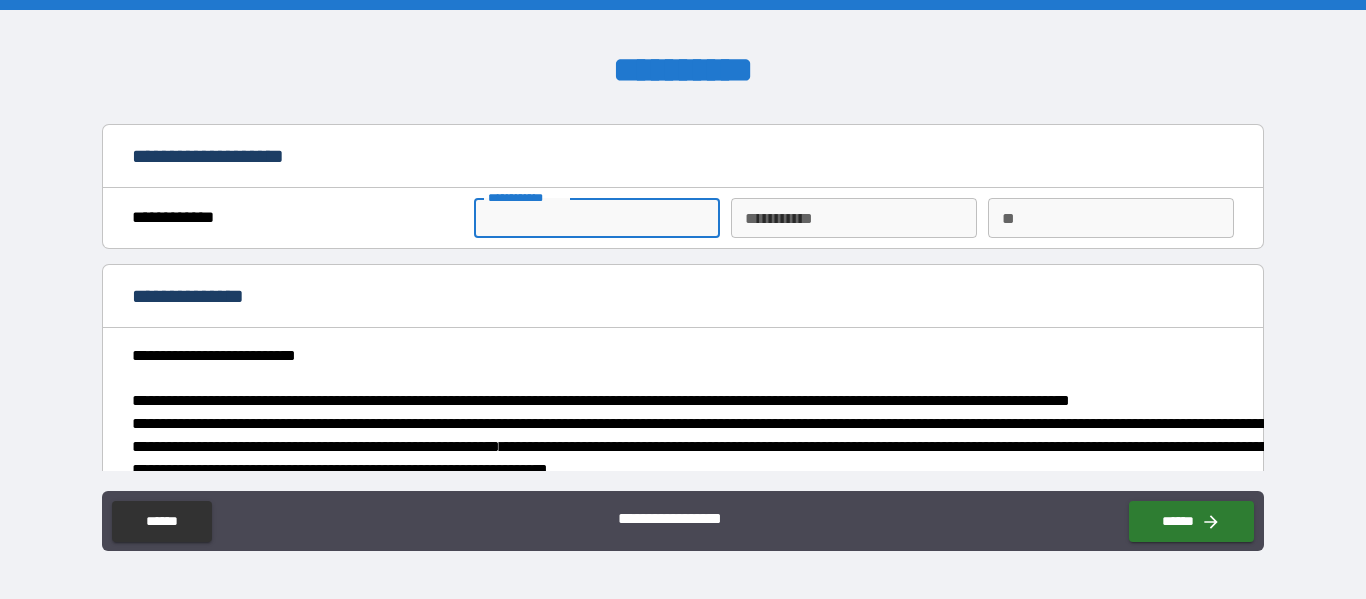 type on "*******" 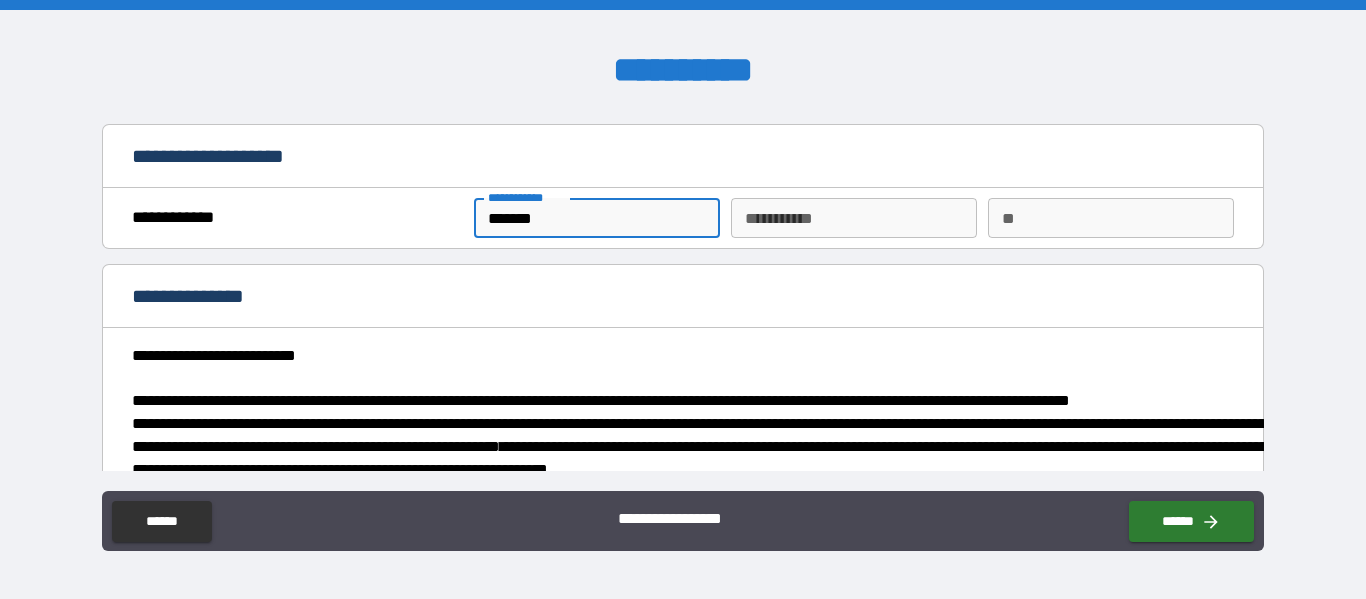 type on "*****" 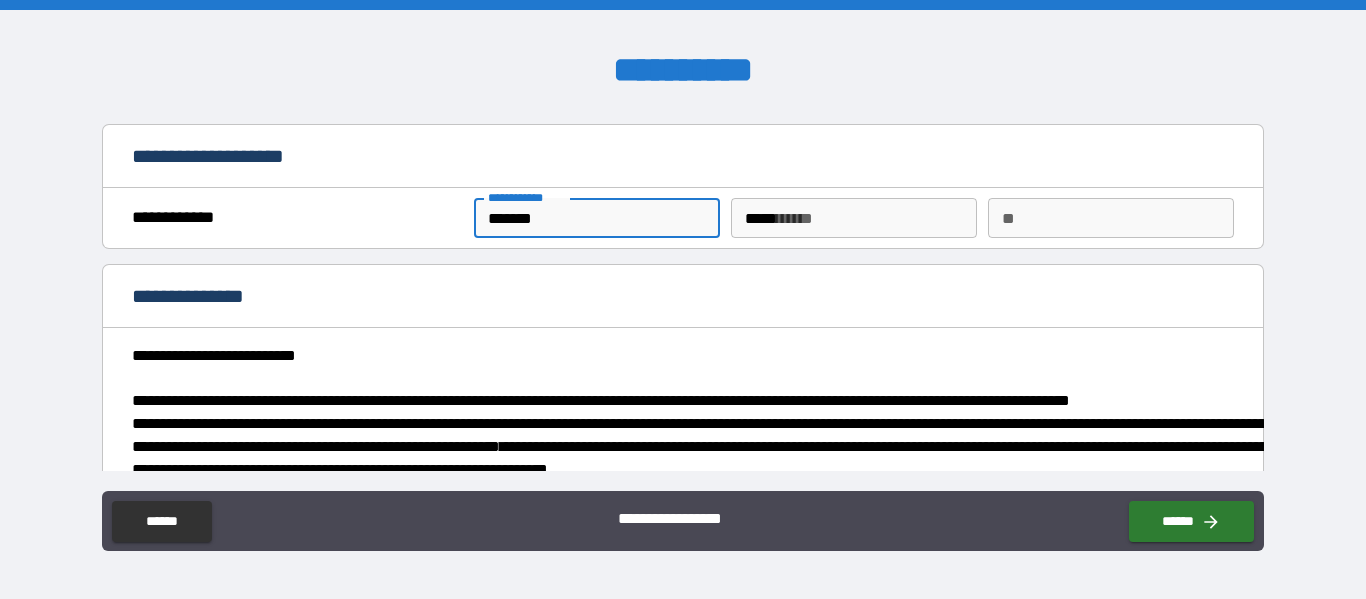 type on "*" 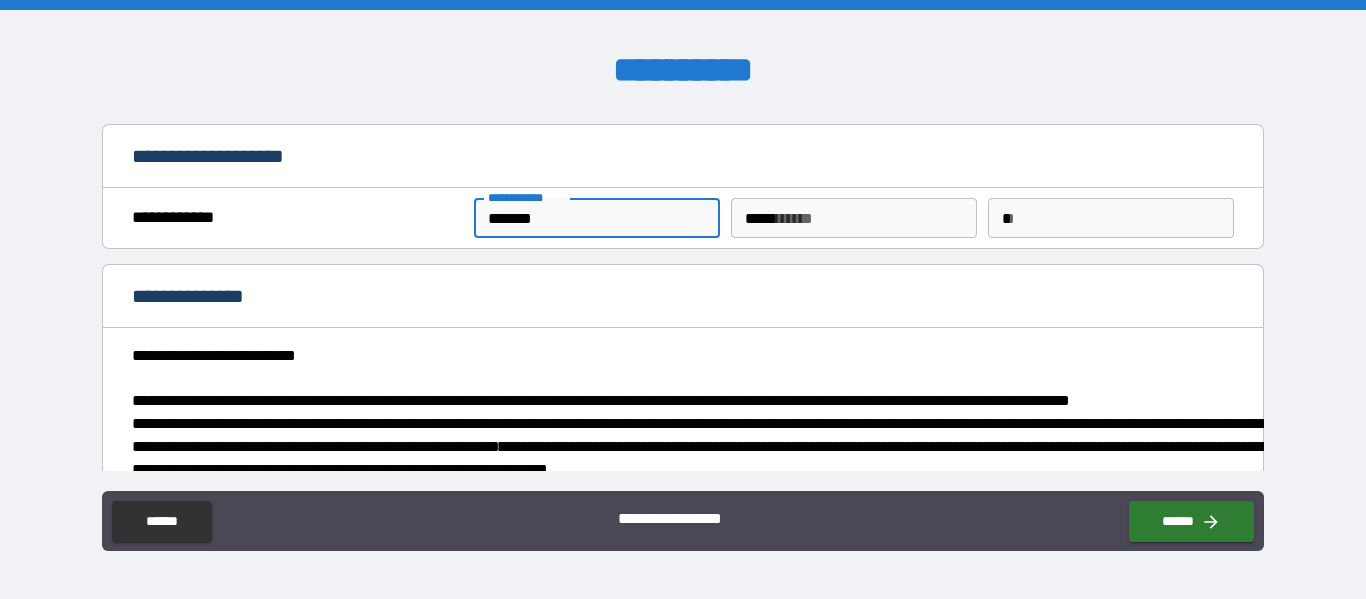type on "*" 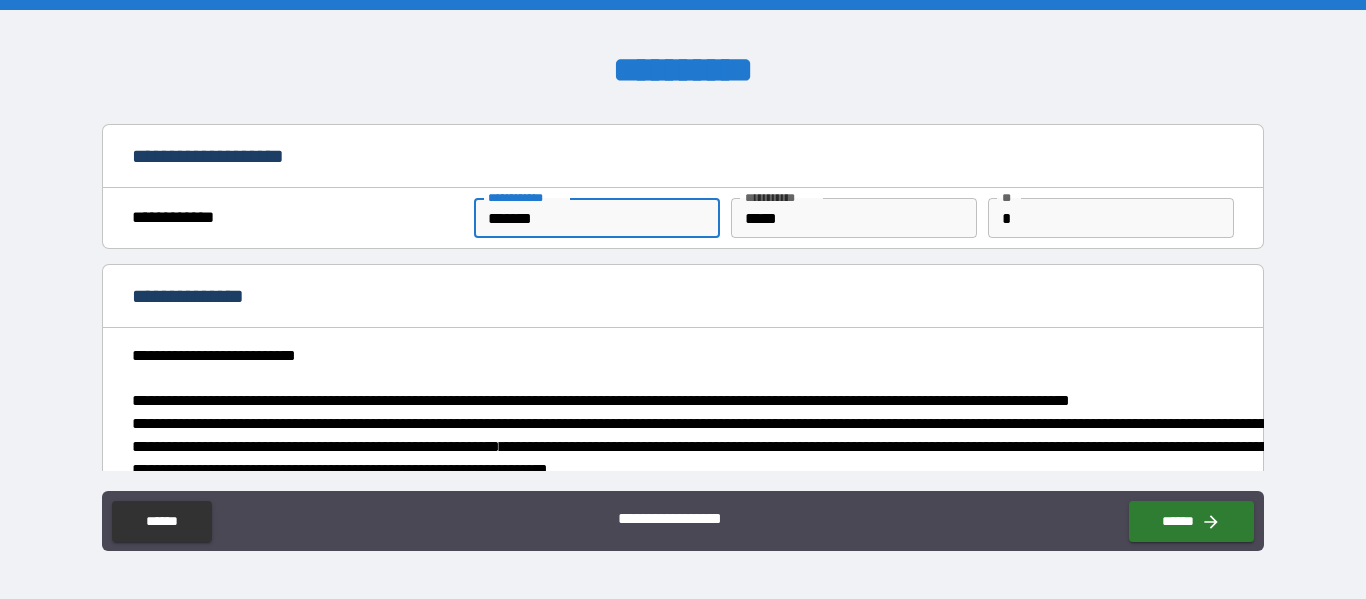 type on "*" 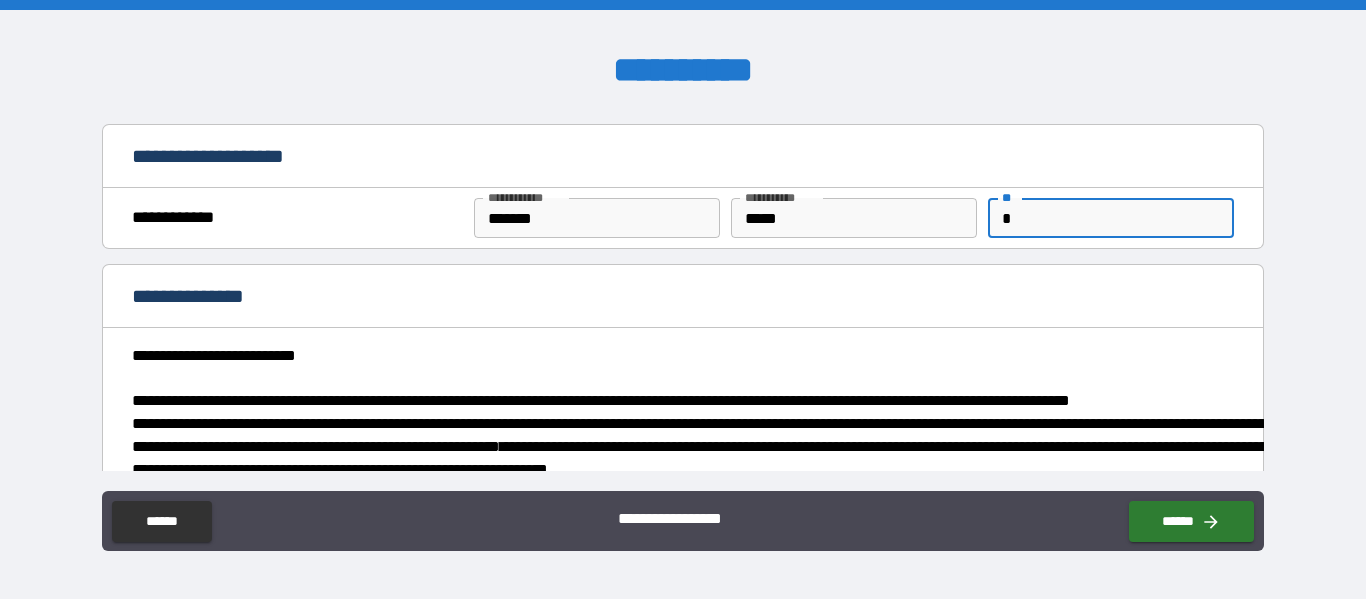 click on "*" at bounding box center [1111, 218] 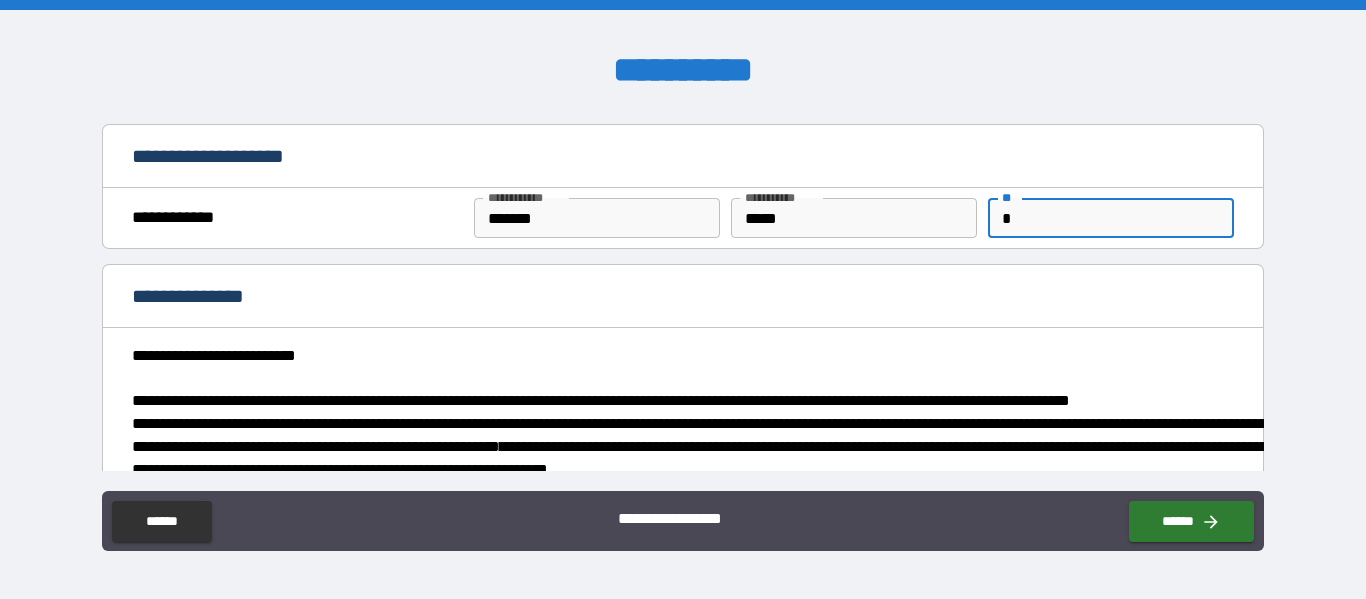 type 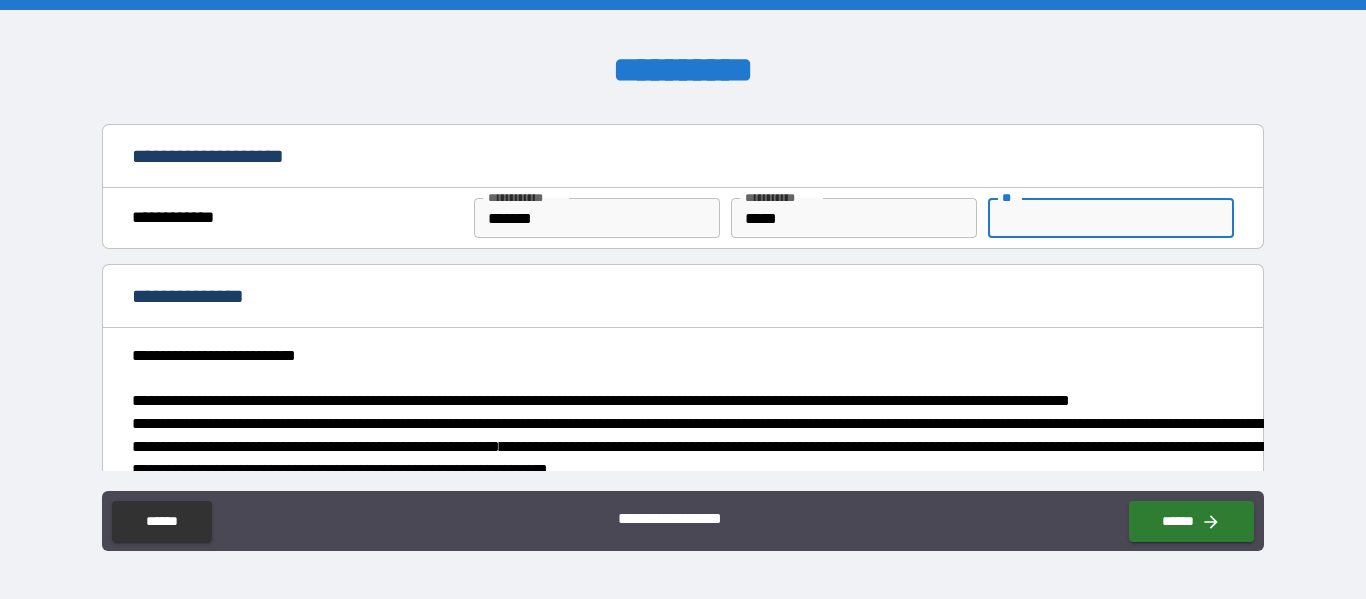 type on "*" 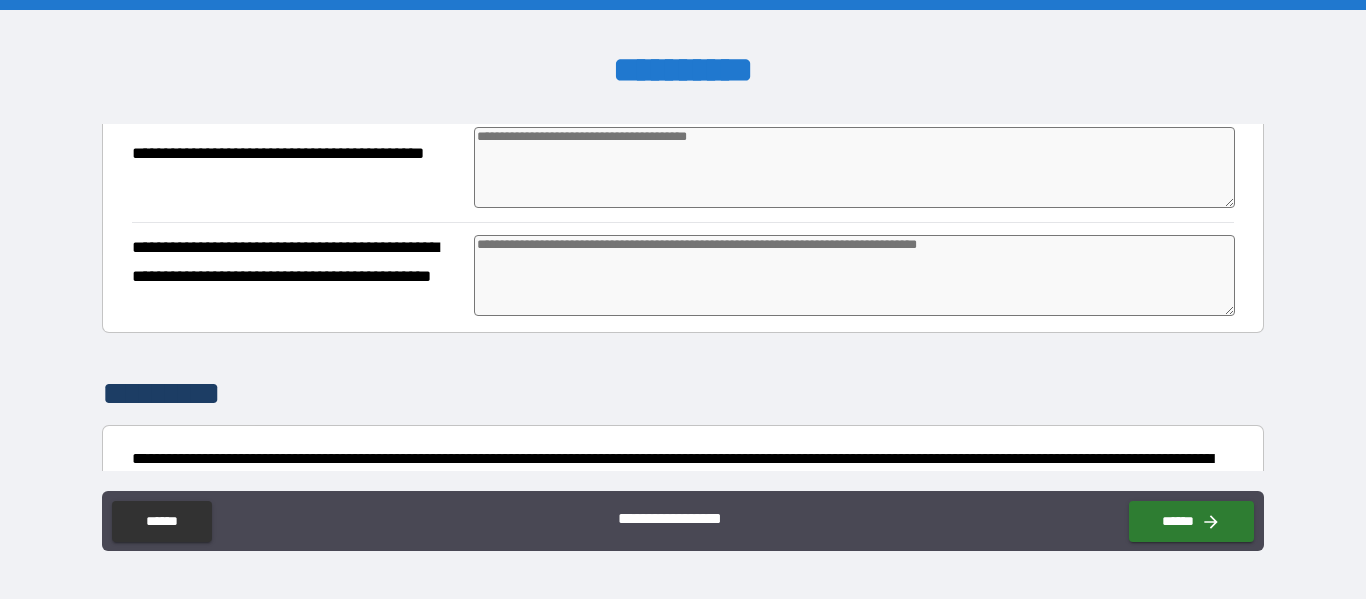 scroll, scrollTop: 1512, scrollLeft: 0, axis: vertical 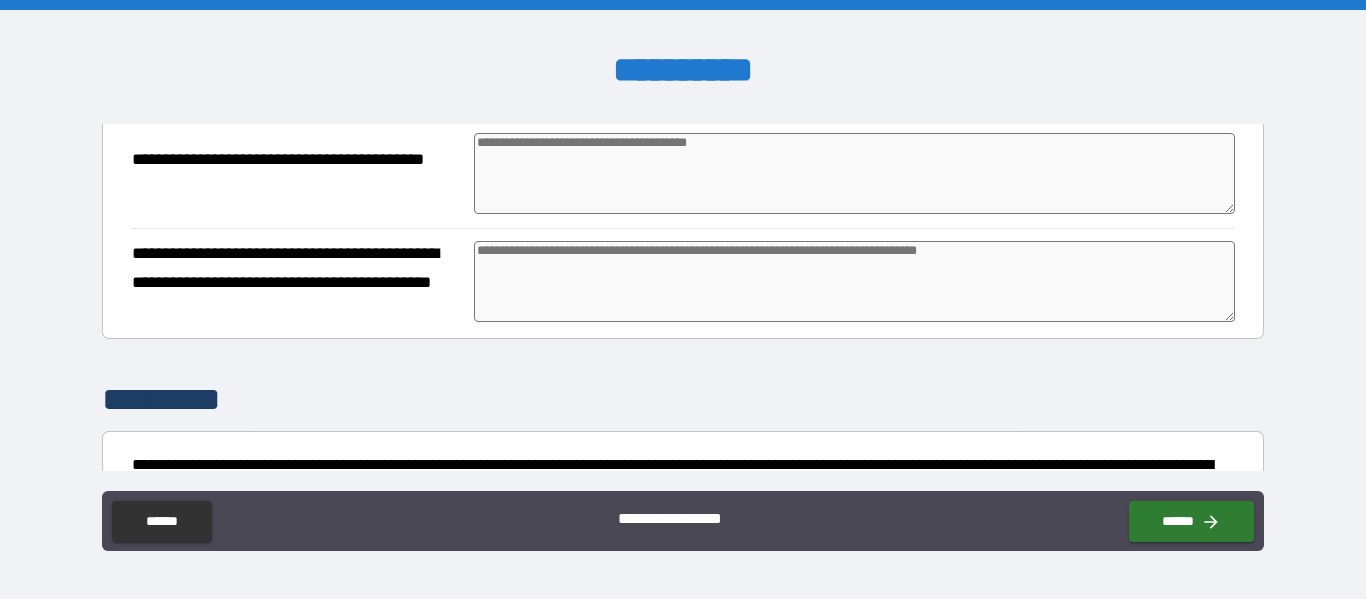 type 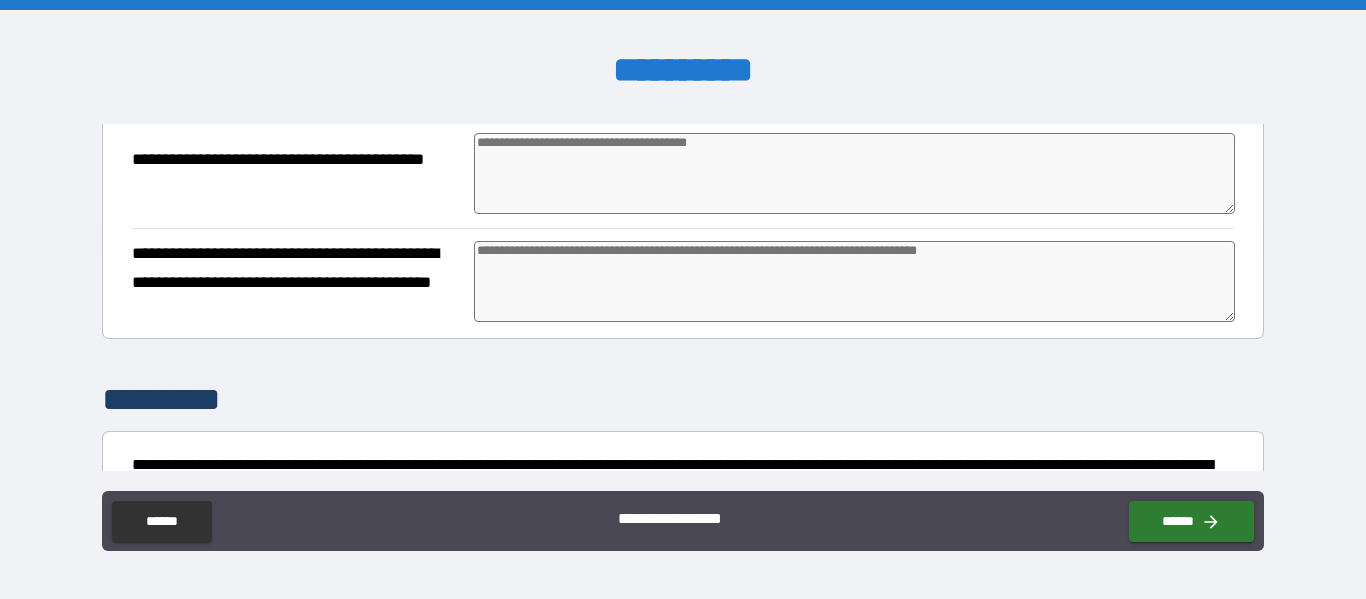 type on "*" 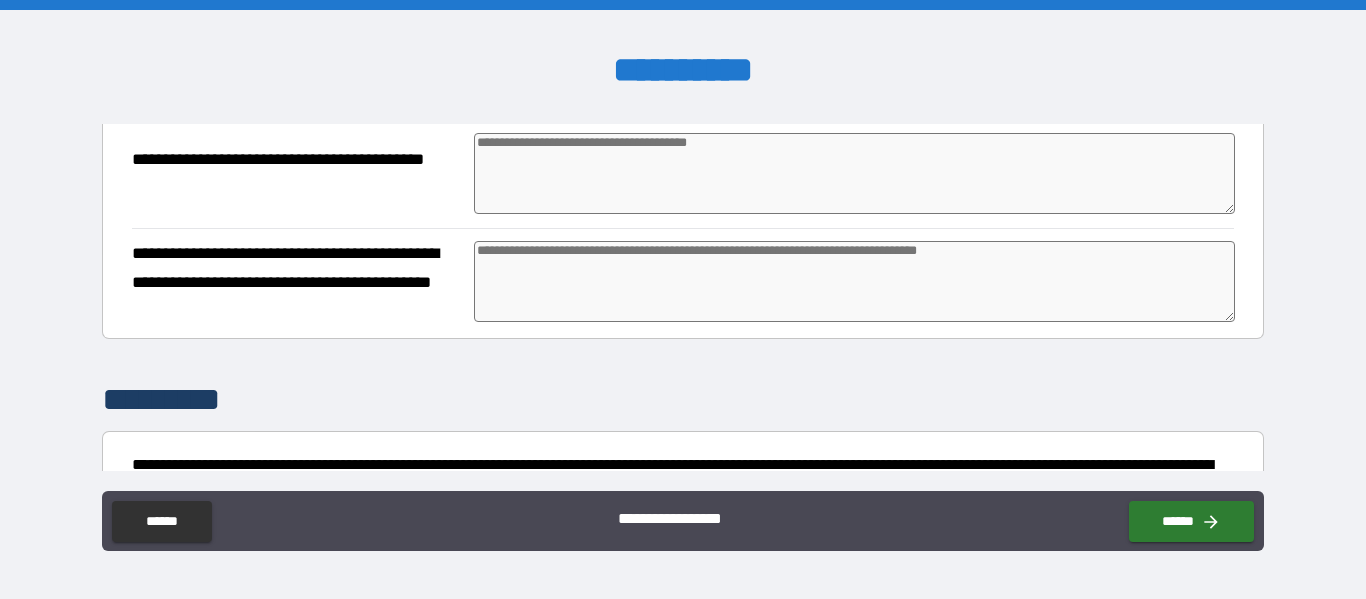 type on "*" 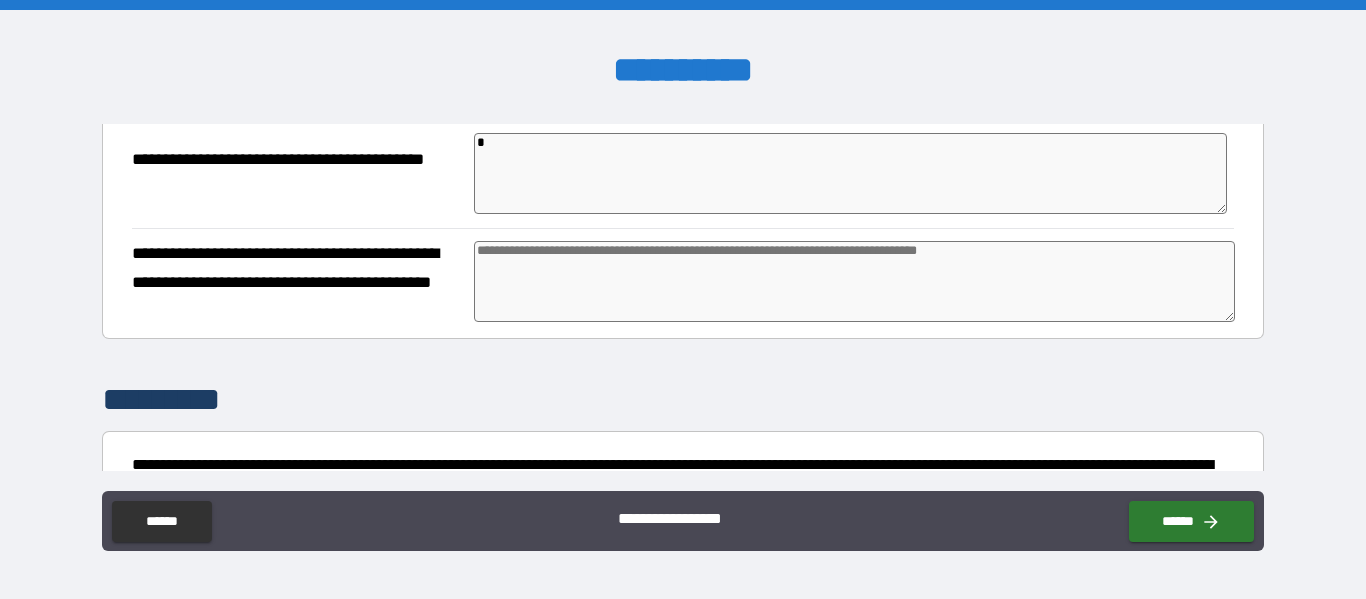 type on "*" 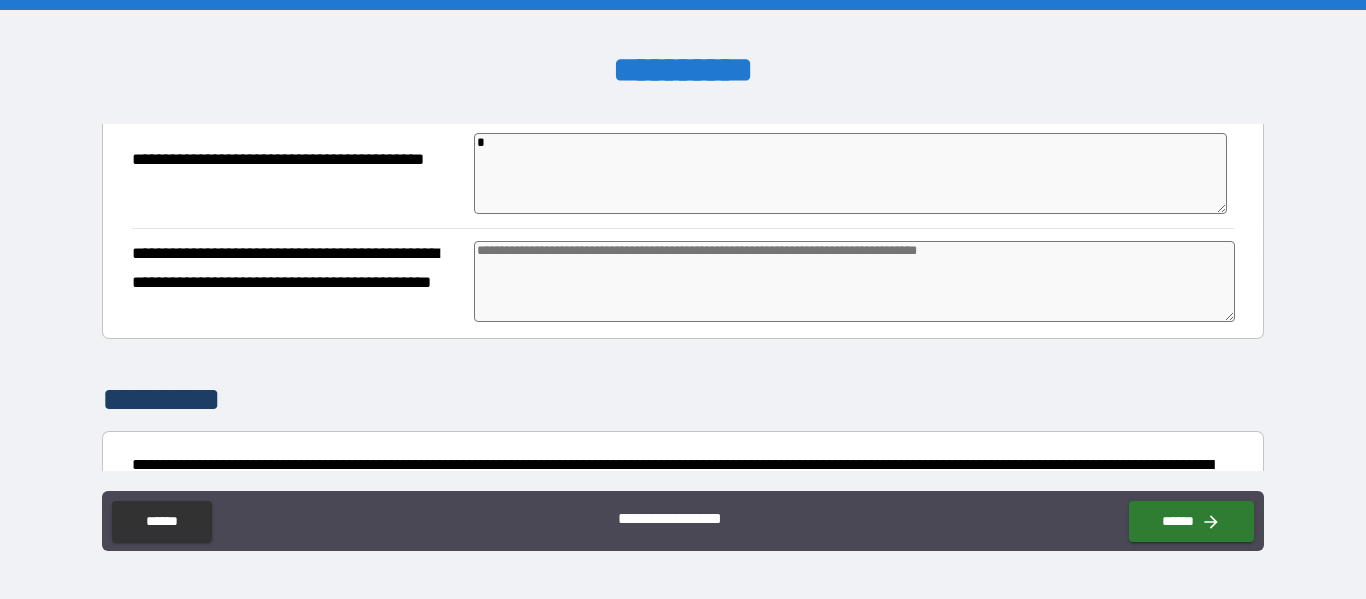 type on "*" 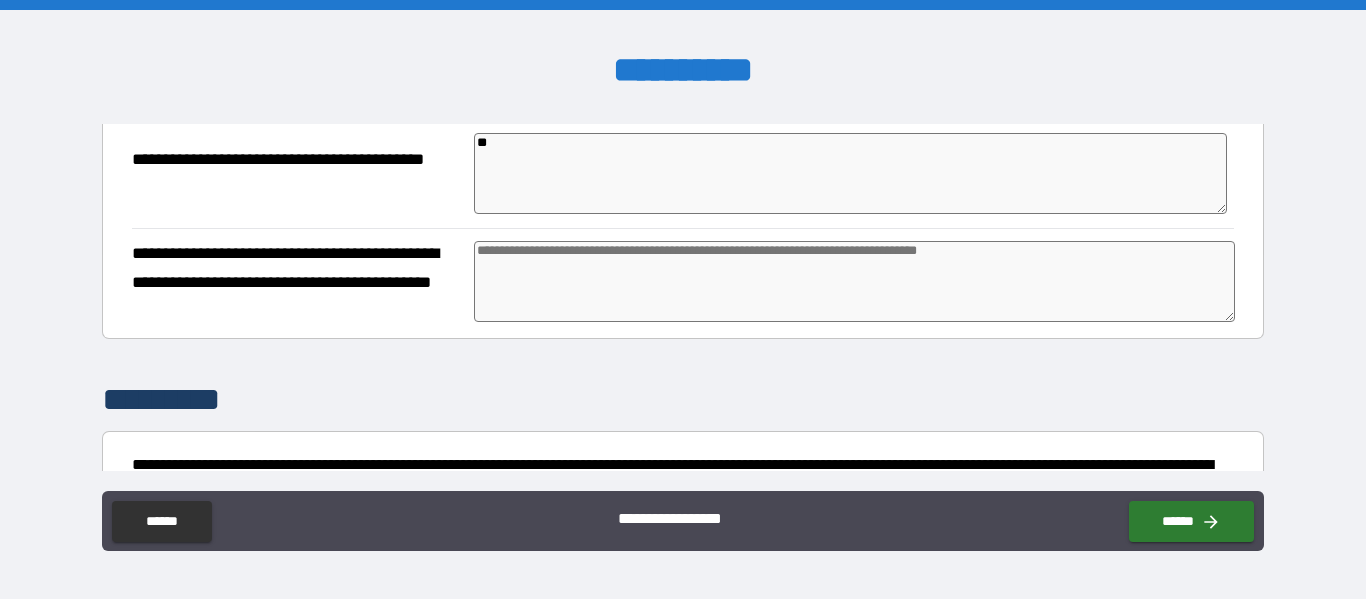 type on "***" 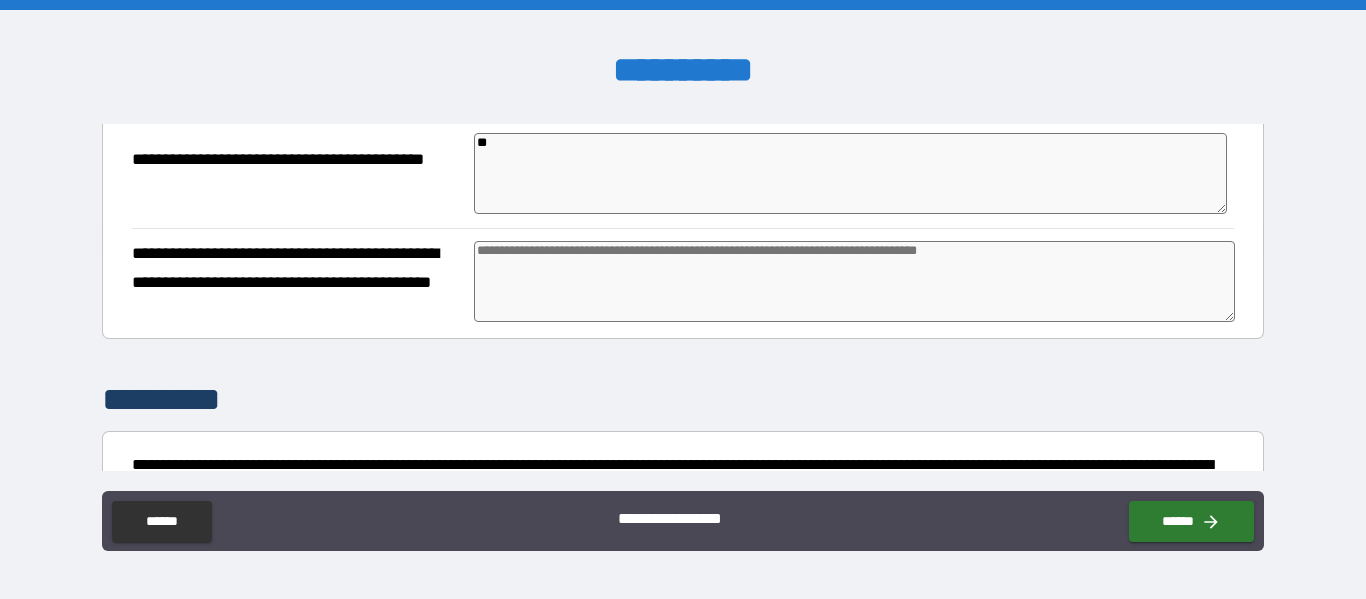 type on "*" 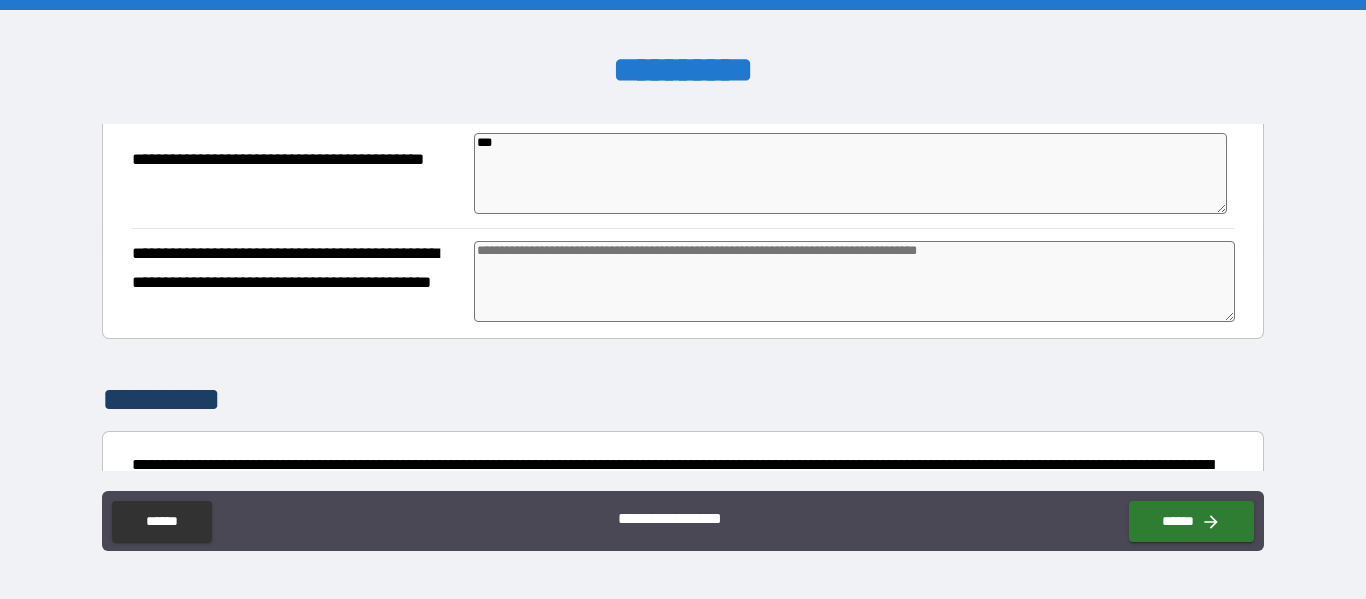 type on "*" 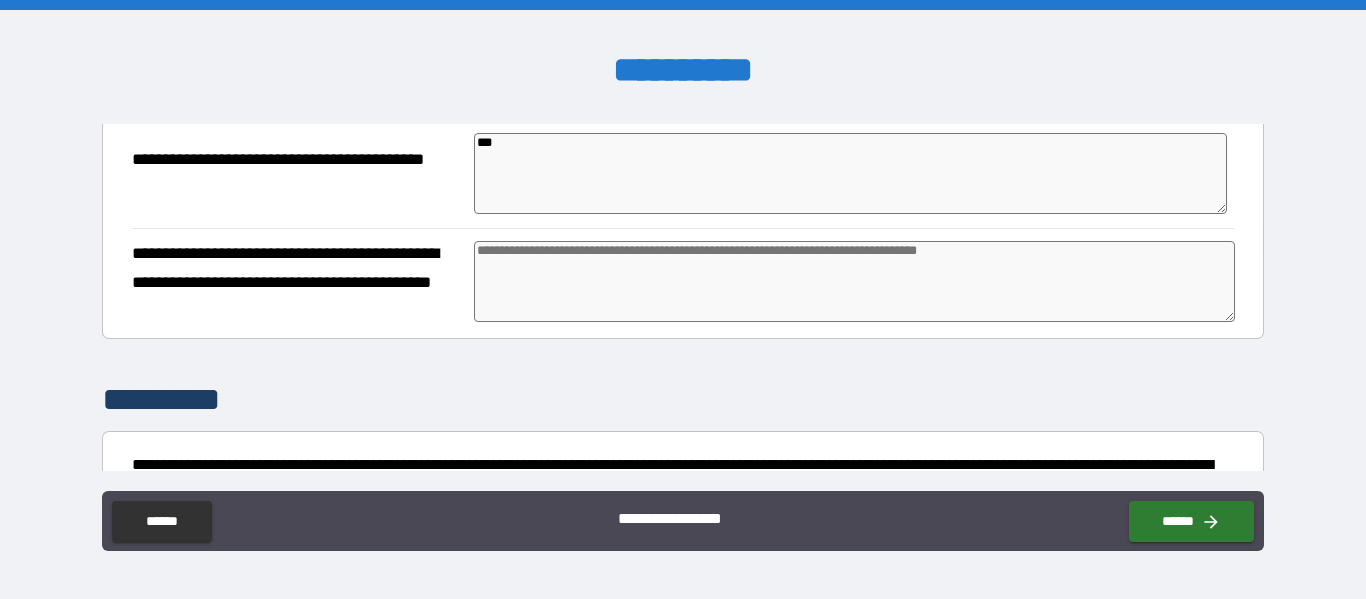 type on "****" 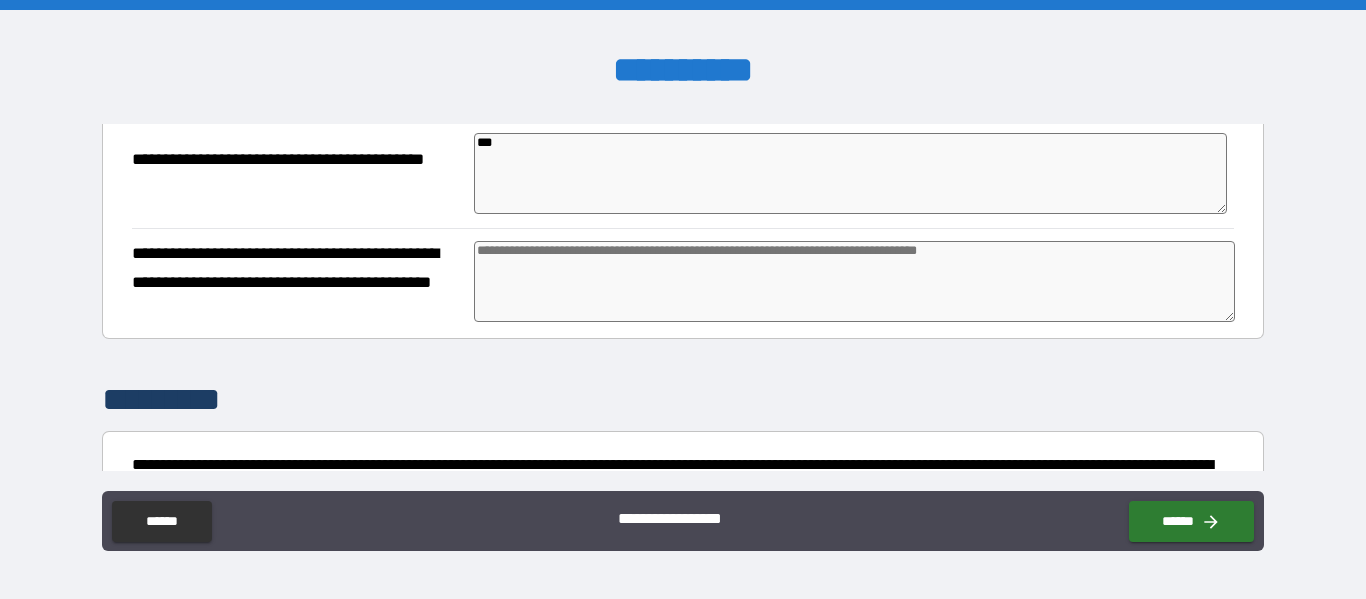 type on "*" 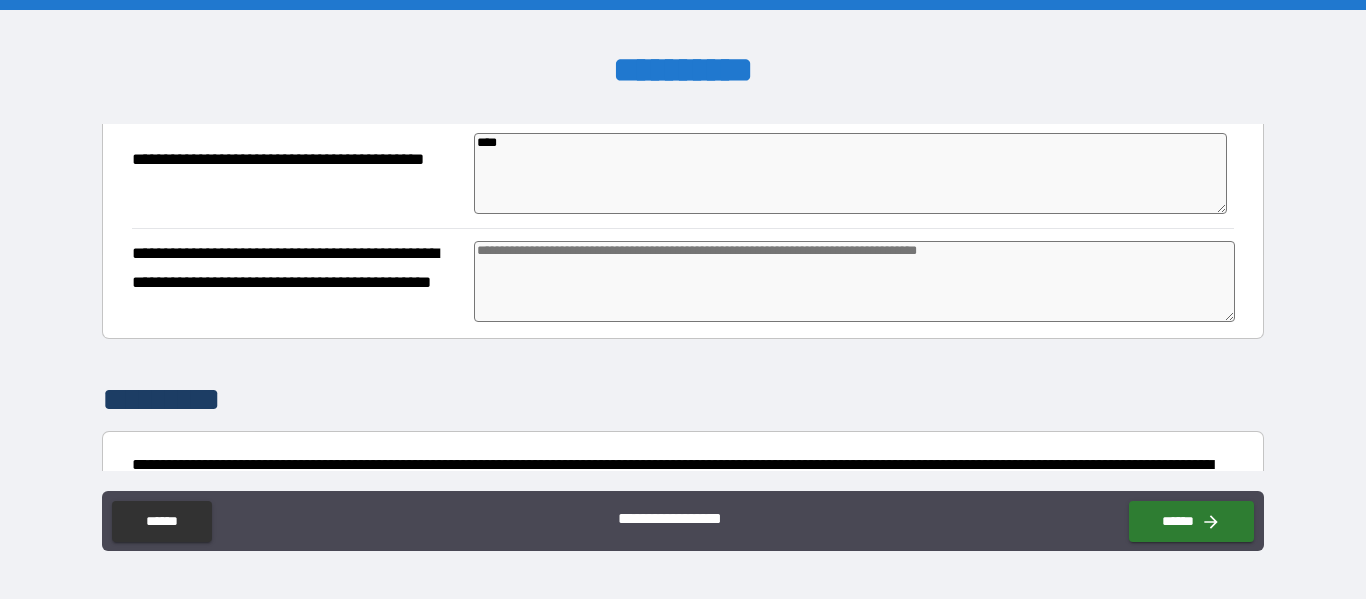 type on "*****" 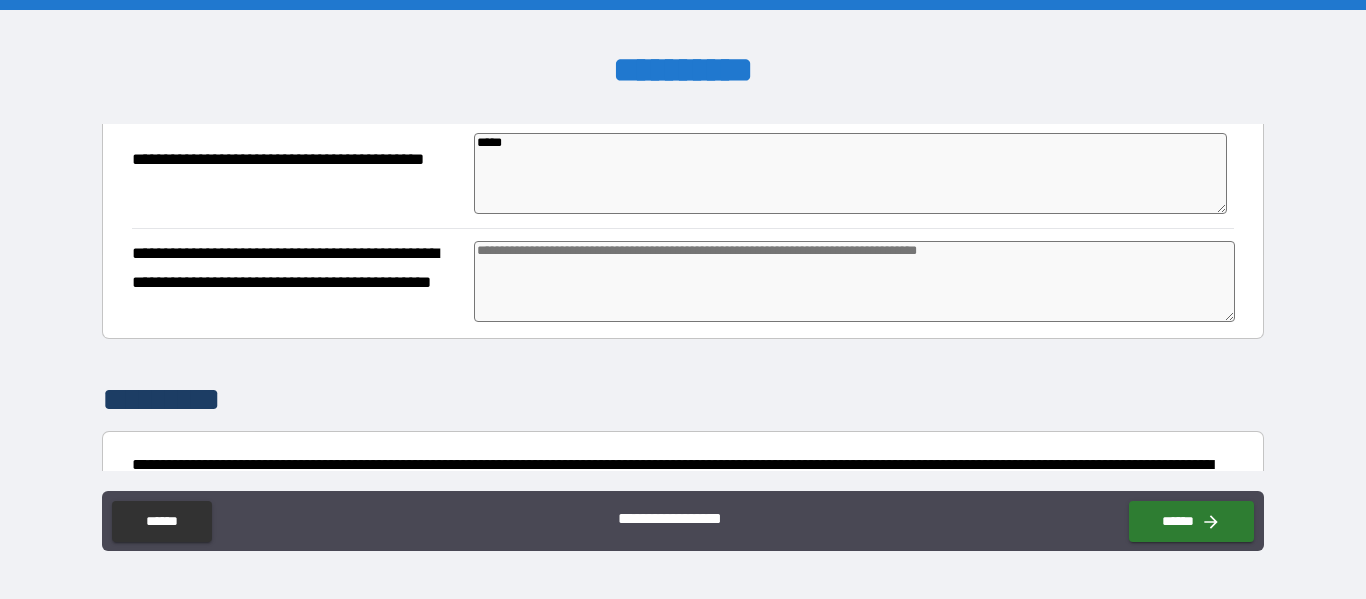 type on "*" 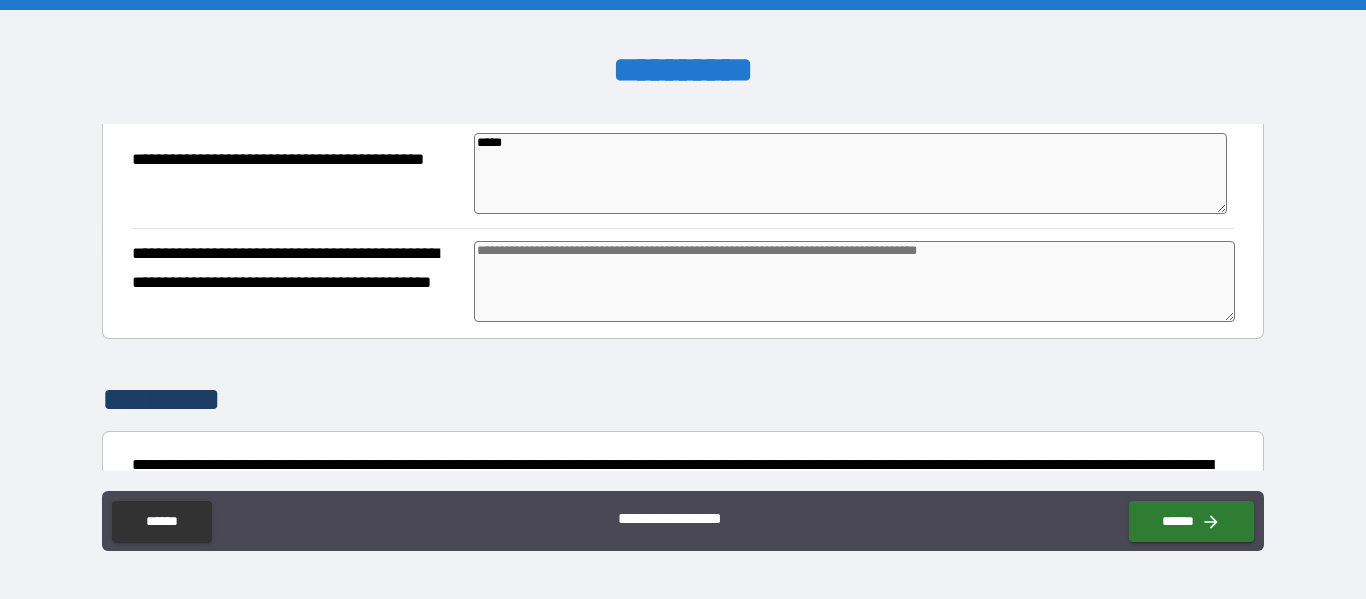 type on "*" 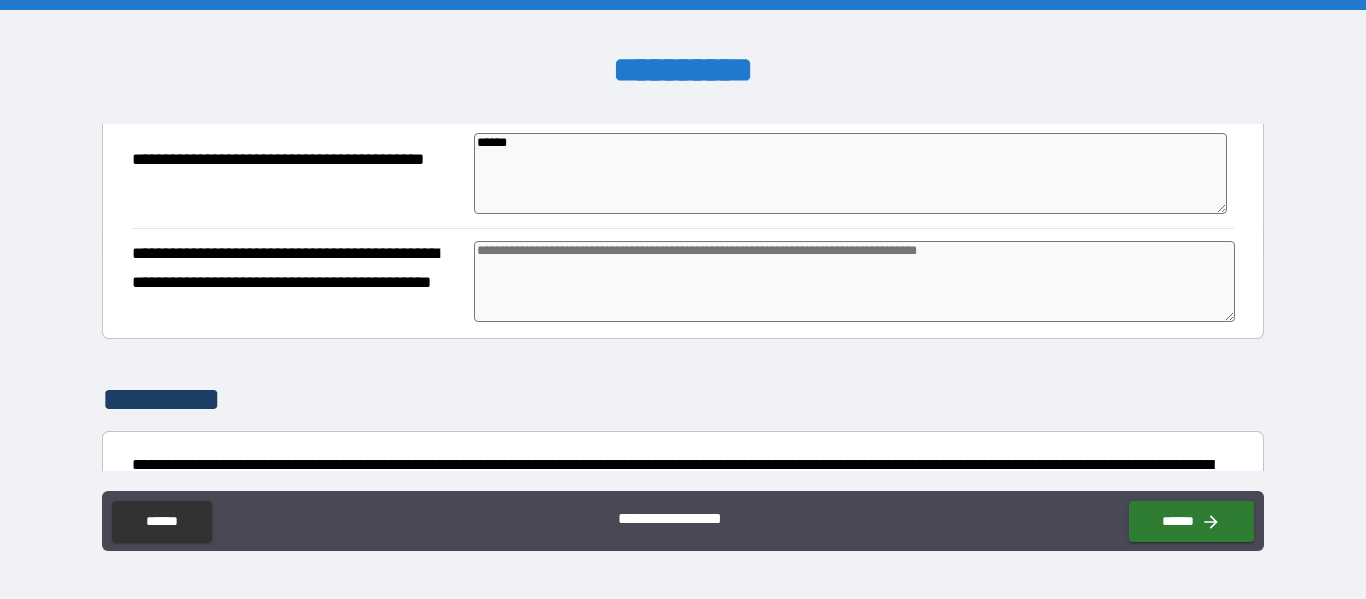 type on "*" 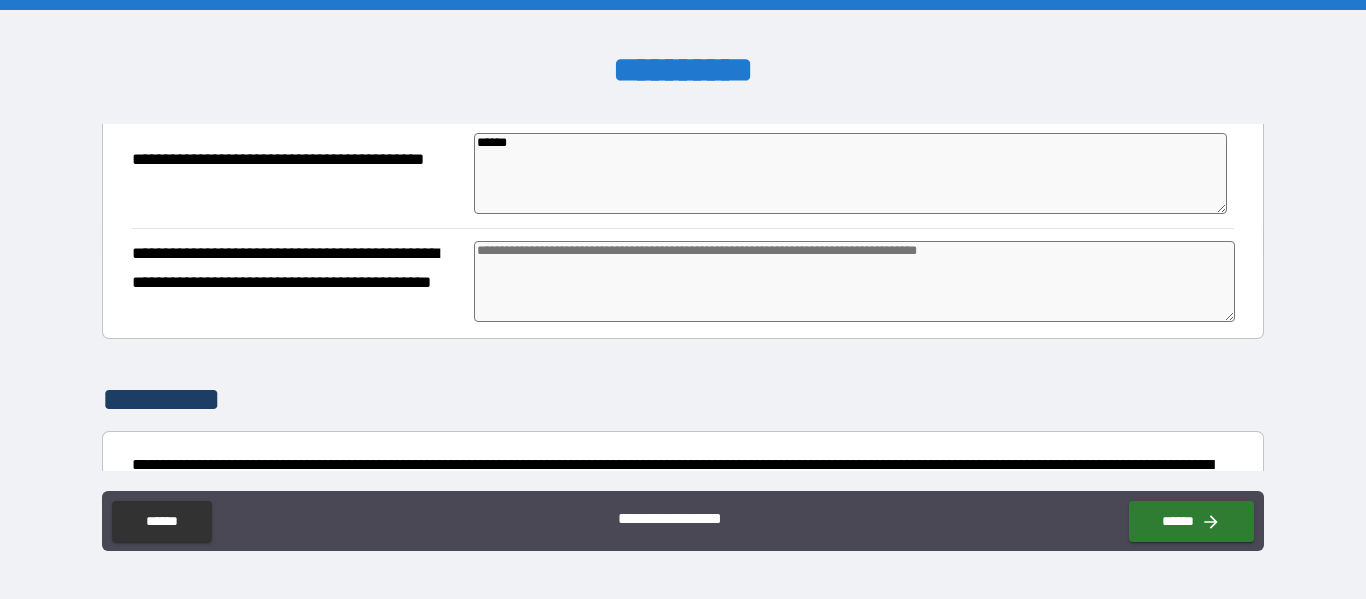 type on "*" 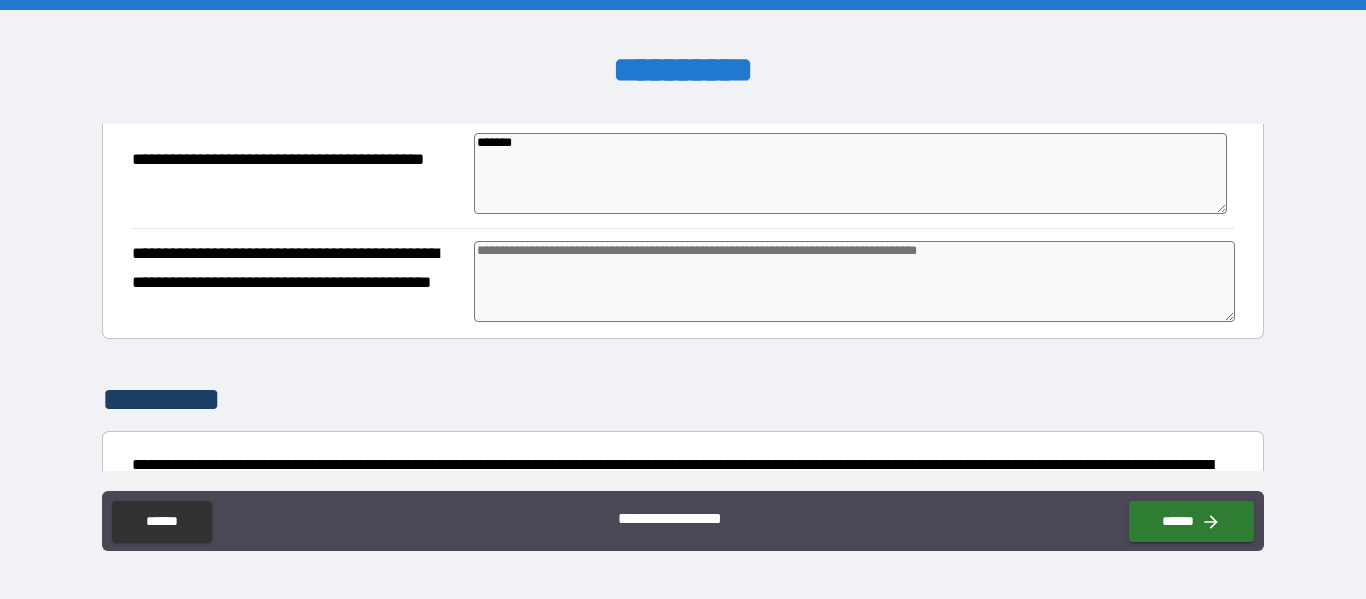 type on "*" 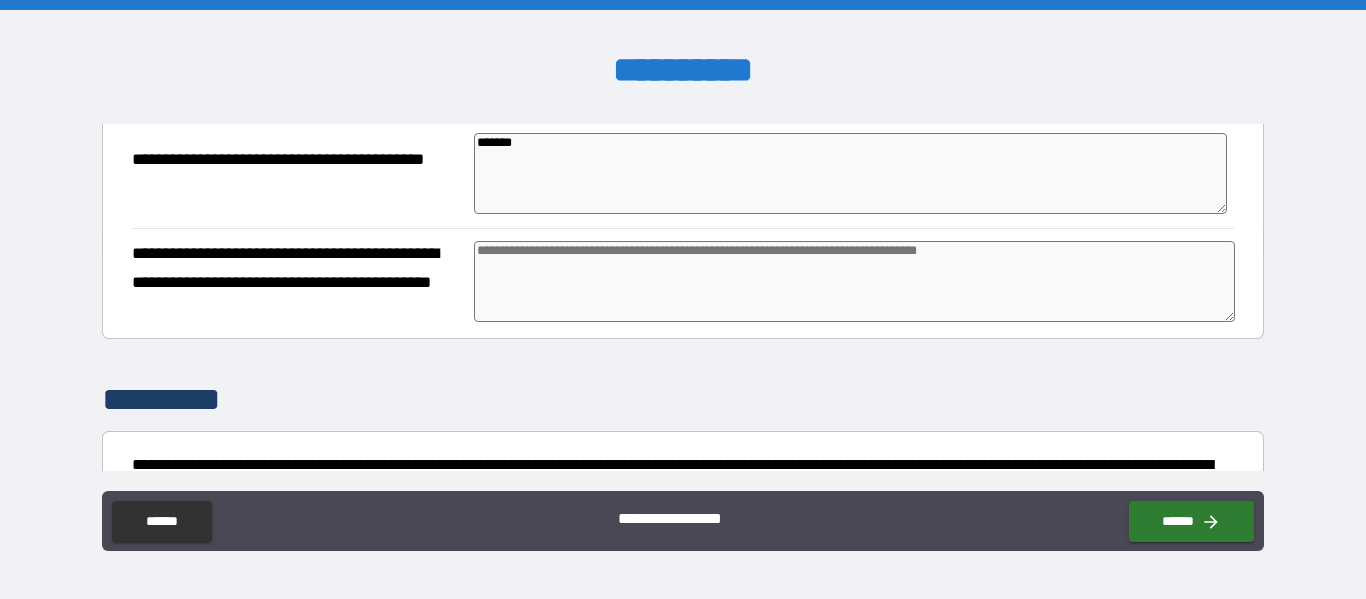 type on "*" 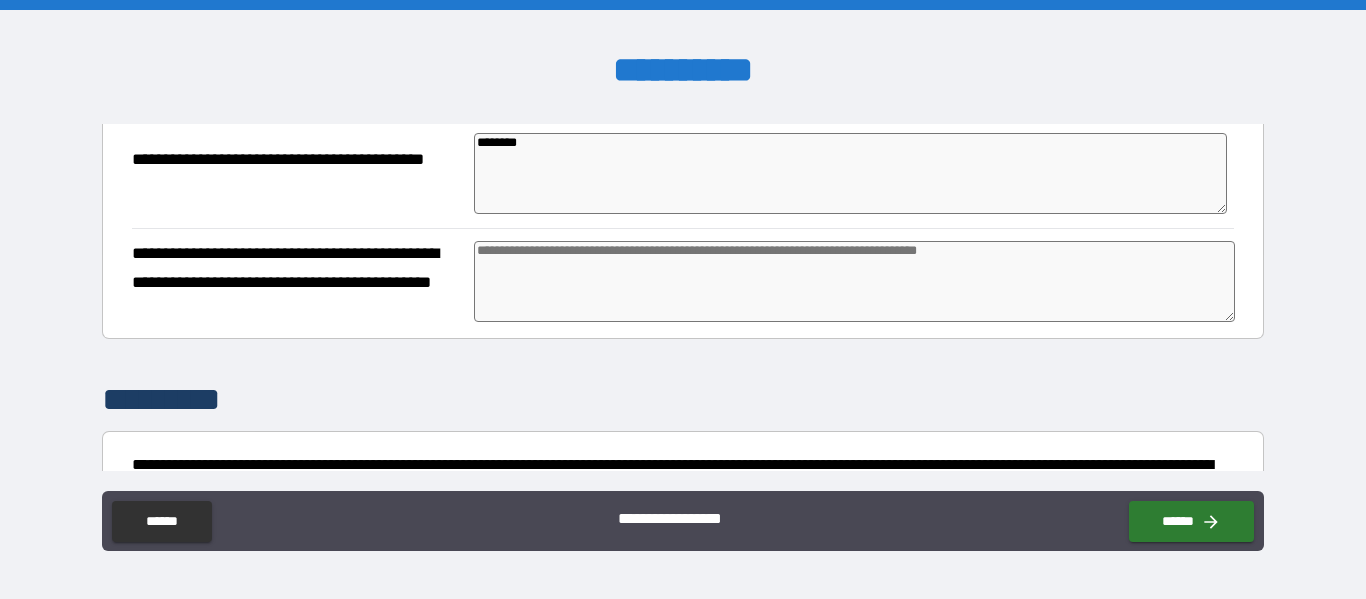 type on "*" 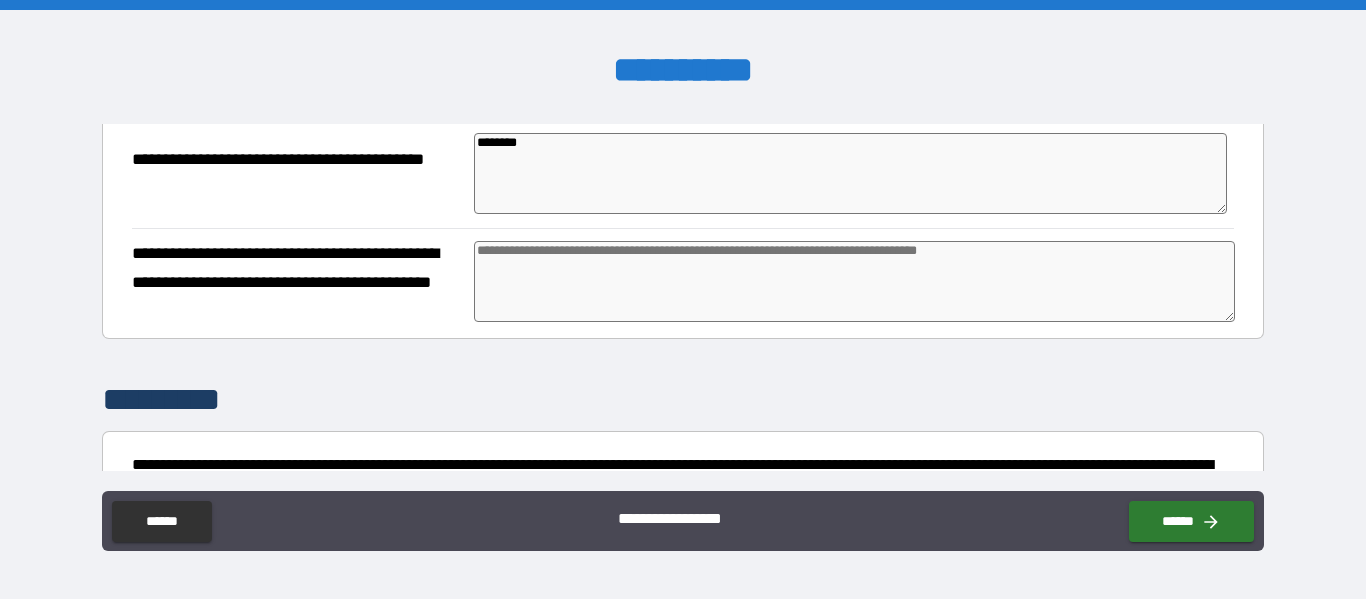 type on "*" 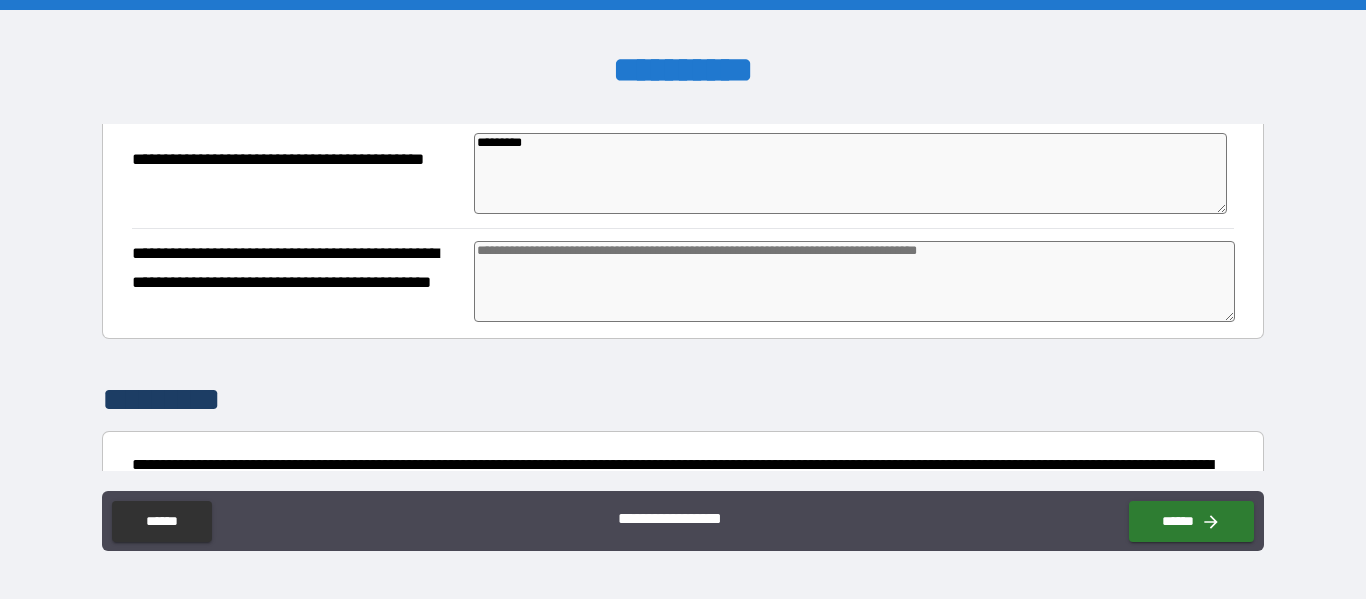 type on "*" 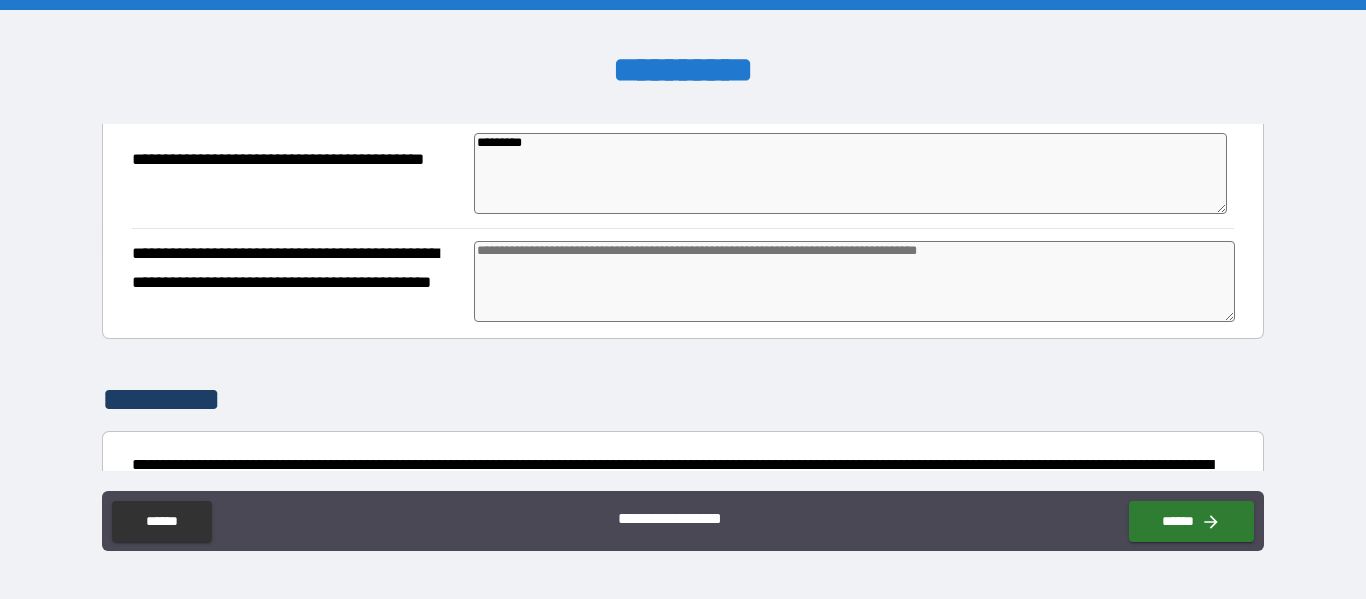type on "**********" 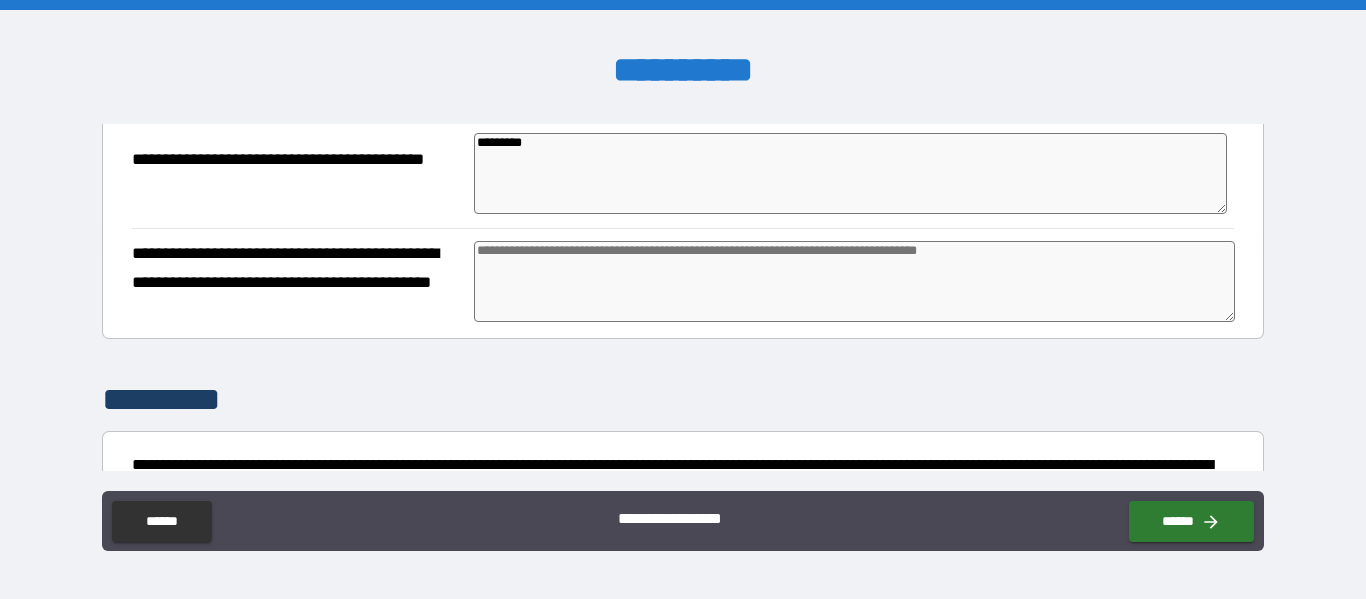 type on "*" 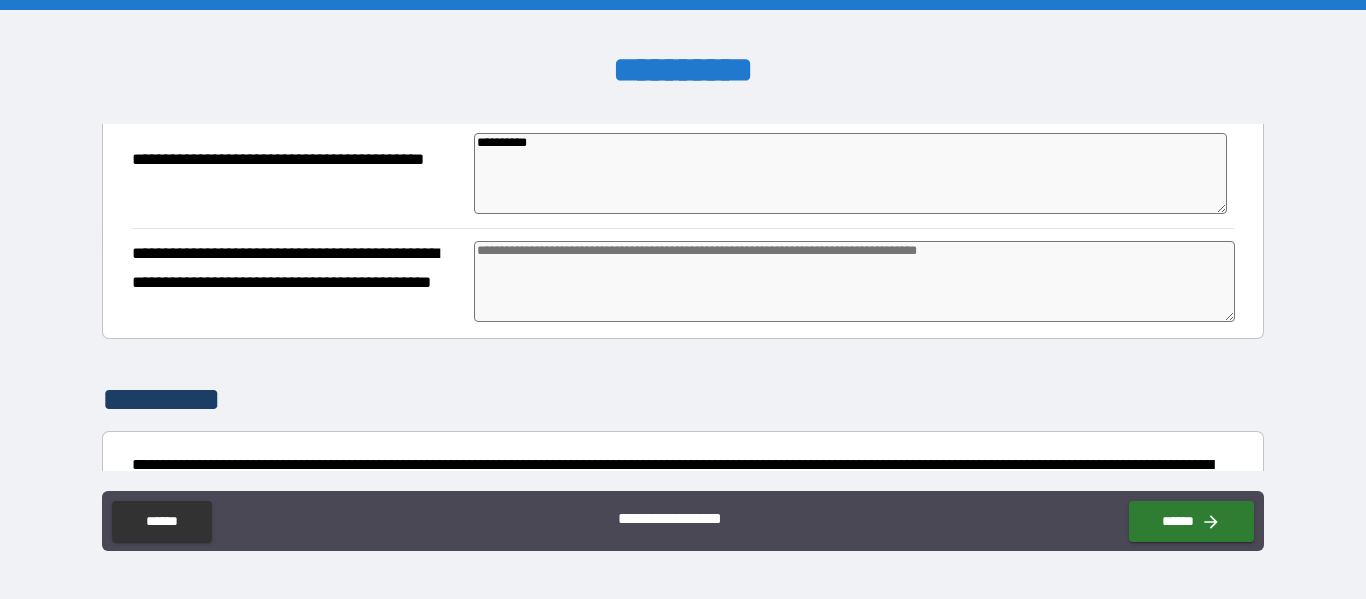 type on "**********" 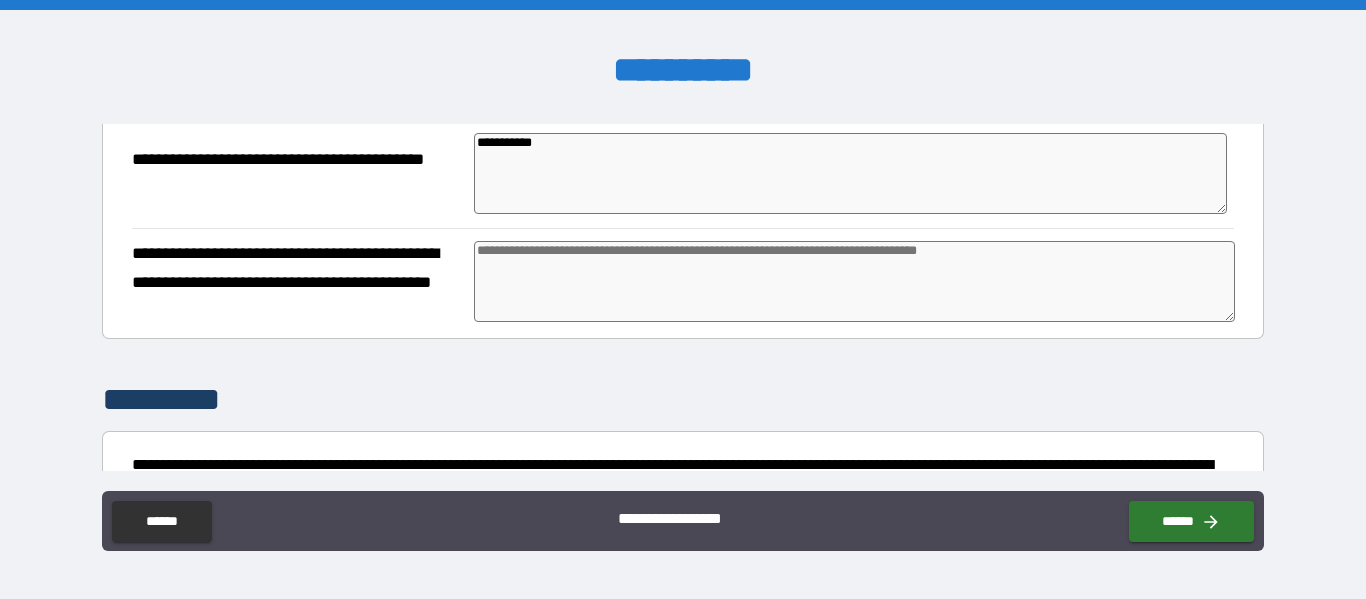 type on "*" 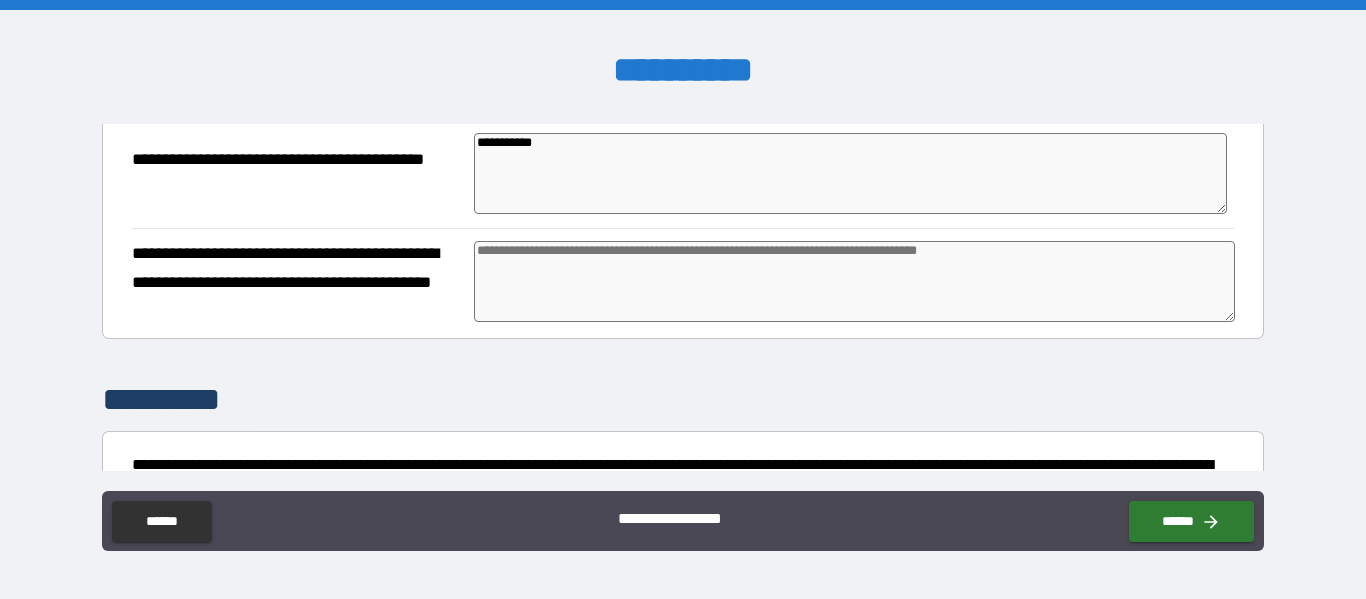 type on "*" 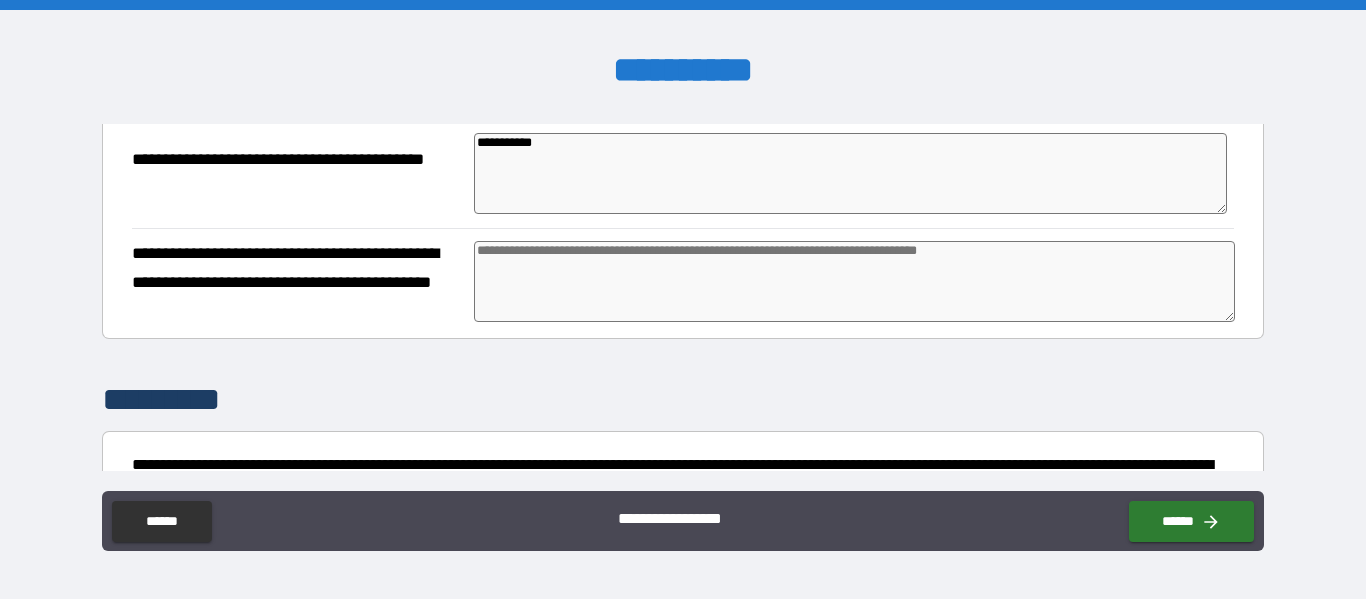 type on "*" 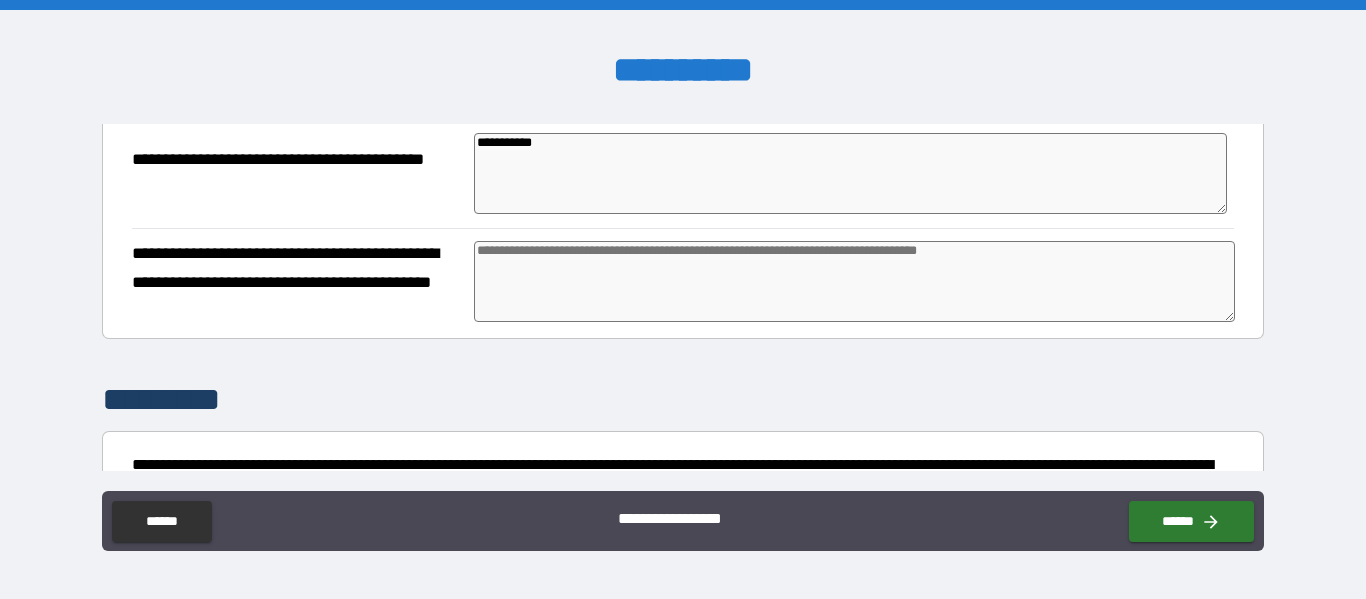 type on "**********" 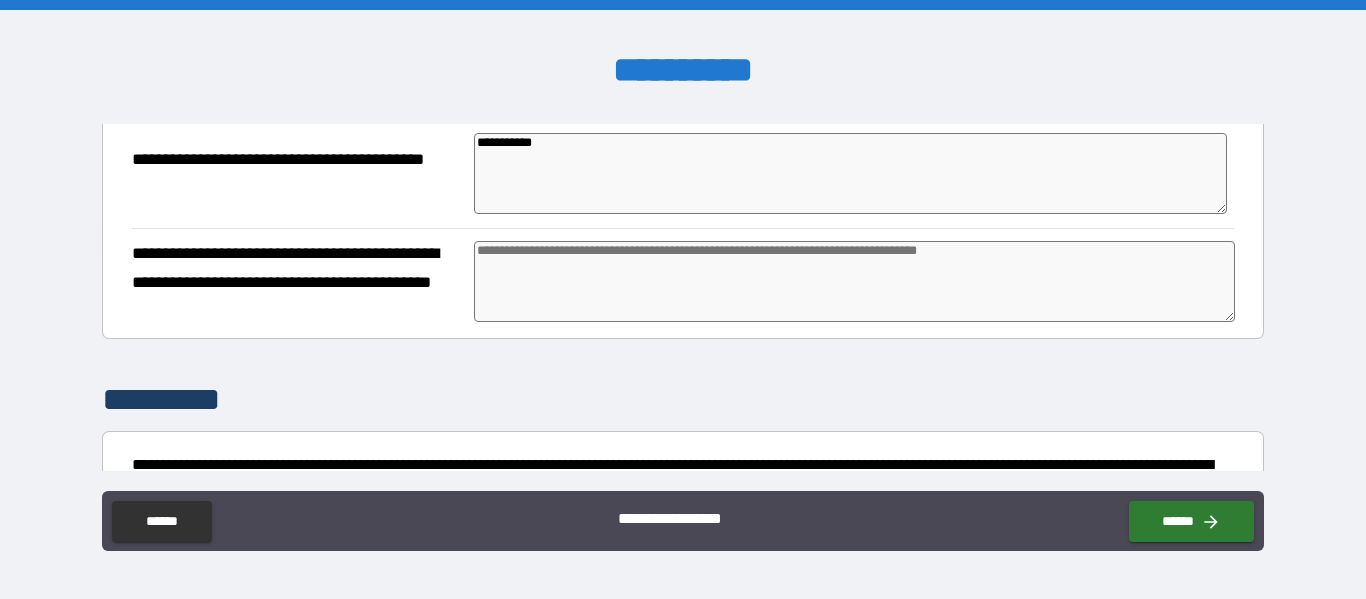 type on "*" 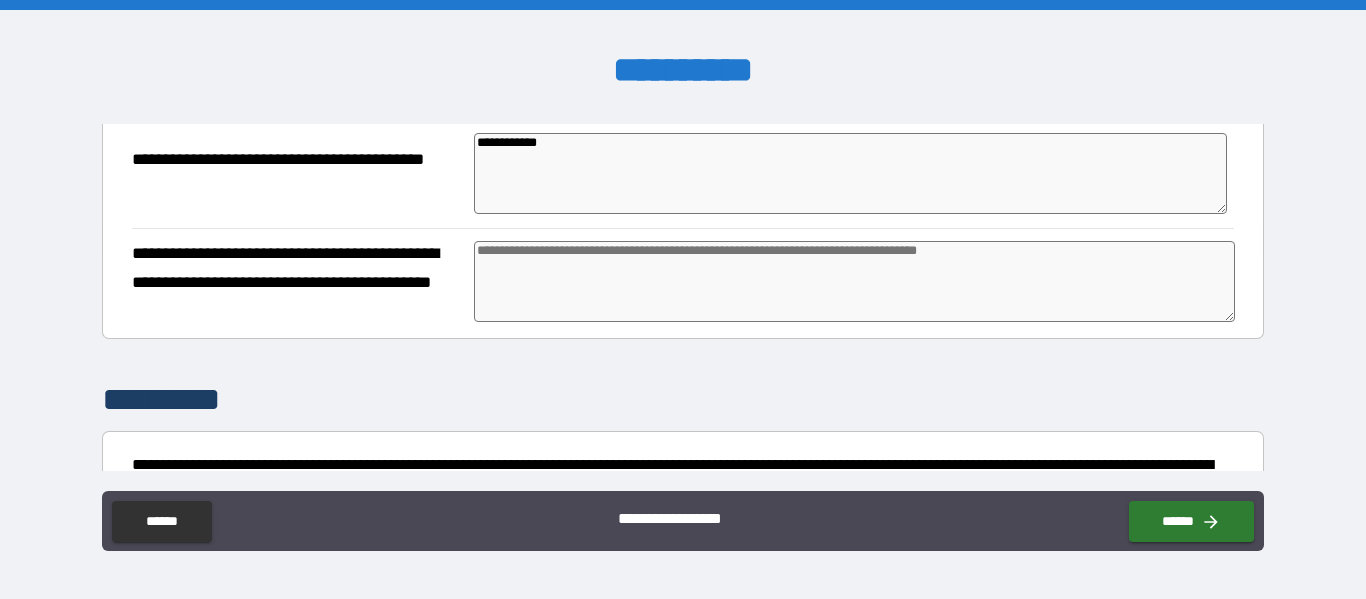 type on "*" 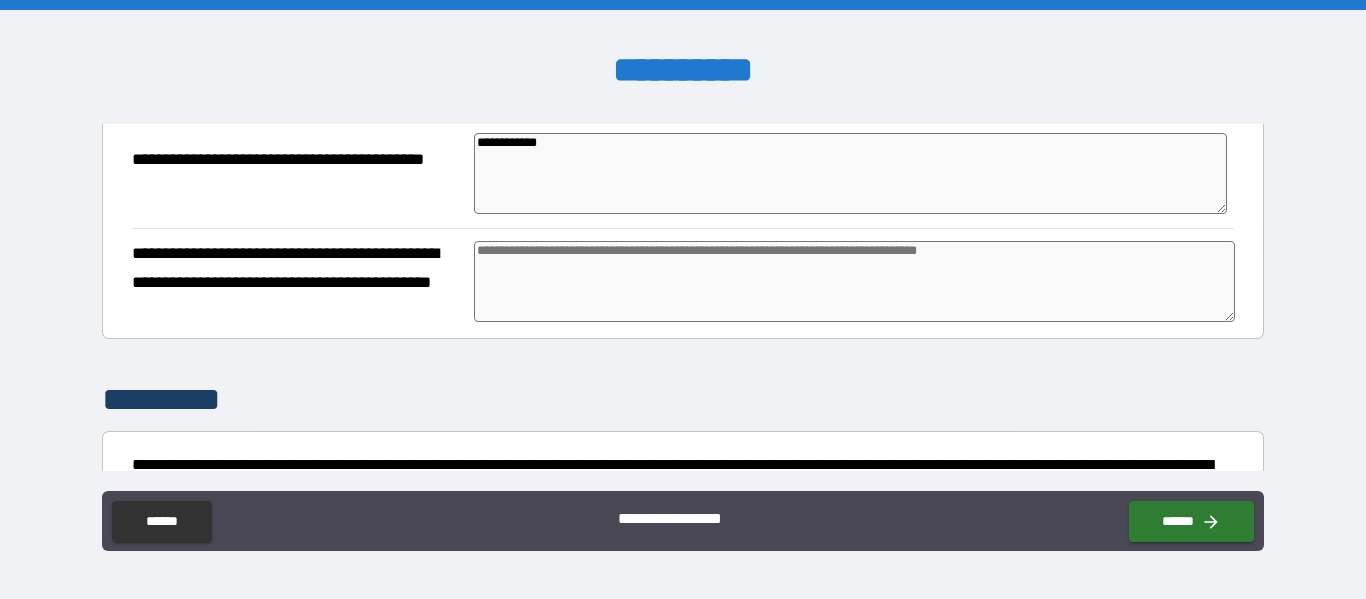 type on "*" 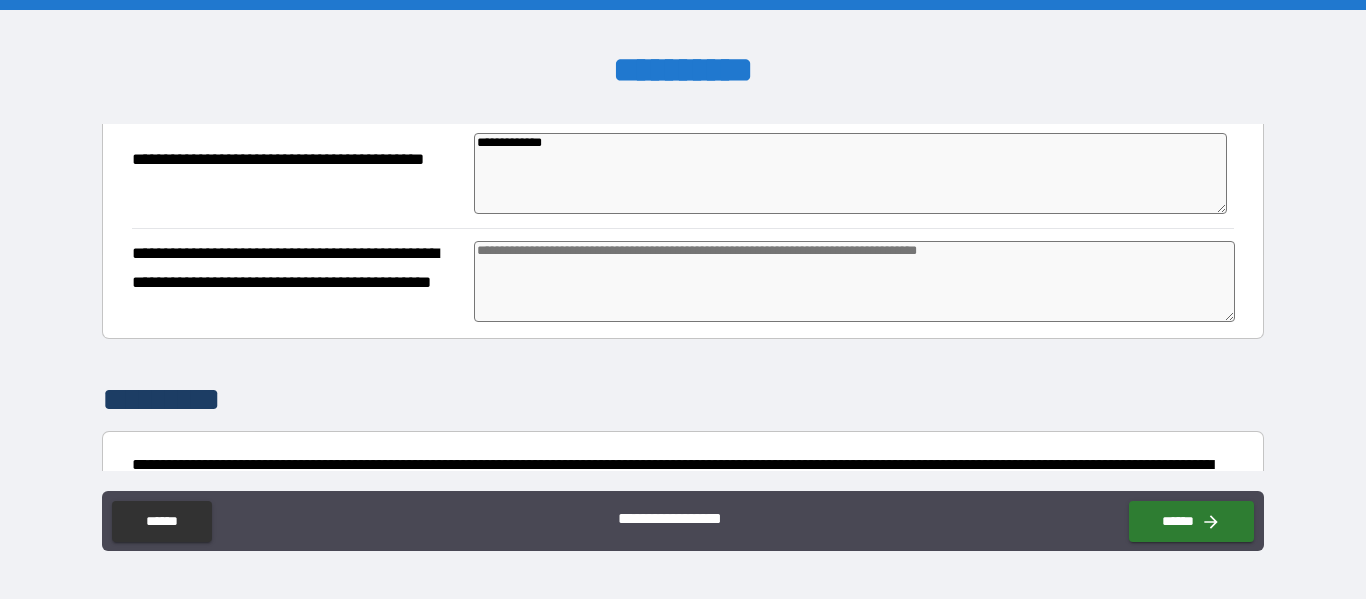 type on "*" 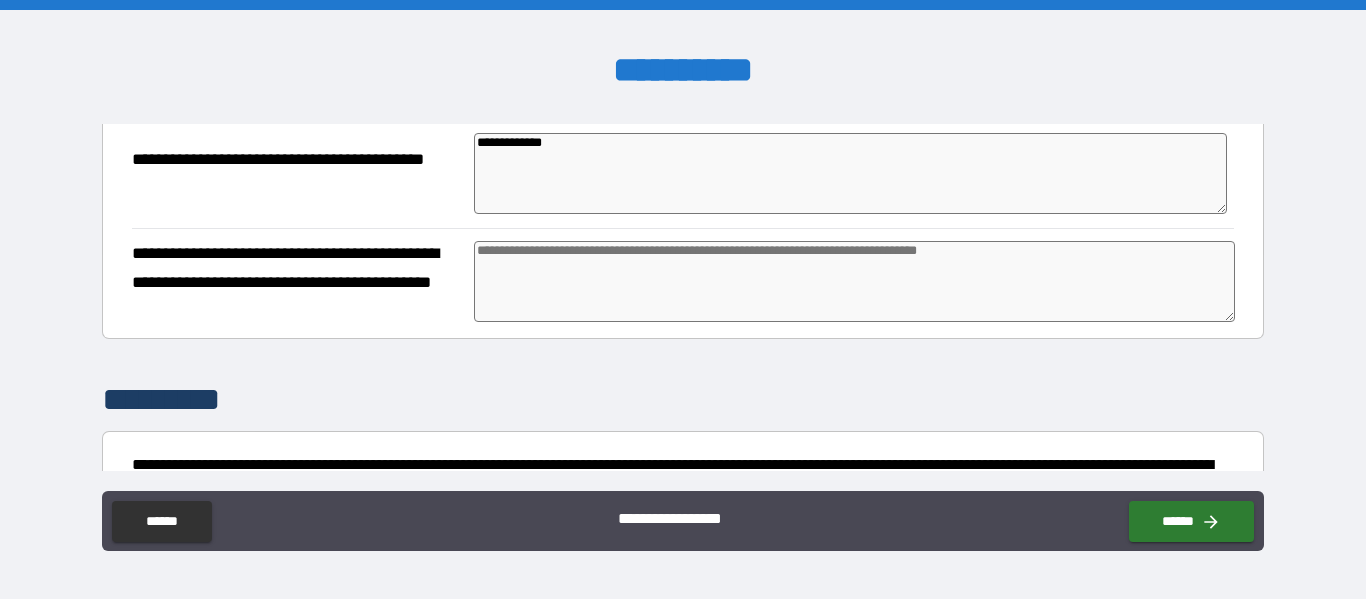 type on "**********" 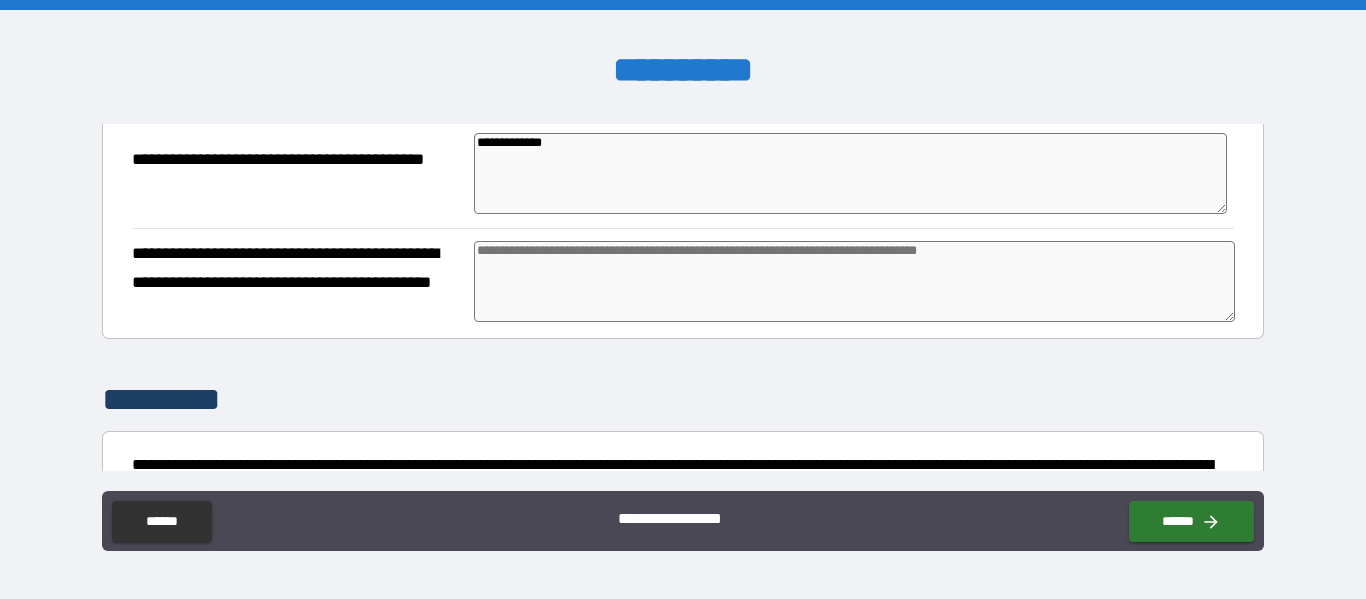 type on "*" 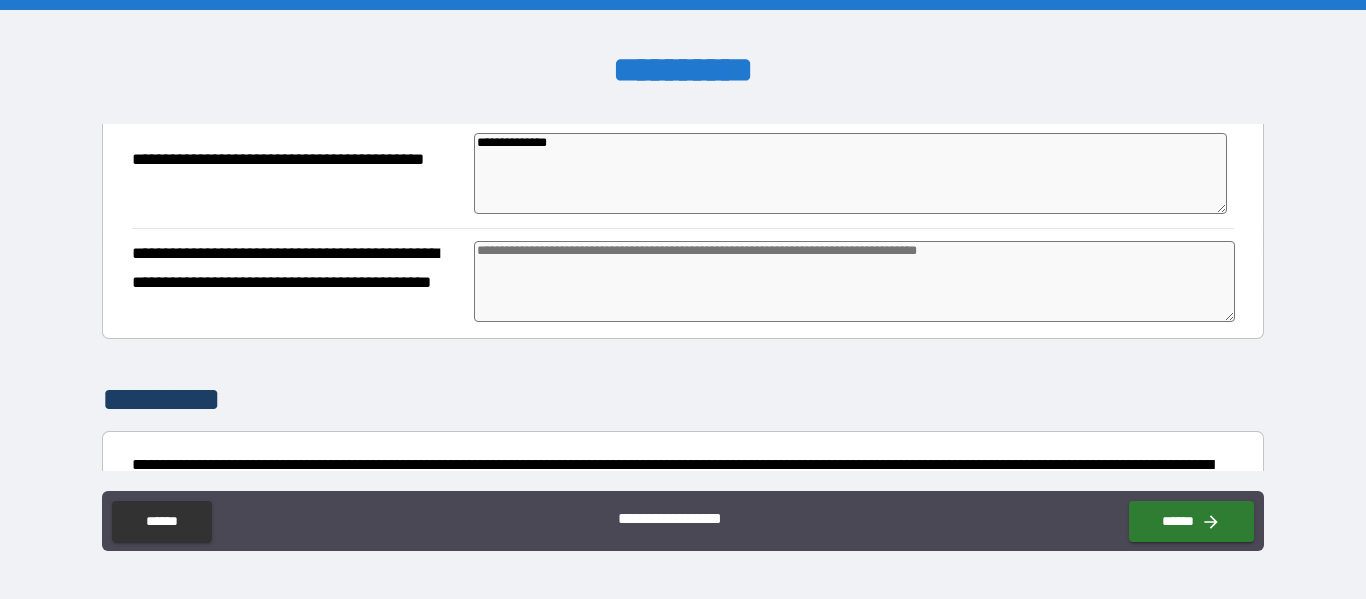 type on "**********" 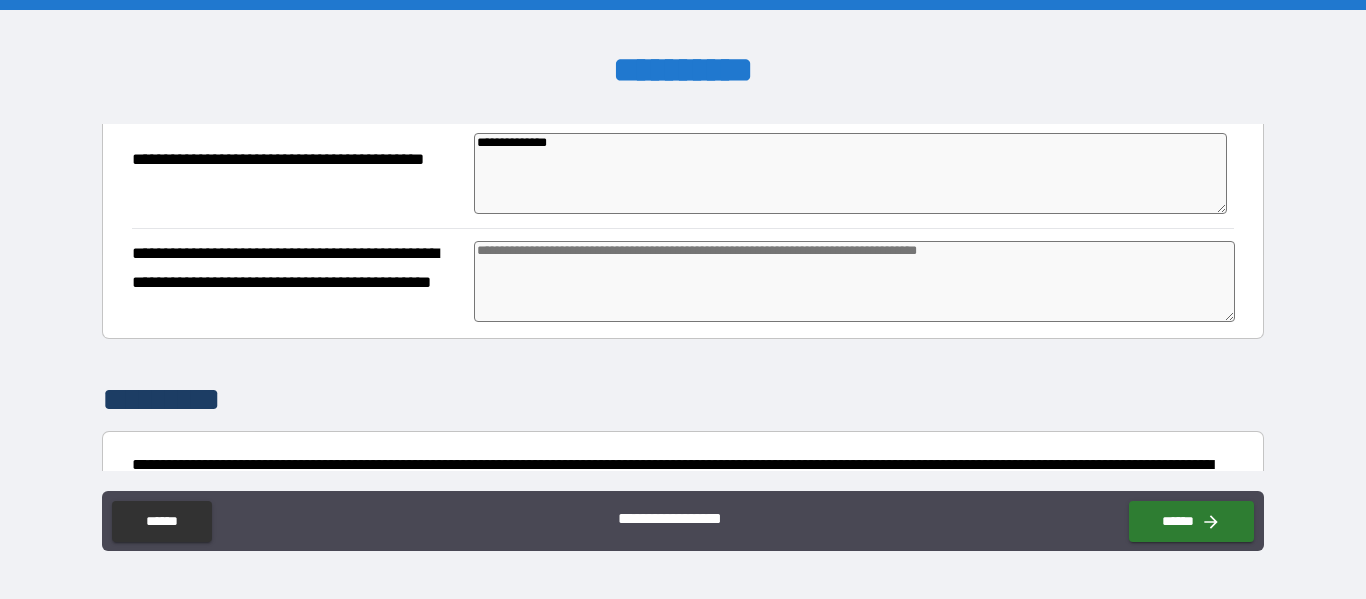 type on "*" 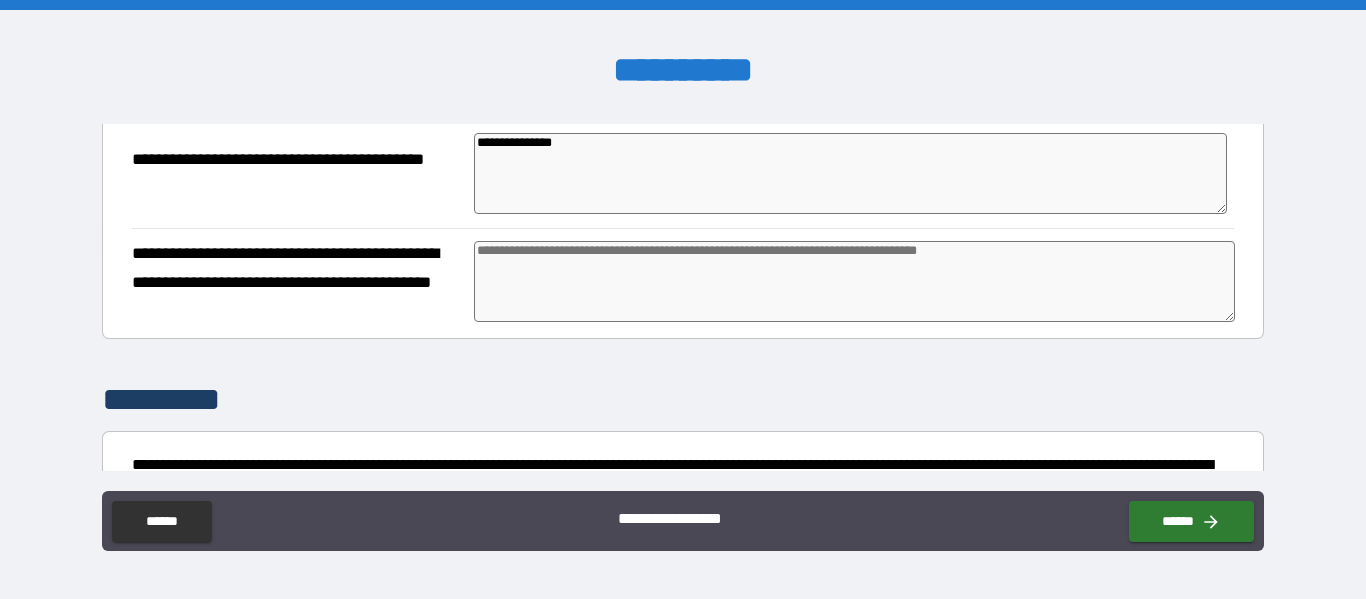 type on "**********" 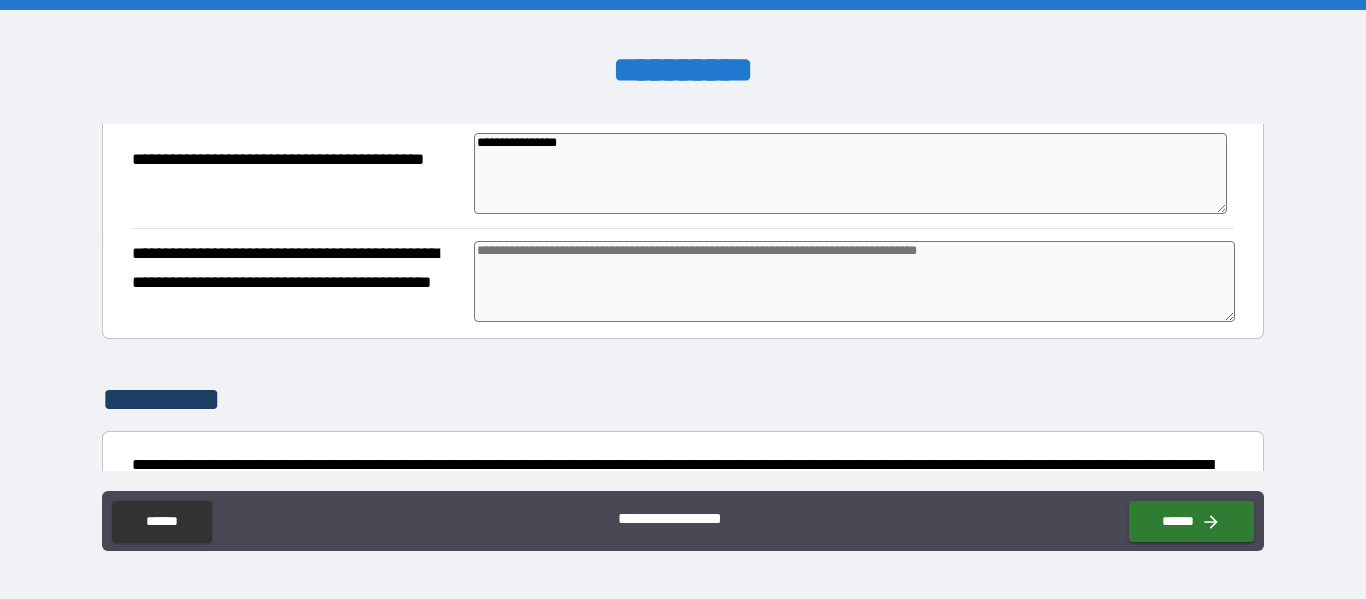 type on "*" 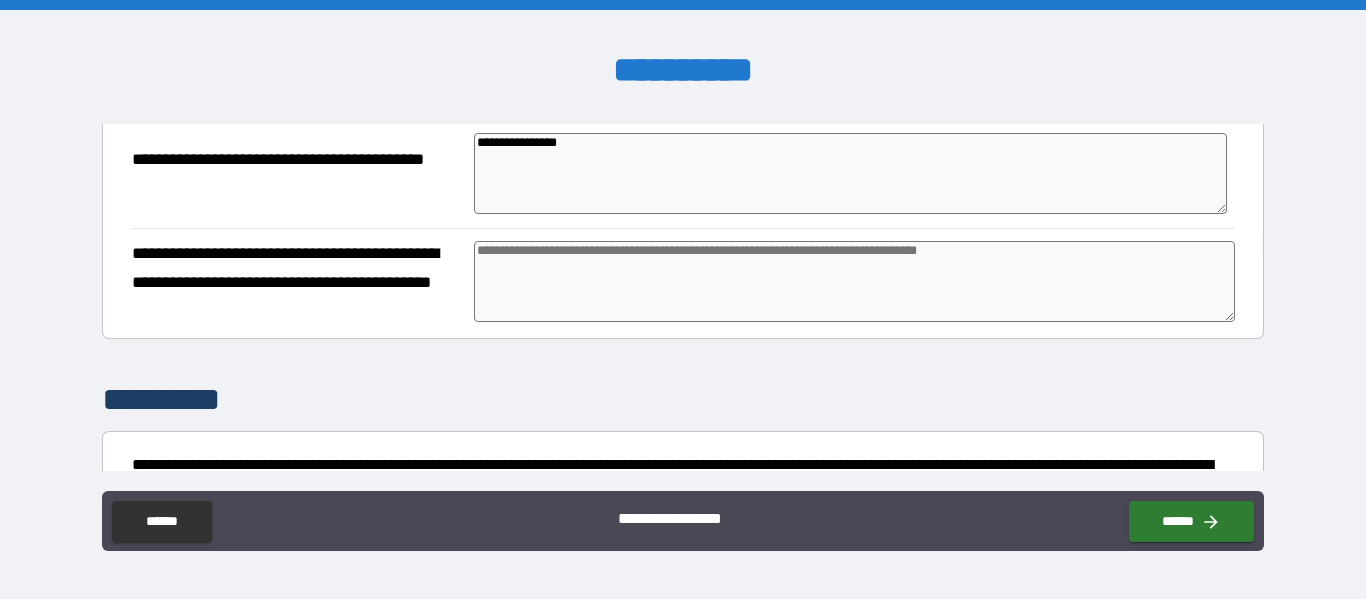 type on "*" 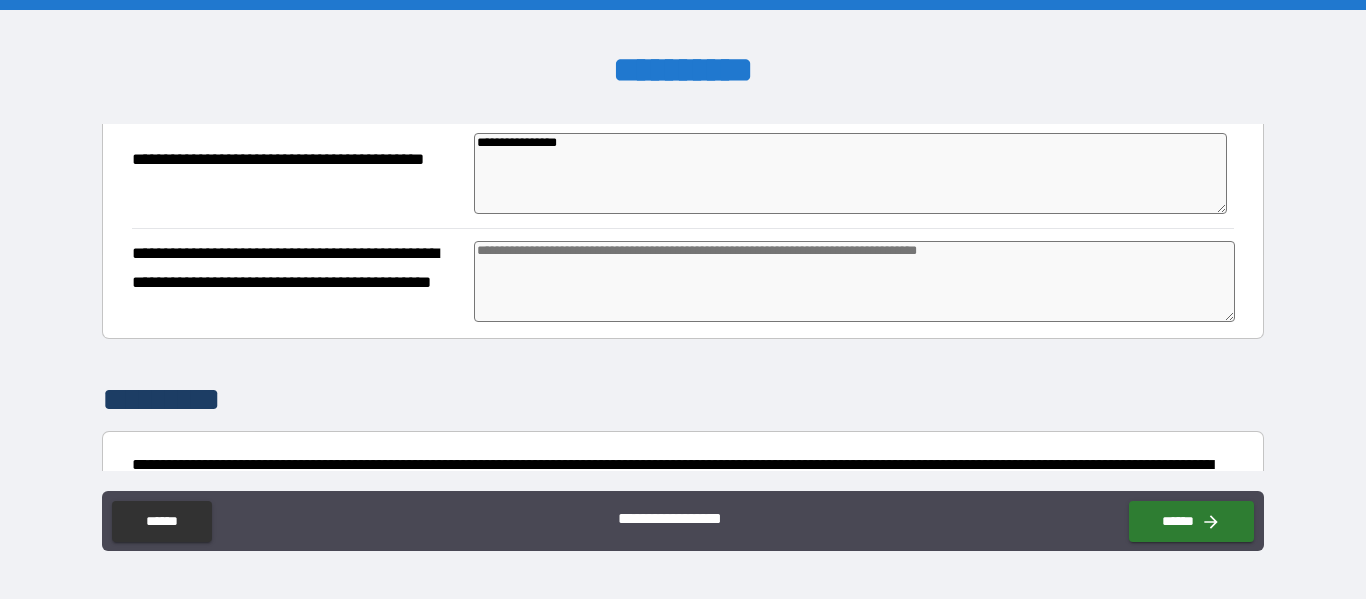 type on "*" 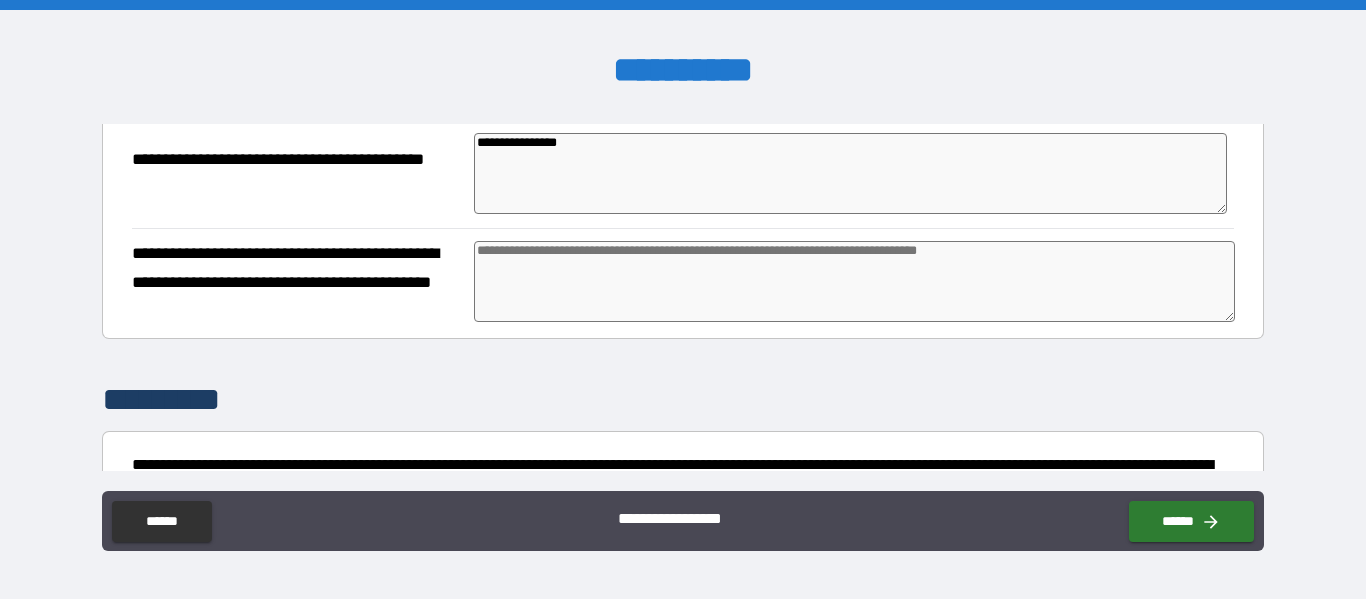 type on "**********" 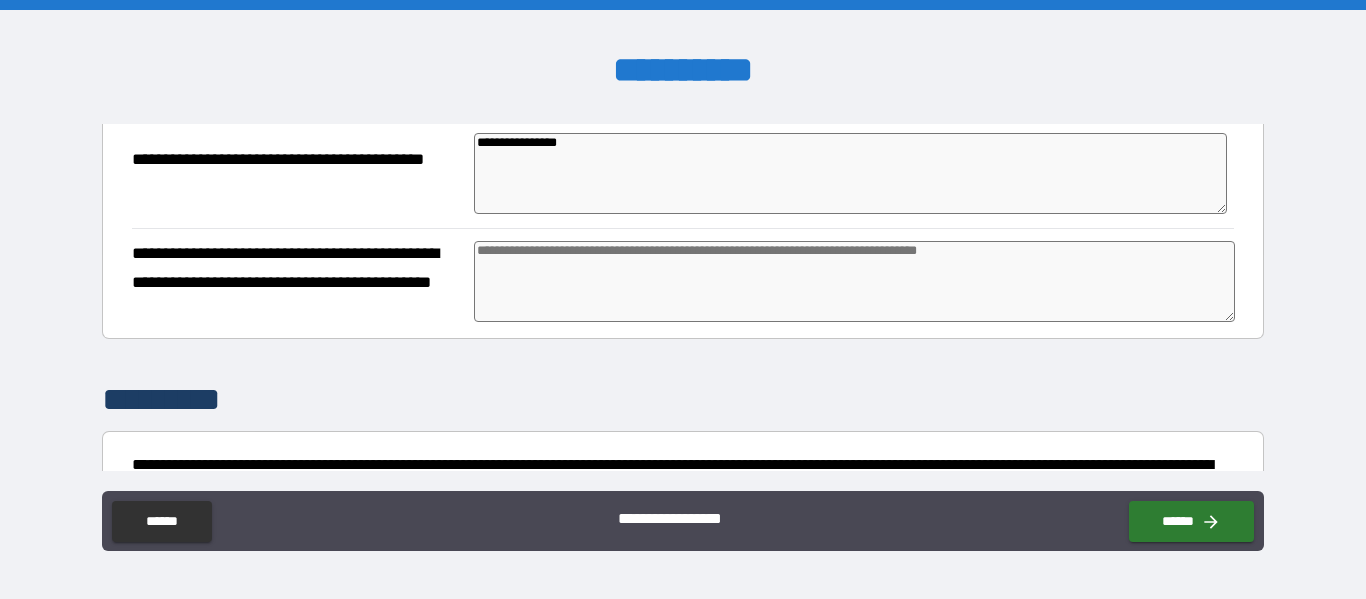 type on "*" 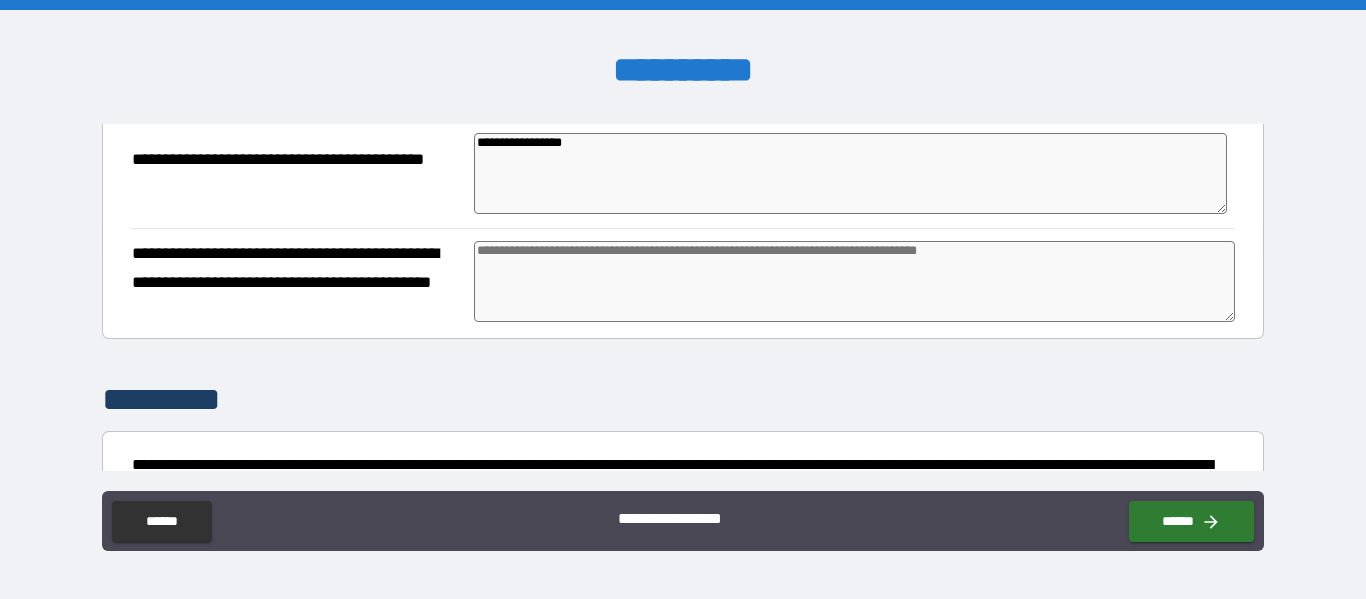 type on "*" 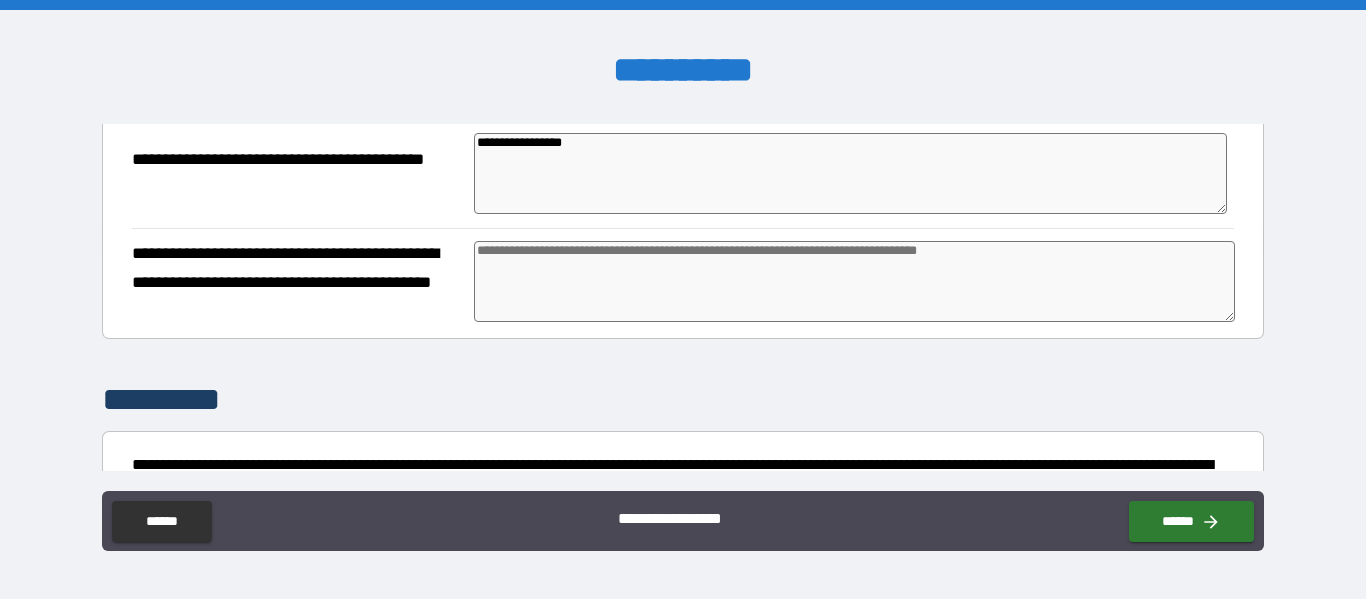 type on "**********" 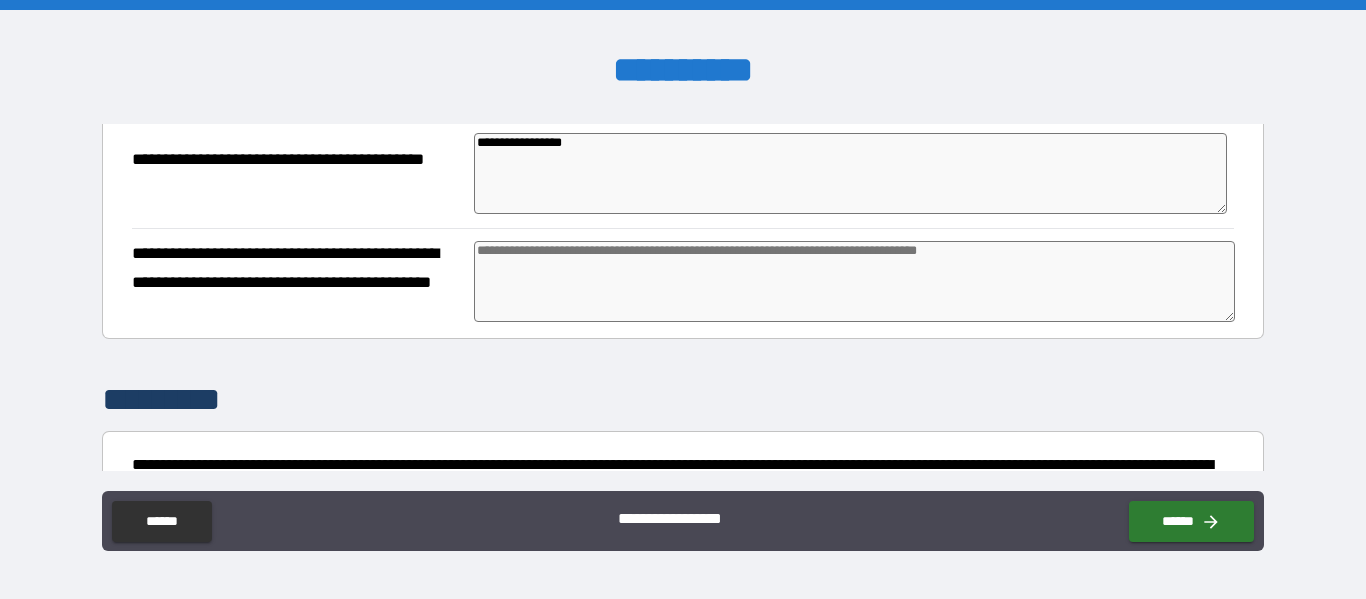 type on "*" 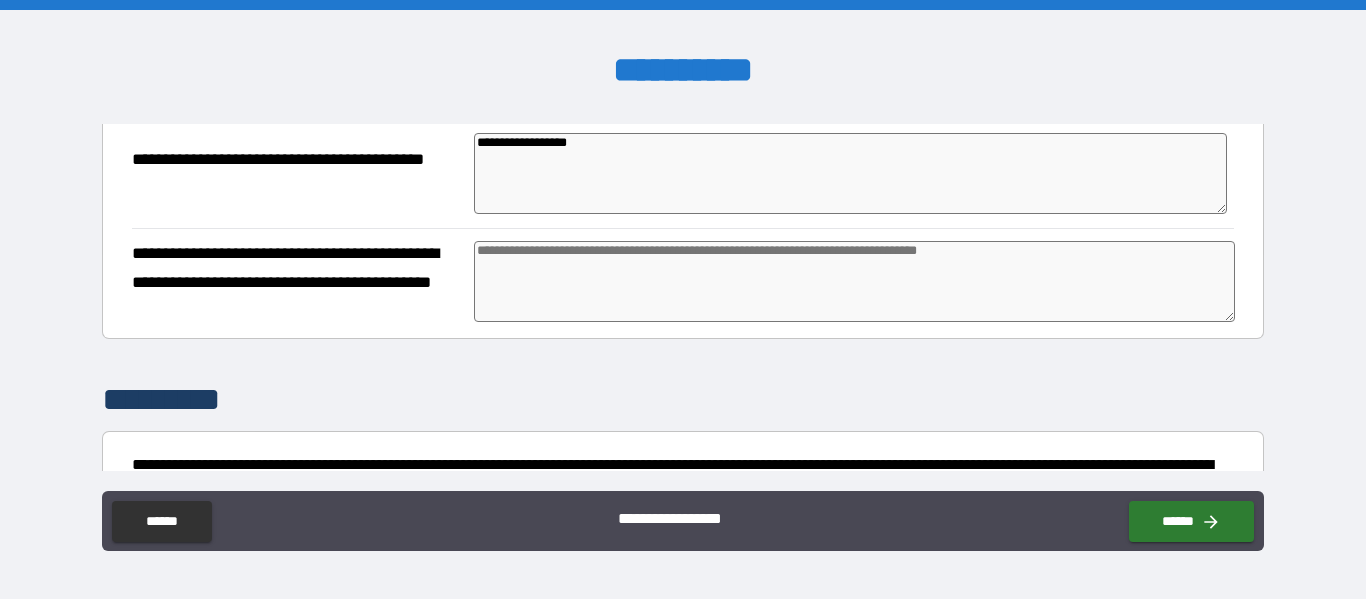 type on "*" 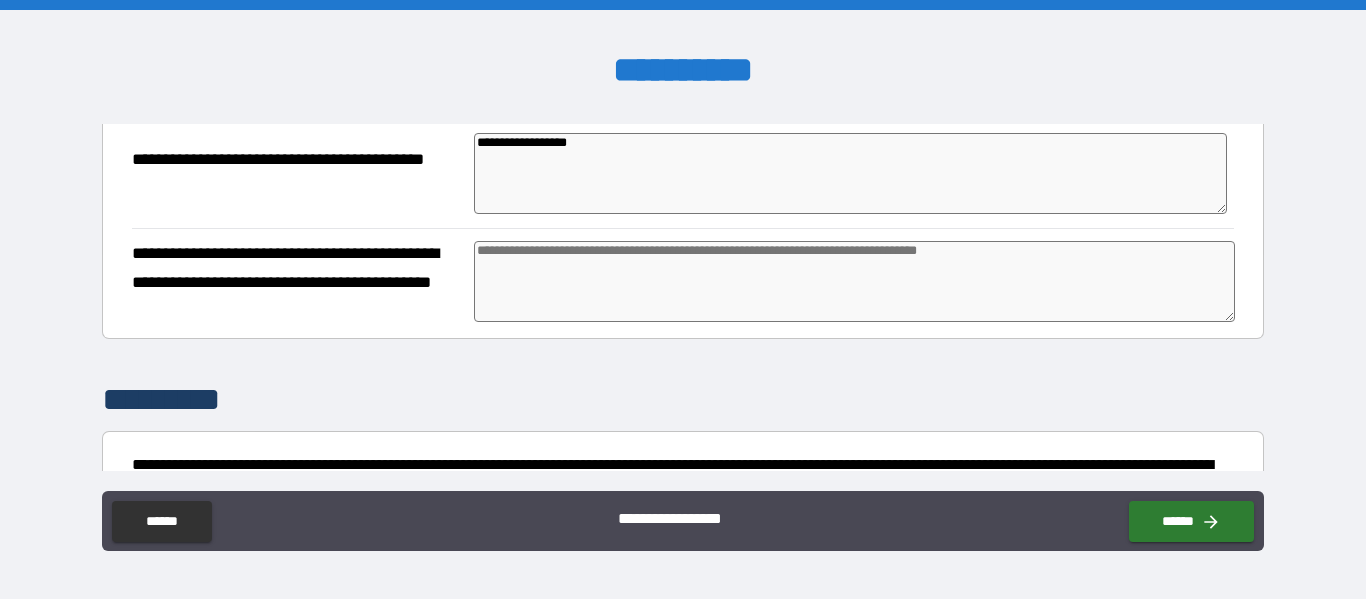 type on "*" 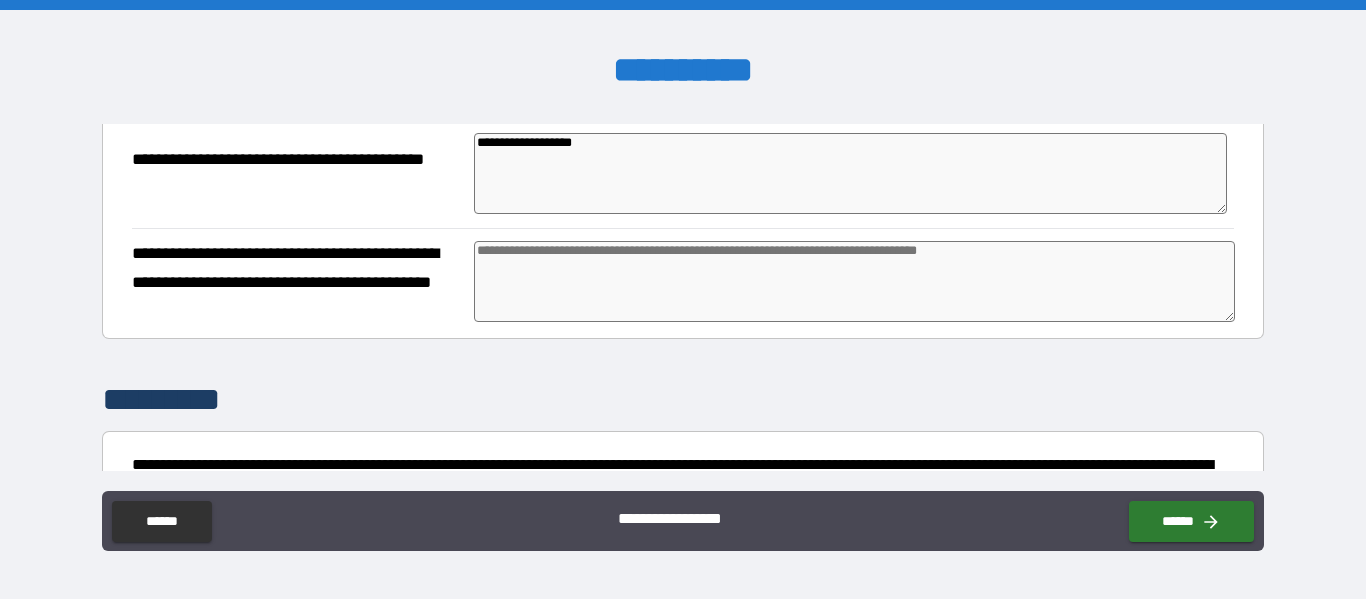 type on "*" 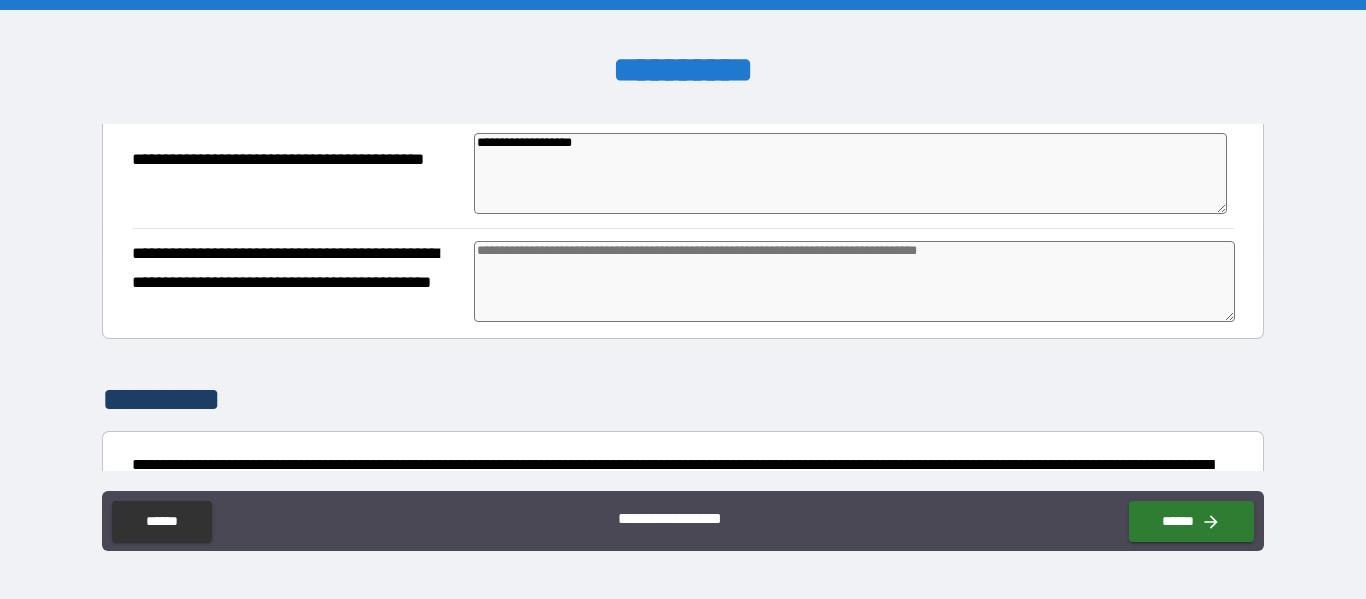 type on "*" 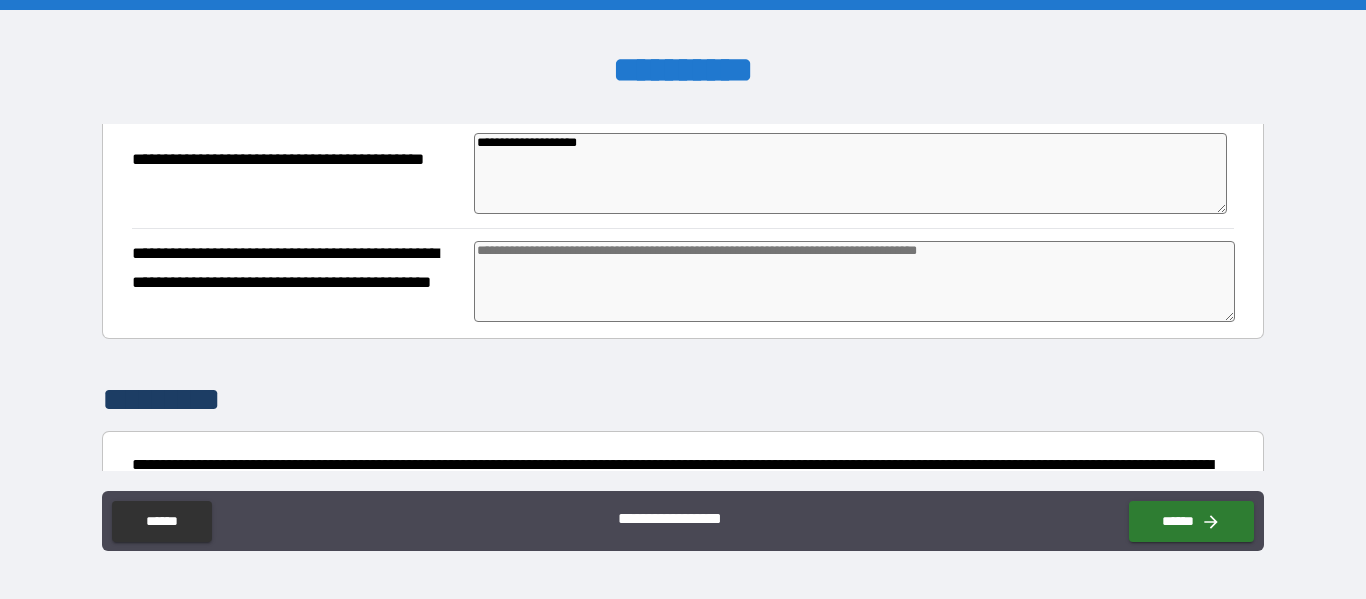 type on "*" 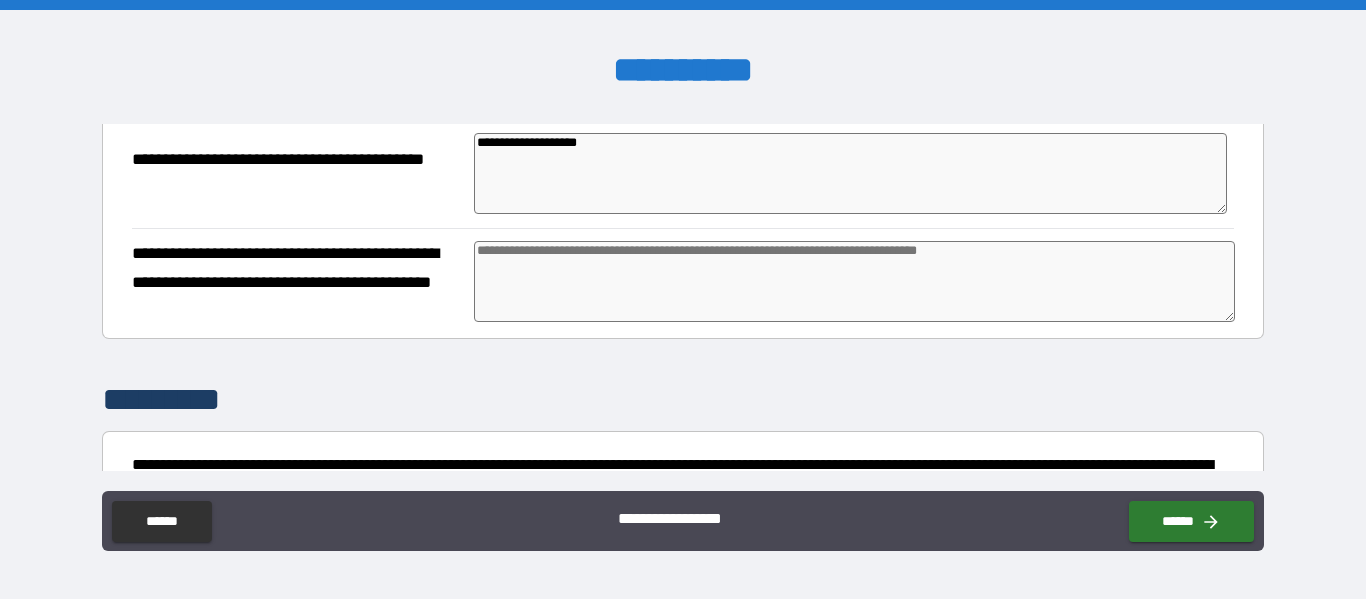 type on "*" 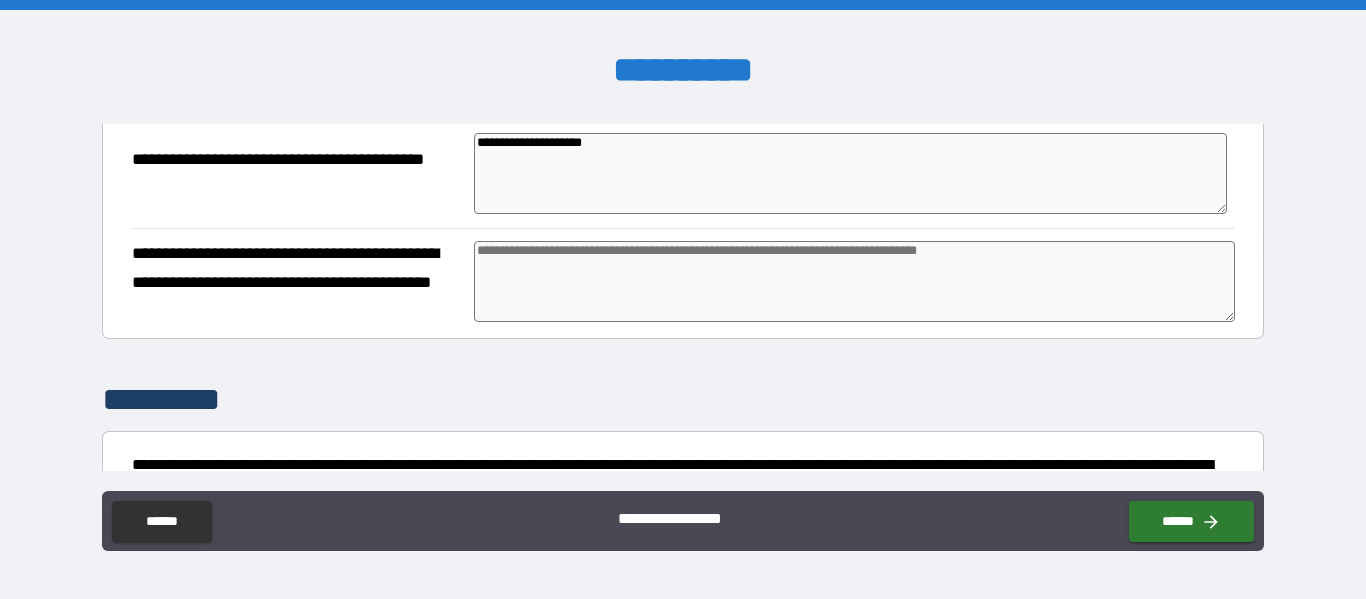 type on "*" 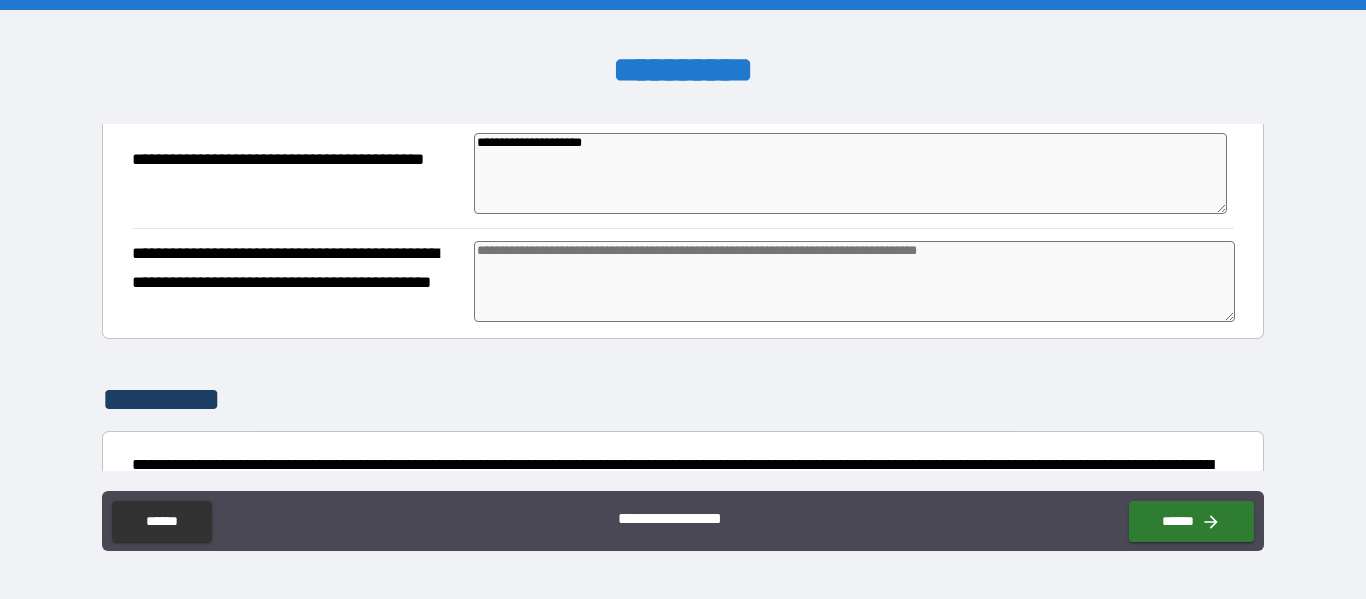 type on "*" 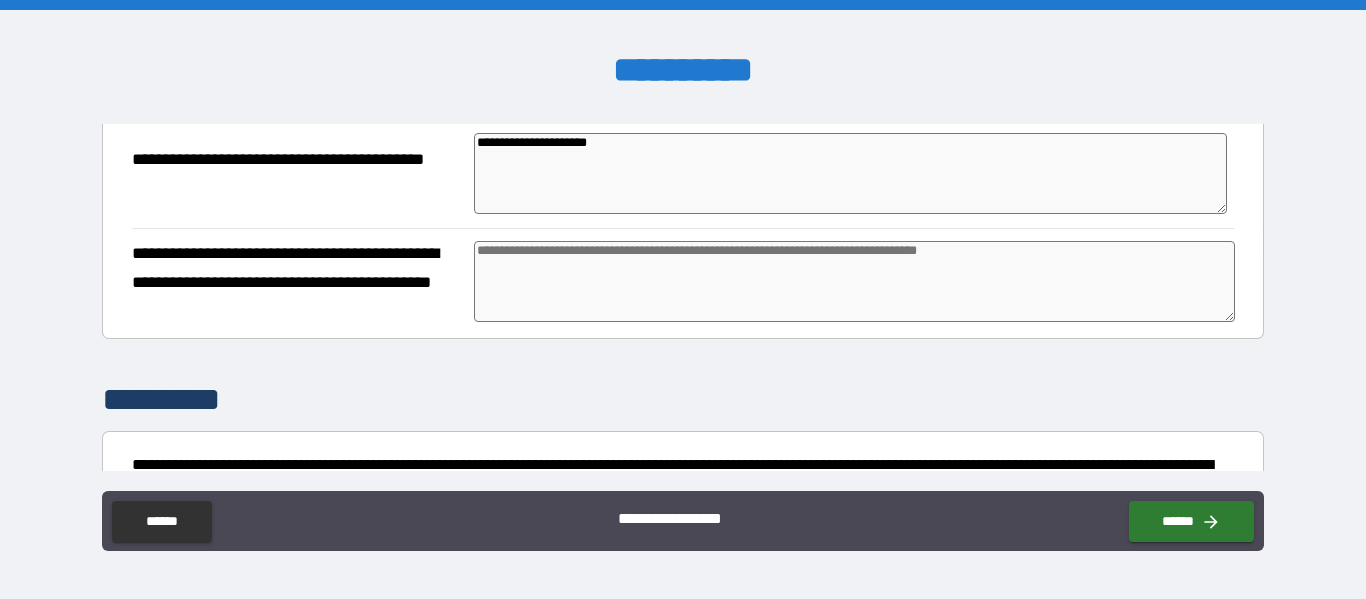 type on "*" 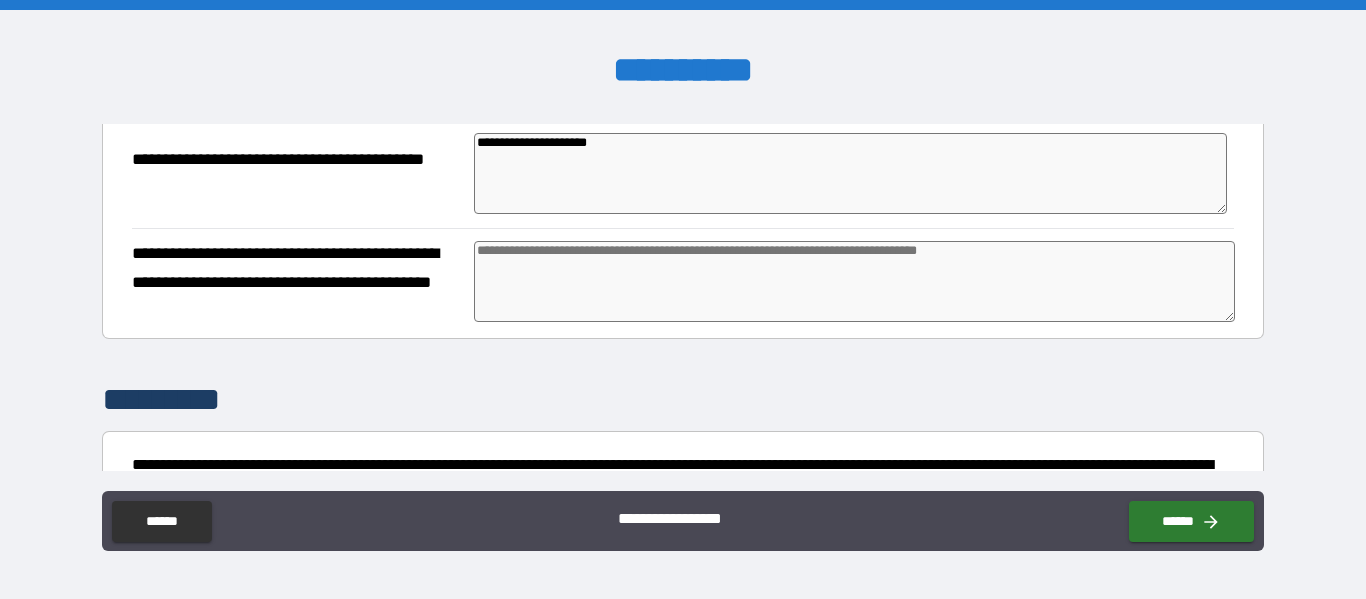 type on "*" 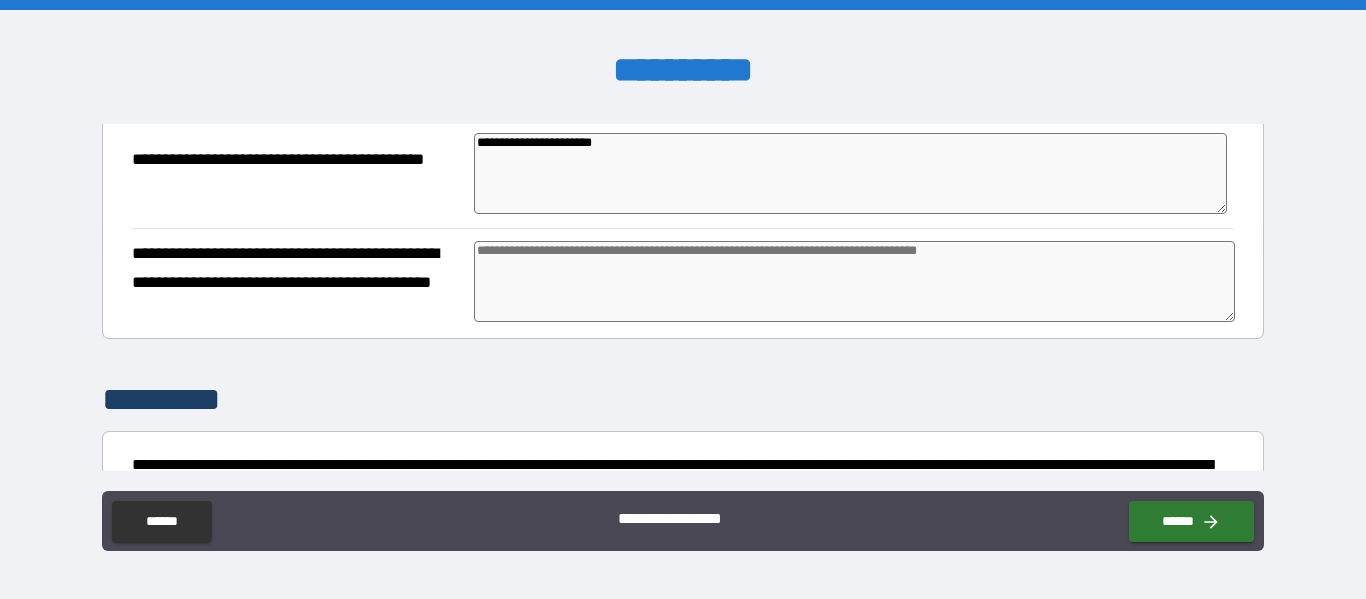 type on "*" 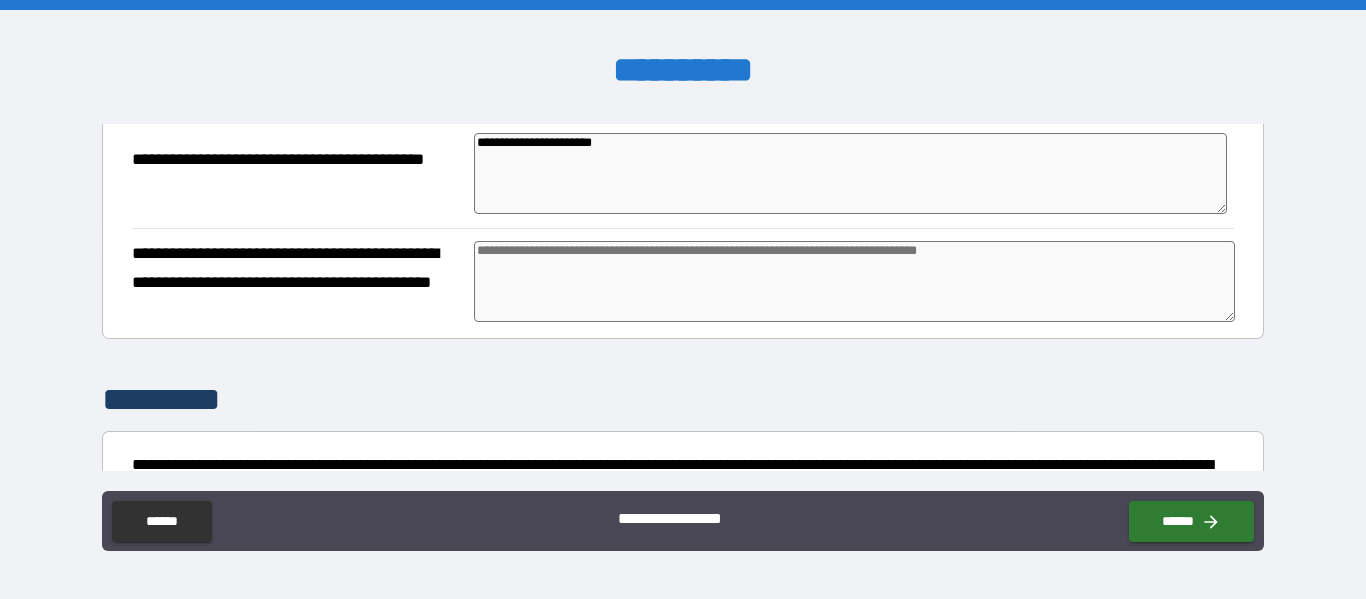 type on "*" 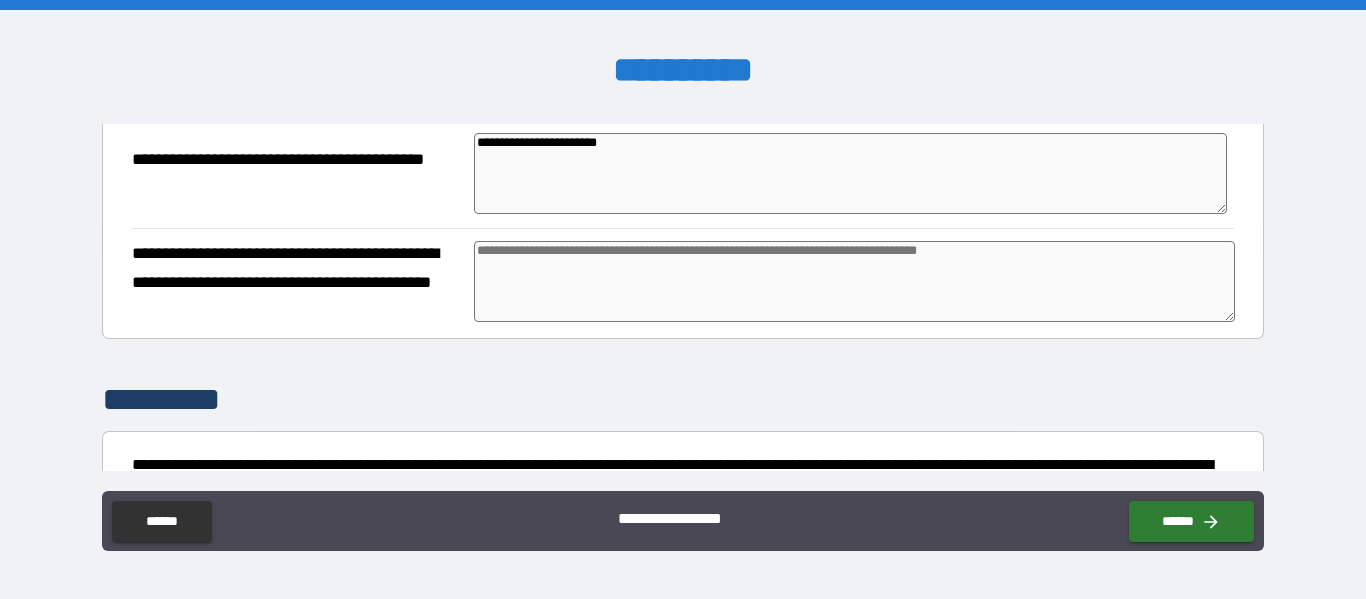 type on "**********" 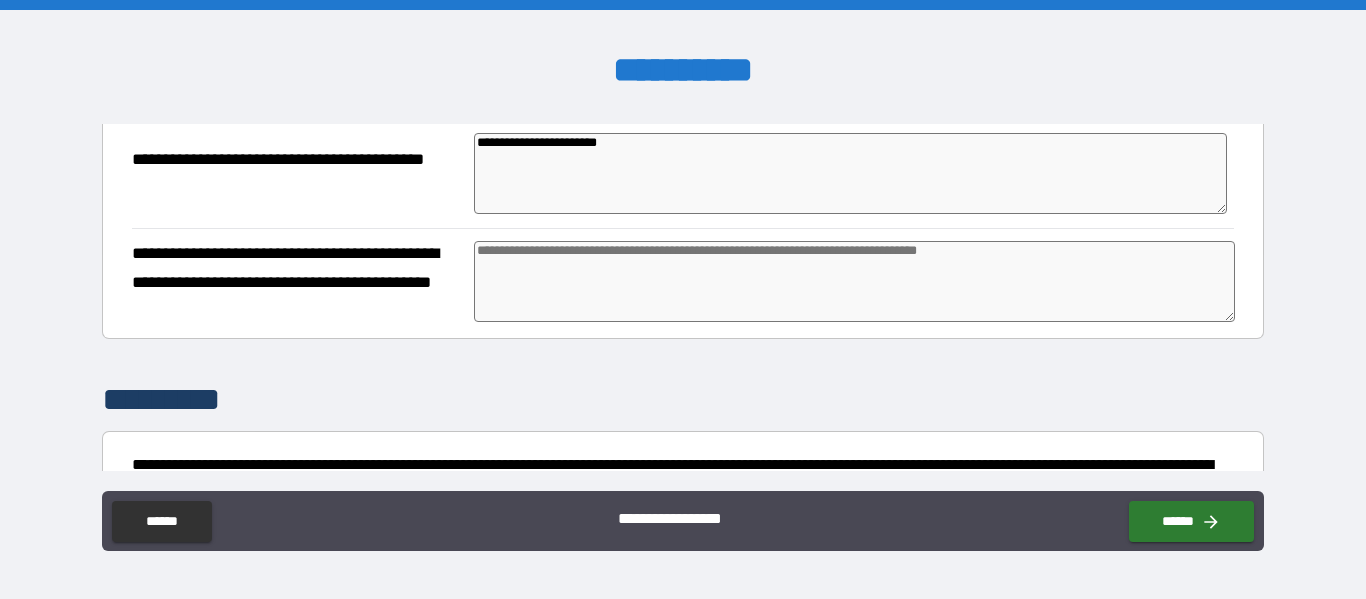 type on "*" 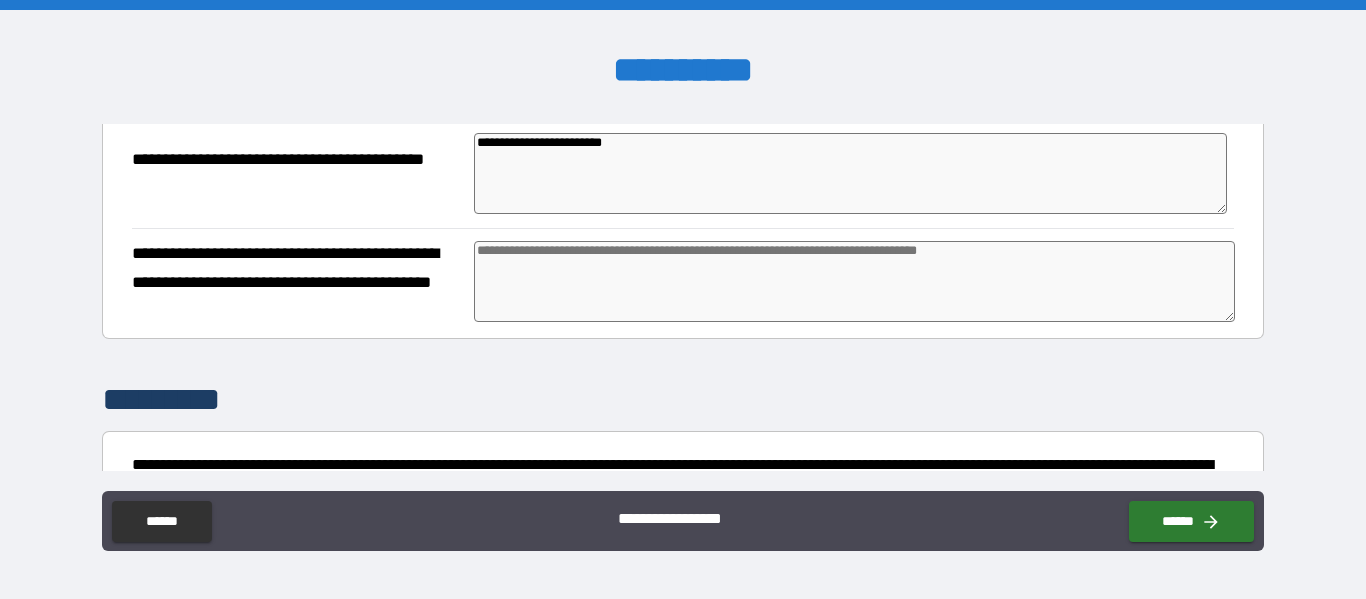 type on "**********" 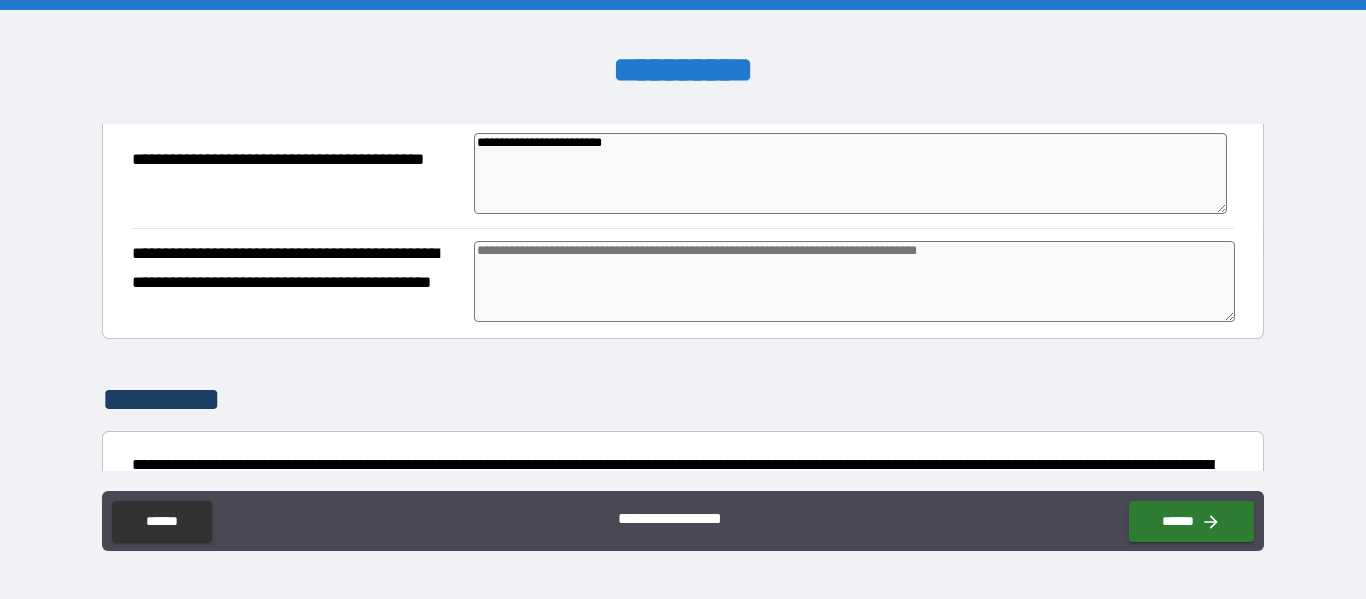type on "*" 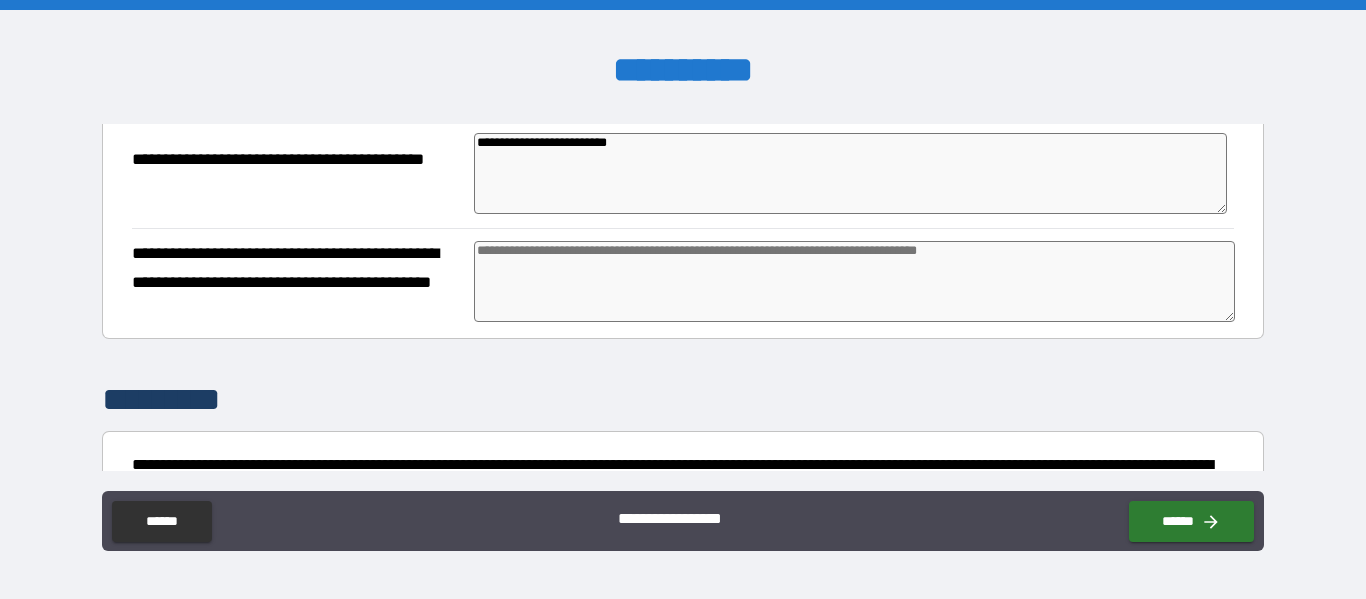 type on "*" 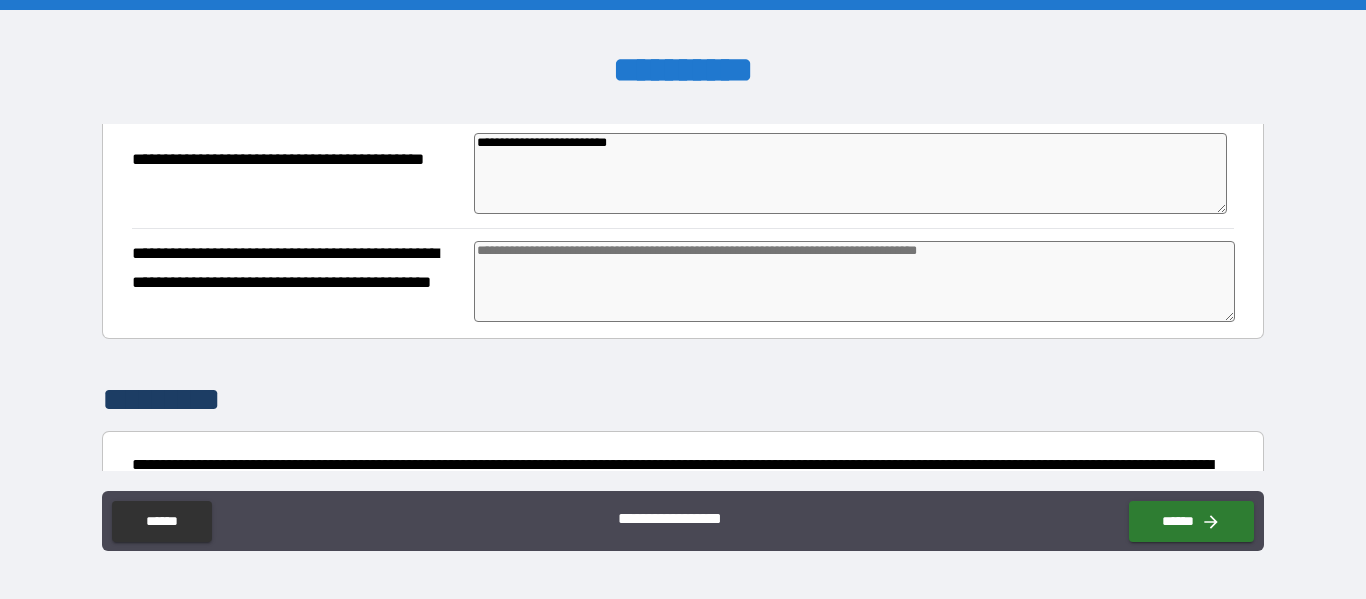 type on "*" 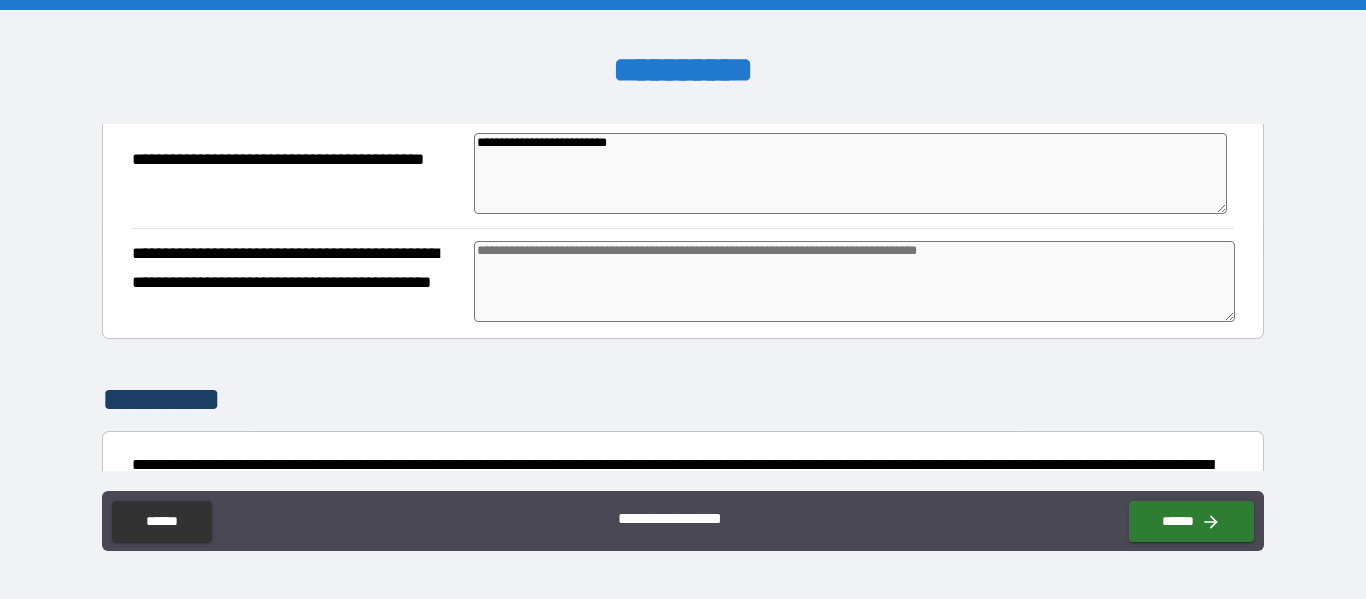 type on "*" 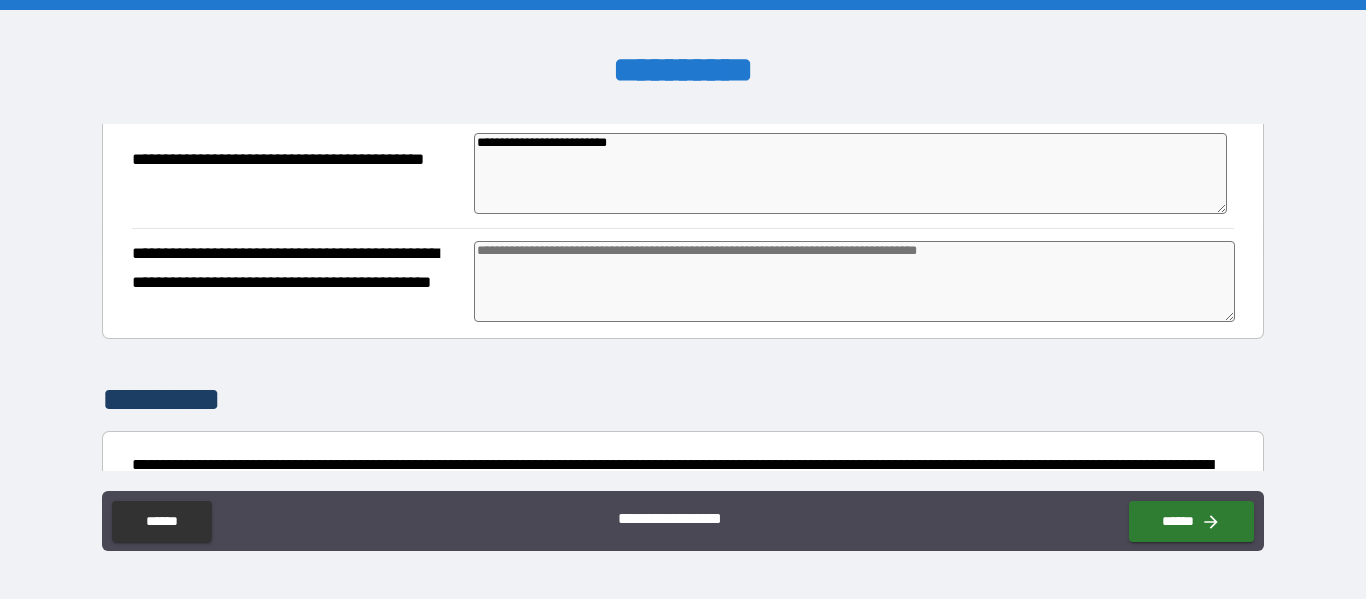 type on "*" 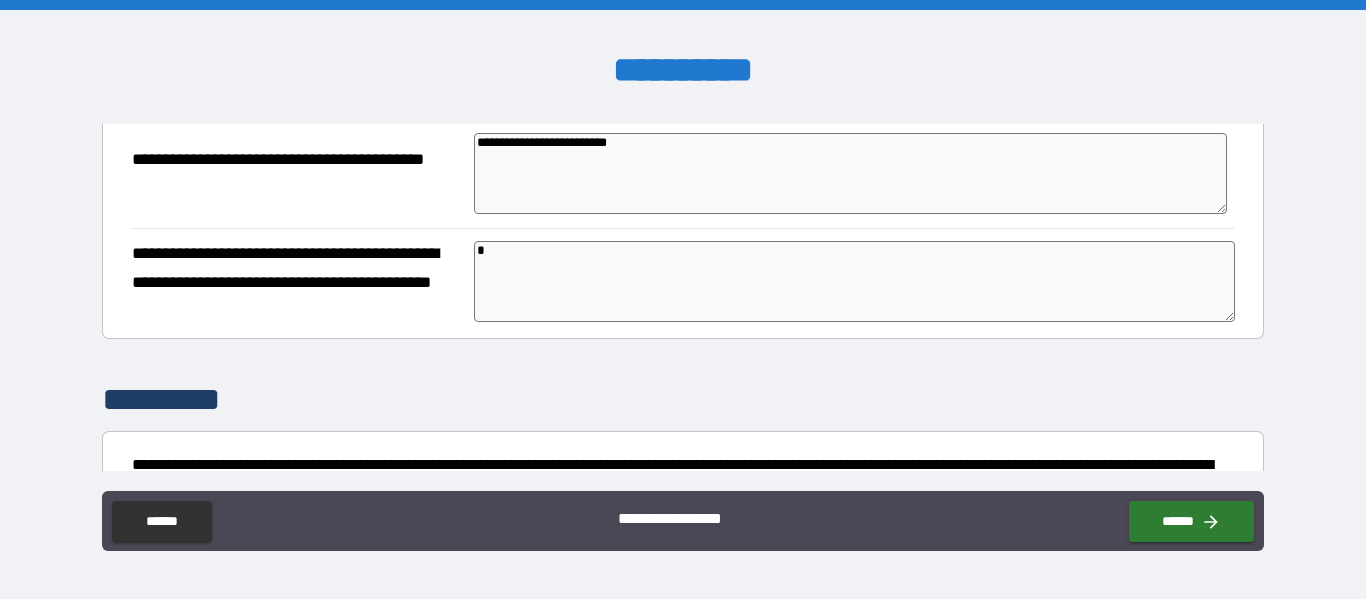 type on "*" 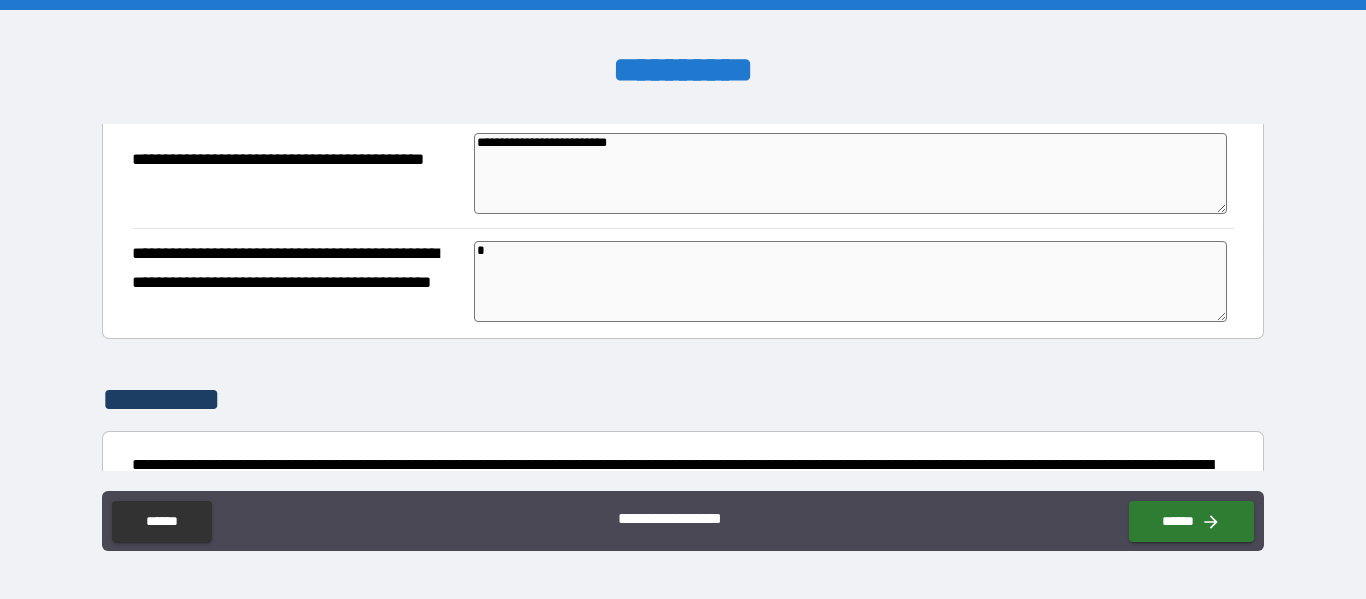 type on "*" 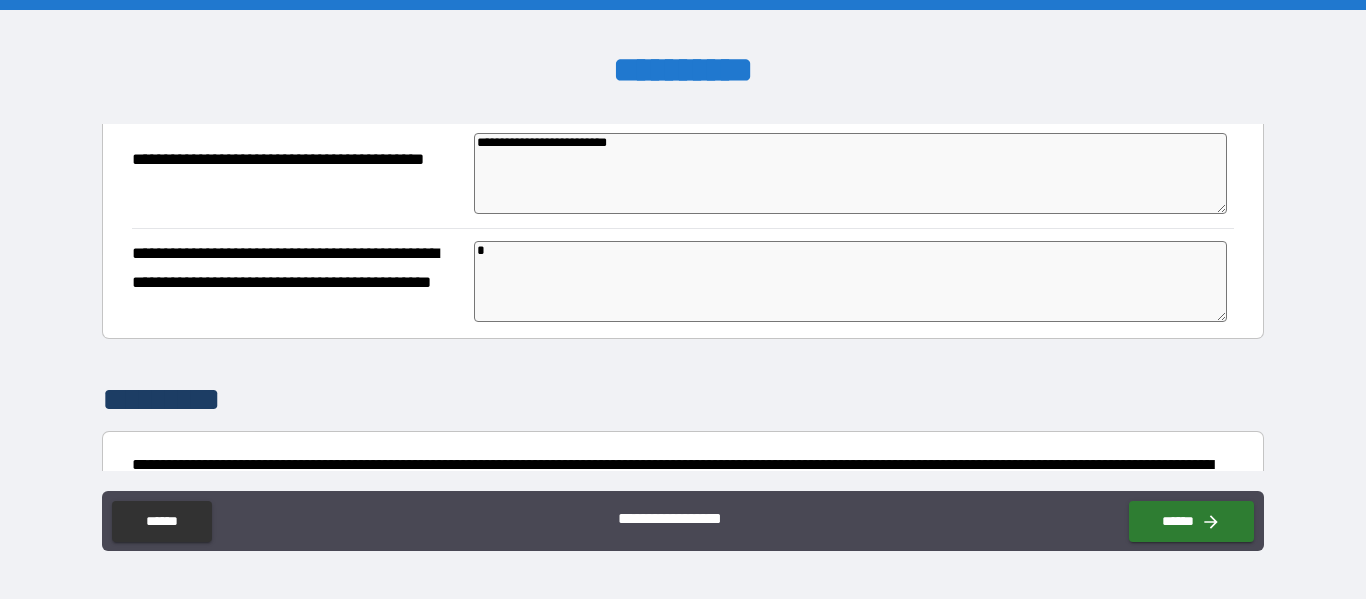 type on "**" 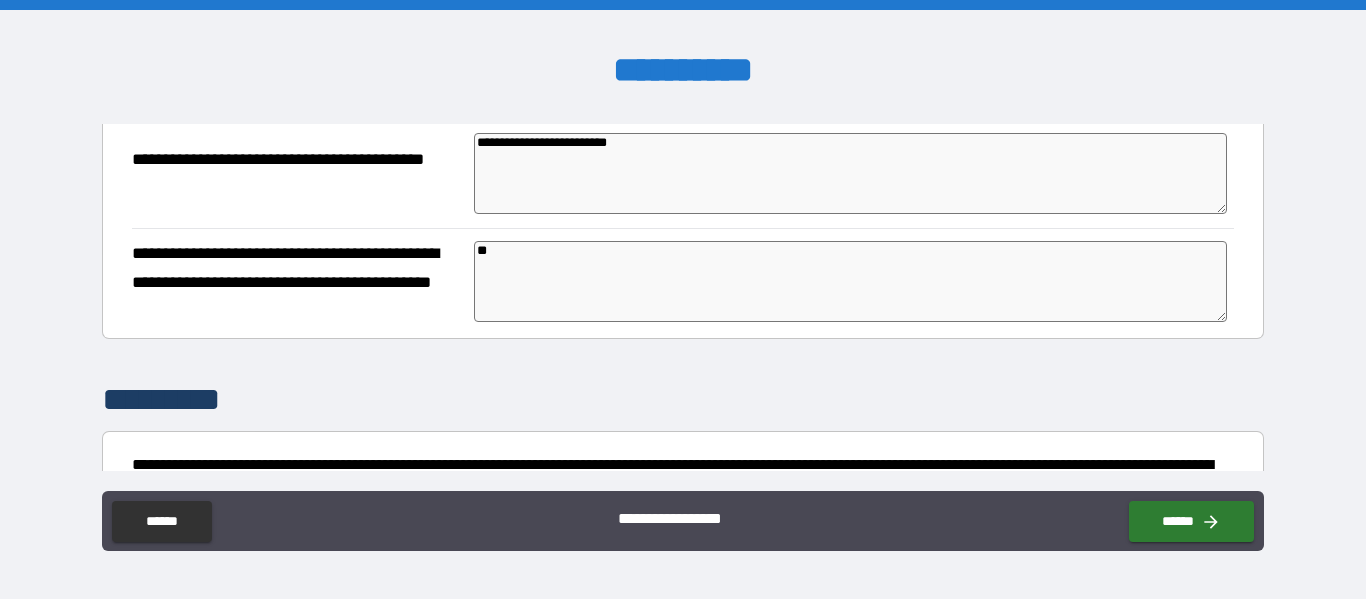 type on "***" 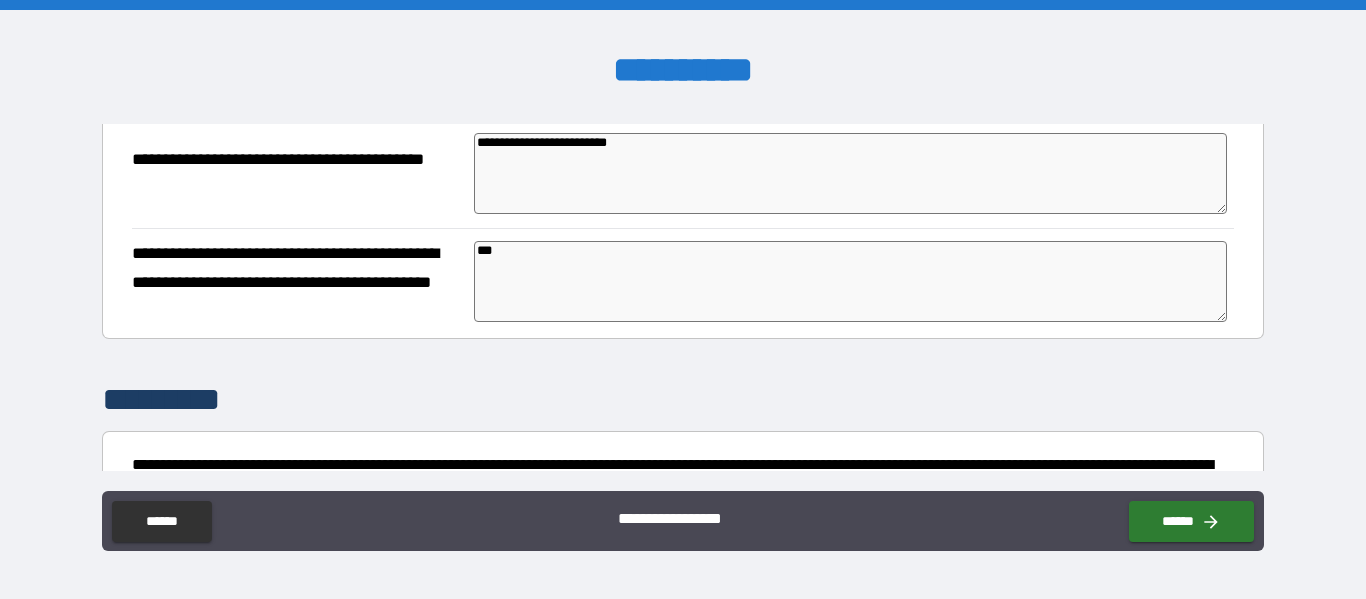 type on "*" 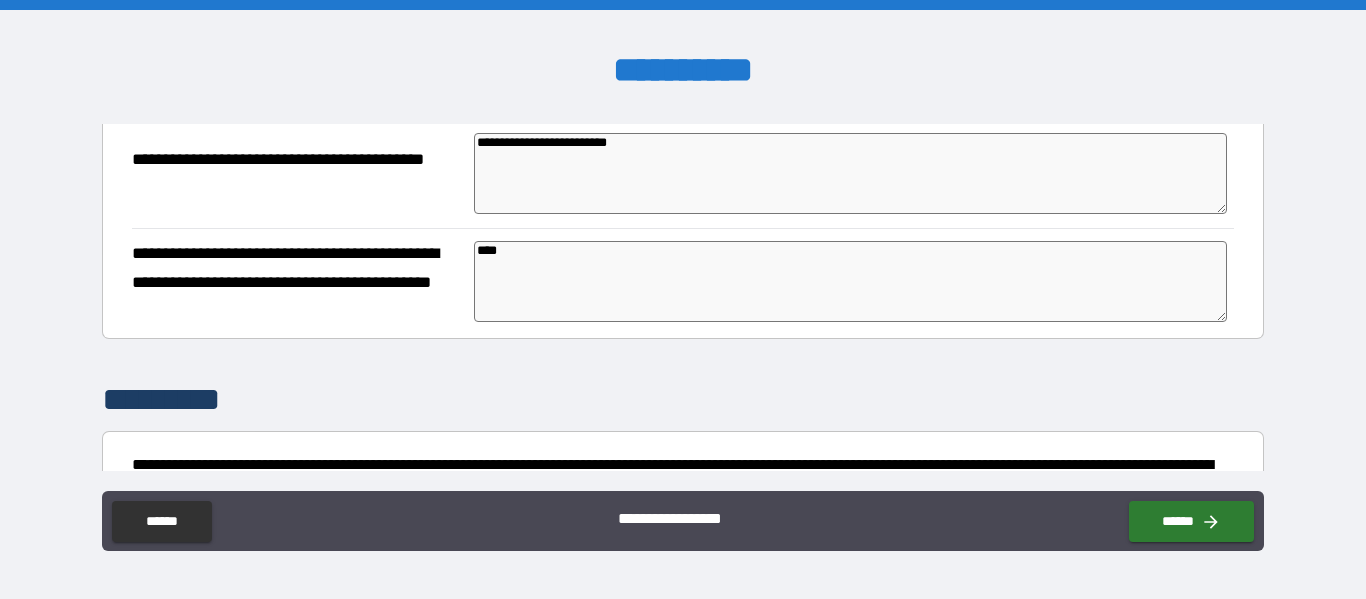 type on "*" 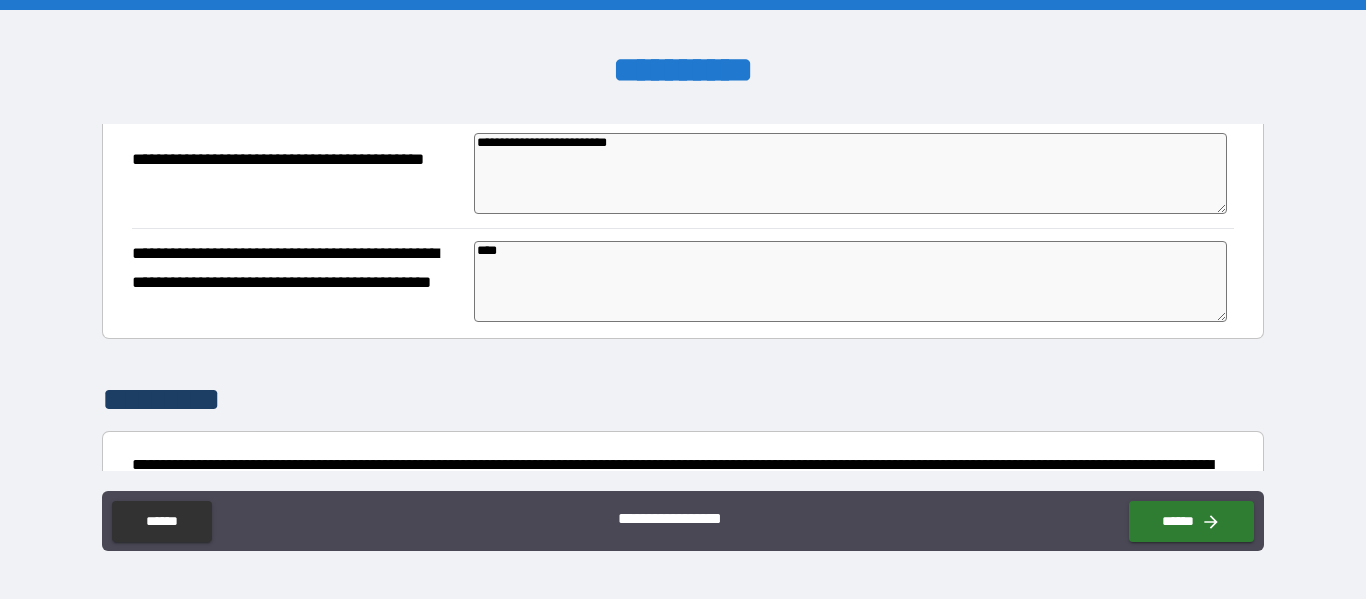 type on "*" 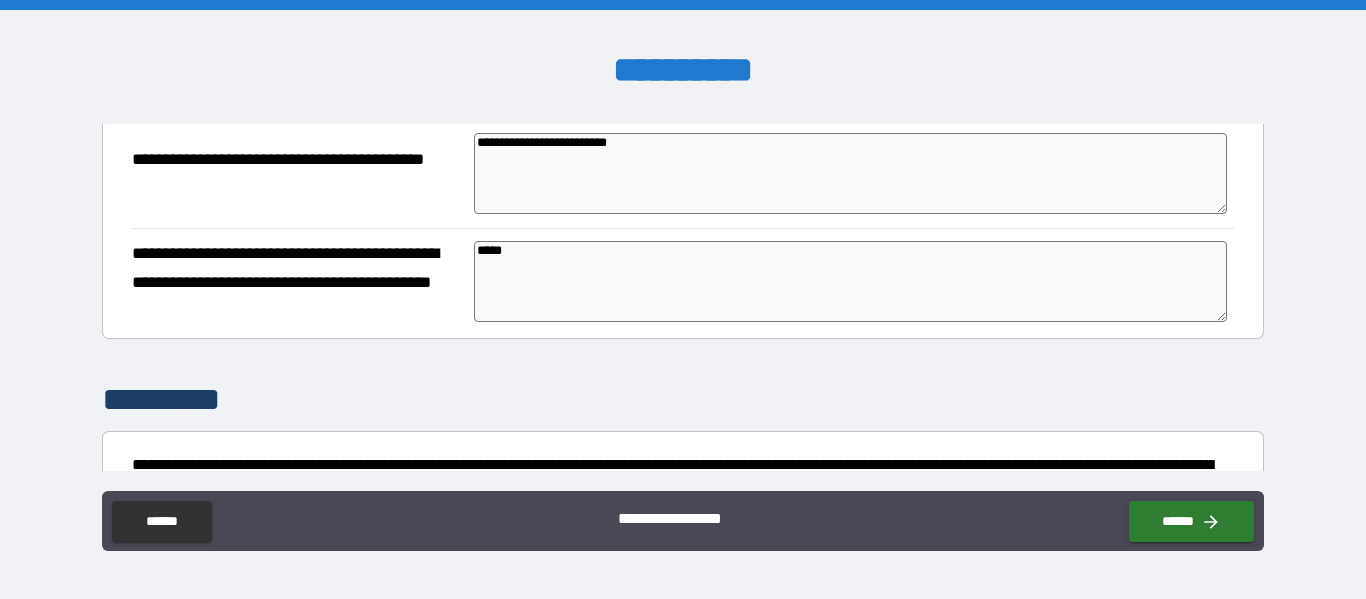 type on "*" 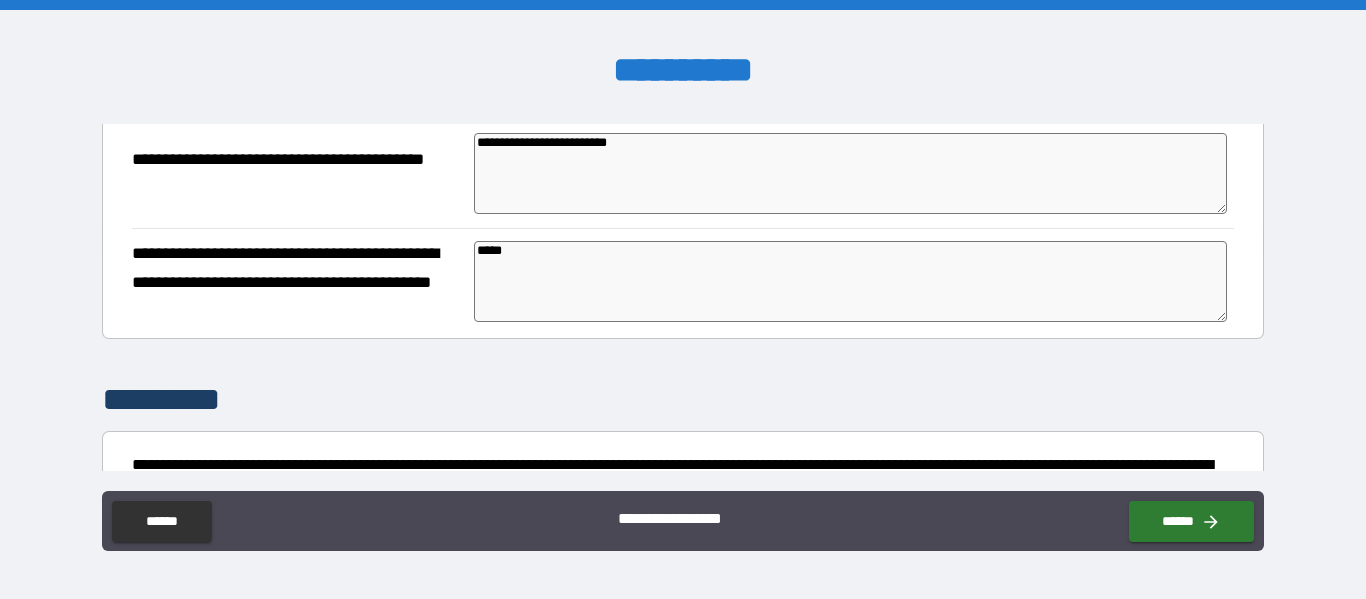 type on "*" 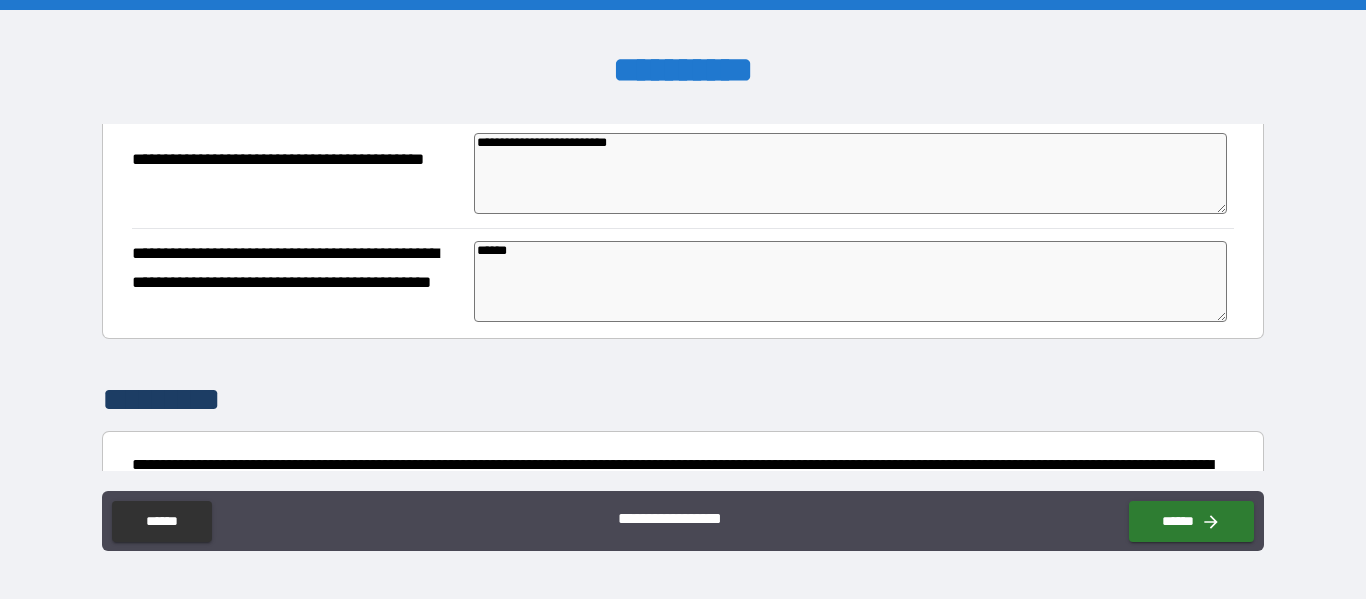 type on "*" 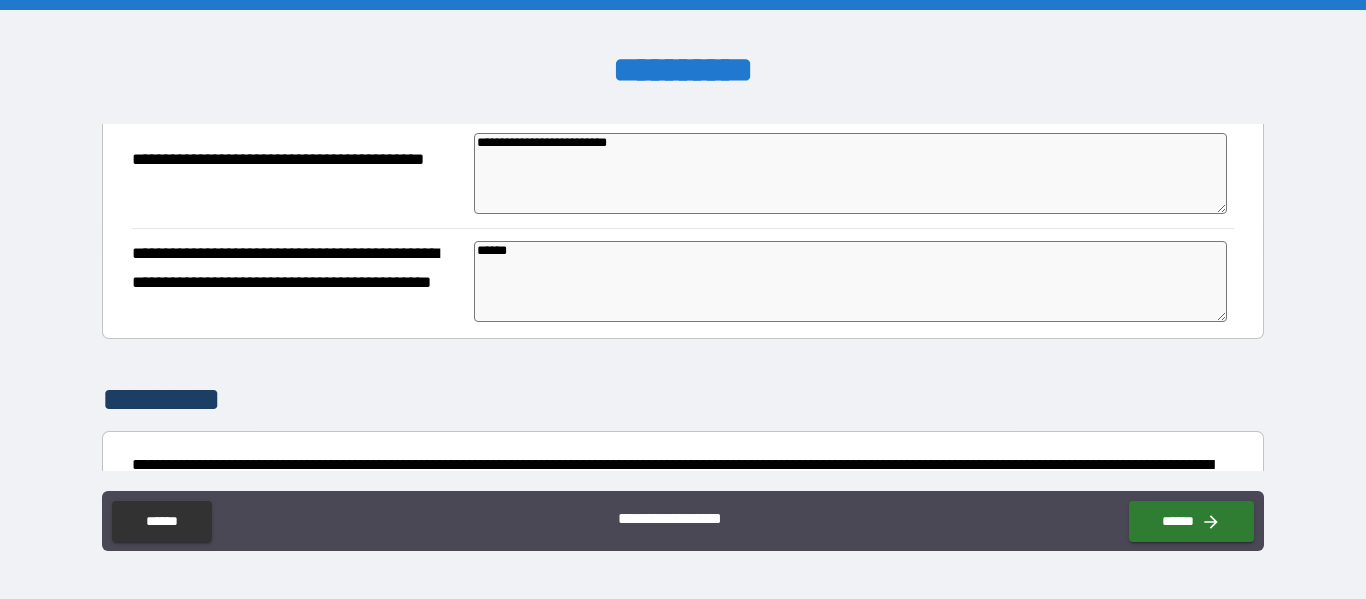 type on "*" 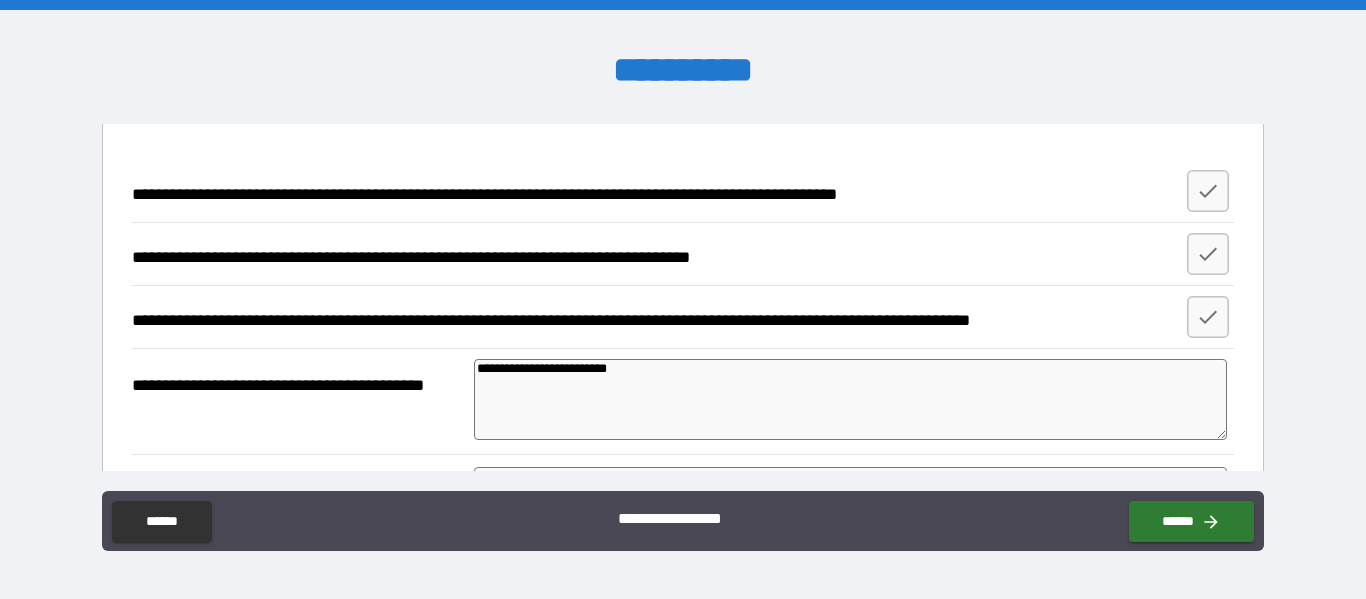 scroll, scrollTop: 1287, scrollLeft: 0, axis: vertical 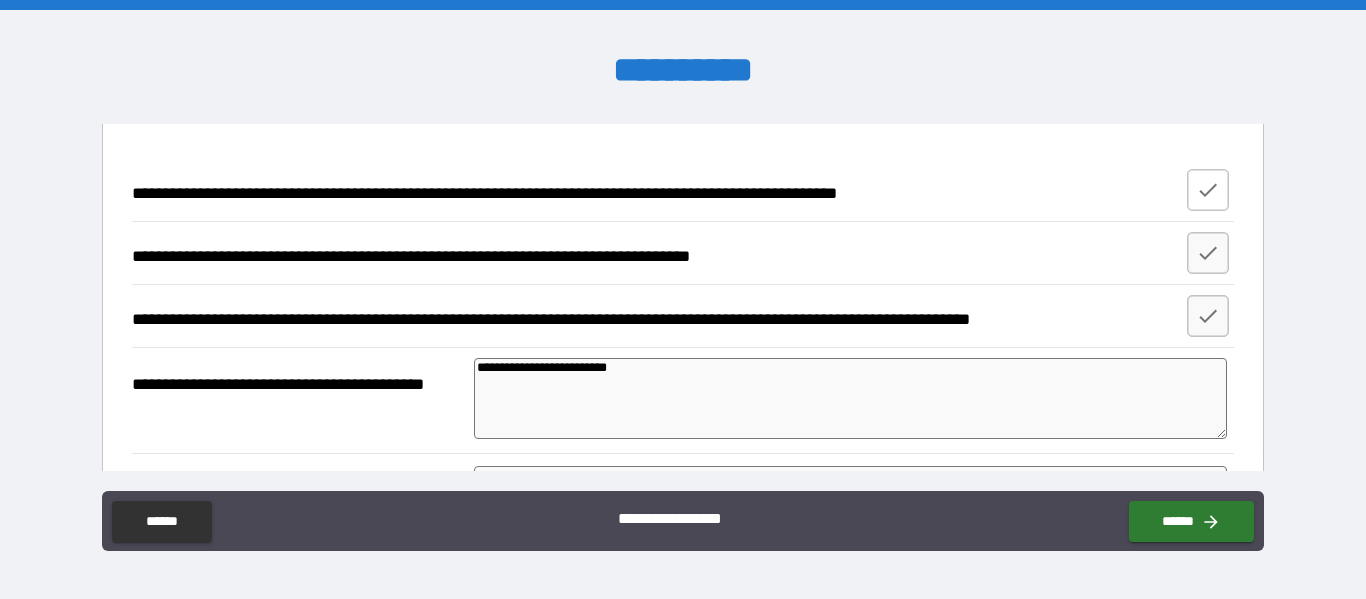 click 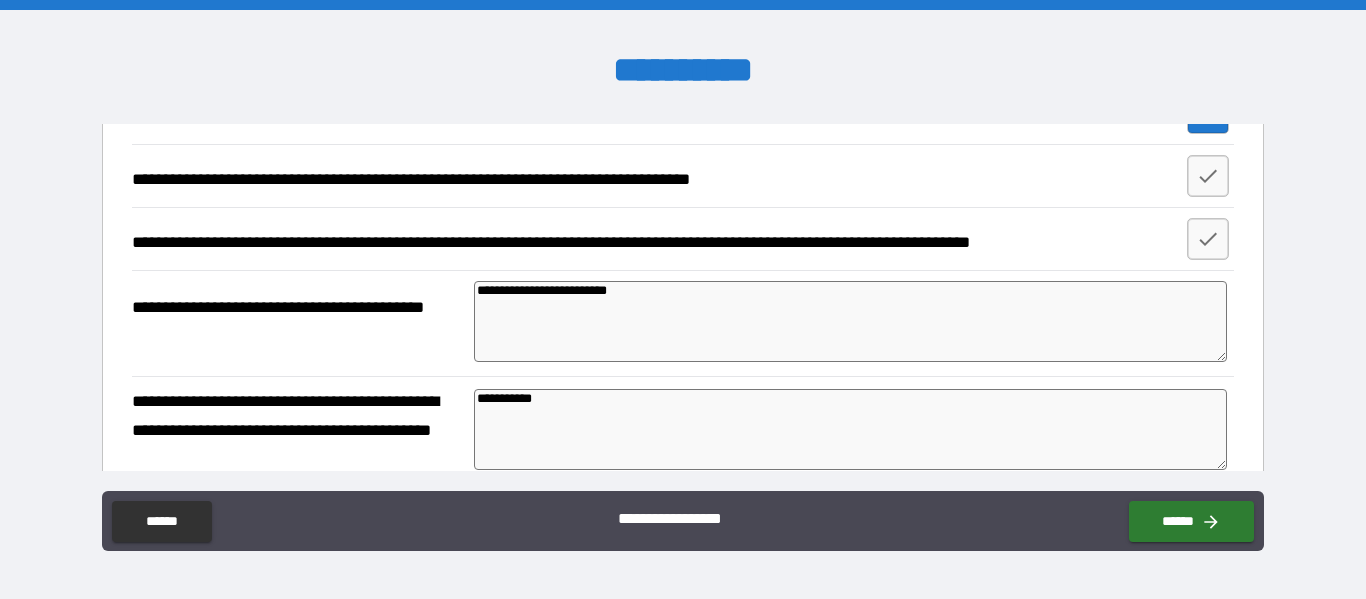 scroll, scrollTop: 1365, scrollLeft: 0, axis: vertical 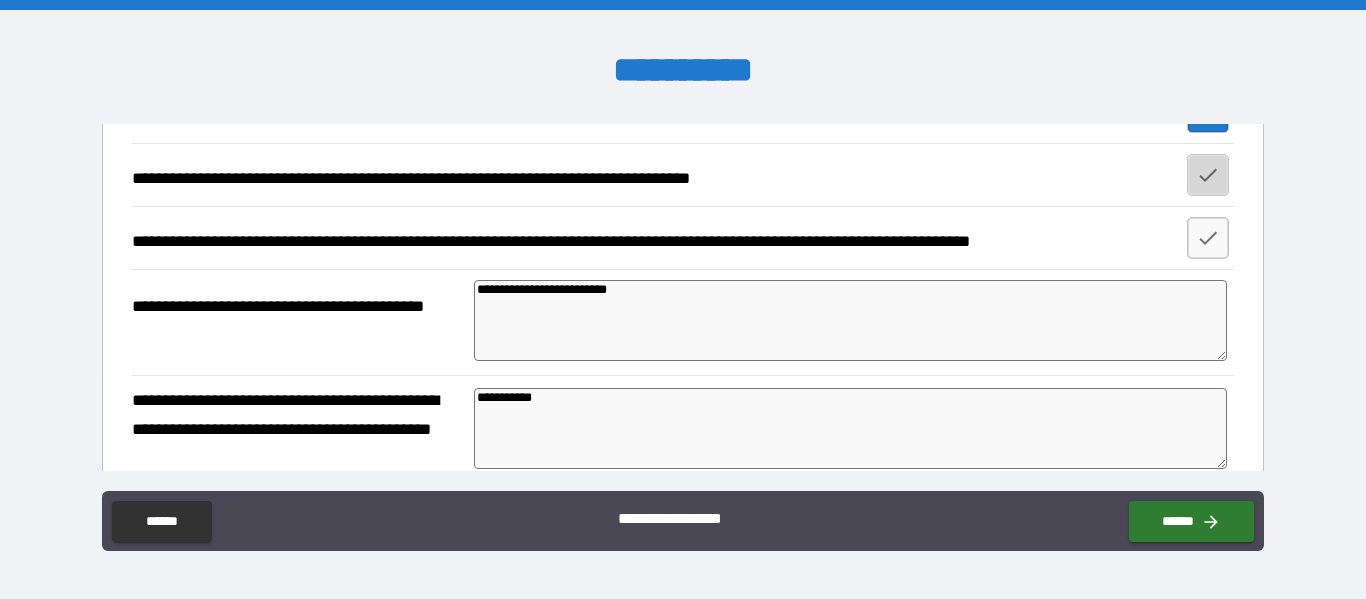 click 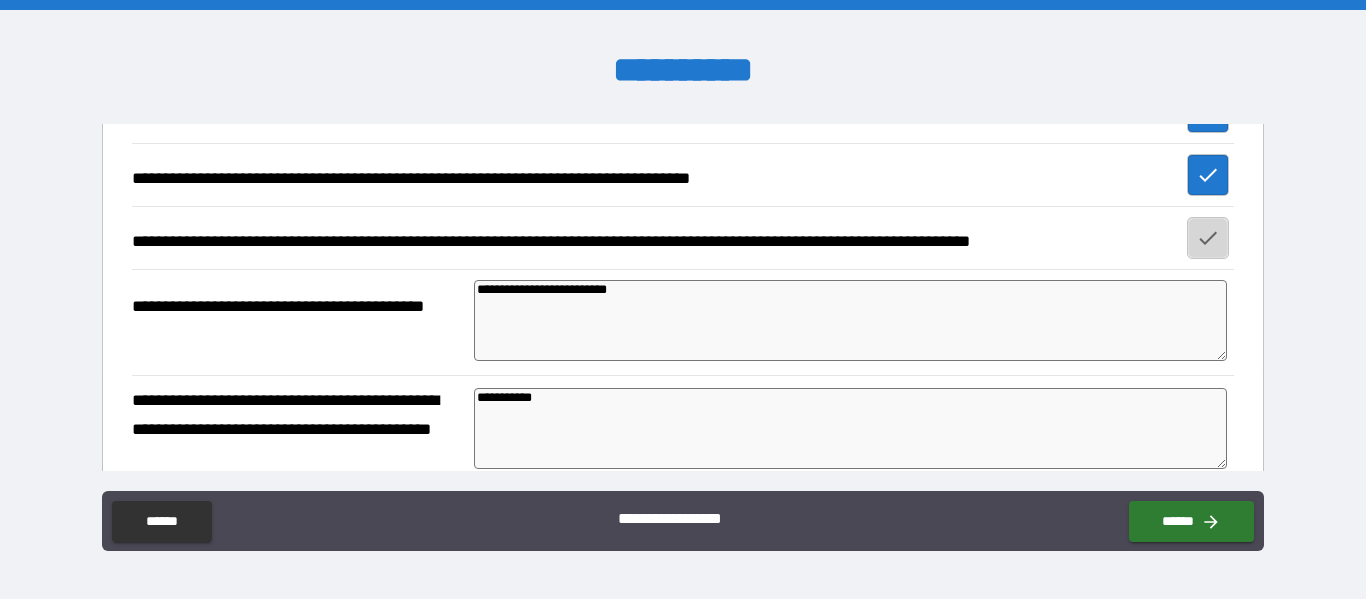click 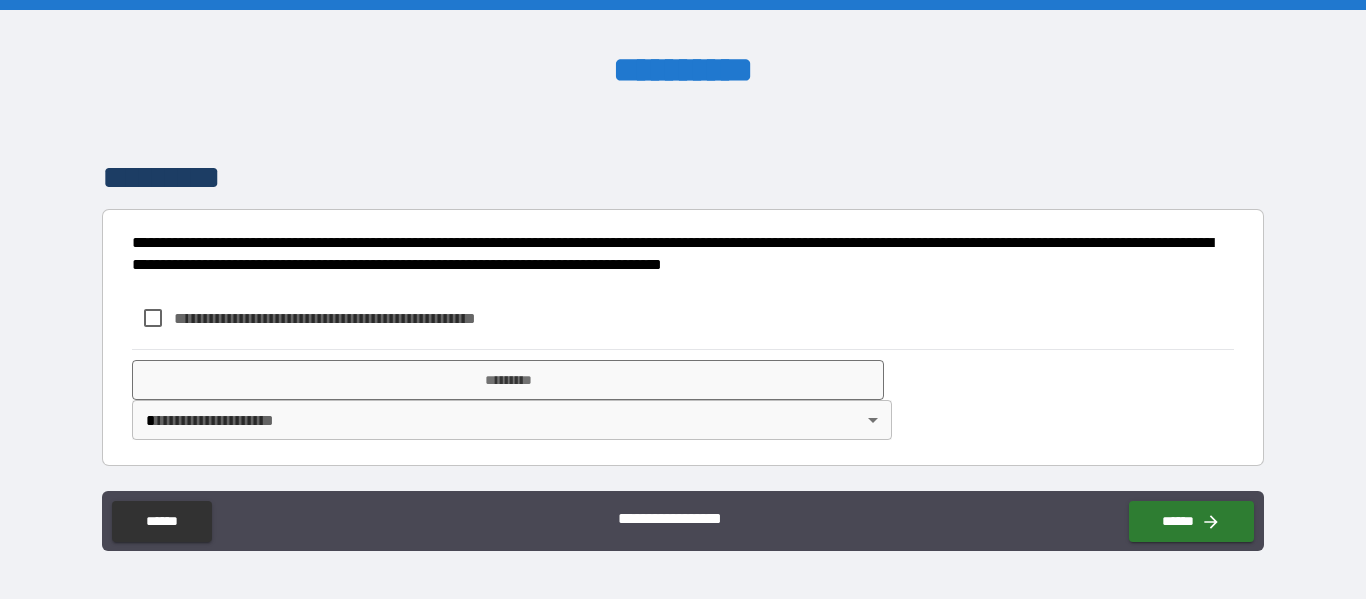 scroll, scrollTop: 1846, scrollLeft: 0, axis: vertical 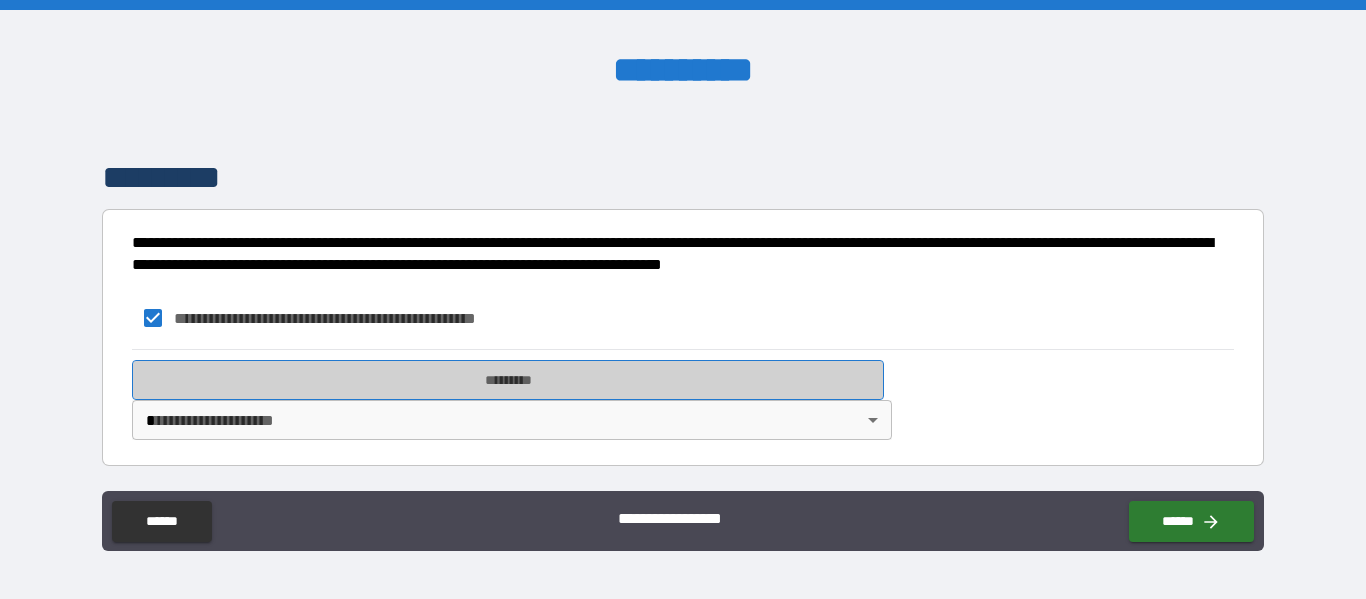 click on "*********" at bounding box center [508, 380] 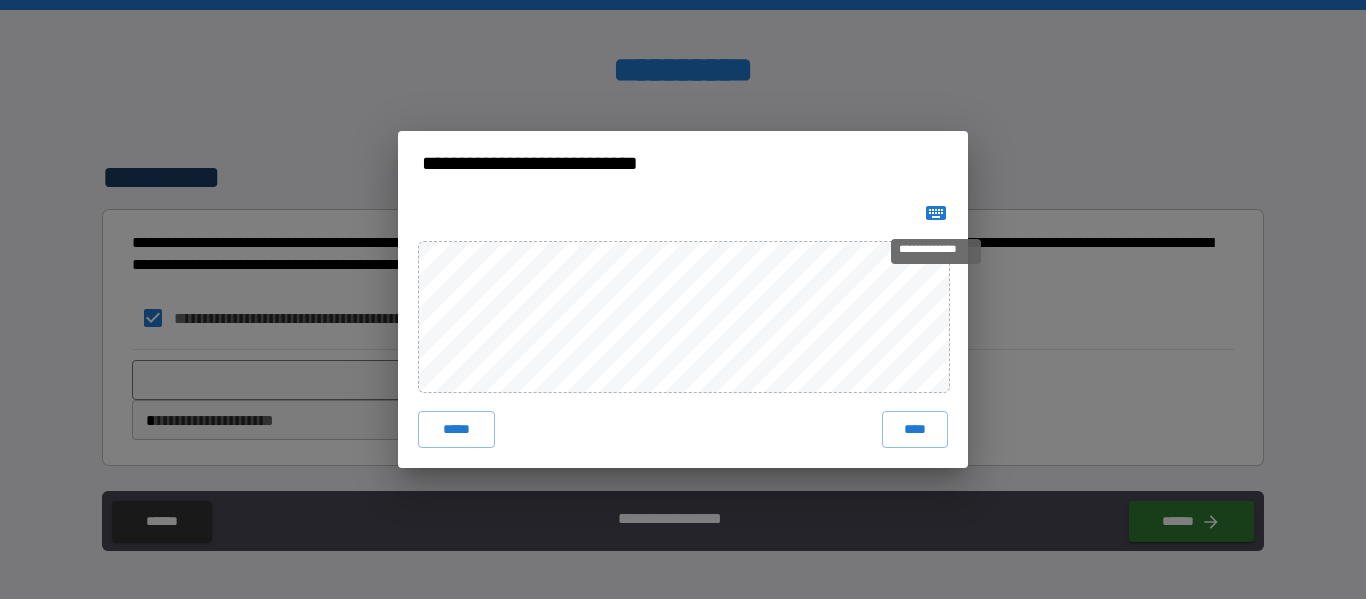 click 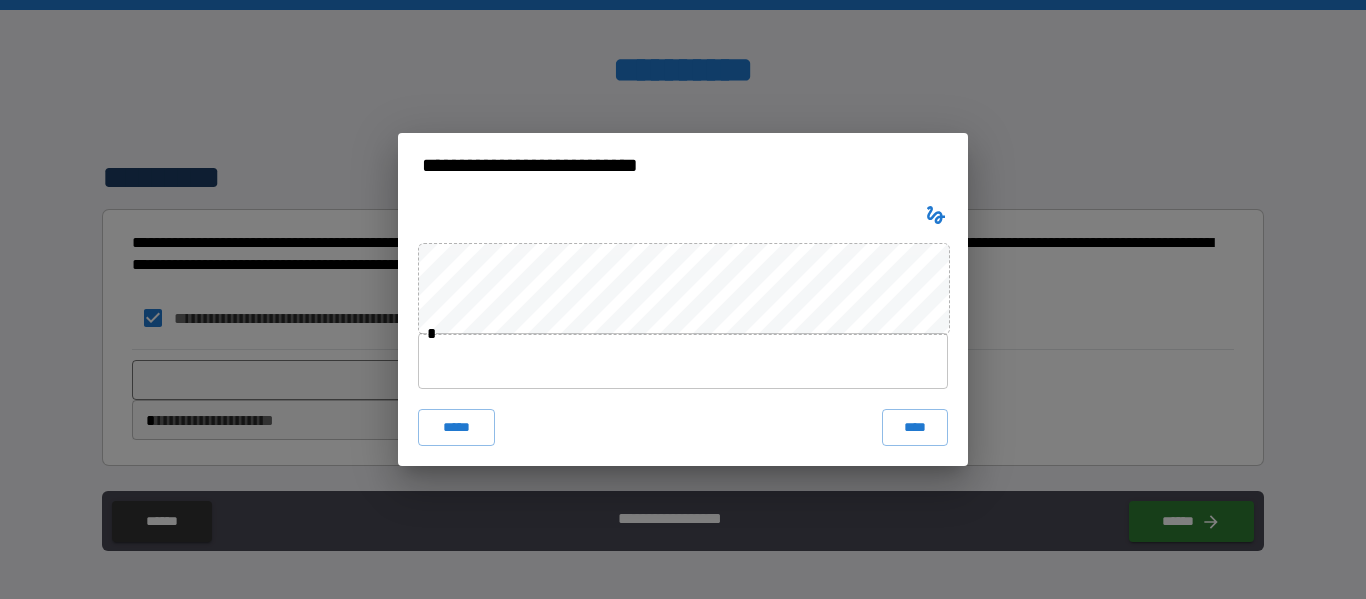 click at bounding box center [683, 361] 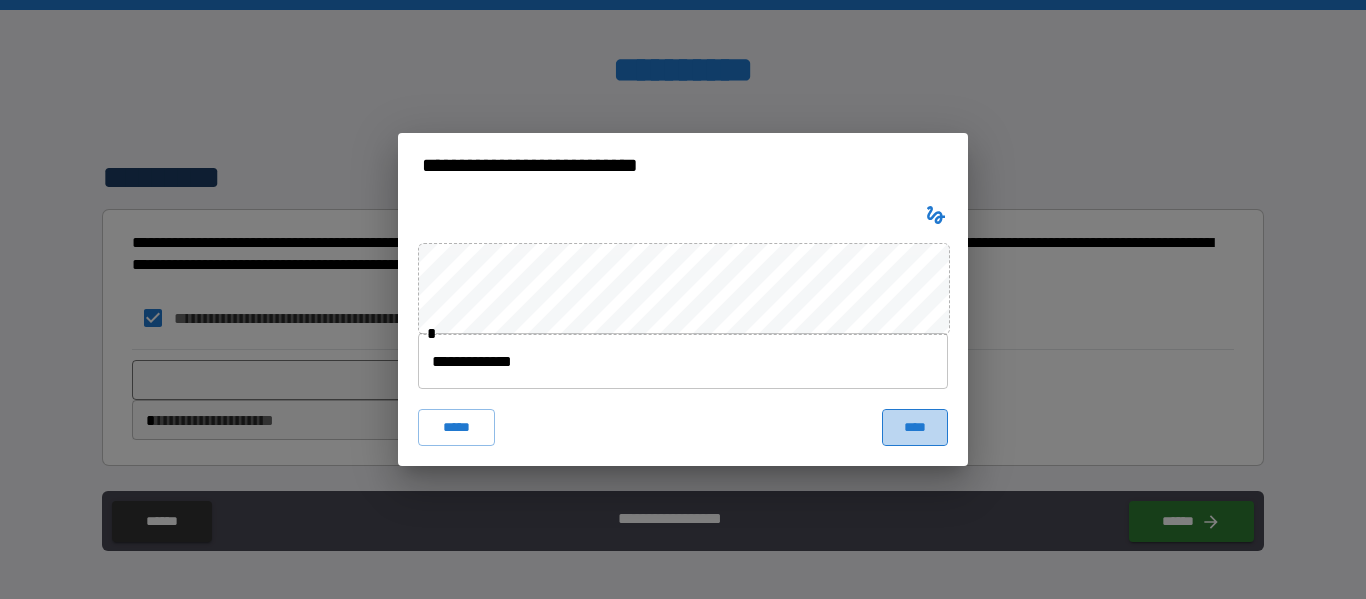 click on "****" at bounding box center (915, 427) 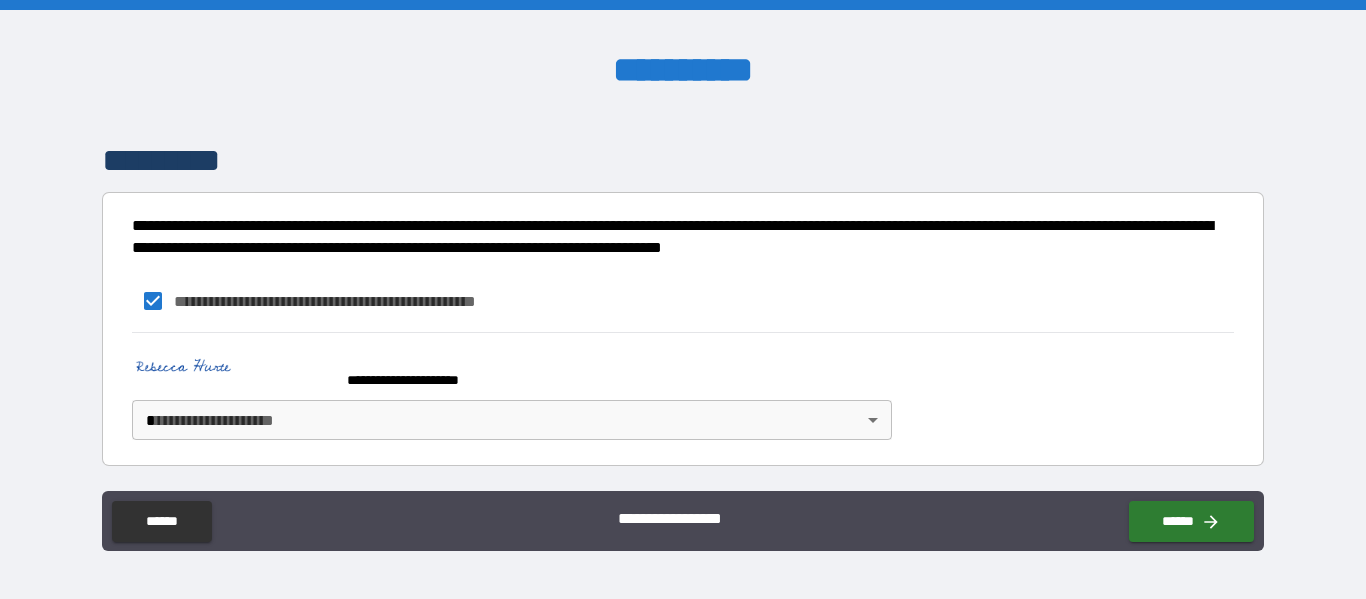 scroll, scrollTop: 1891, scrollLeft: 0, axis: vertical 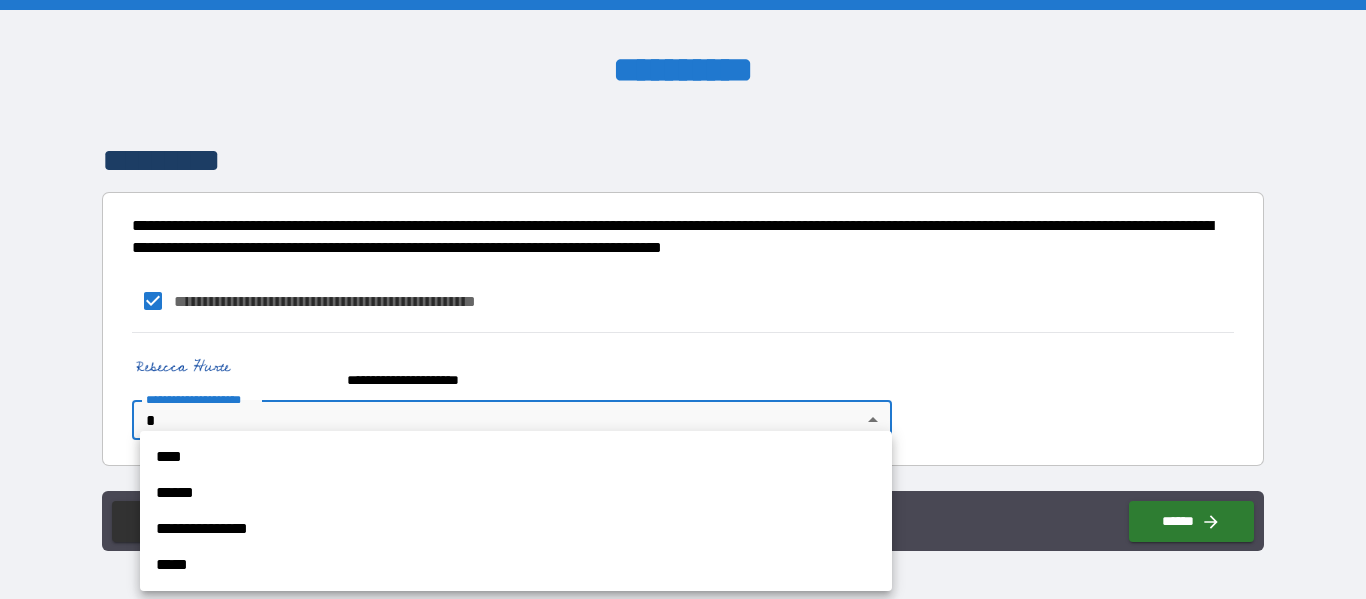 click on "**********" at bounding box center [683, 299] 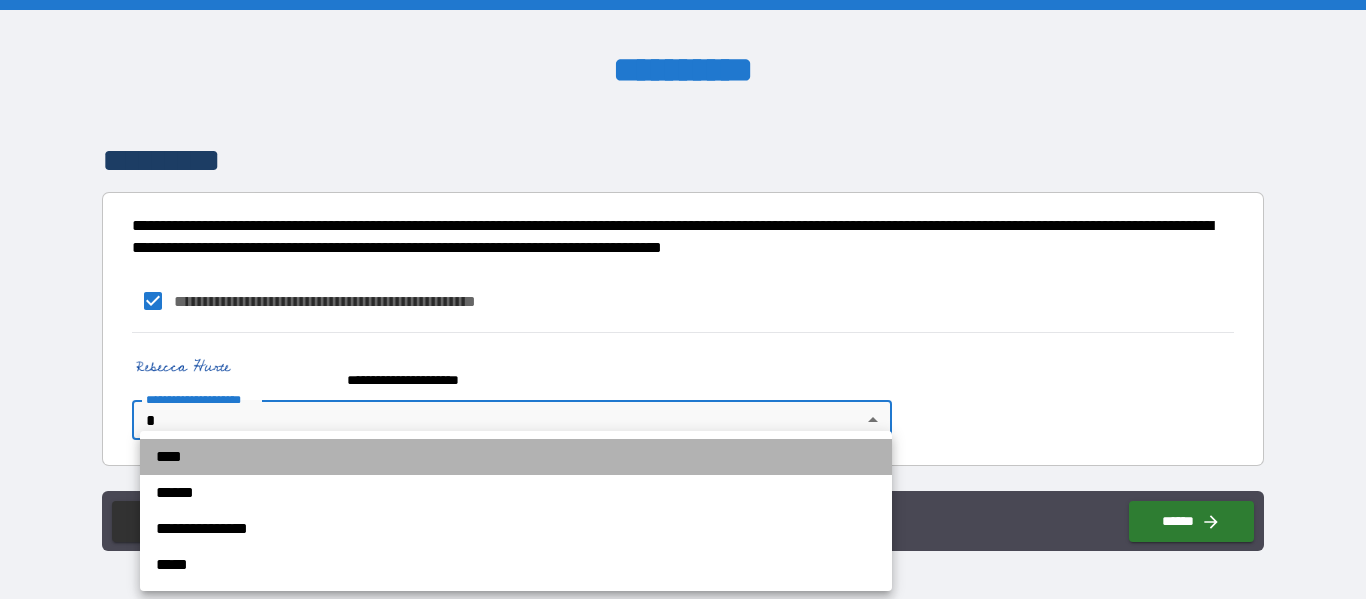 click on "****" at bounding box center [516, 457] 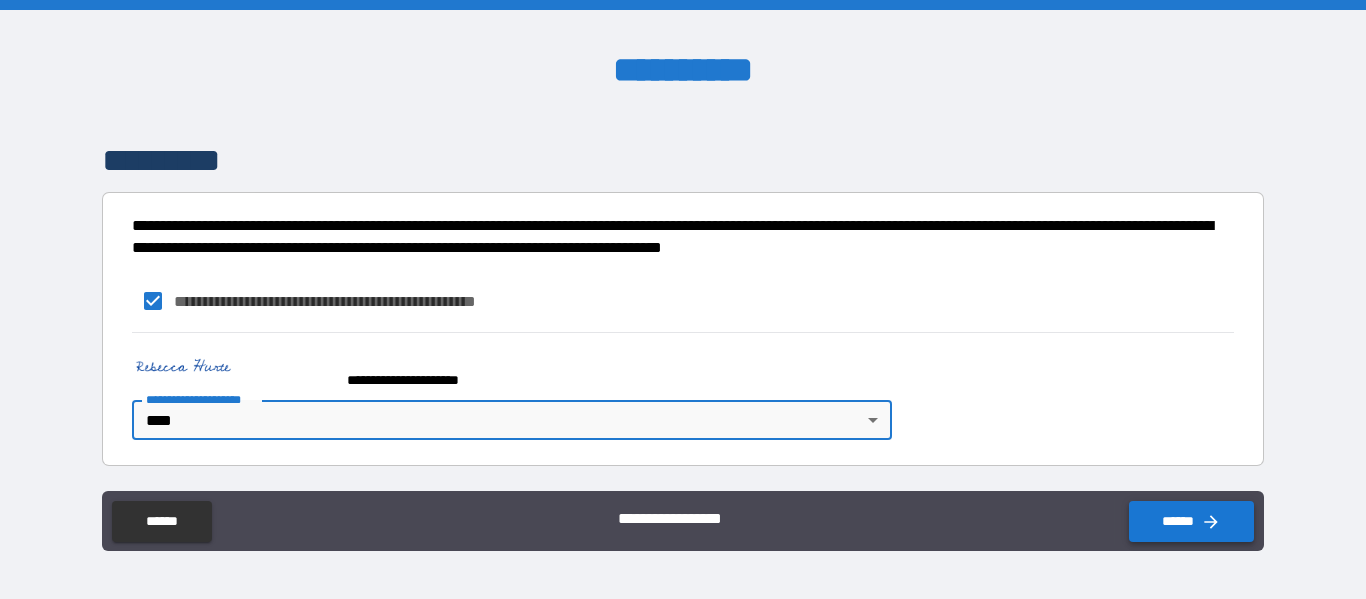 click on "******" at bounding box center [1191, 521] 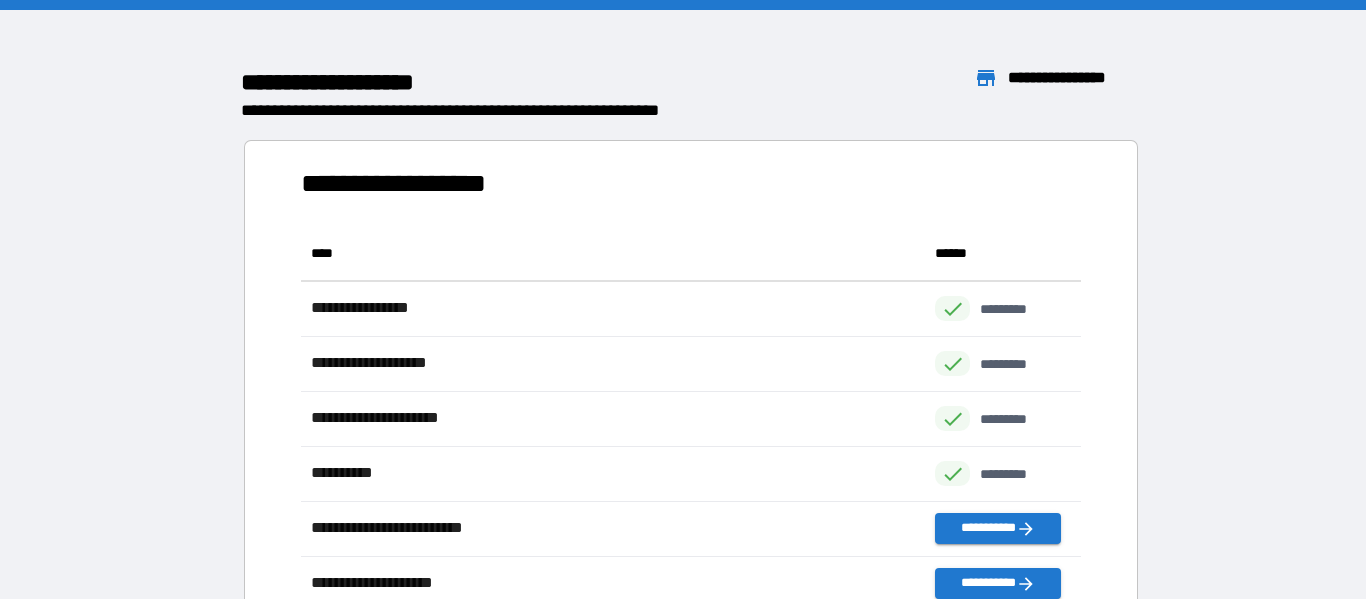 scroll, scrollTop: 1, scrollLeft: 1, axis: both 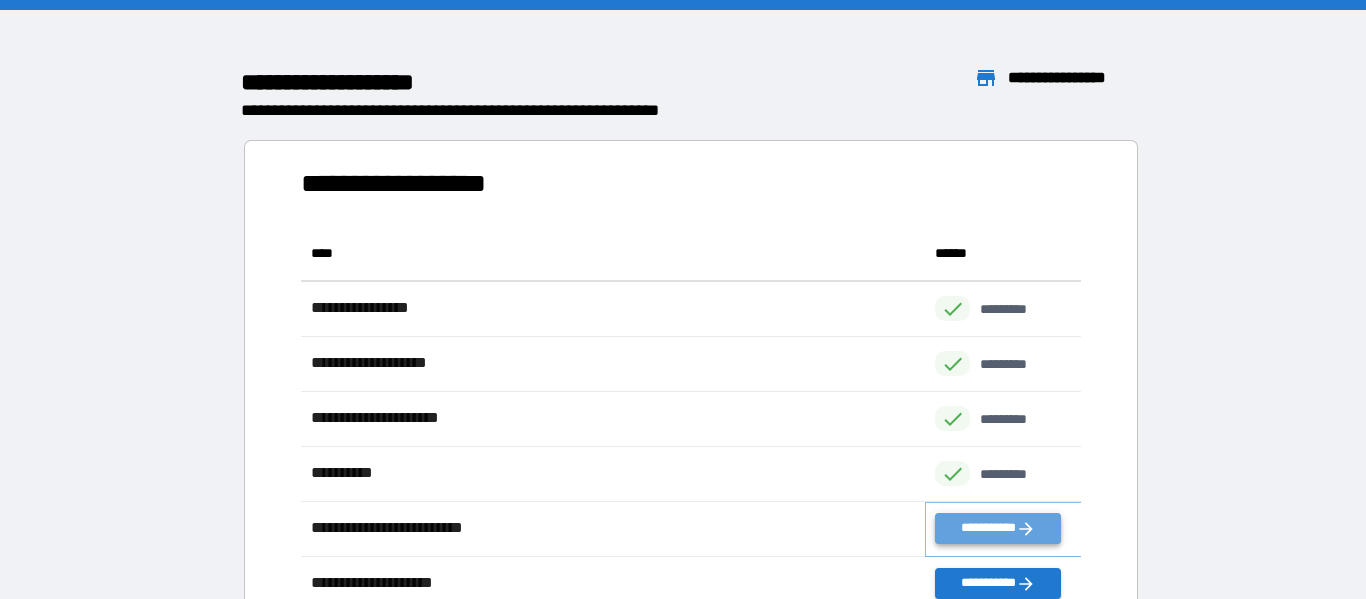 click on "**********" at bounding box center [997, 528] 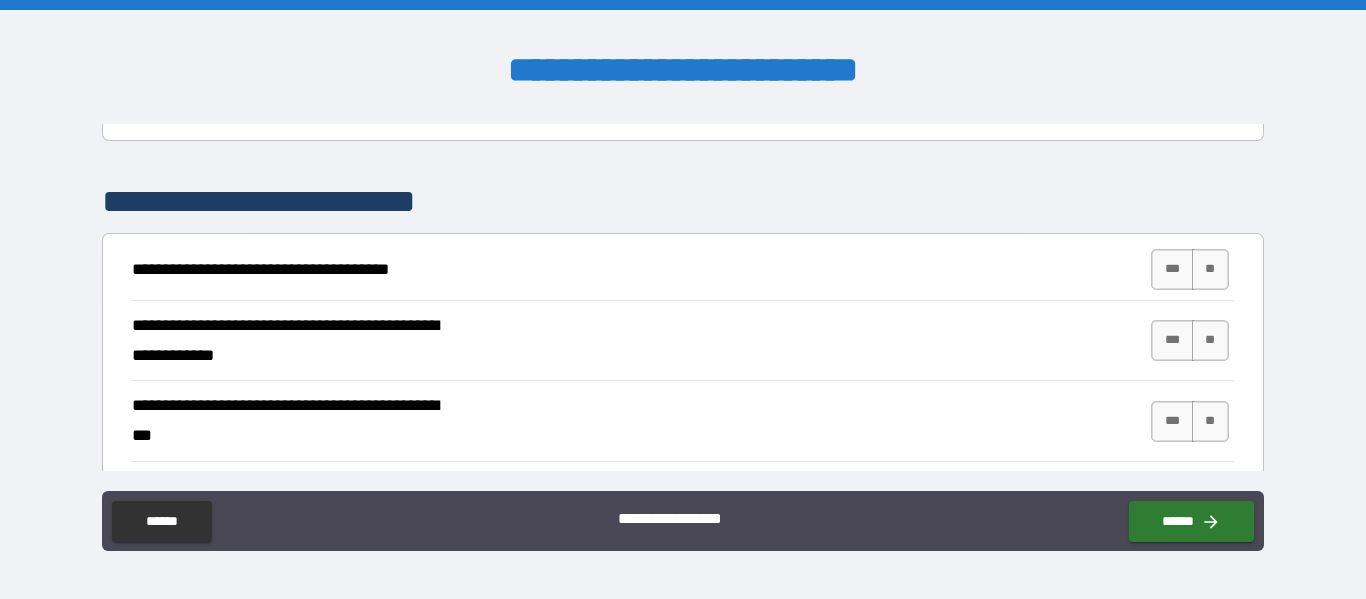 scroll, scrollTop: 305, scrollLeft: 0, axis: vertical 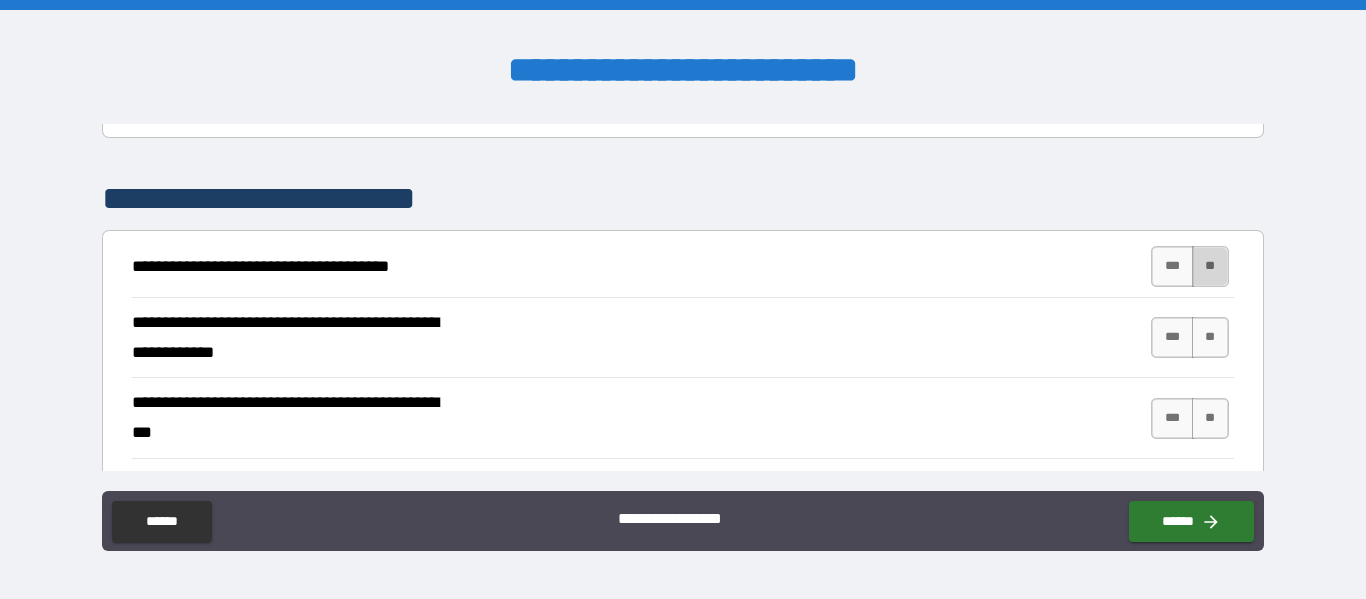 click on "**" at bounding box center [1210, 266] 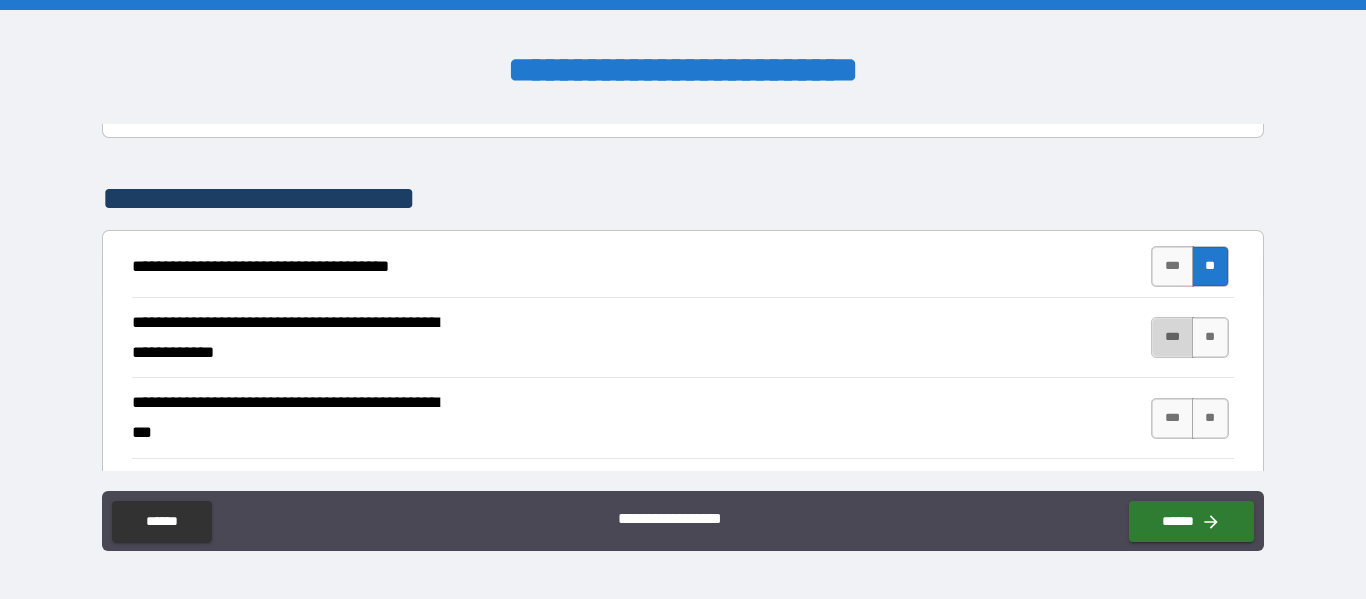 click on "***" at bounding box center (1172, 337) 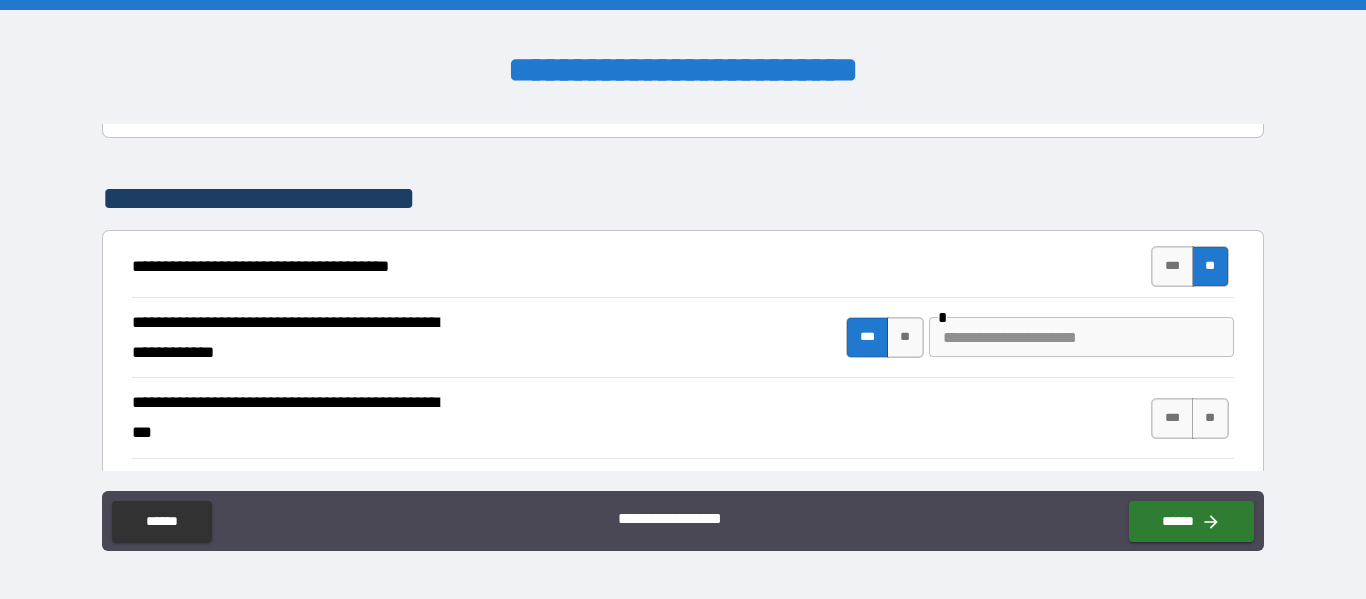 click at bounding box center [1081, 337] 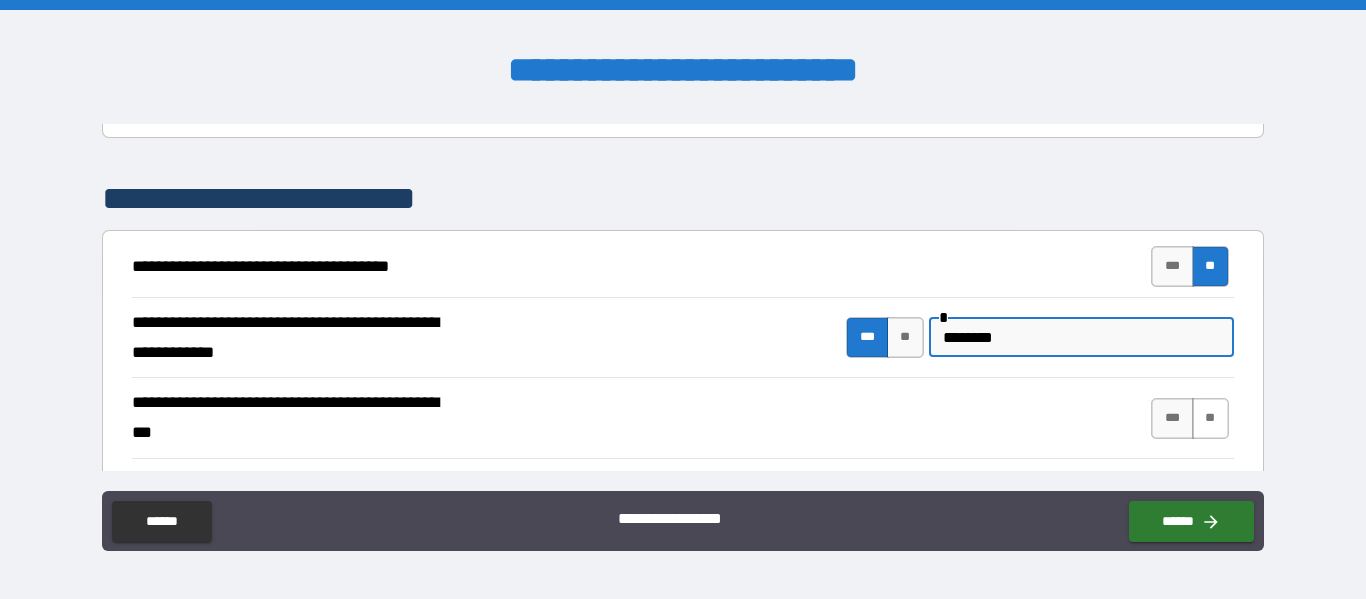 click on "**" at bounding box center (1210, 418) 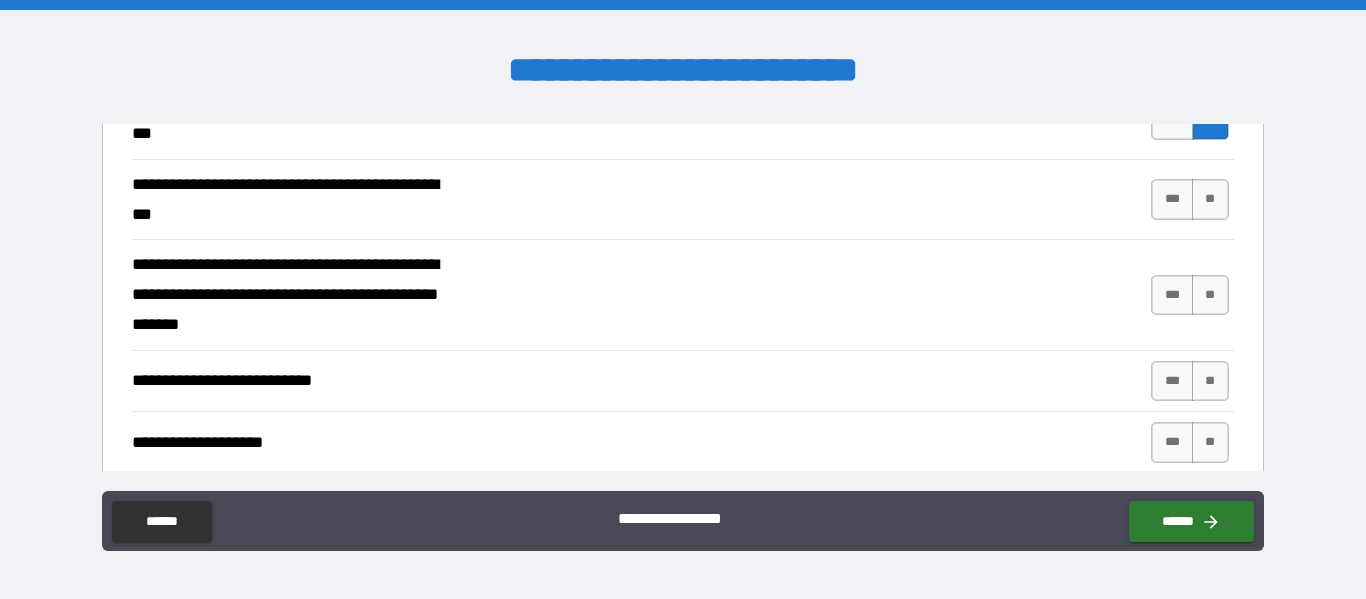 scroll, scrollTop: 606, scrollLeft: 0, axis: vertical 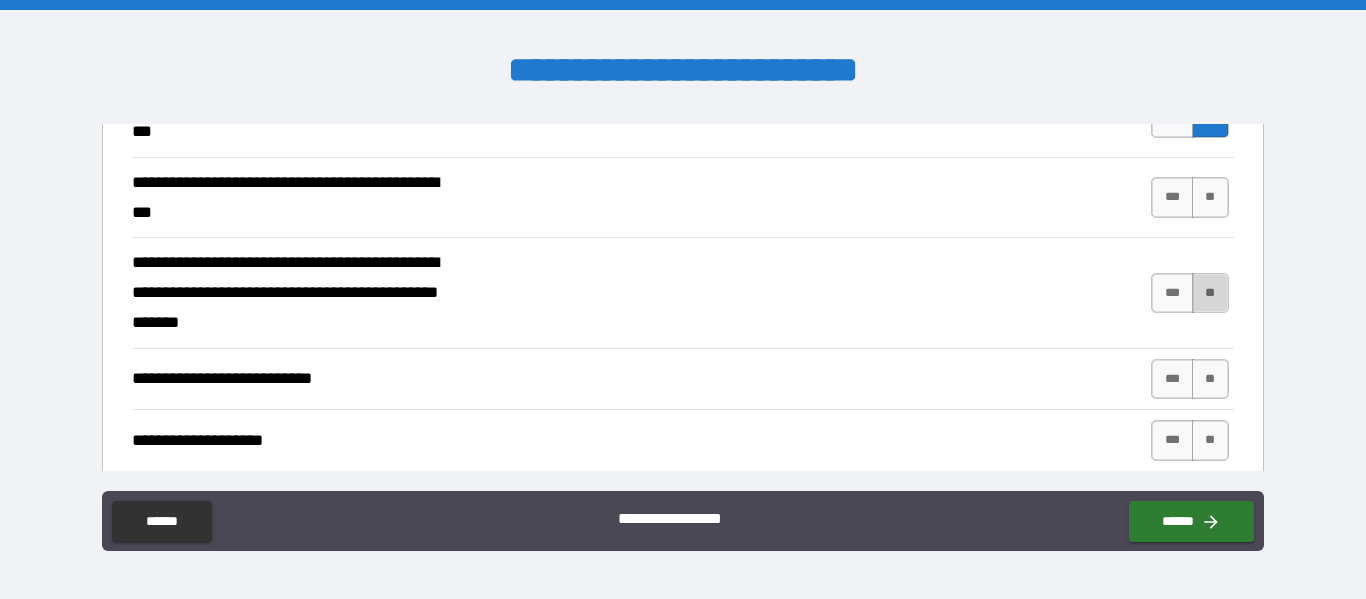 click on "**" at bounding box center [1210, 293] 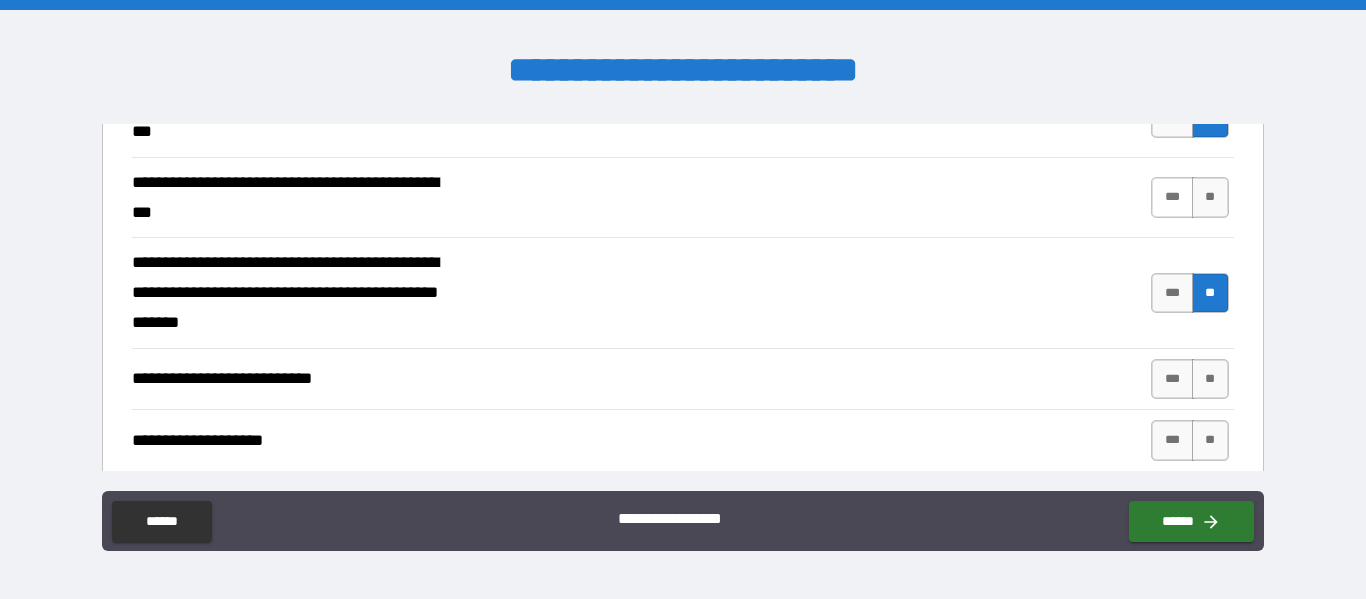 click on "***" at bounding box center (1172, 197) 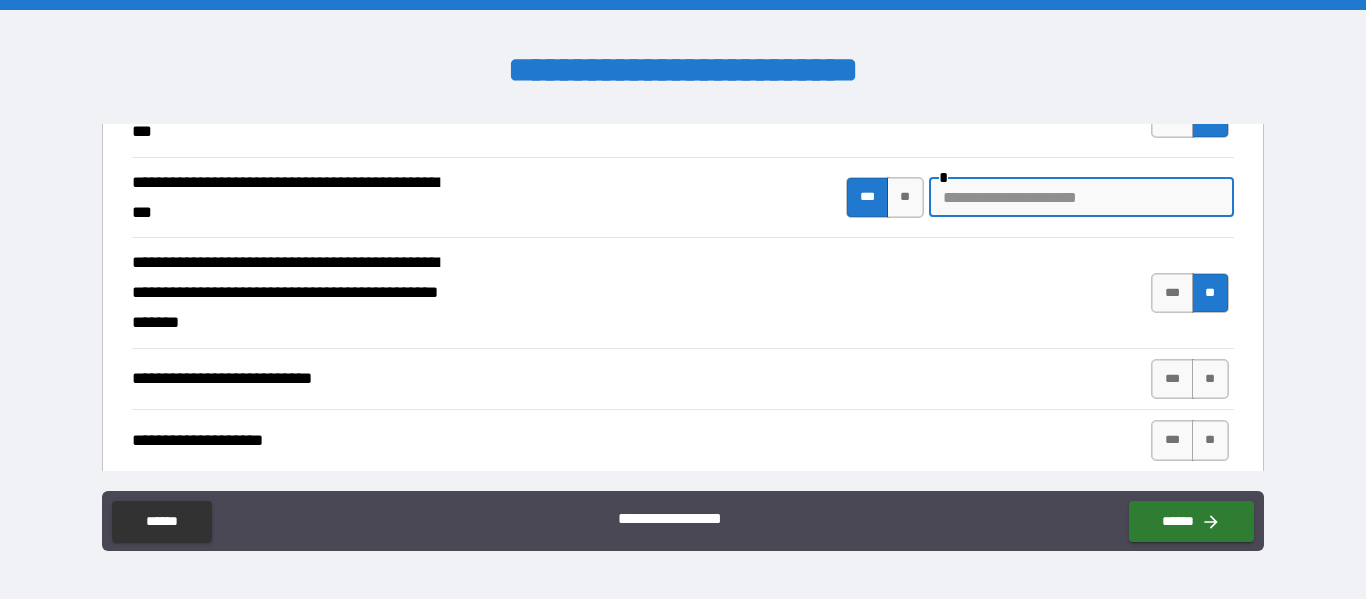 click at bounding box center (1081, 197) 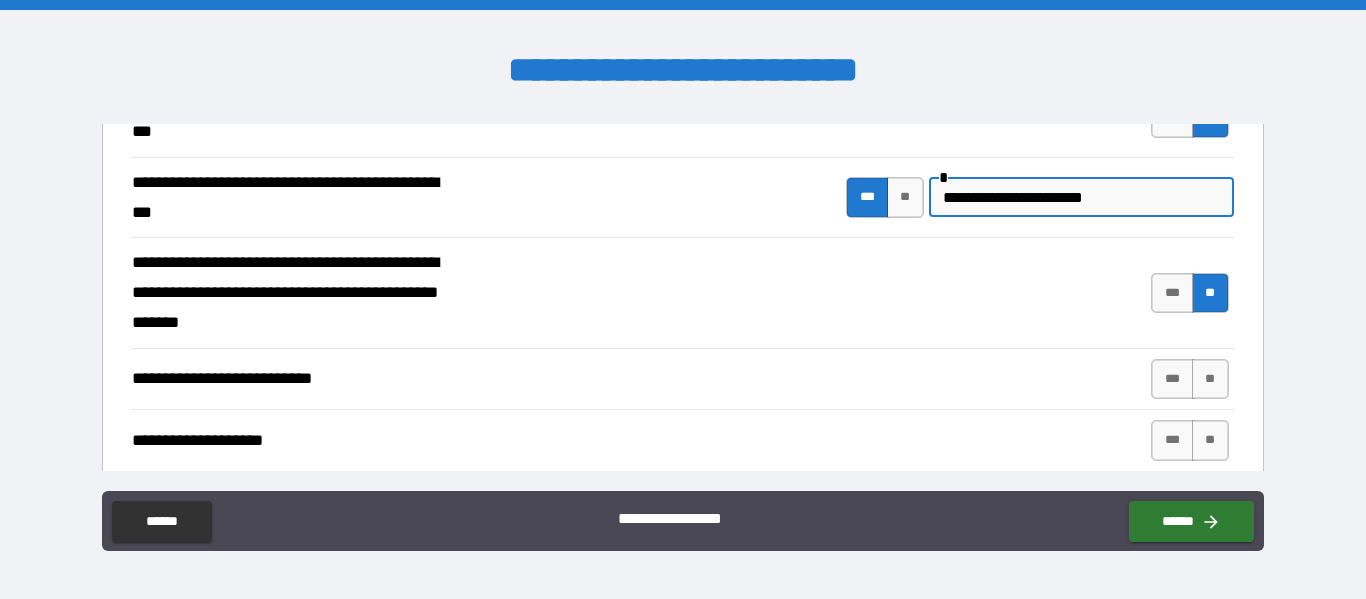 drag, startPoint x: 967, startPoint y: 198, endPoint x: 914, endPoint y: 202, distance: 53.15073 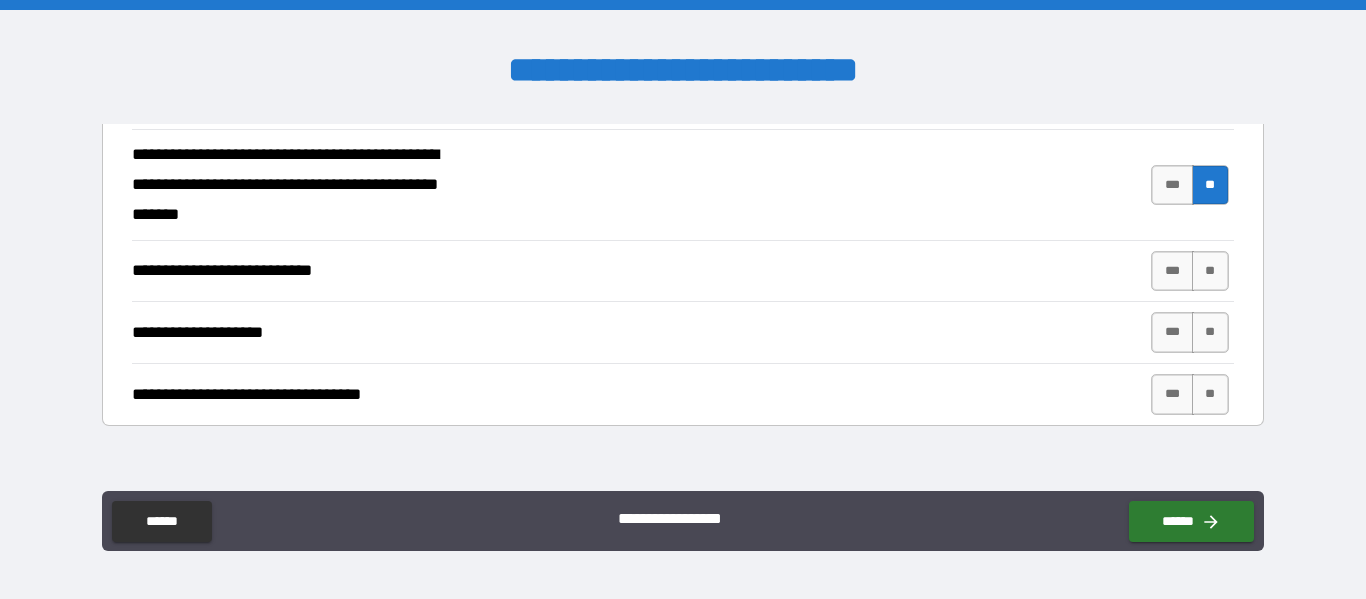 scroll, scrollTop: 717, scrollLeft: 0, axis: vertical 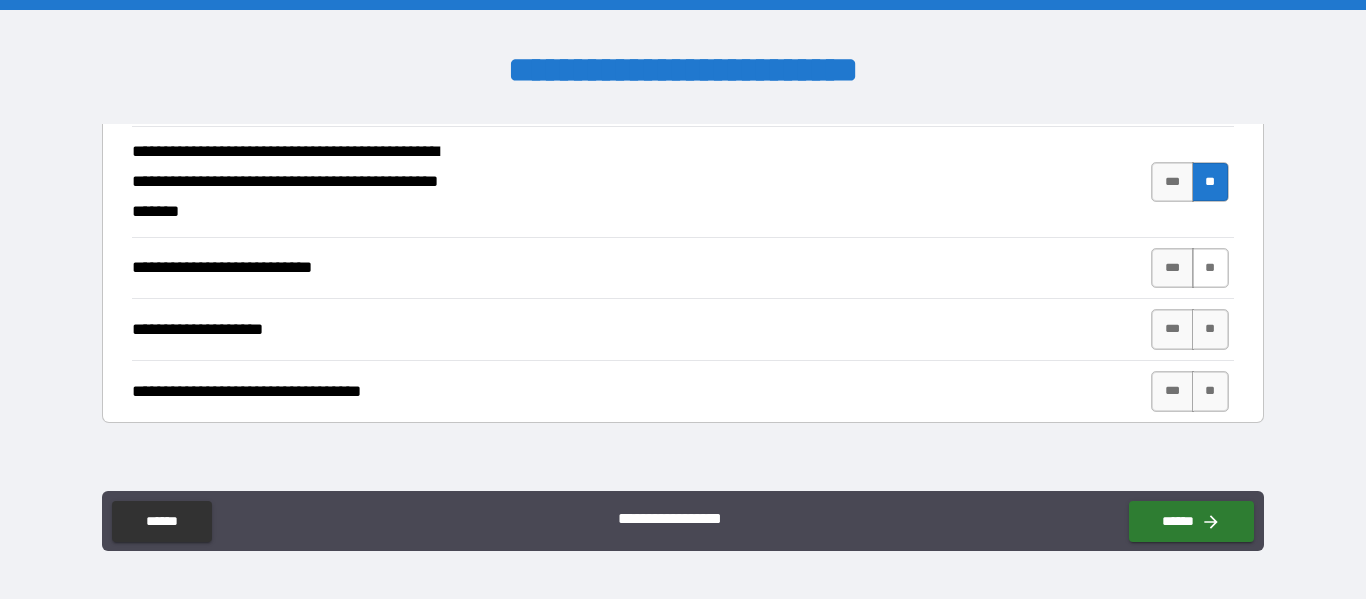 click on "**" at bounding box center [1210, 268] 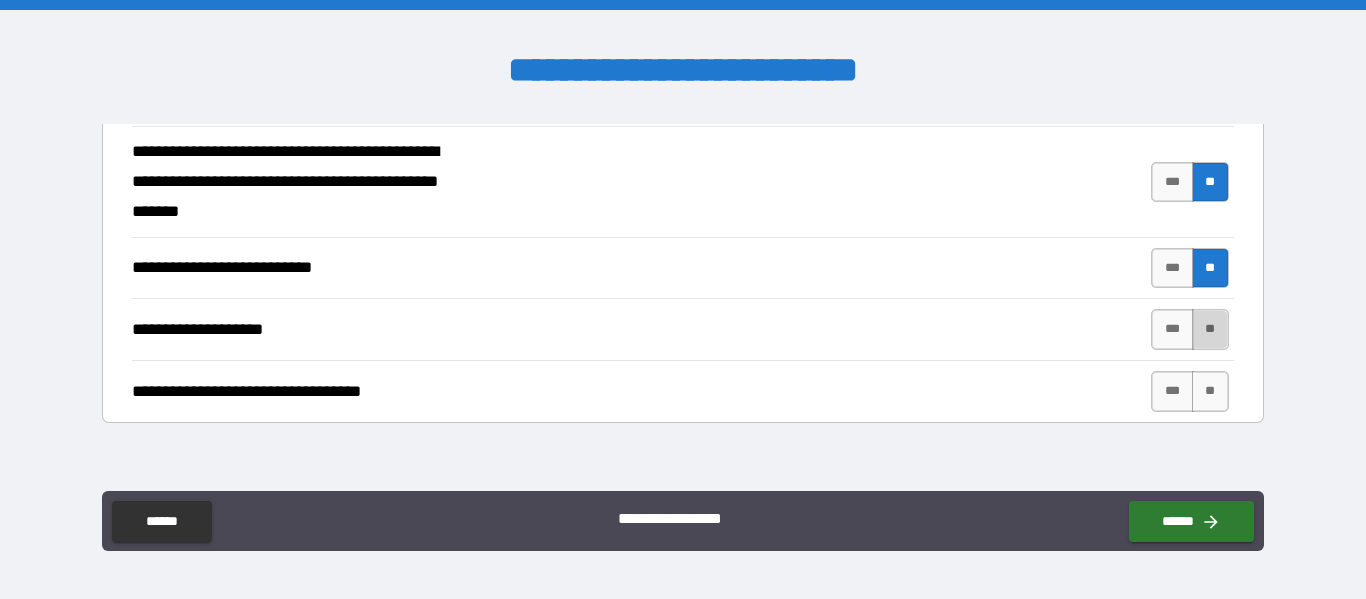 click on "**" at bounding box center (1210, 329) 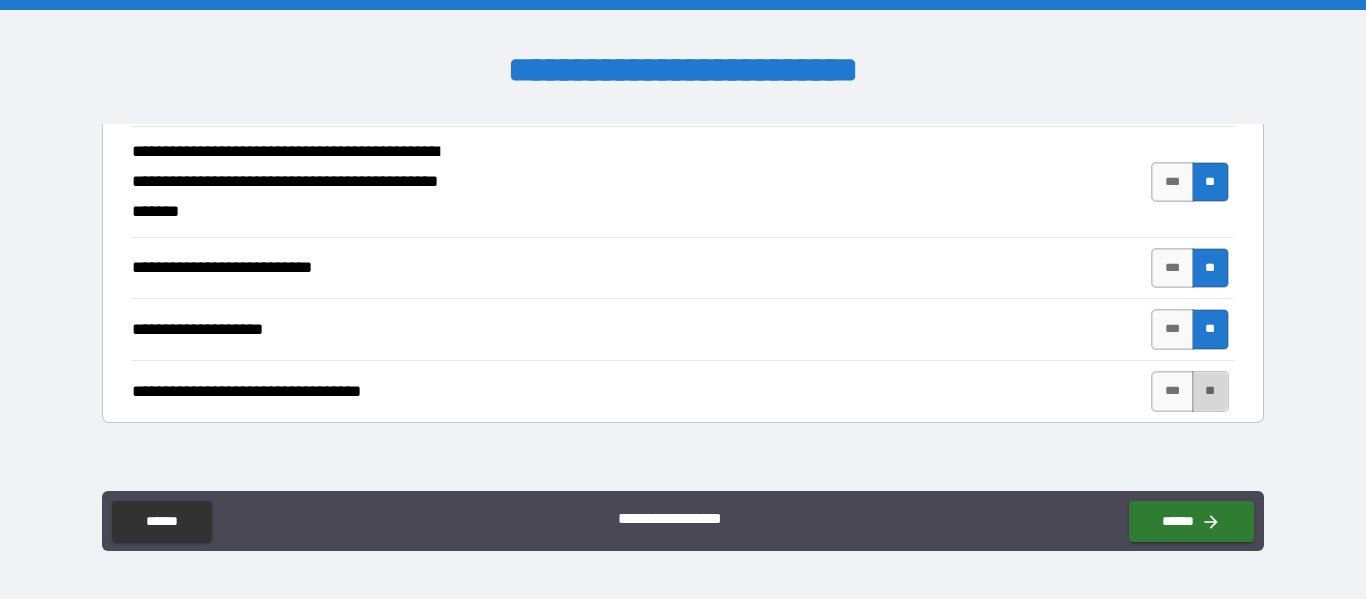 click on "**" at bounding box center (1210, 391) 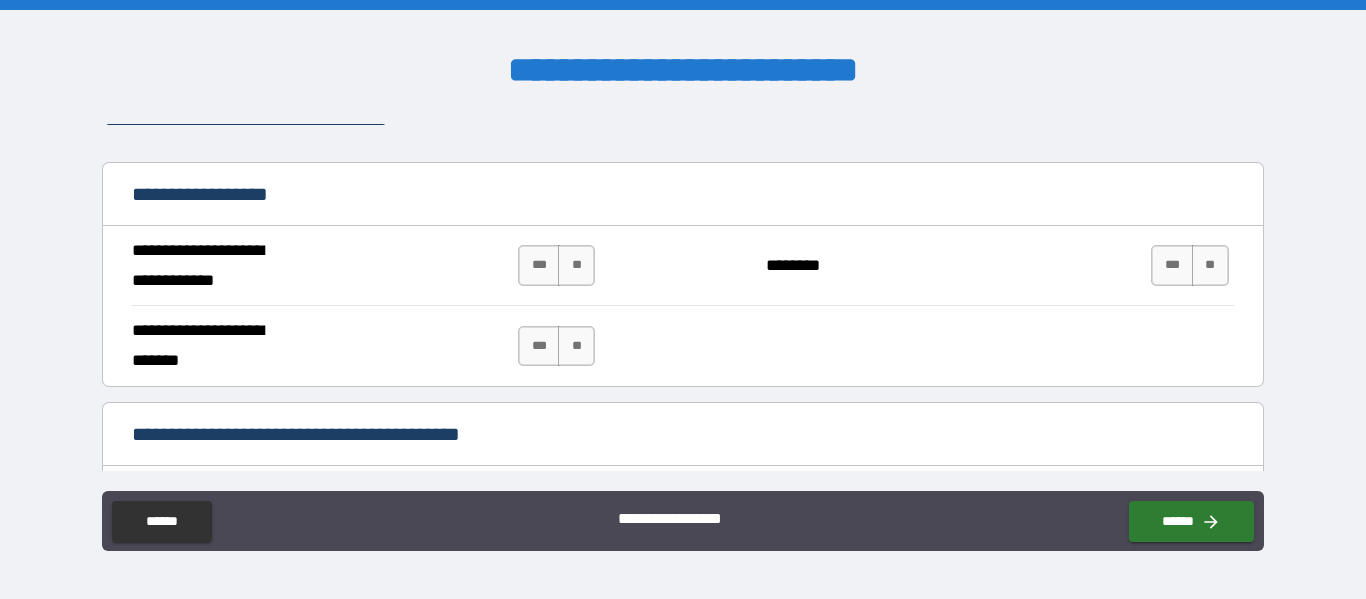 scroll, scrollTop: 1086, scrollLeft: 0, axis: vertical 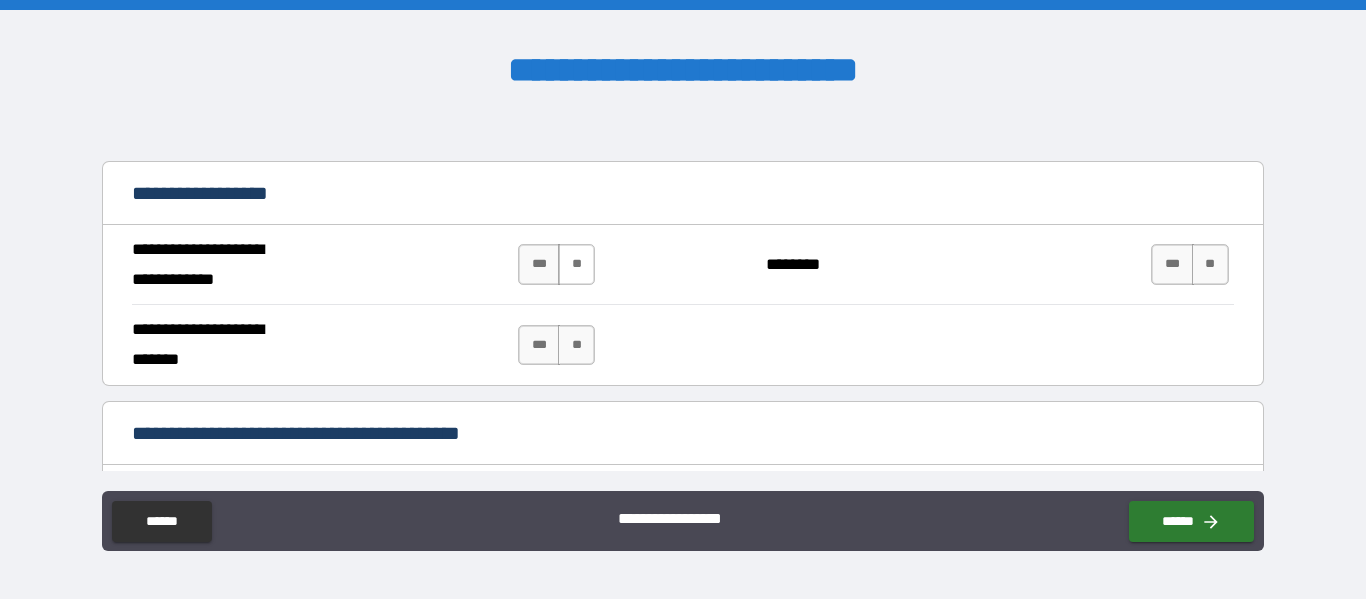 click on "**" at bounding box center (576, 264) 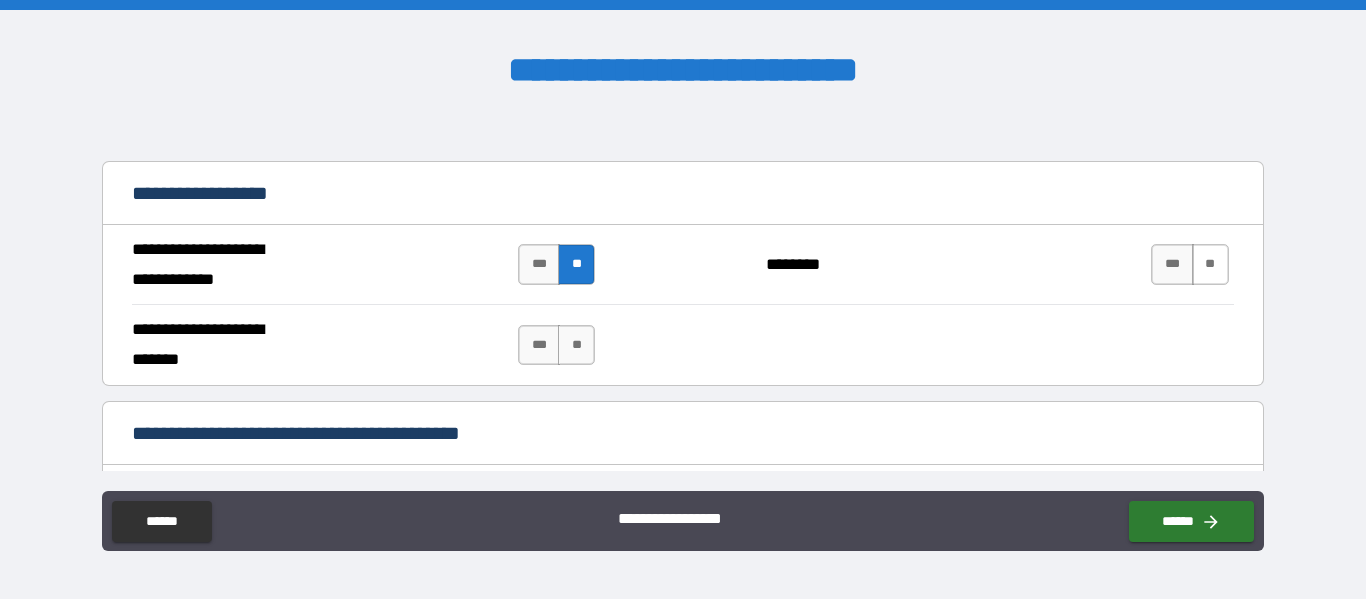click on "**" at bounding box center (1210, 264) 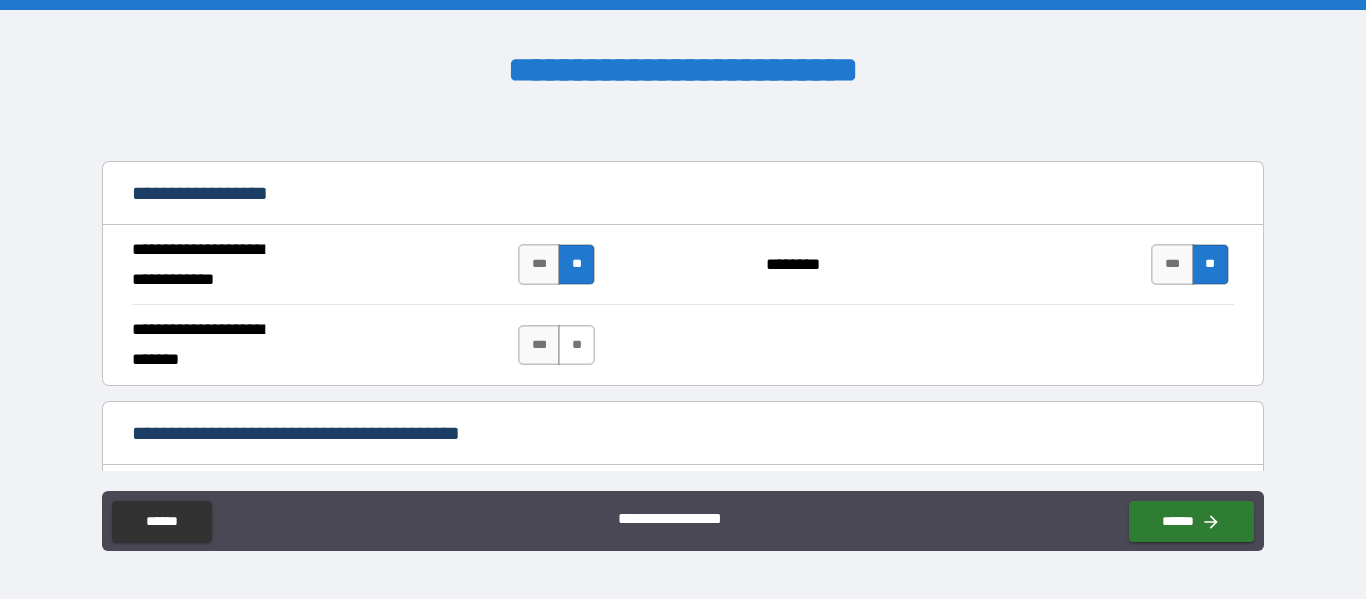 click on "**" at bounding box center (576, 345) 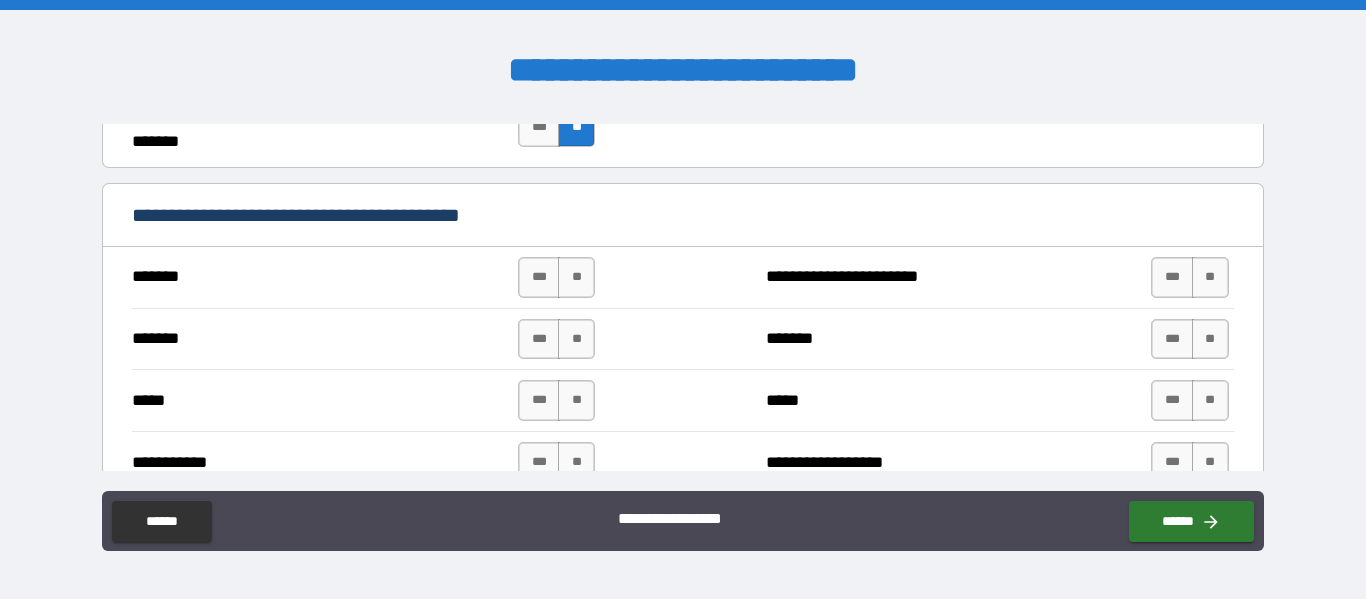 scroll, scrollTop: 1308, scrollLeft: 0, axis: vertical 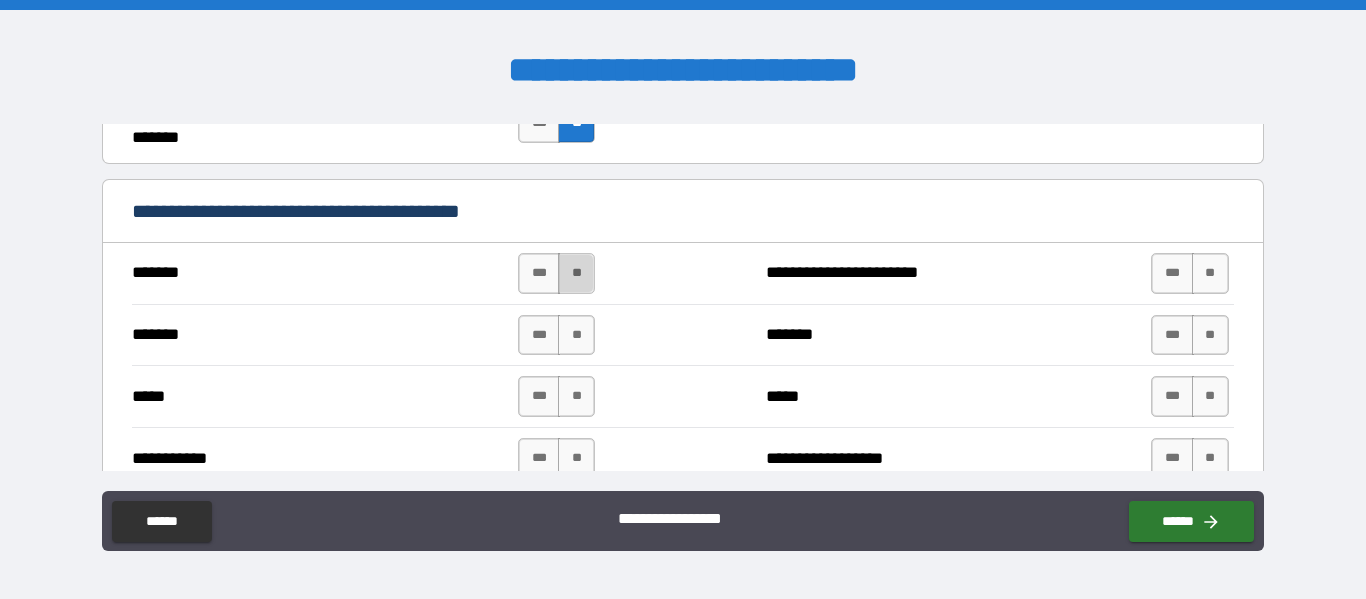 click on "**" at bounding box center [576, 273] 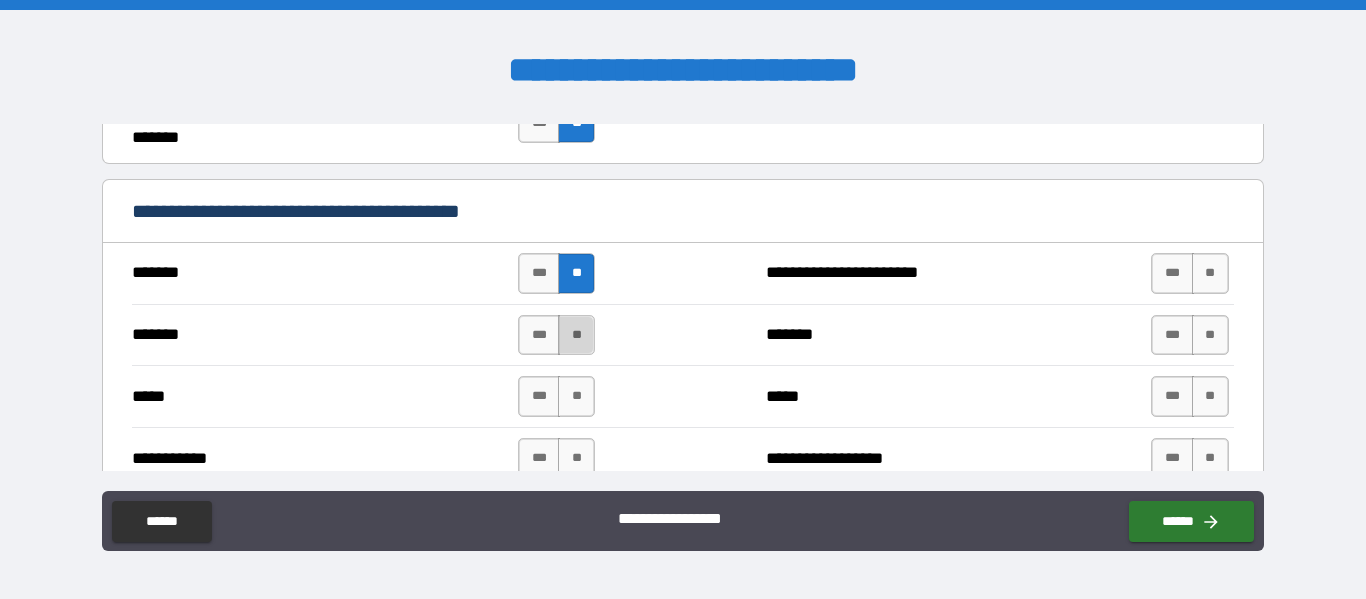 click on "**" at bounding box center [576, 335] 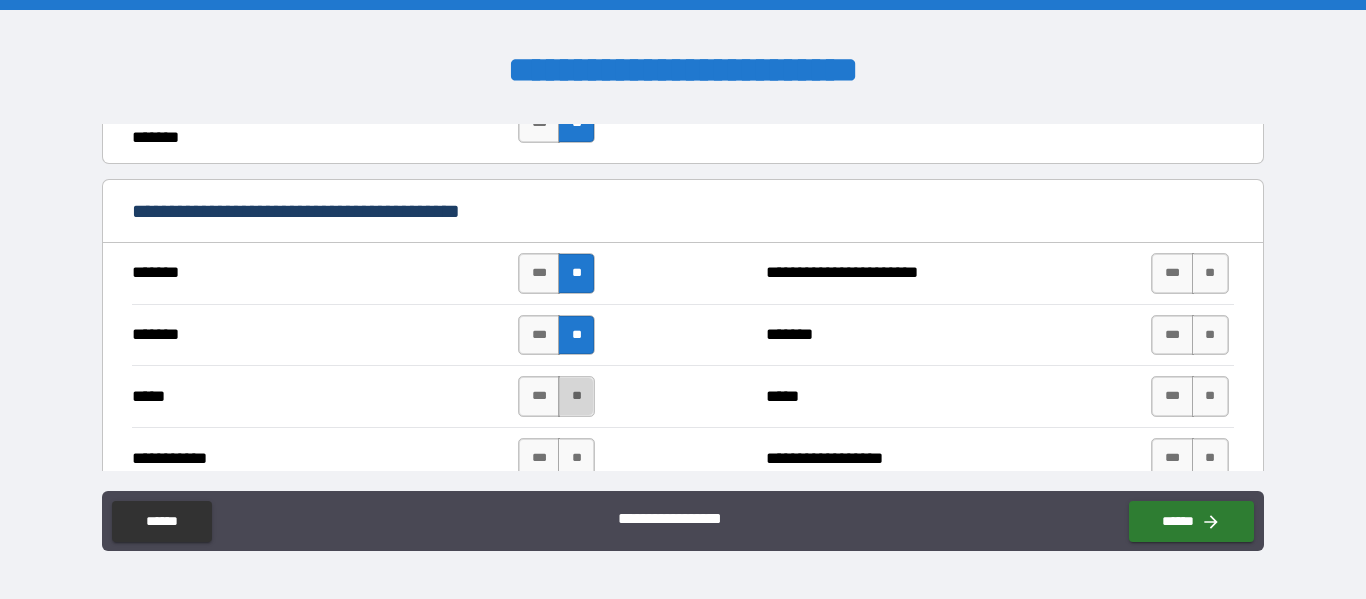 click on "**" at bounding box center [576, 396] 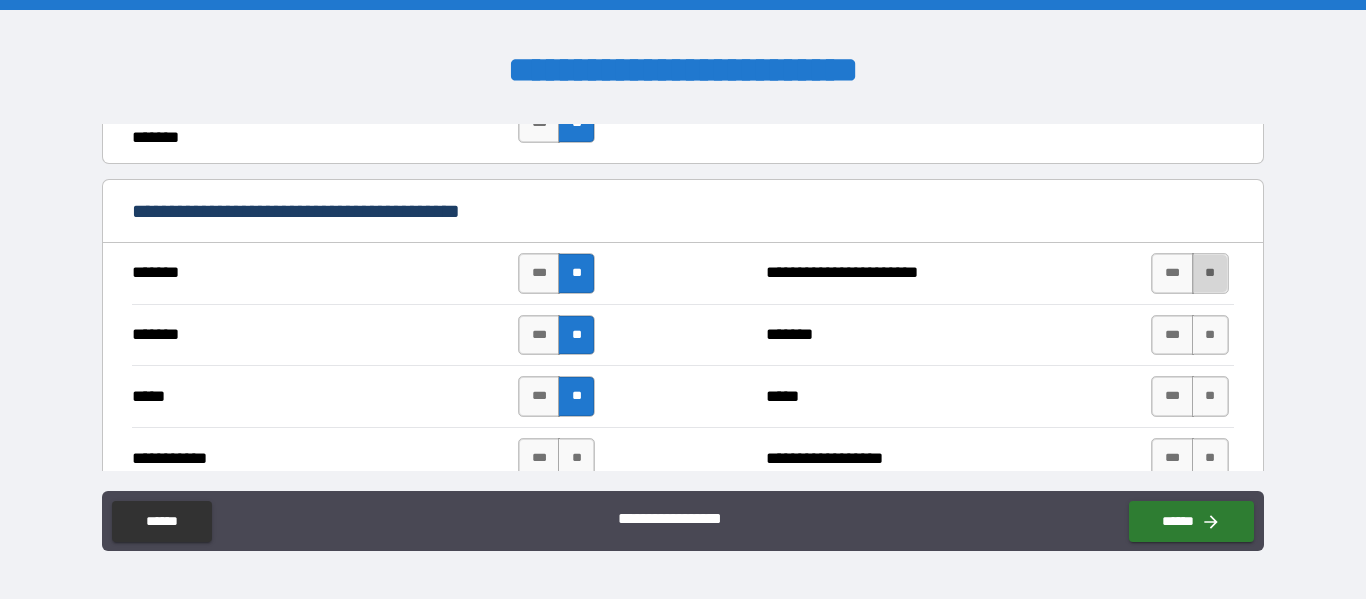 click on "**" at bounding box center [1210, 273] 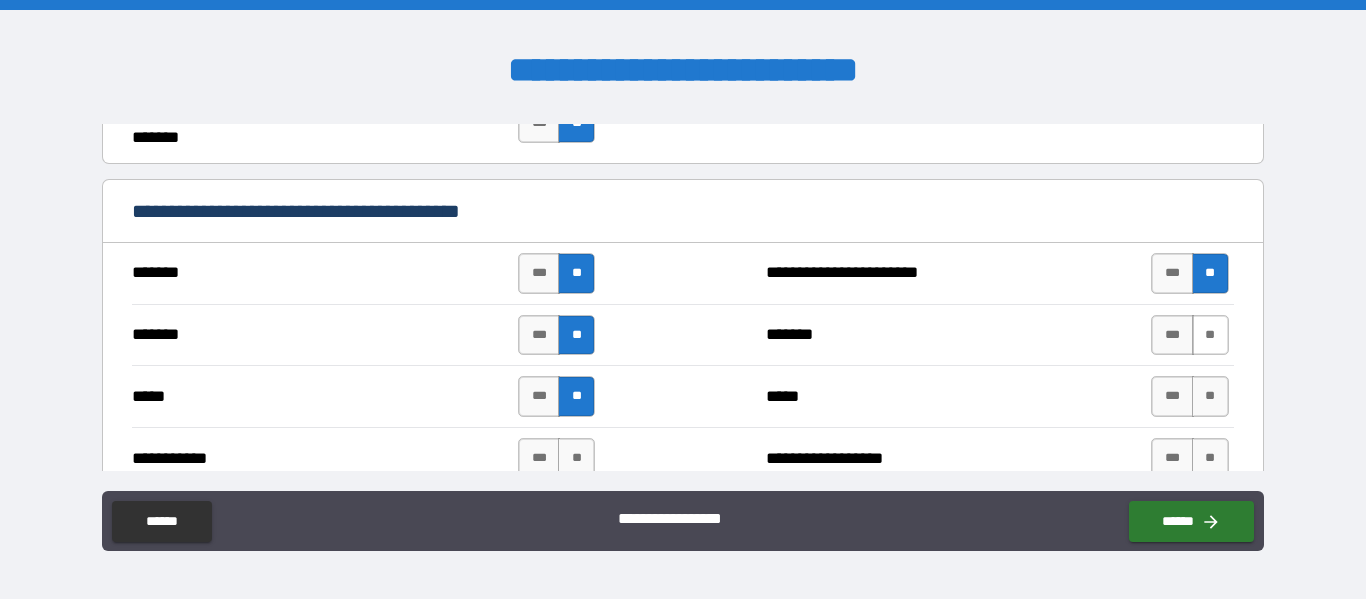 click on "**" at bounding box center (1210, 335) 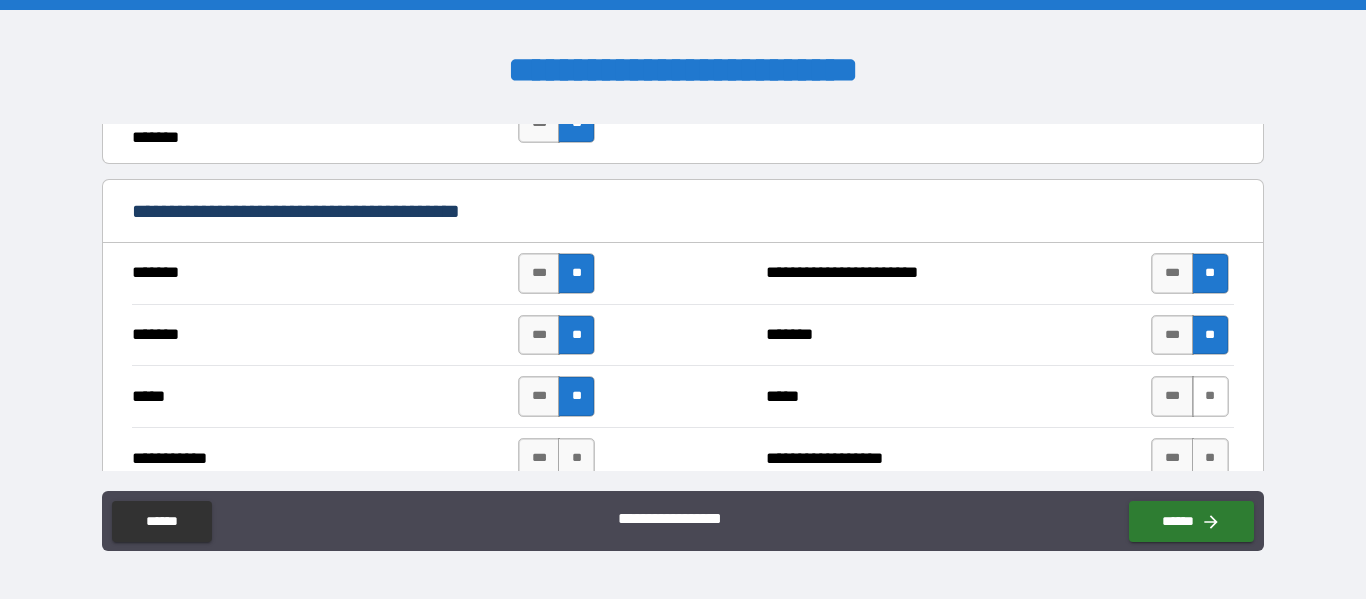 click on "**" at bounding box center [1210, 396] 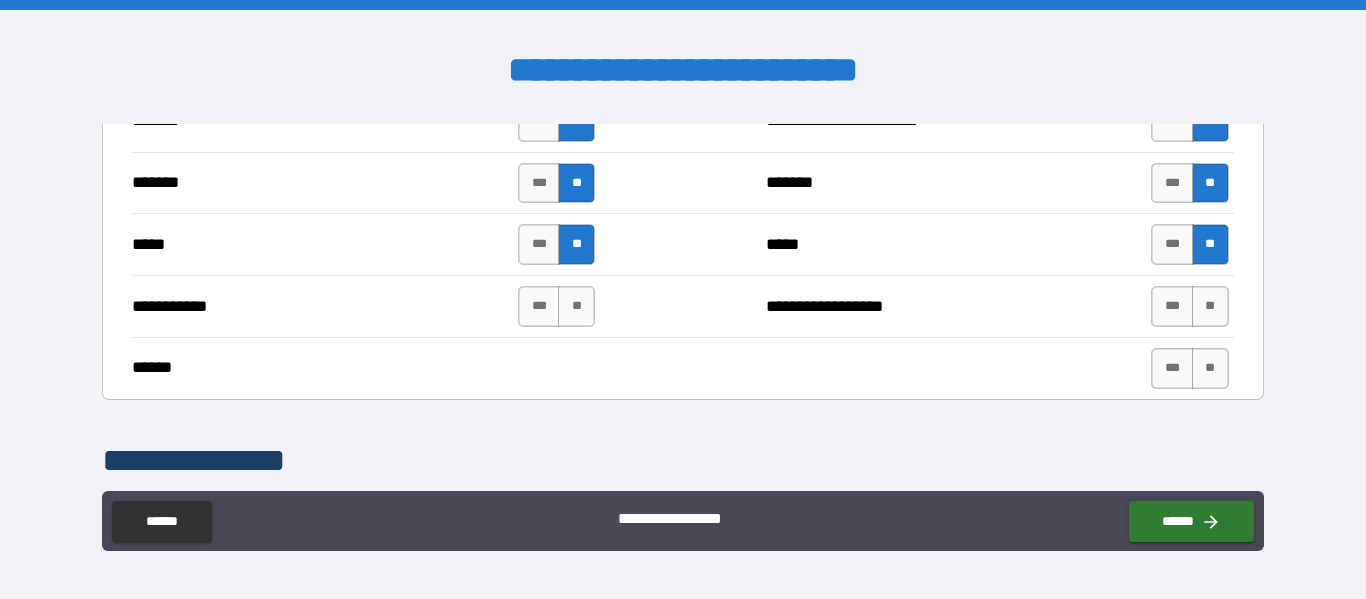 scroll, scrollTop: 1462, scrollLeft: 0, axis: vertical 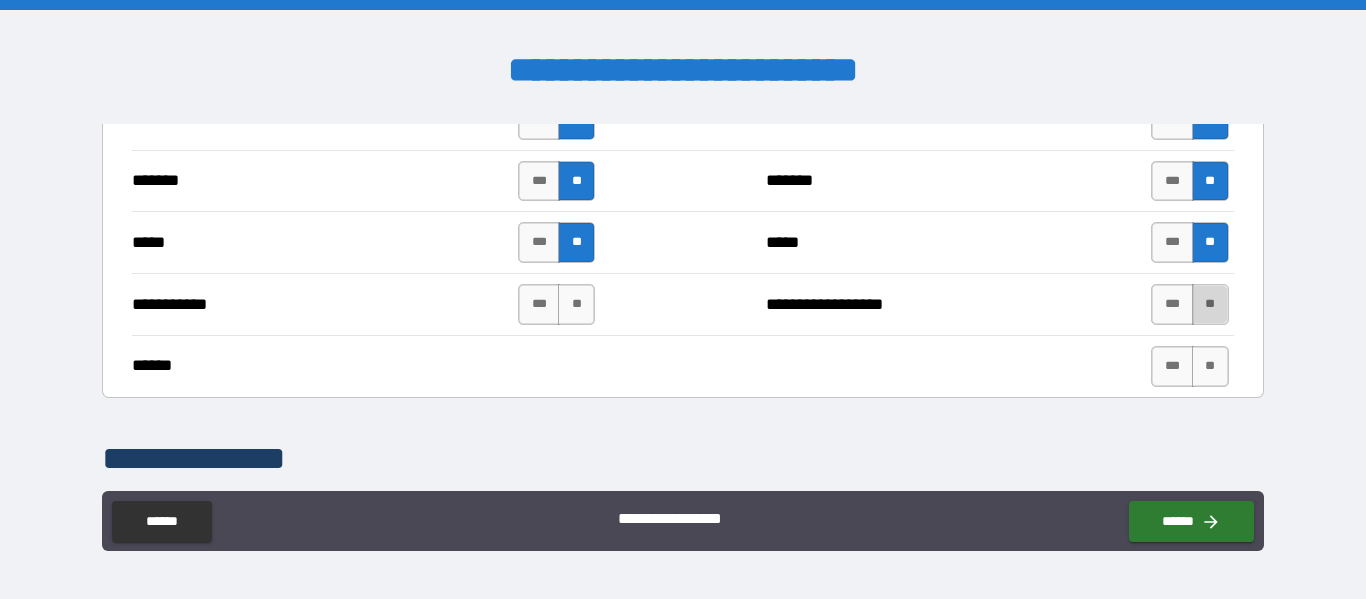 click on "**" at bounding box center [1210, 304] 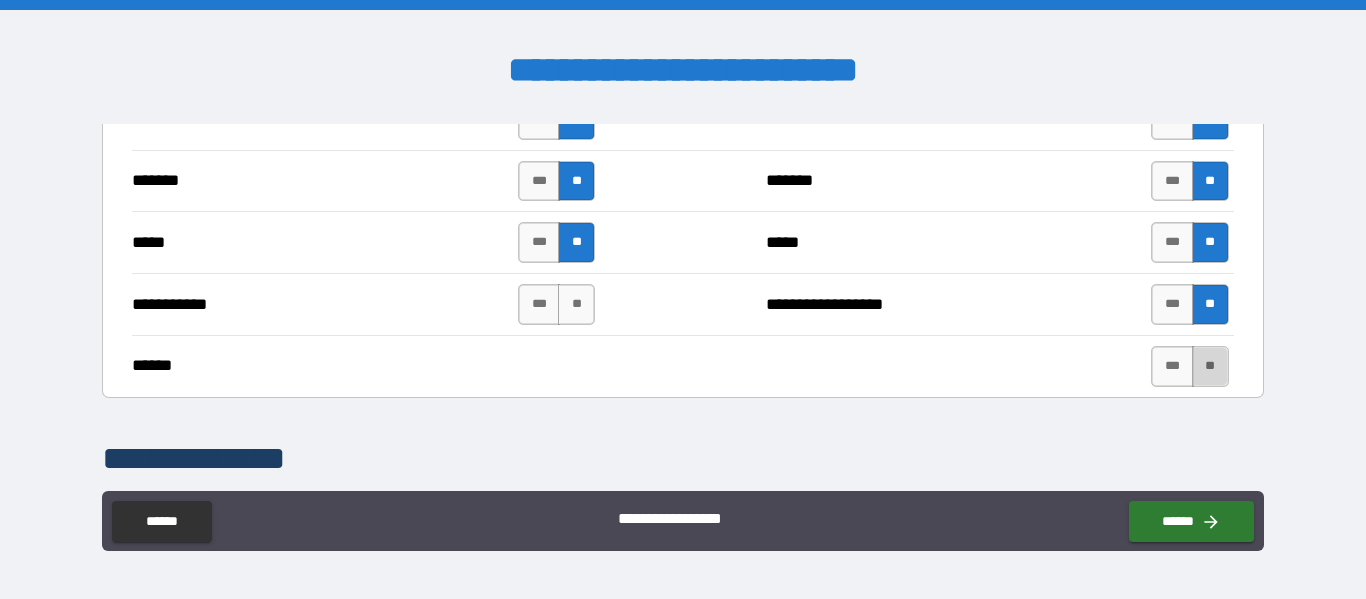click on "**" at bounding box center [1210, 366] 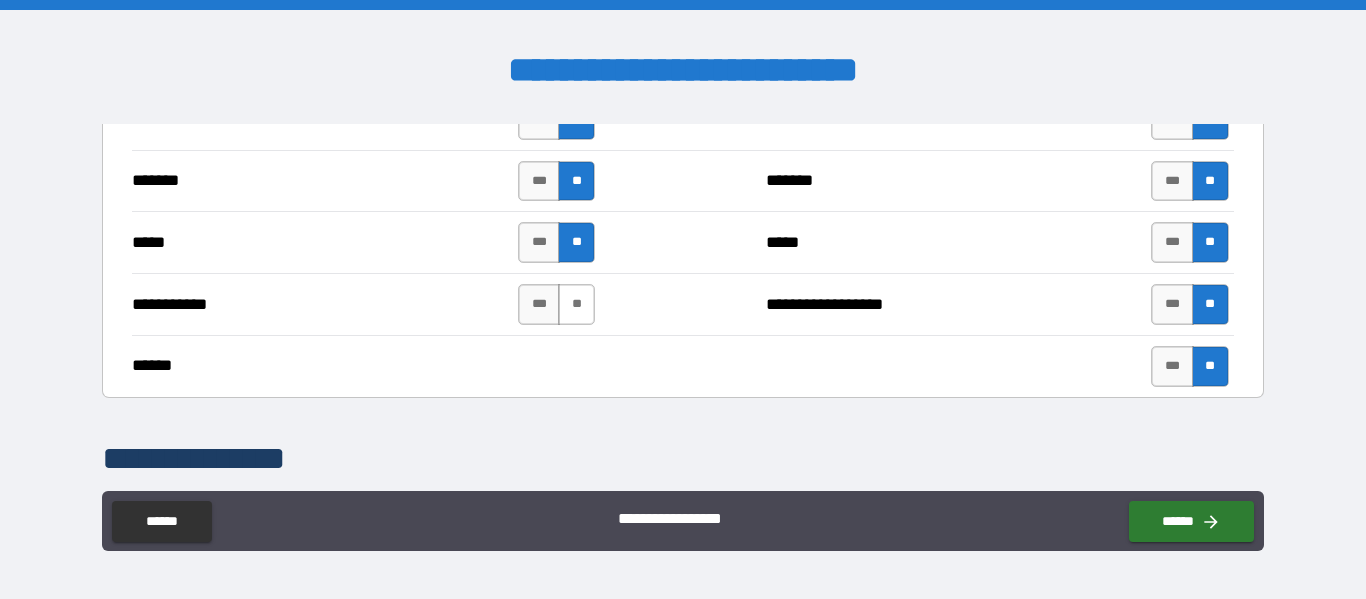 click on "**" at bounding box center (576, 304) 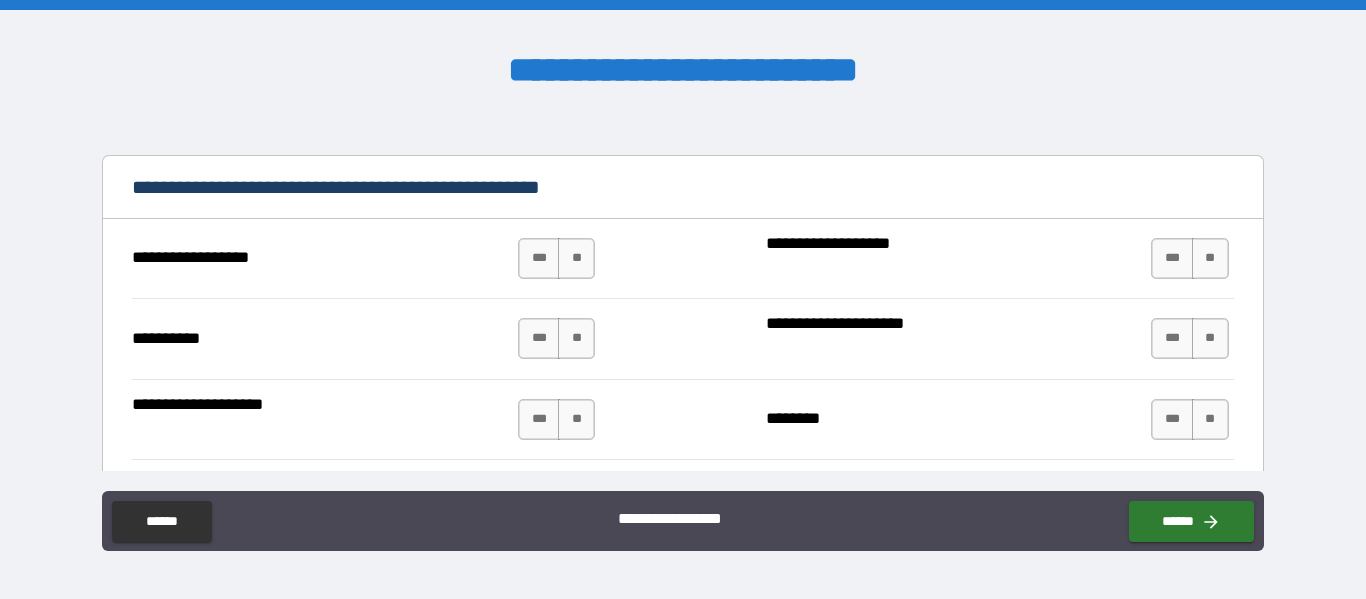 scroll, scrollTop: 1814, scrollLeft: 0, axis: vertical 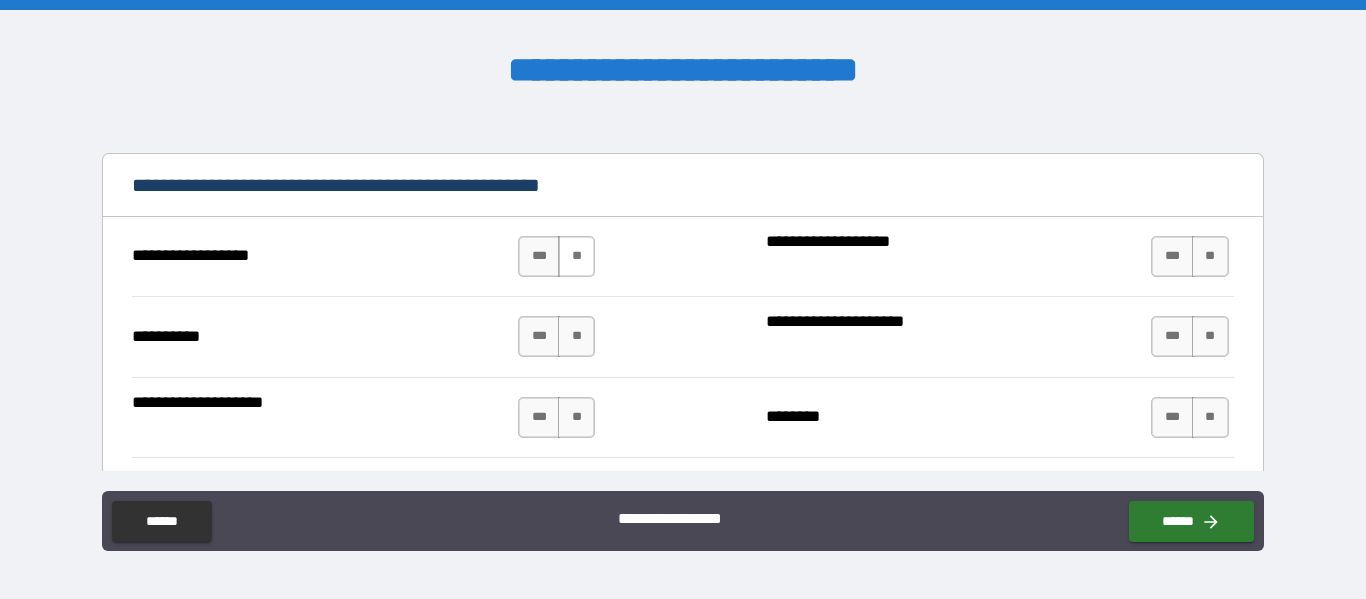 click on "**" at bounding box center [576, 256] 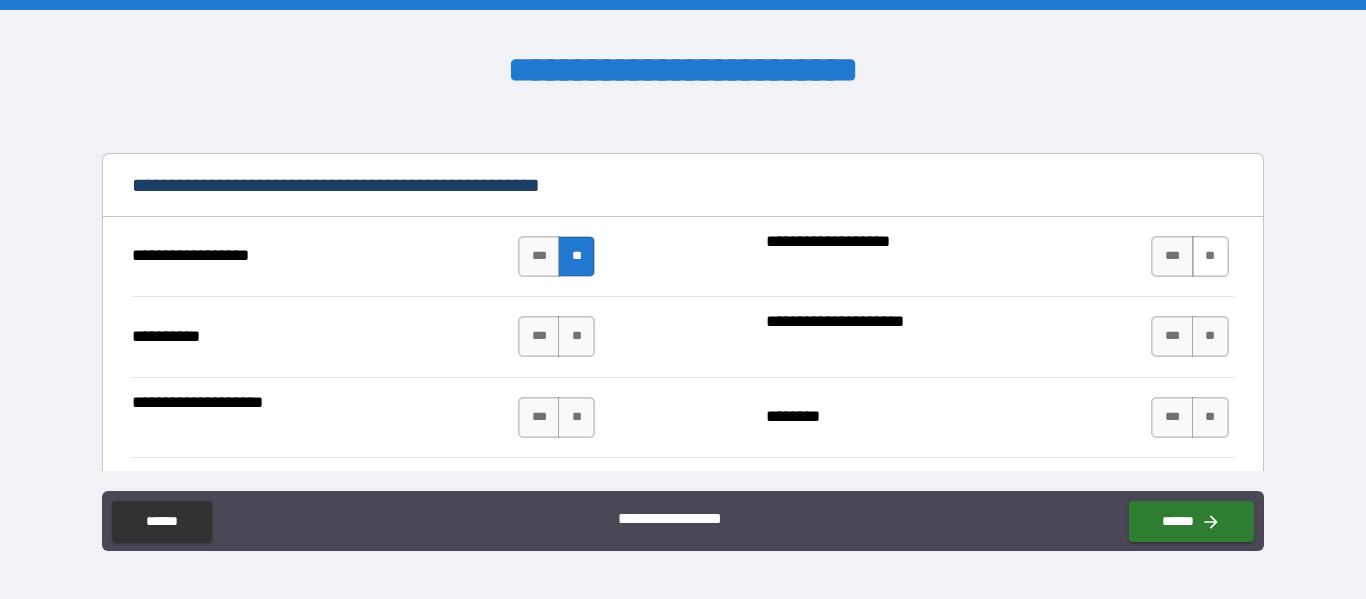 click on "**" at bounding box center (1210, 256) 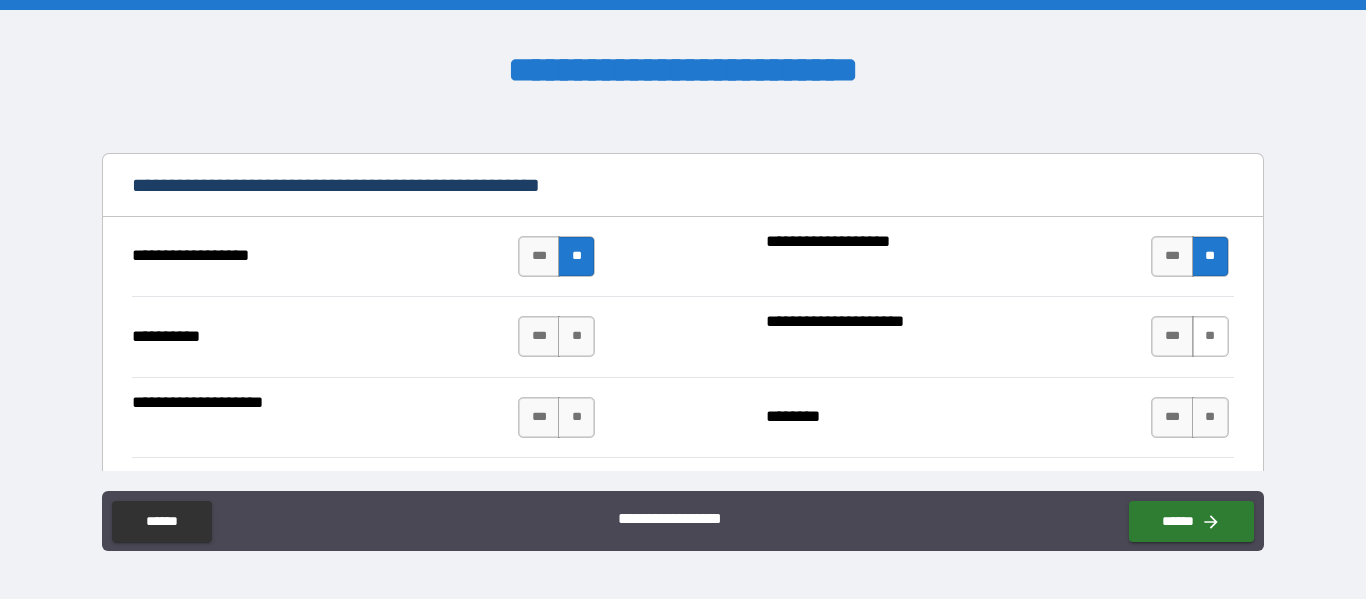 click on "**" at bounding box center (1210, 336) 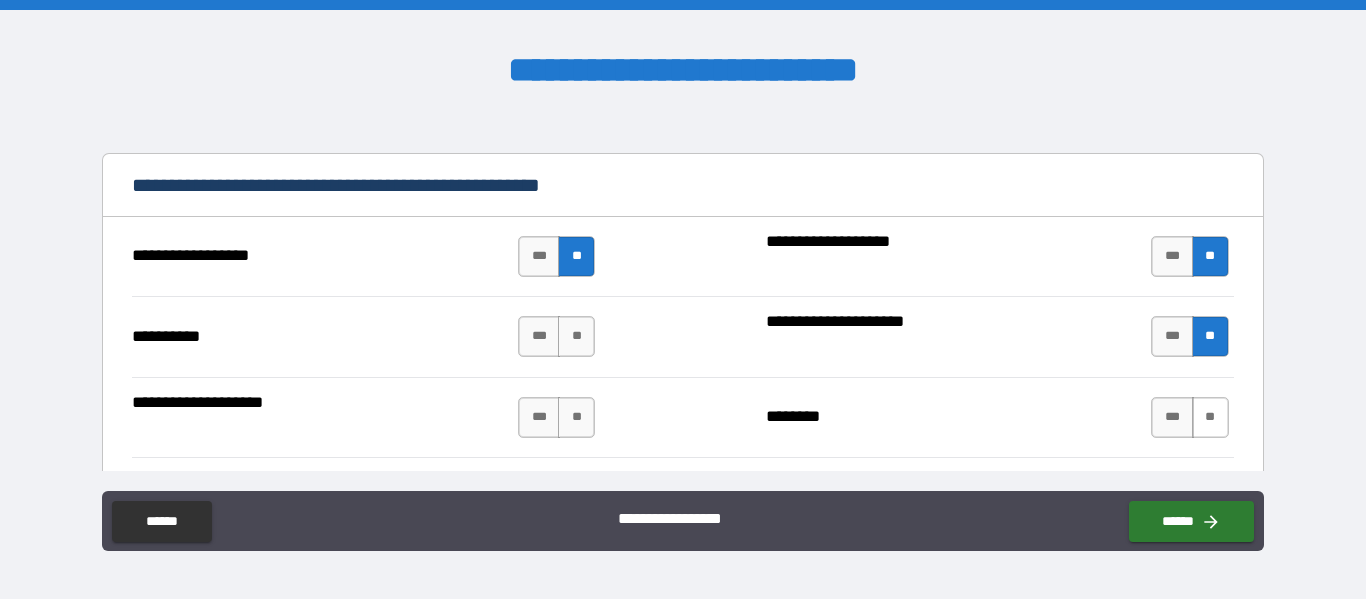 click on "**" at bounding box center [1210, 417] 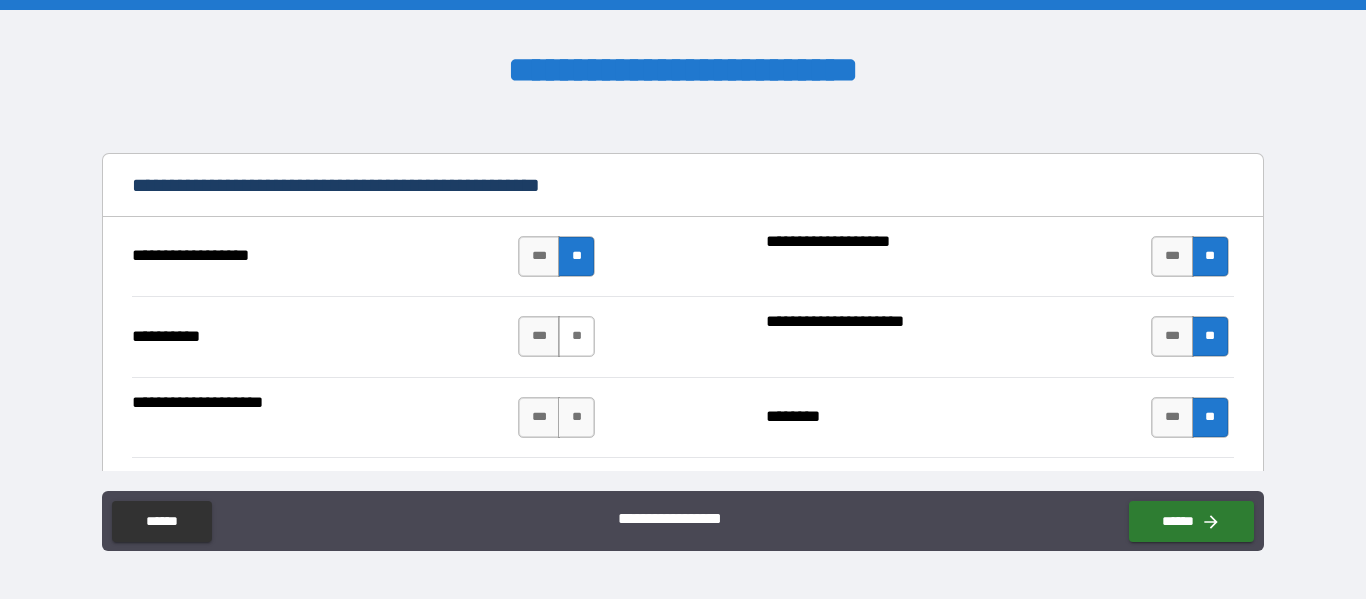click on "**" at bounding box center [576, 336] 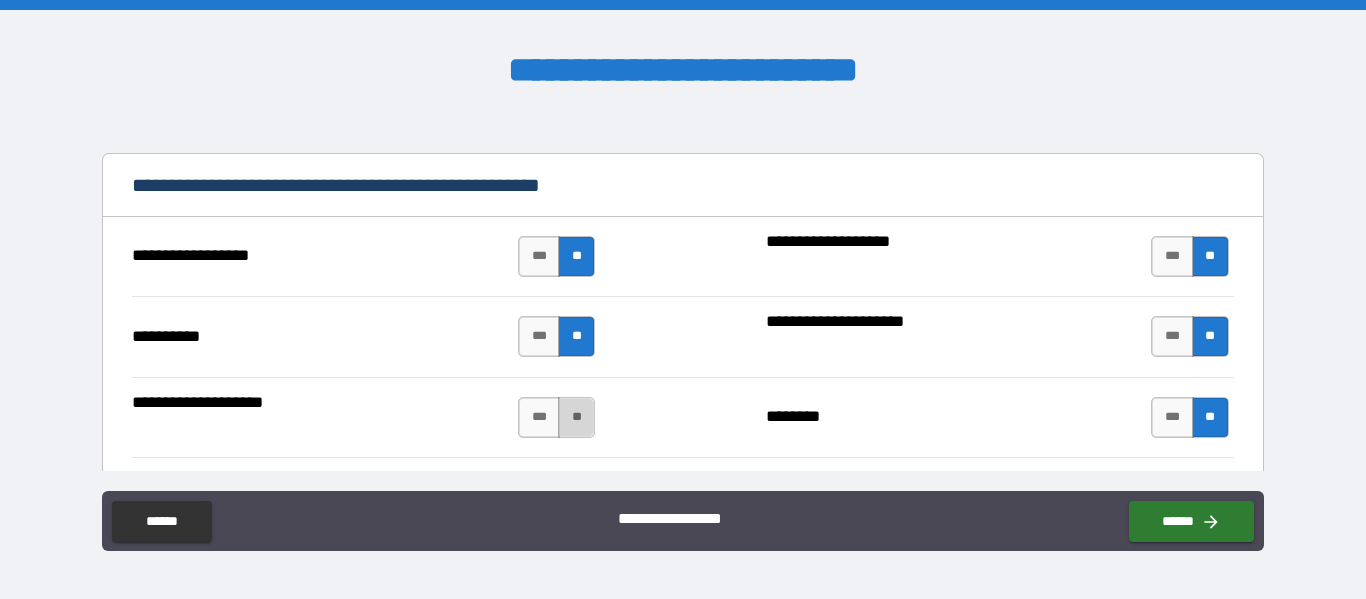 click on "**" at bounding box center (576, 417) 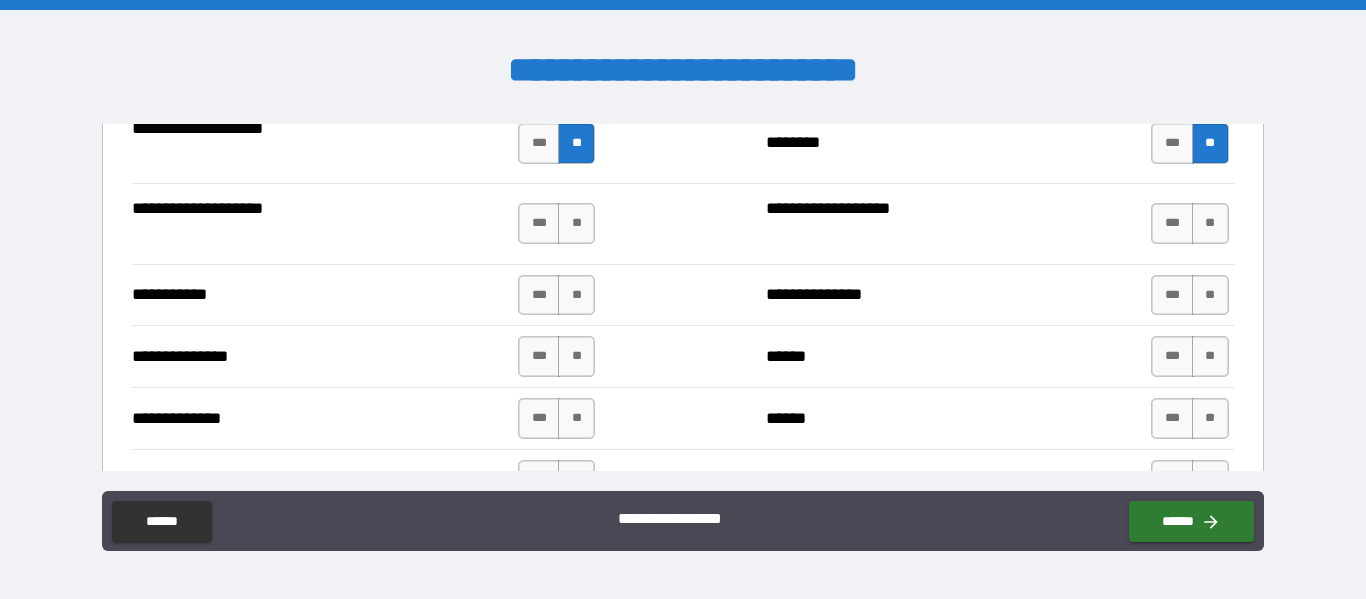 scroll, scrollTop: 2089, scrollLeft: 0, axis: vertical 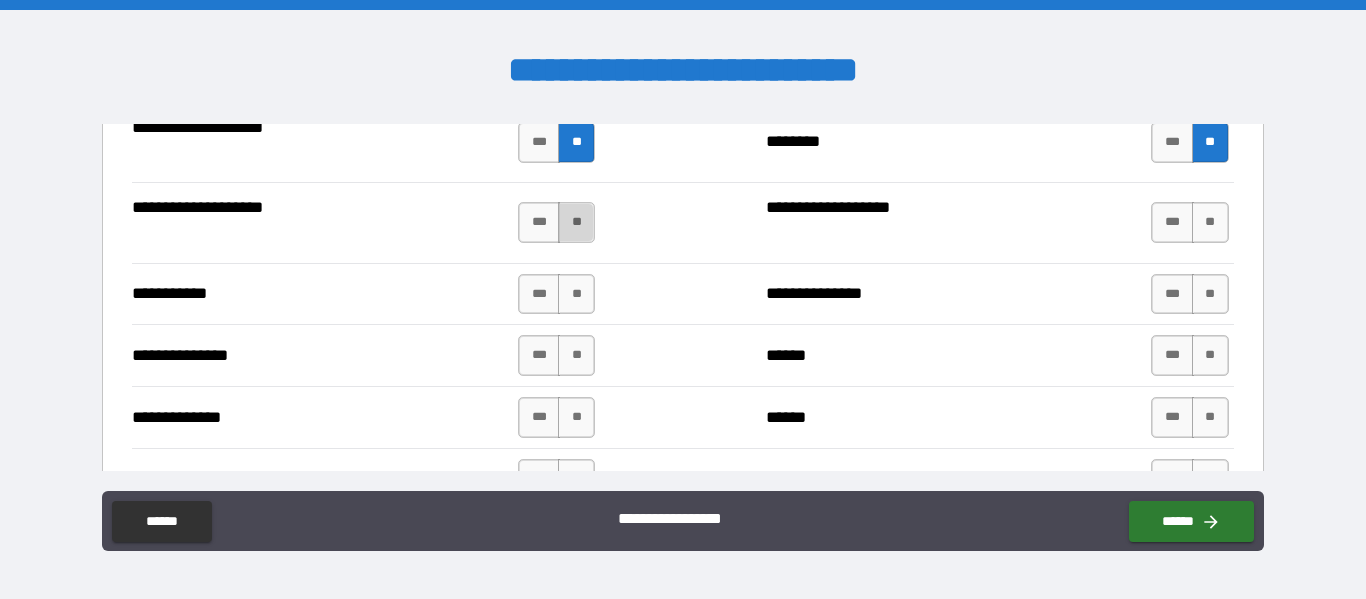 click on "**" at bounding box center [576, 222] 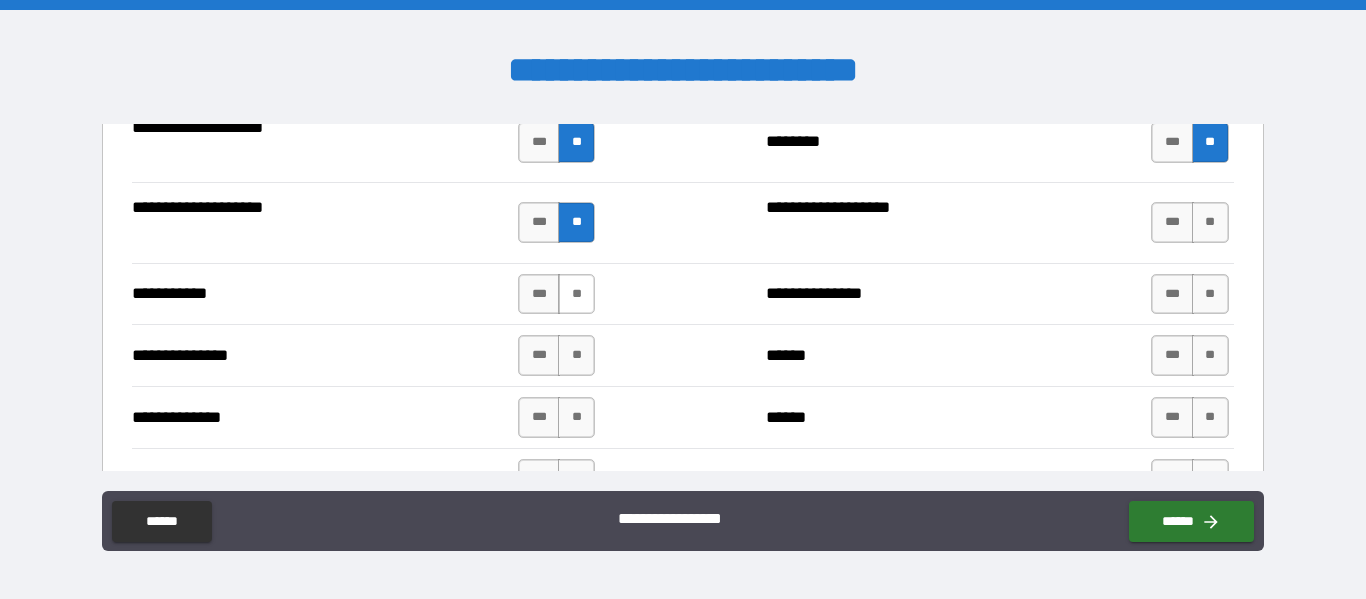 click on "**" at bounding box center (576, 294) 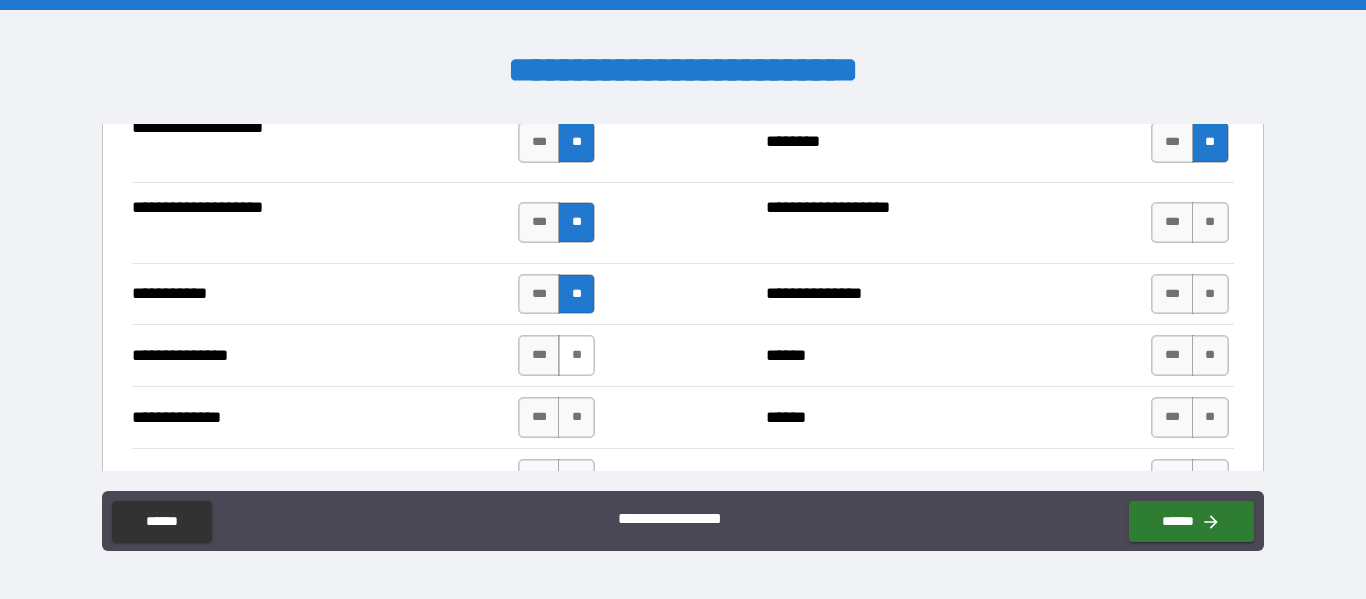 click on "**" at bounding box center [576, 355] 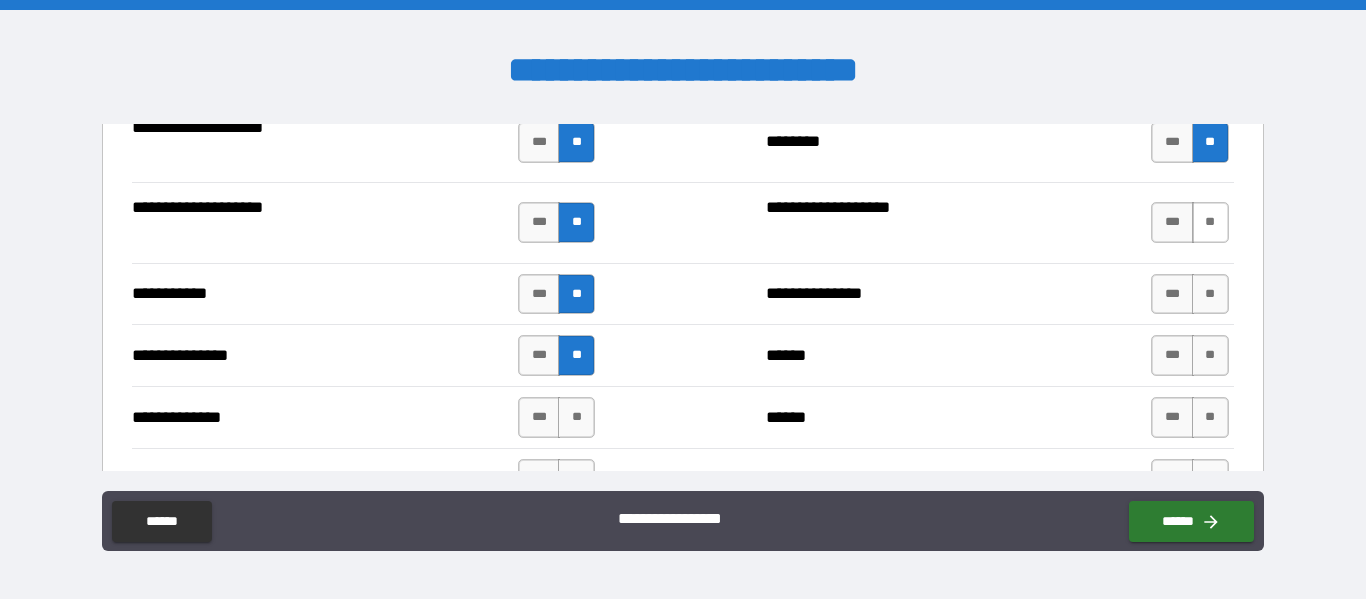 click on "**" at bounding box center [1210, 222] 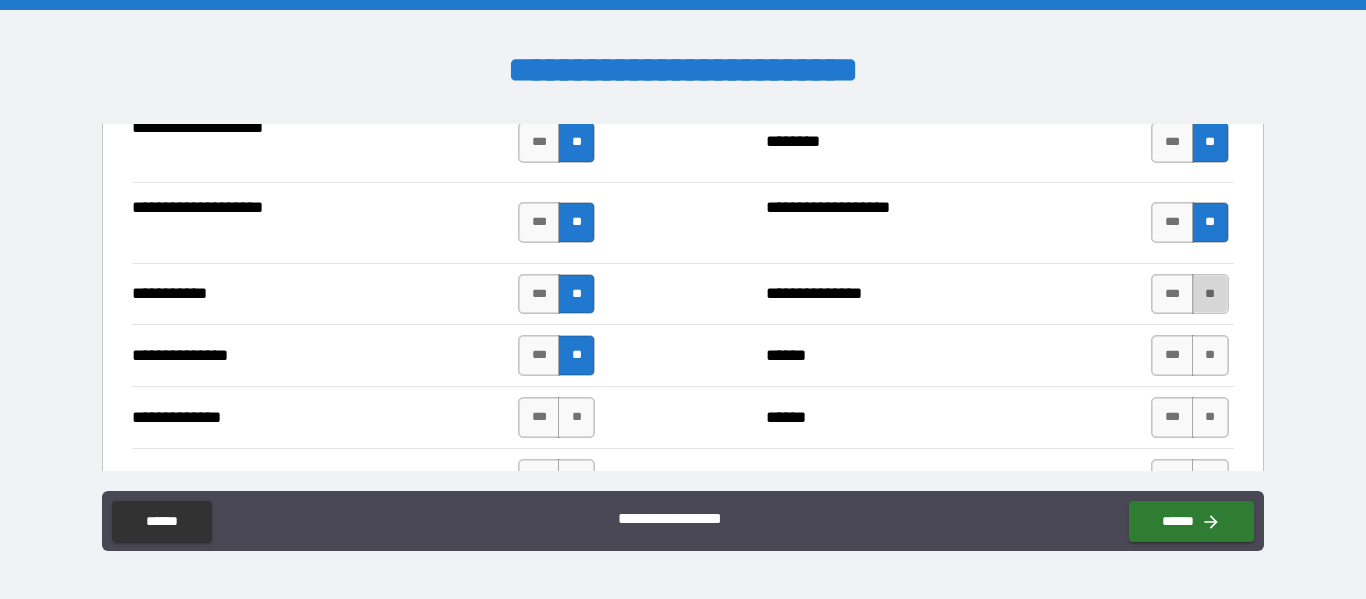 click on "**" at bounding box center [1210, 294] 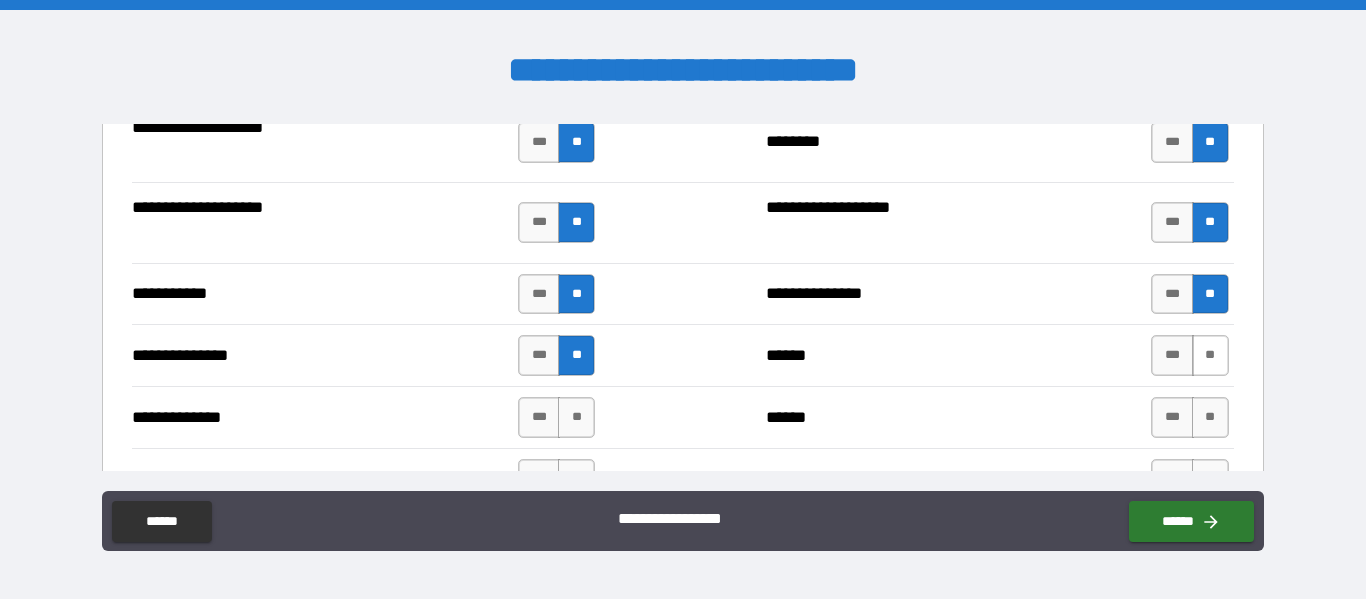 click on "**" at bounding box center [1210, 355] 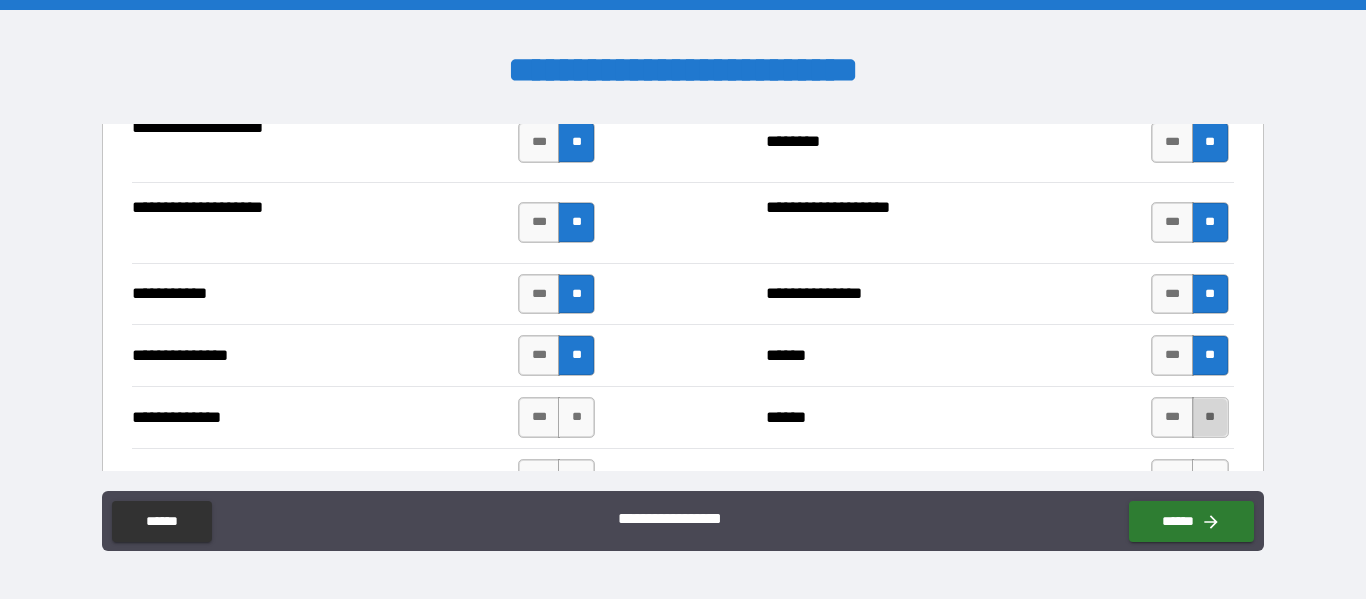 click on "**" at bounding box center [1210, 417] 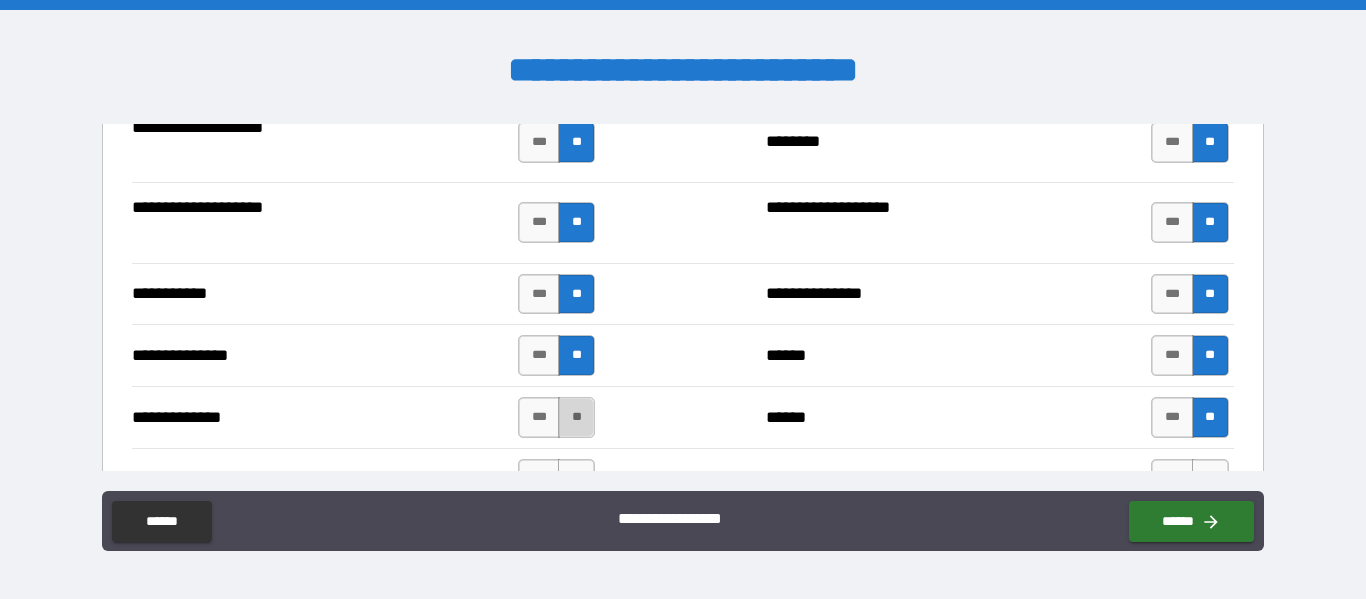 click on "**" at bounding box center (576, 417) 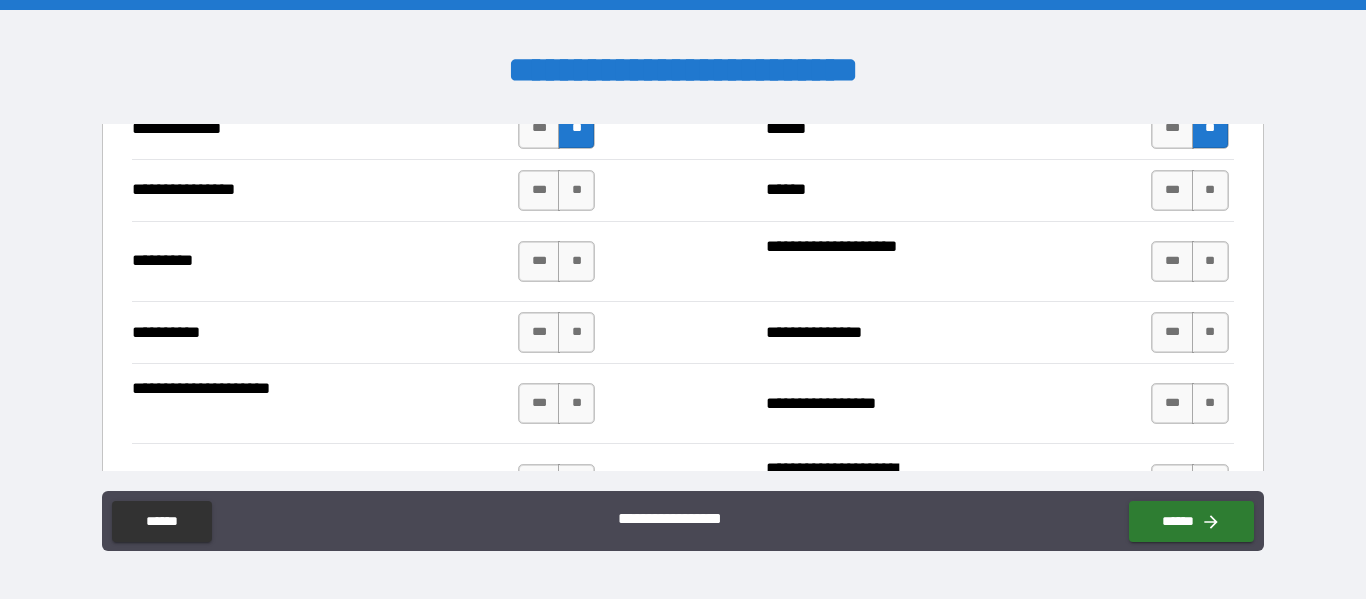 scroll, scrollTop: 2380, scrollLeft: 0, axis: vertical 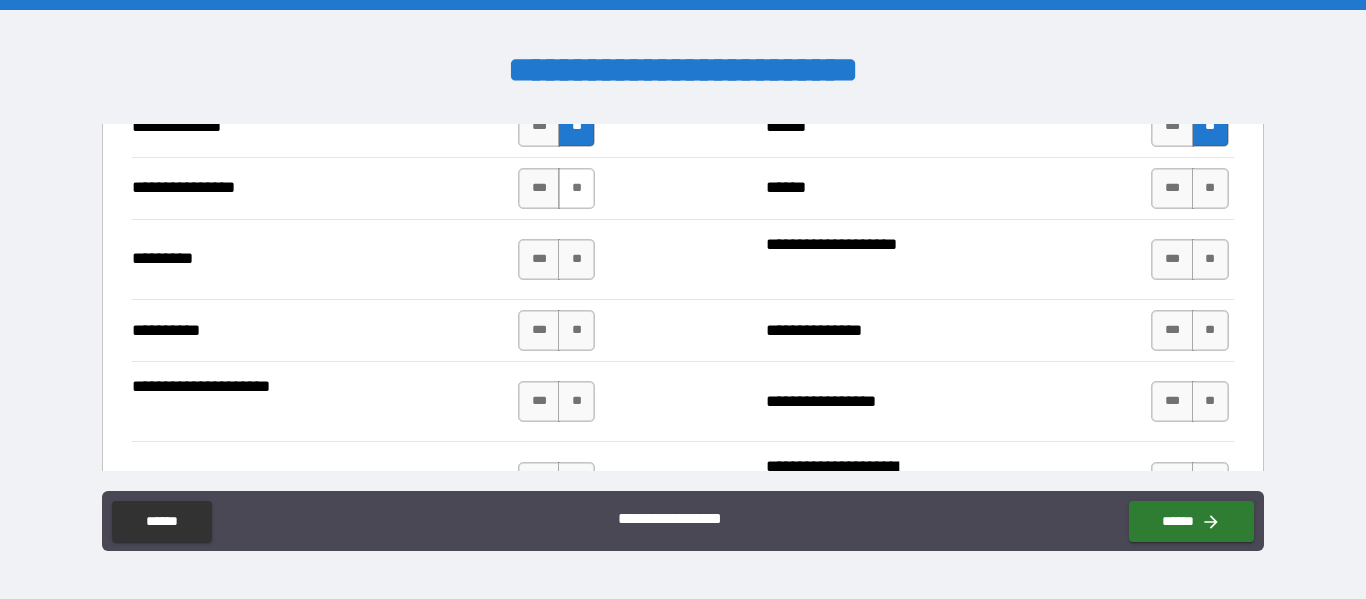 click on "**" at bounding box center (576, 188) 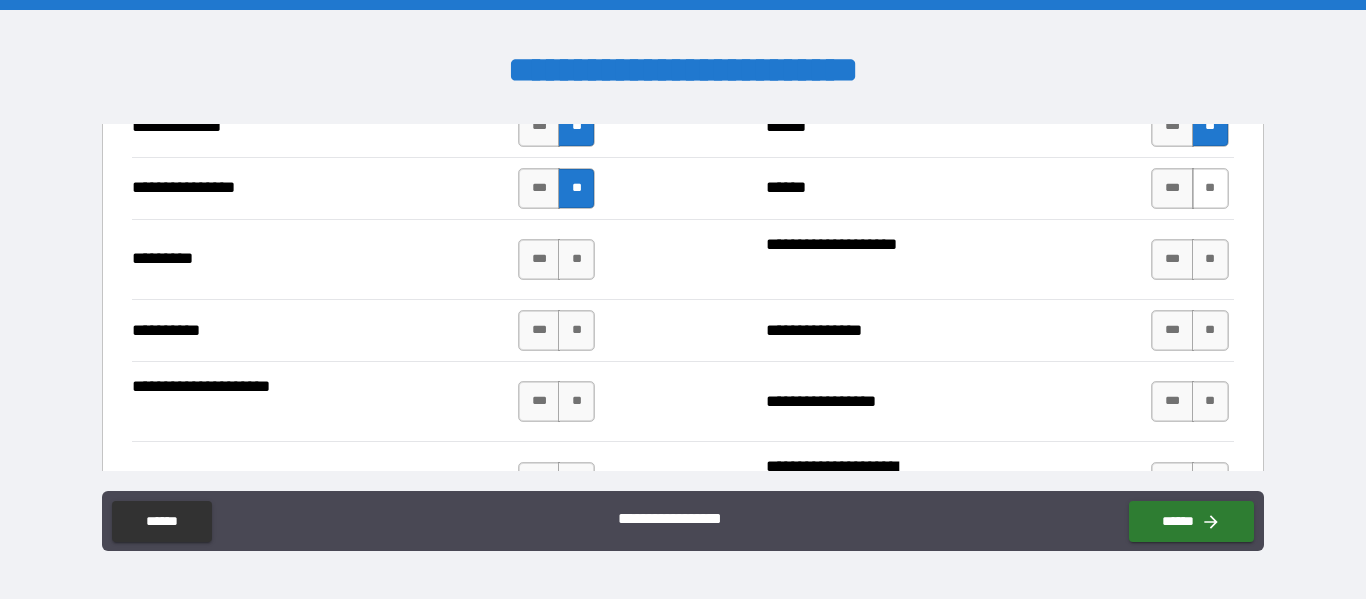 click on "**" at bounding box center [1210, 188] 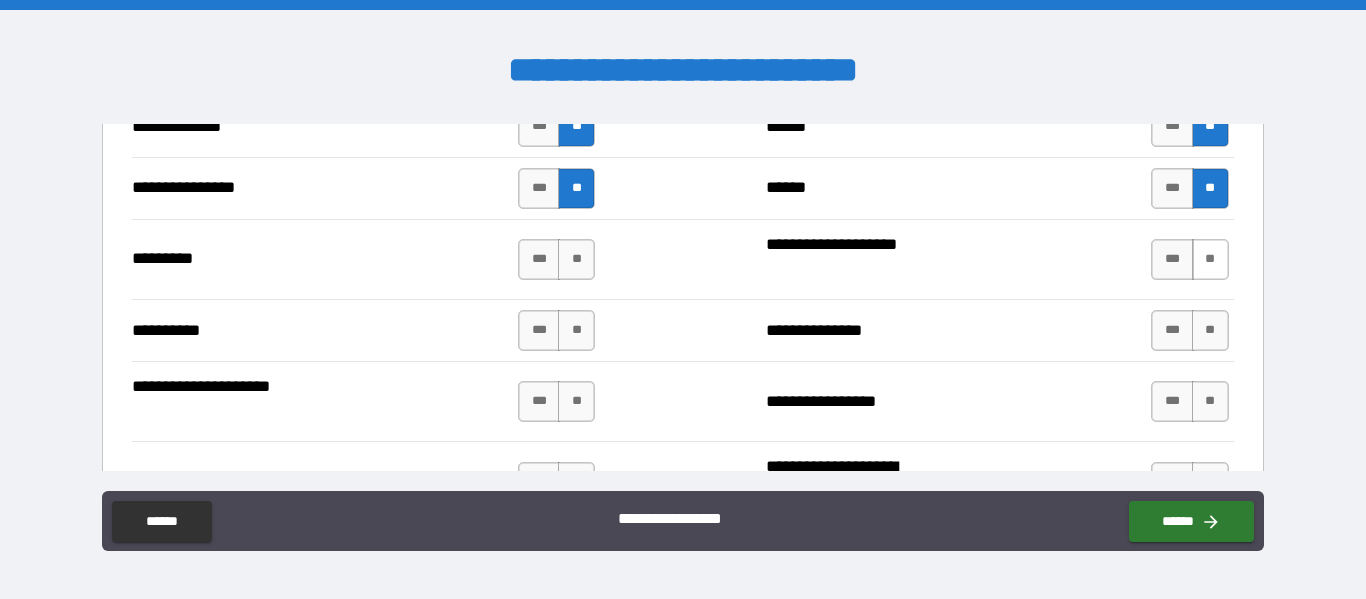 click on "**" at bounding box center [1210, 259] 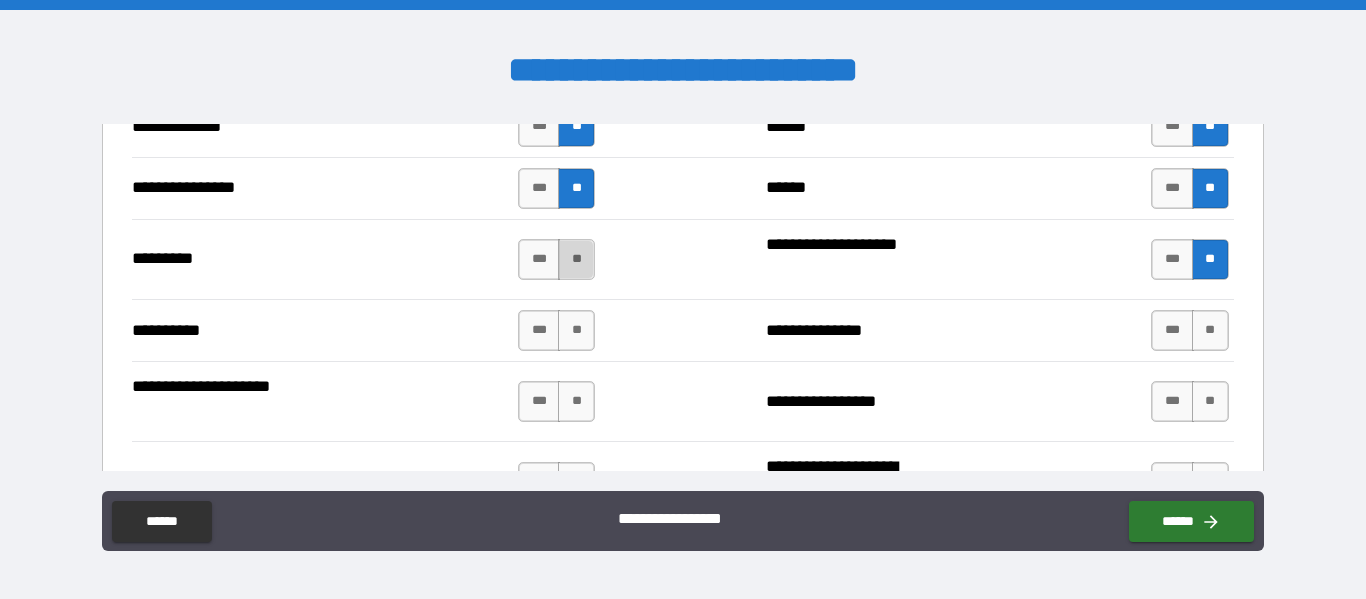 click on "**" at bounding box center (576, 259) 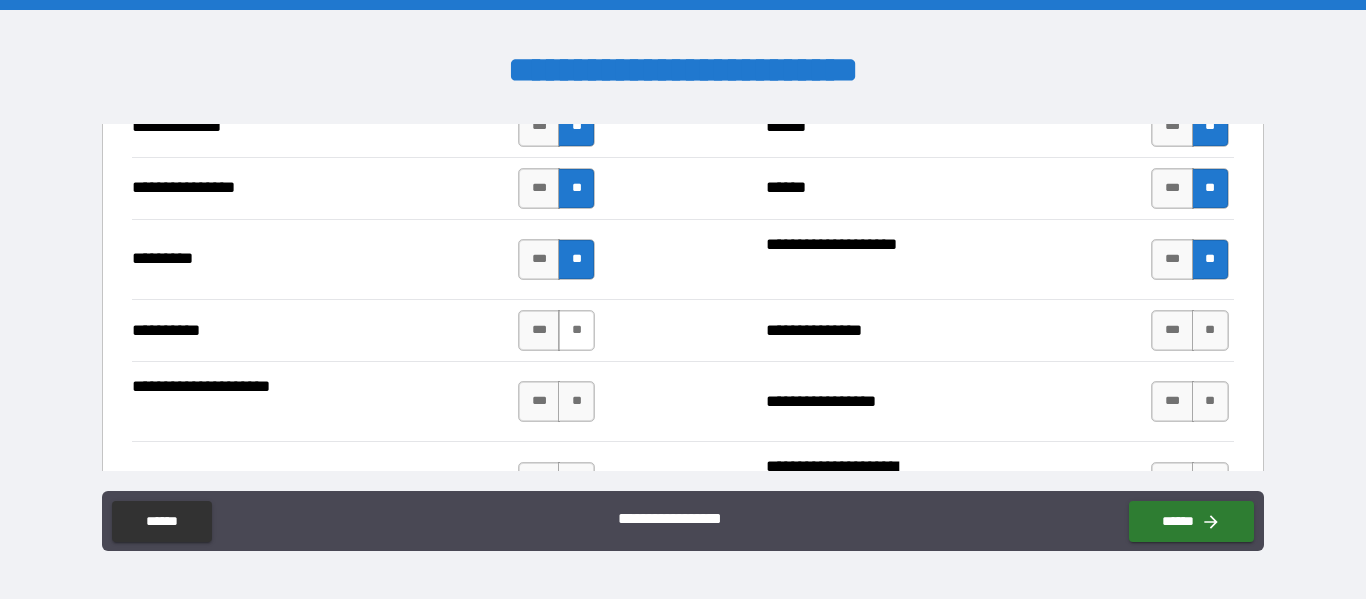 click on "**" at bounding box center (576, 330) 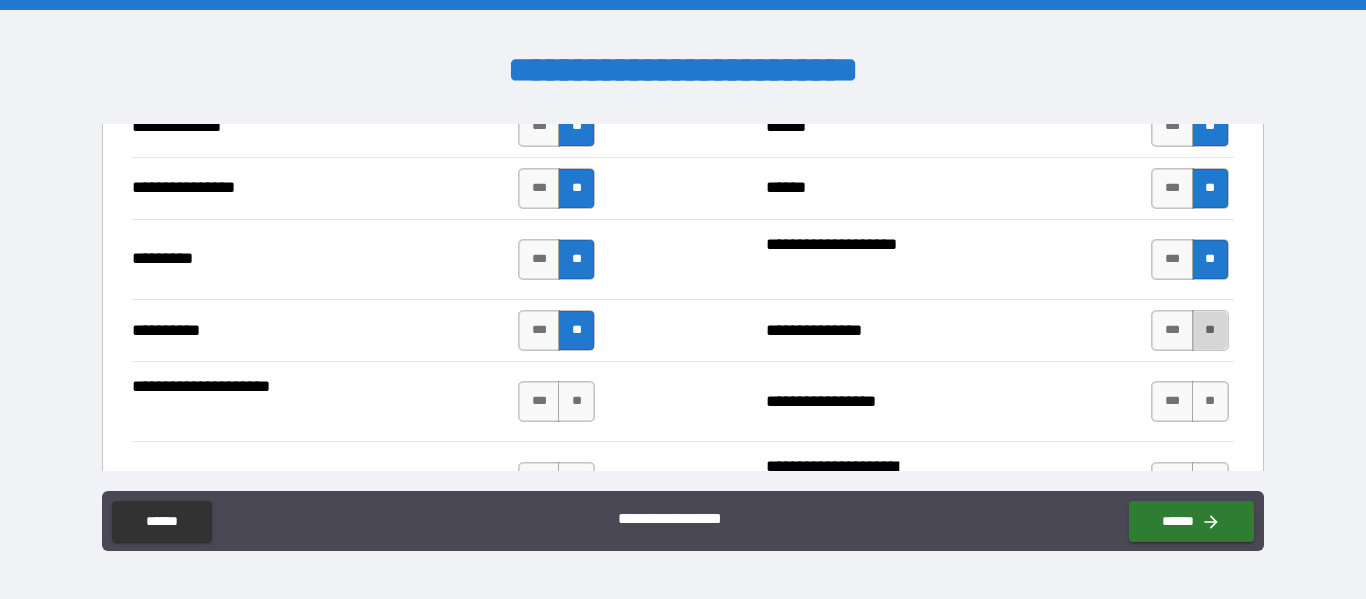 click on "**" at bounding box center (1210, 330) 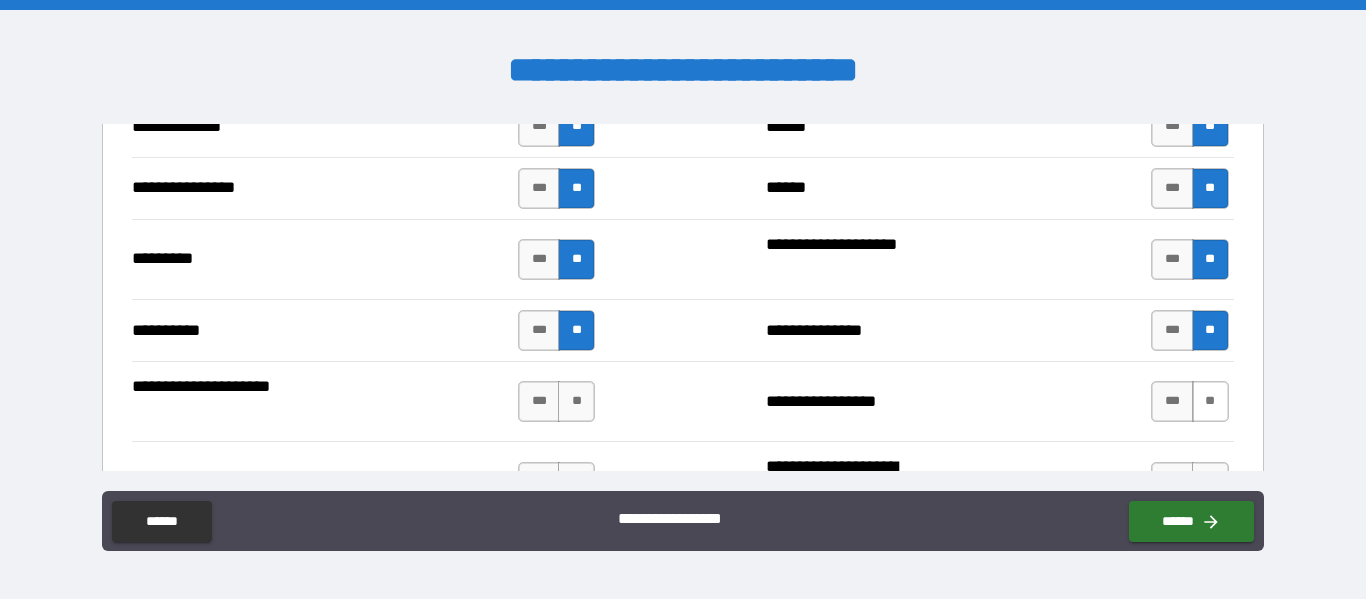 click on "**" at bounding box center (1210, 401) 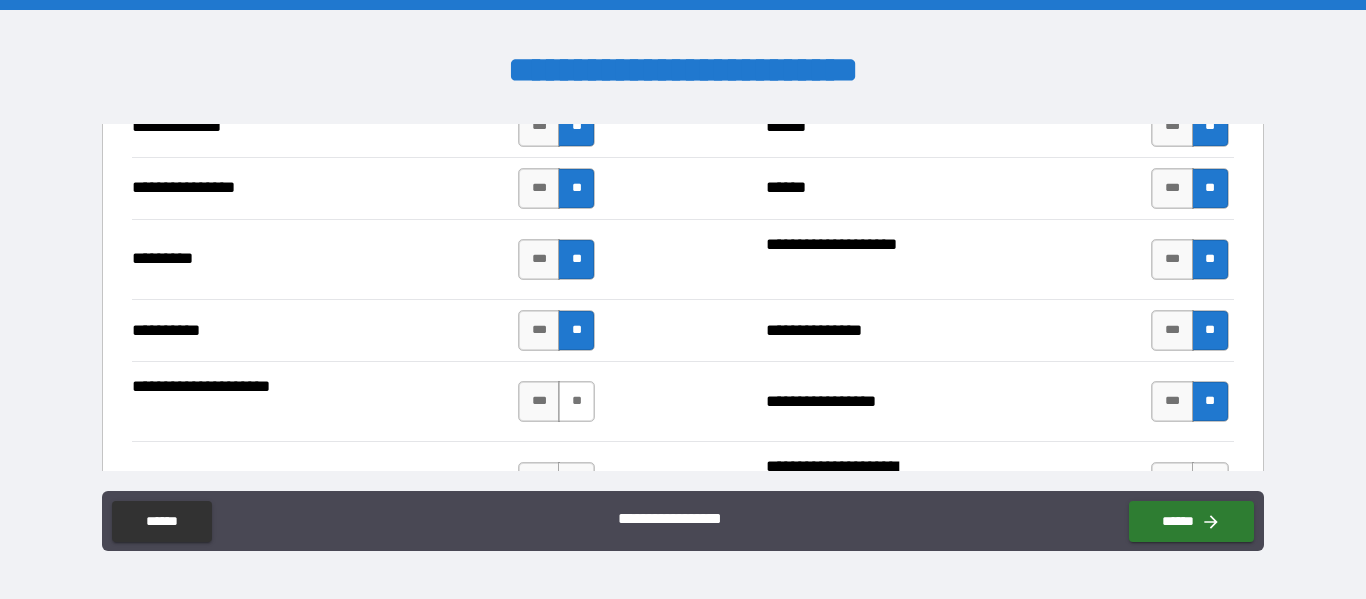 click on "**" at bounding box center [576, 401] 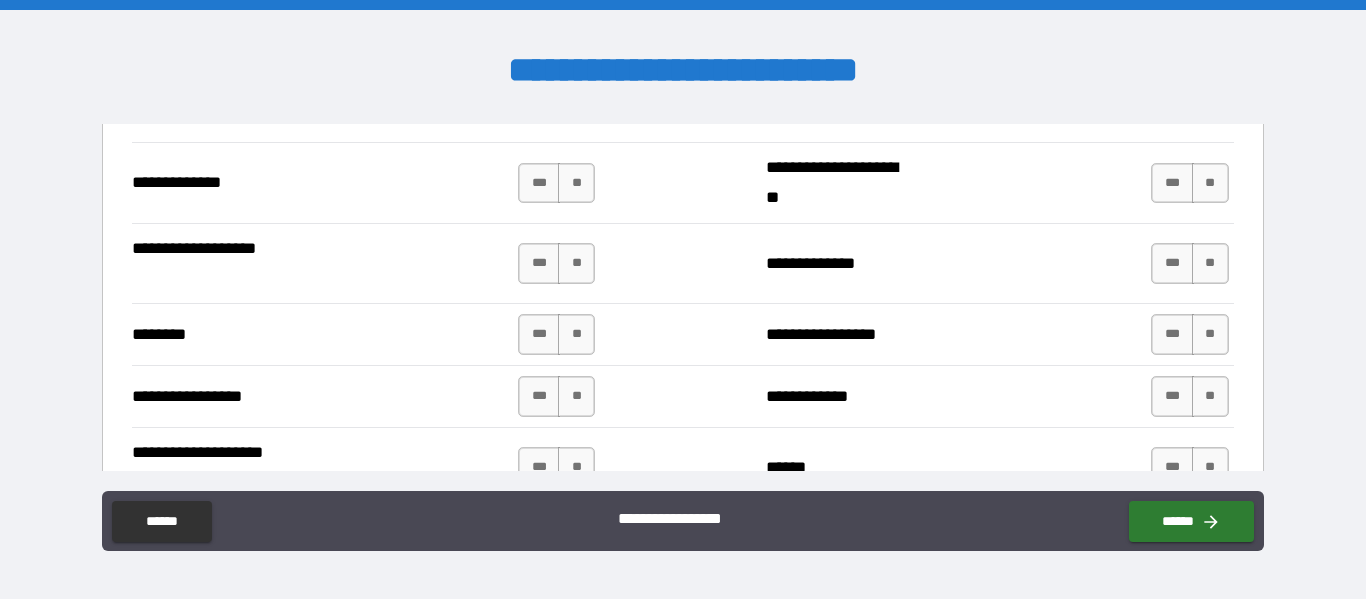 scroll, scrollTop: 2682, scrollLeft: 0, axis: vertical 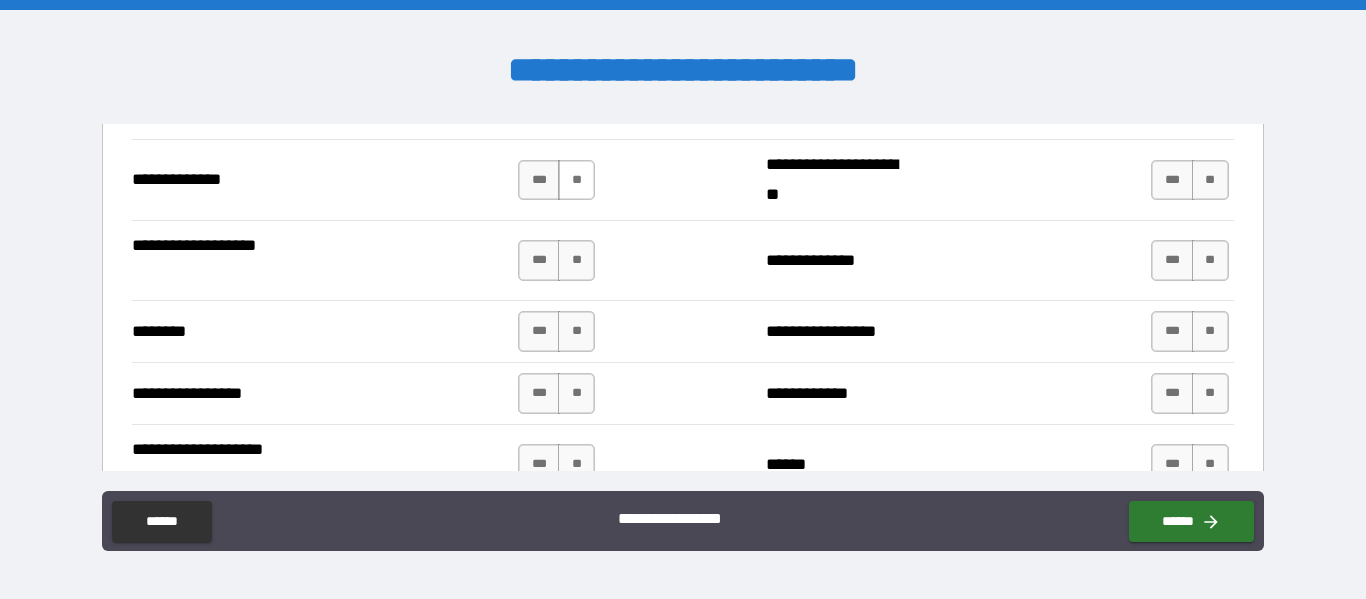 click on "**" at bounding box center (576, 180) 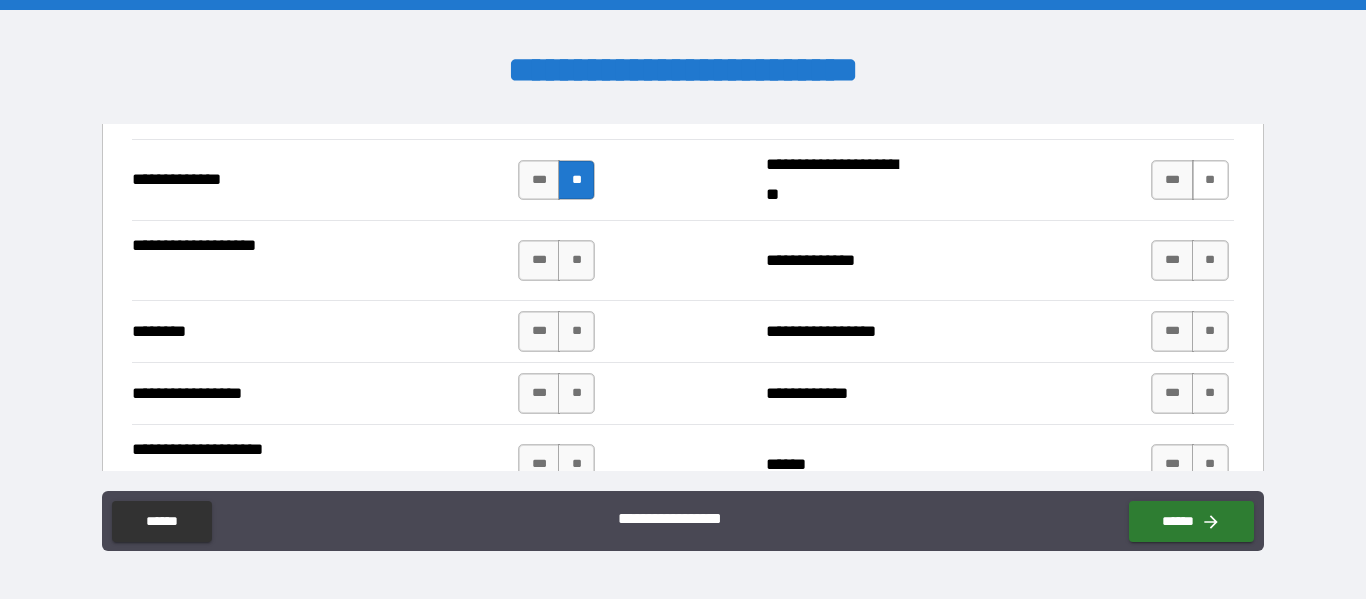 click on "**" at bounding box center (1210, 180) 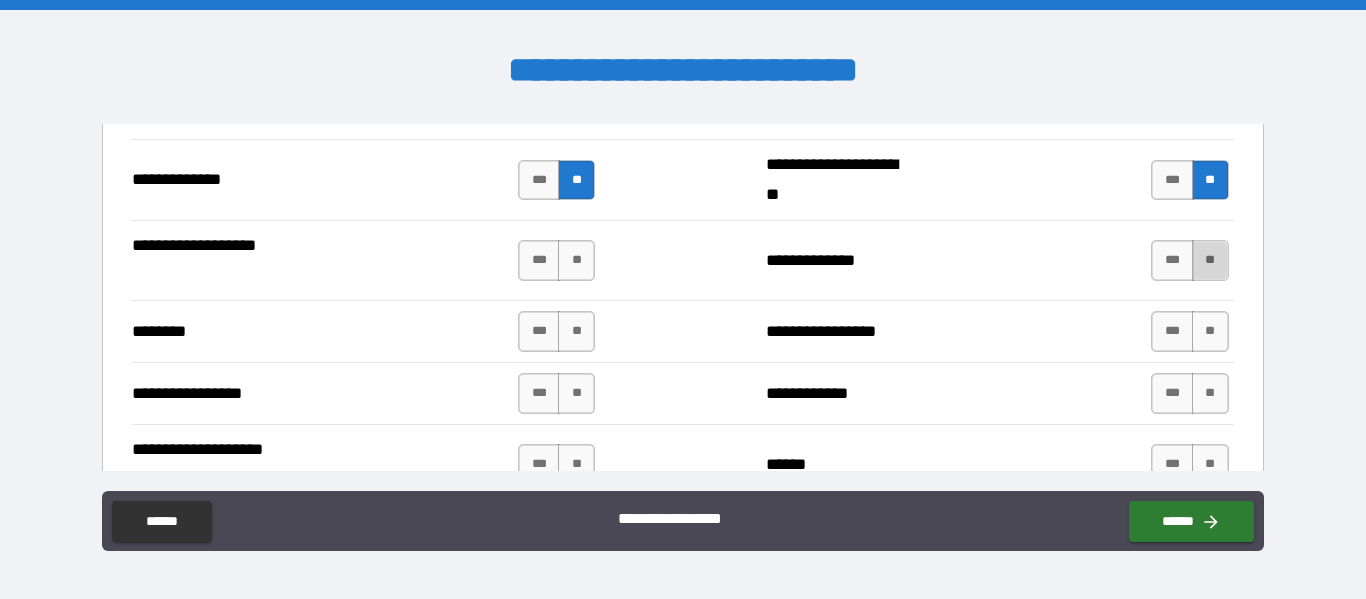 click on "**" at bounding box center (1210, 260) 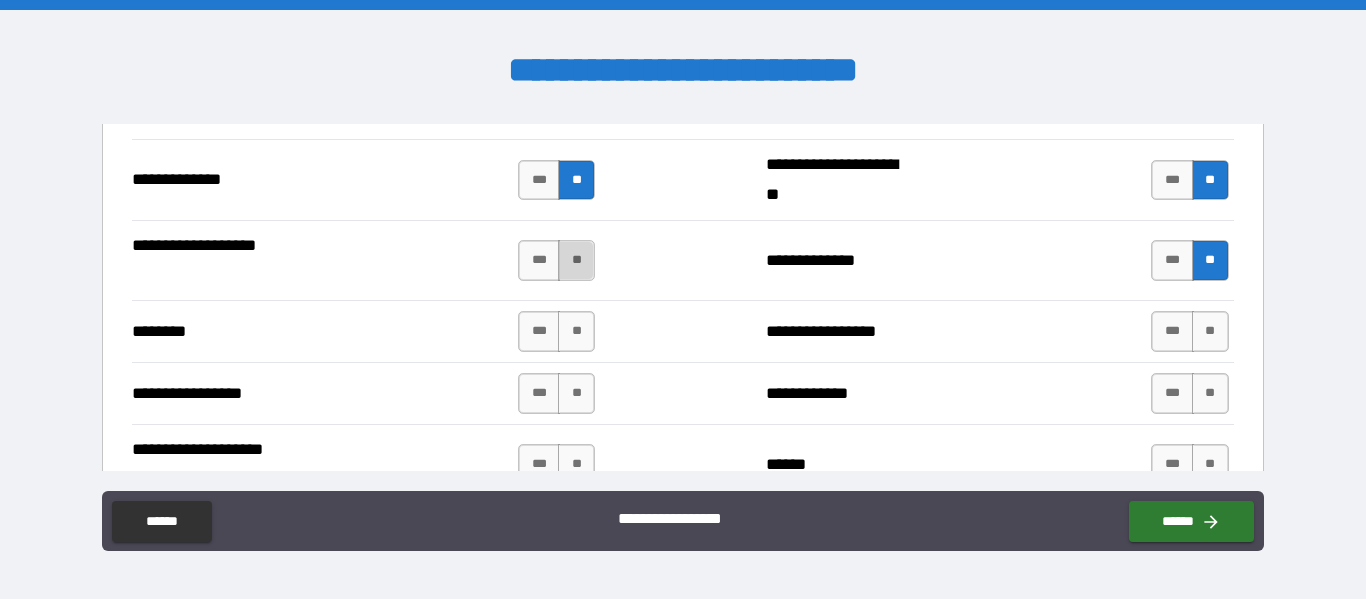 click on "**" at bounding box center [576, 260] 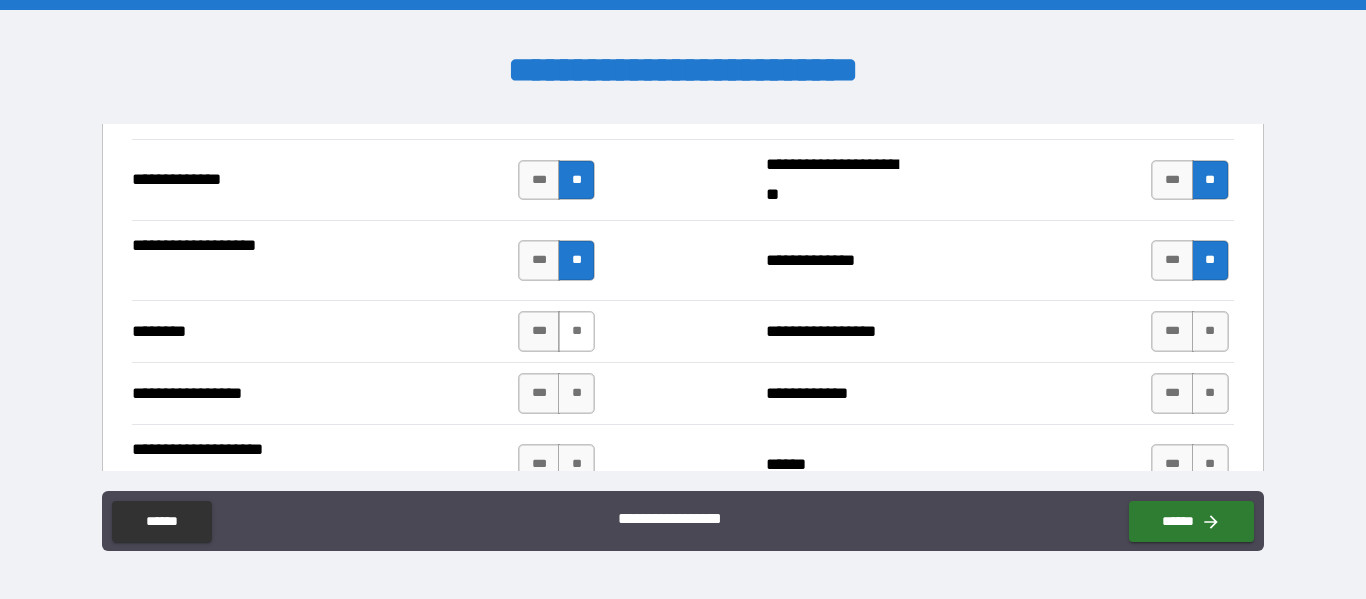 click on "**" at bounding box center (576, 331) 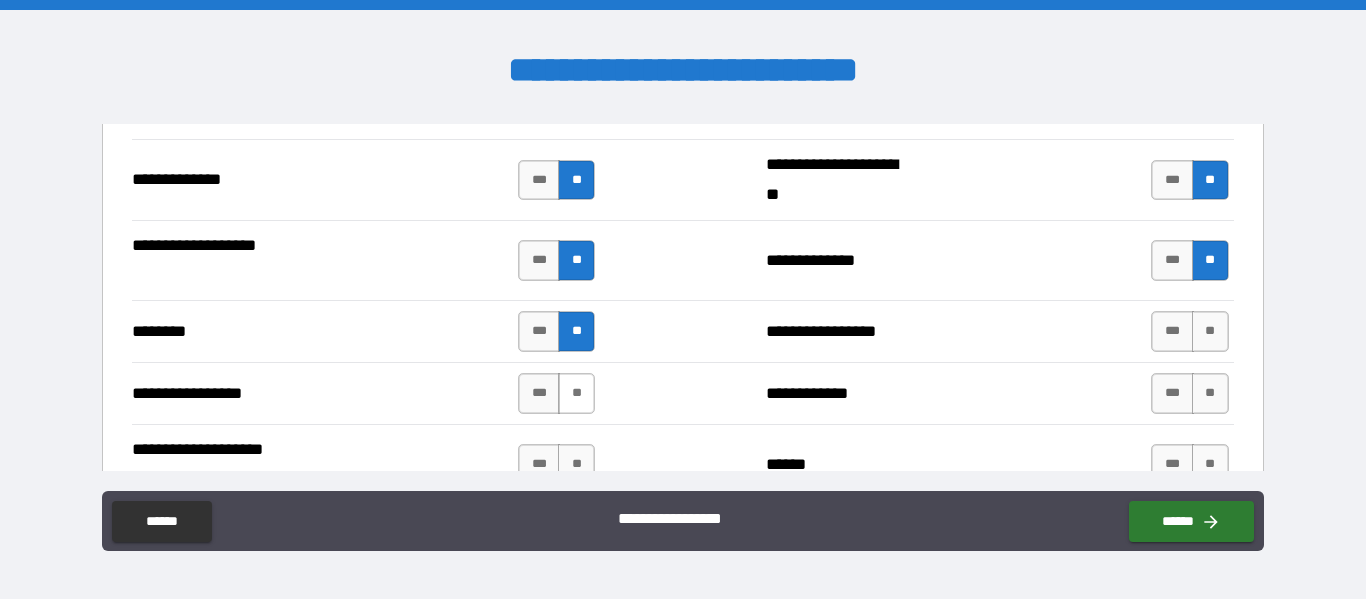 click on "**" at bounding box center (576, 393) 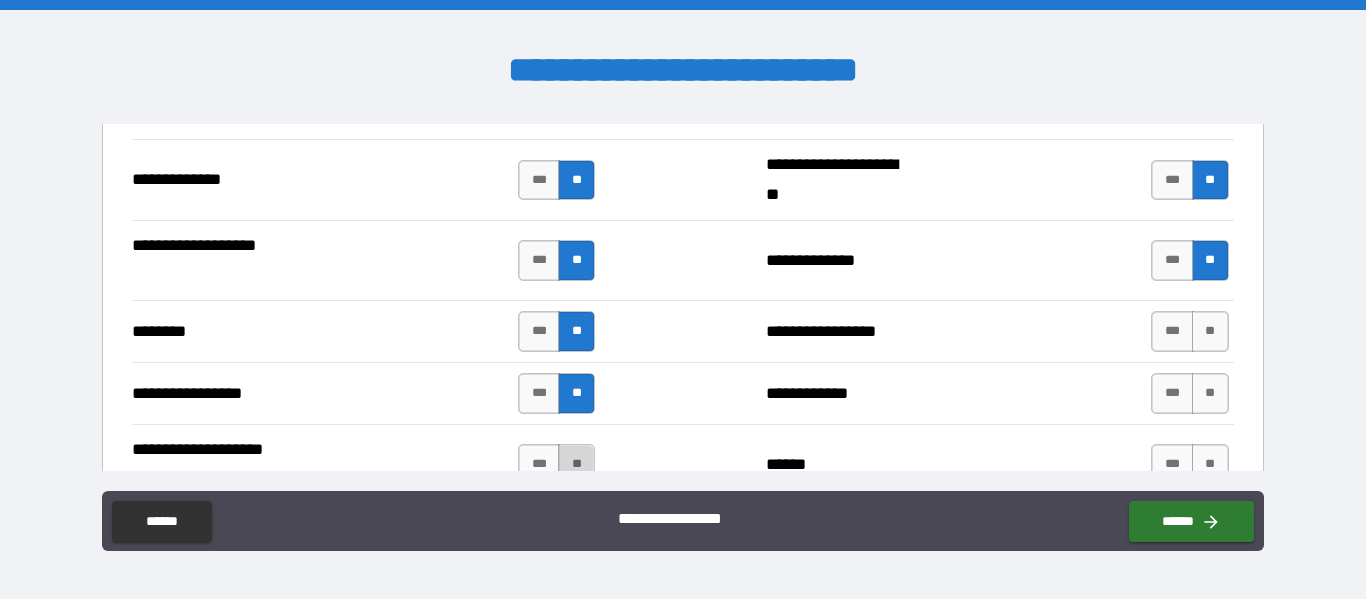 click on "**" at bounding box center (576, 464) 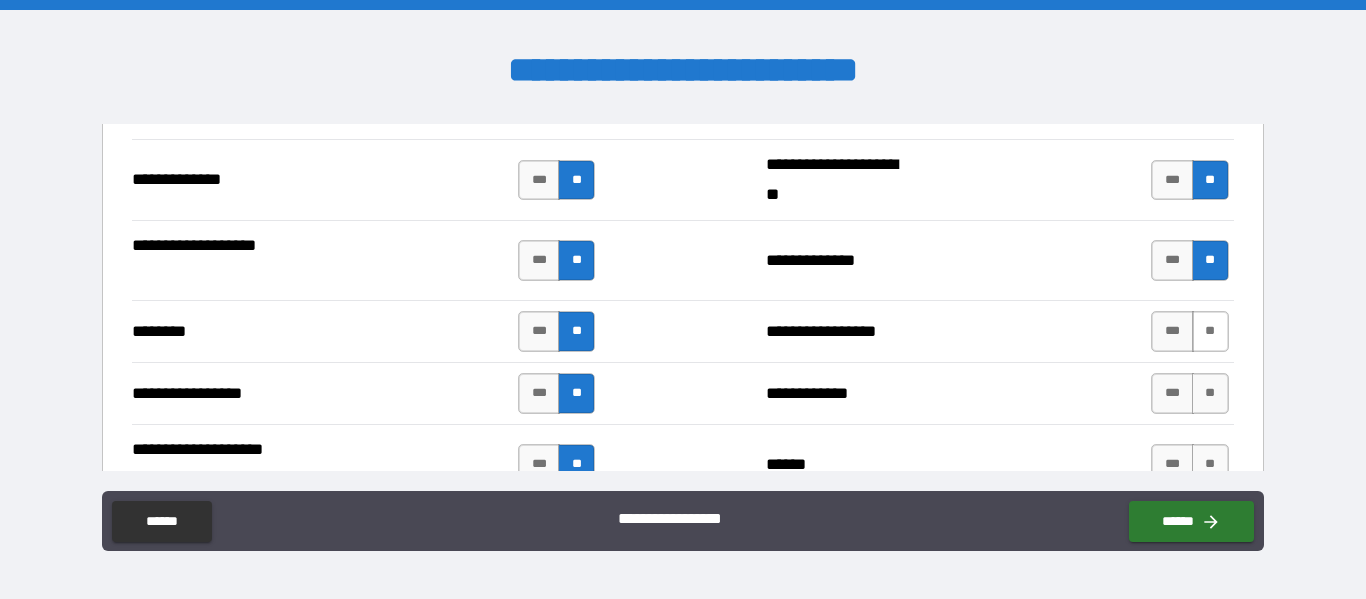 click on "**" at bounding box center [1210, 331] 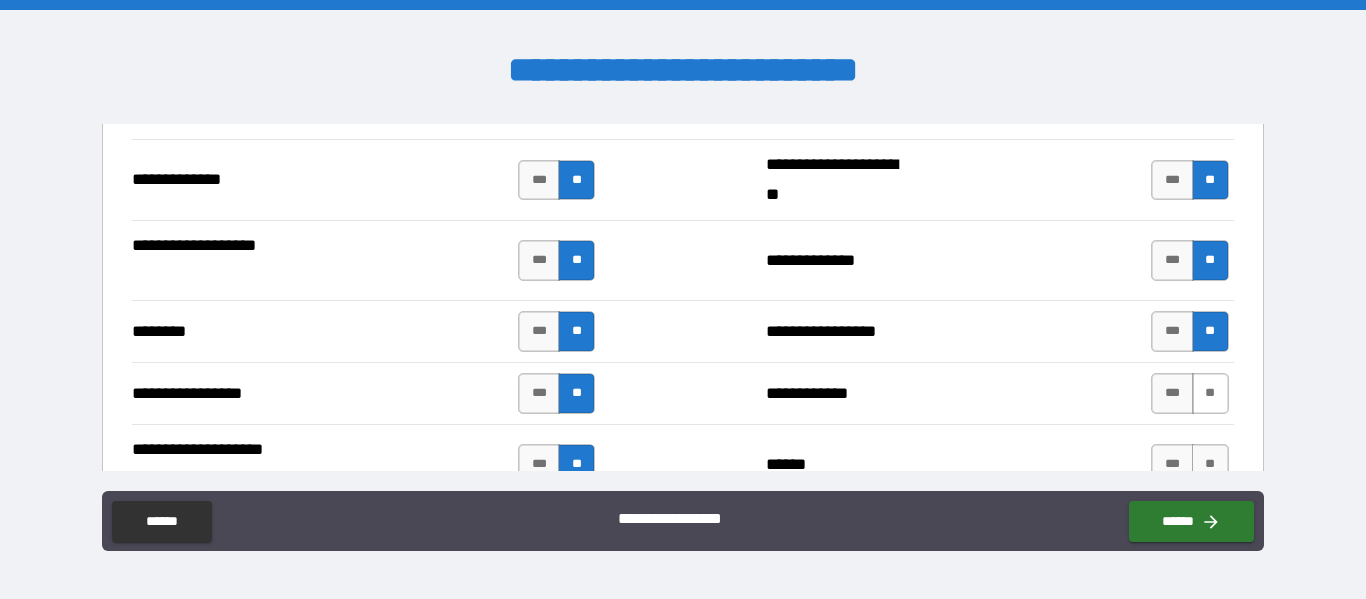 click on "**" at bounding box center [1210, 393] 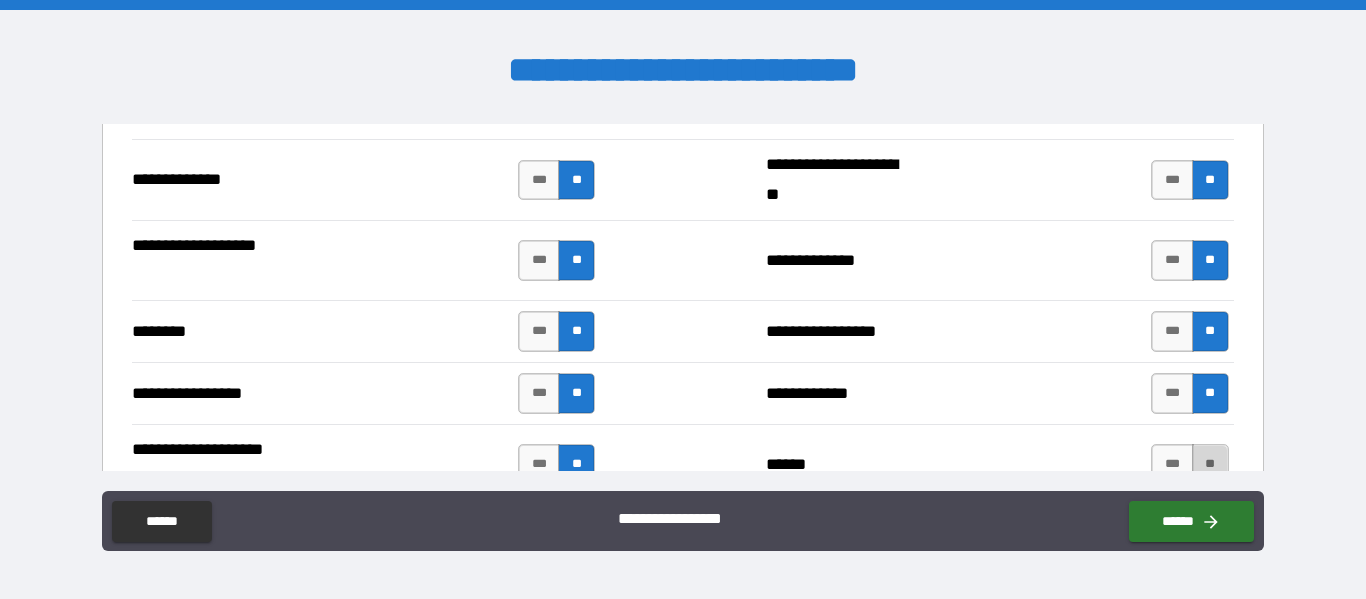 click on "**" at bounding box center (1210, 464) 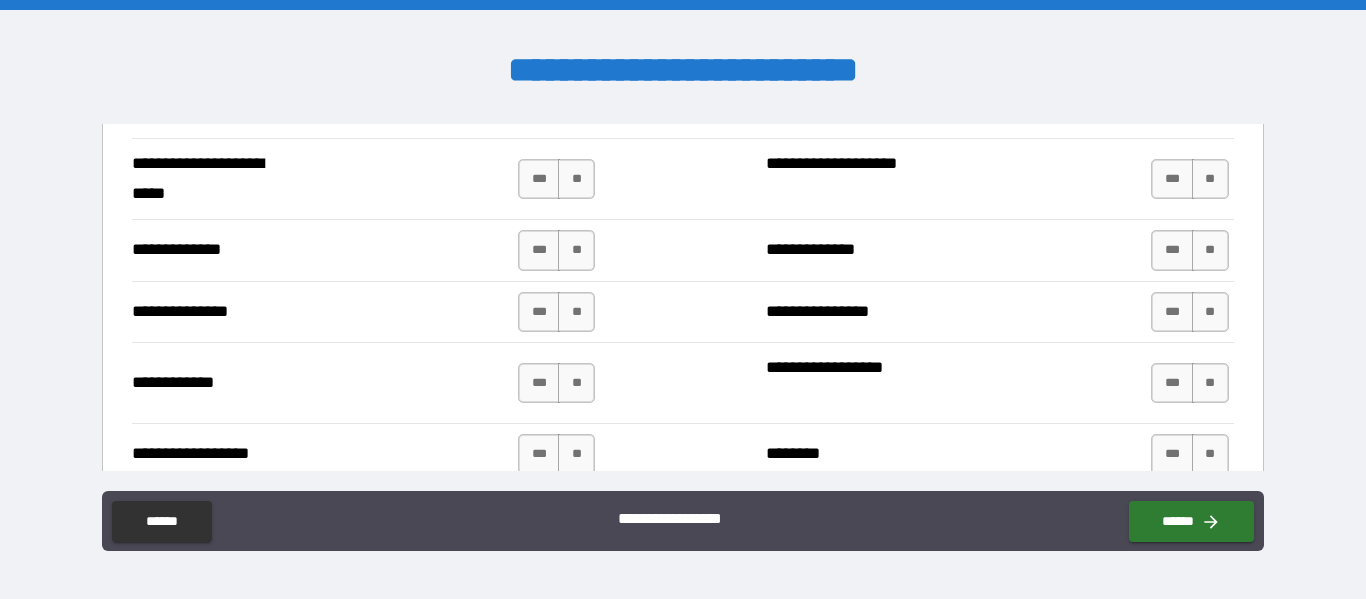 scroll, scrollTop: 3051, scrollLeft: 0, axis: vertical 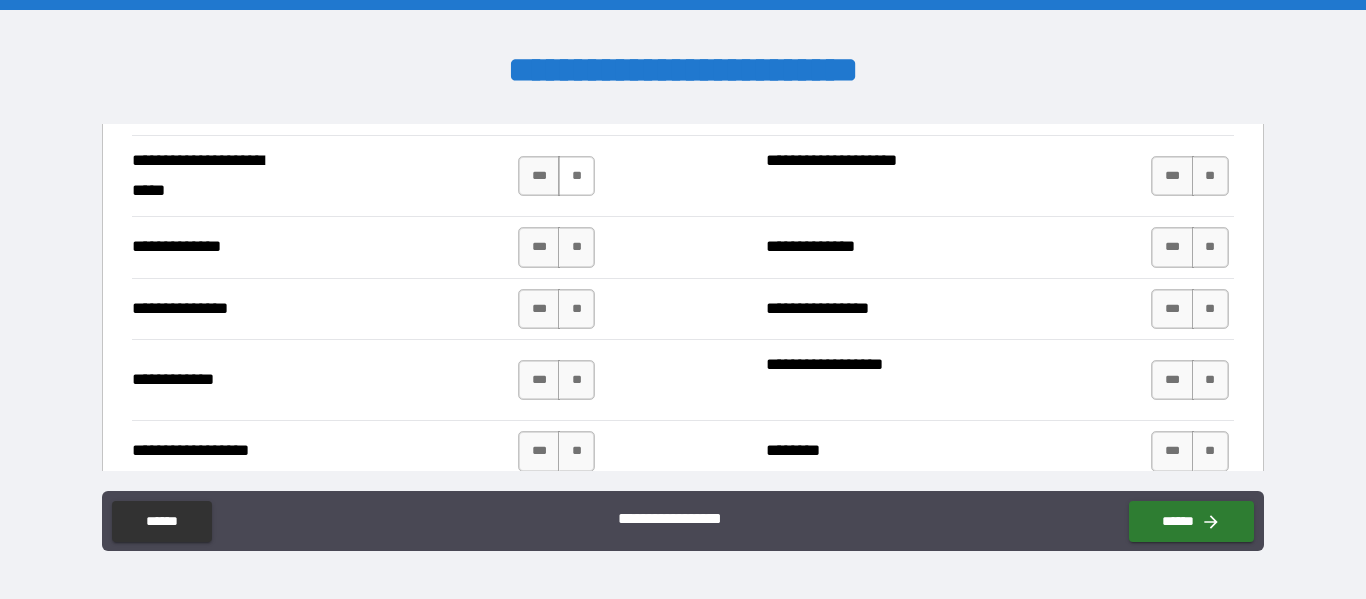click on "**" at bounding box center (576, 176) 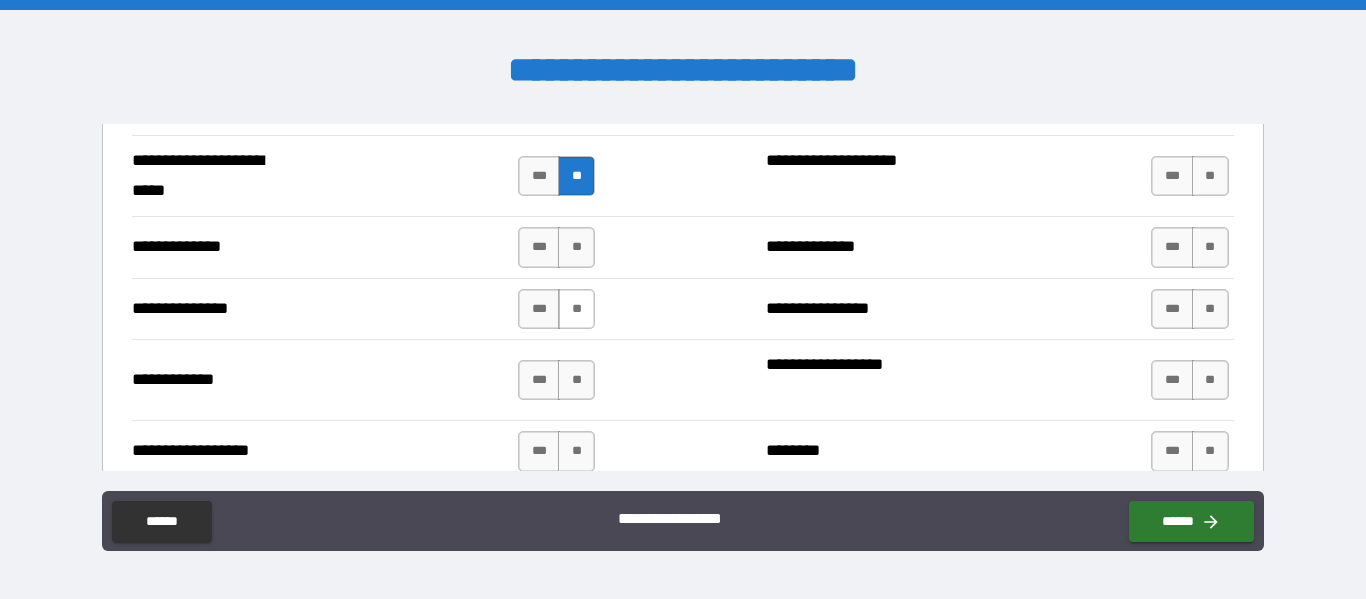 click on "**" at bounding box center [576, 309] 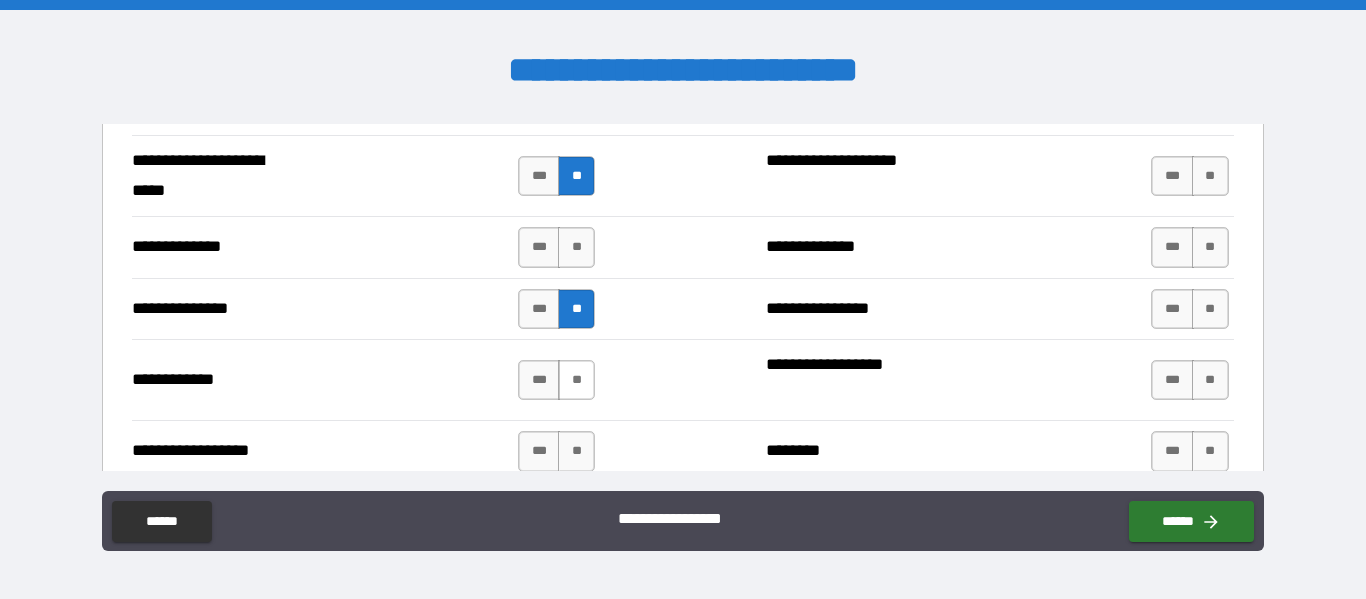 click on "**" at bounding box center (576, 380) 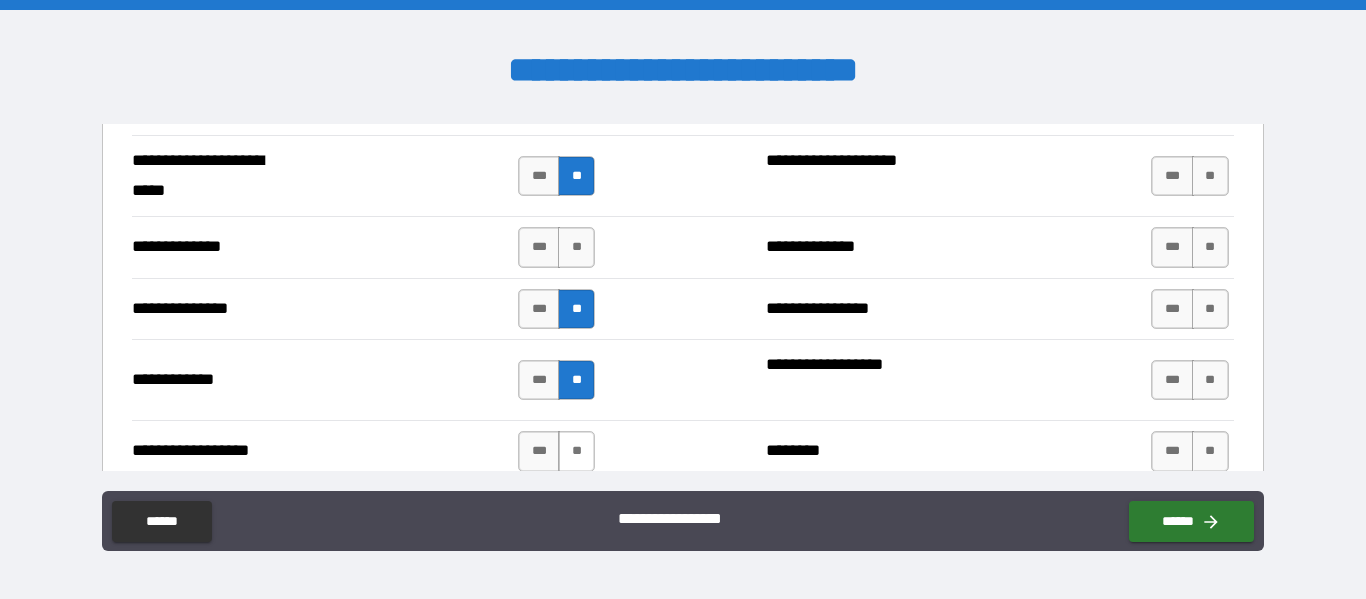 click on "**" at bounding box center (576, 451) 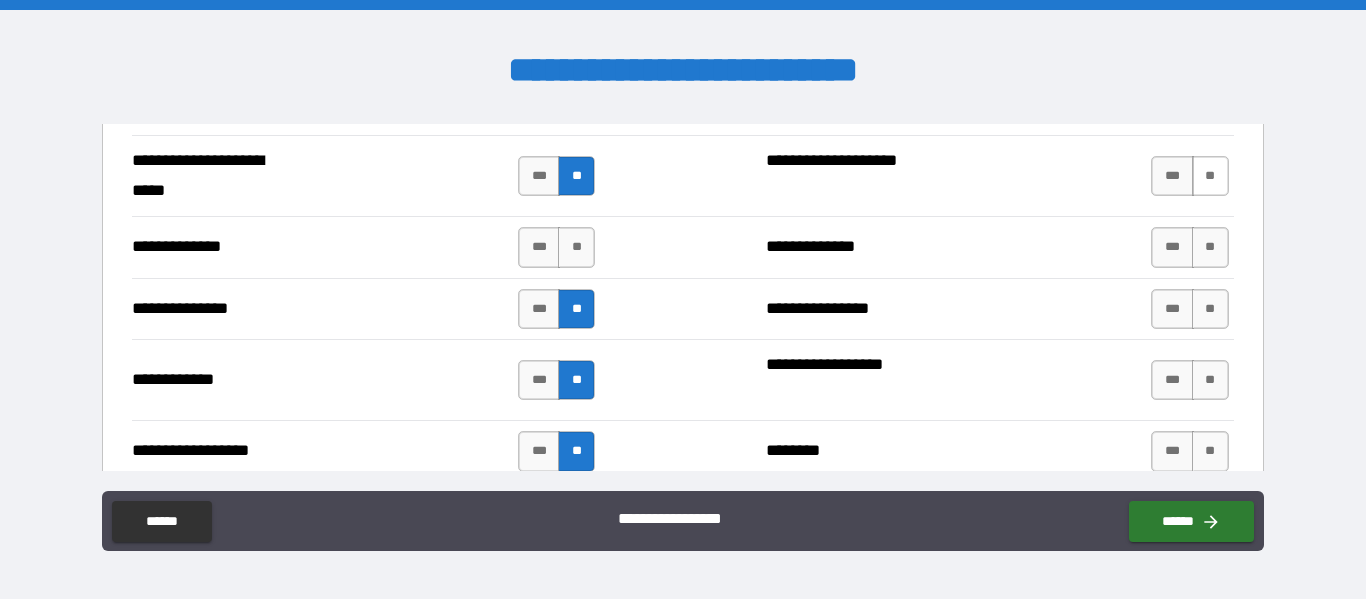 click on "**" at bounding box center (1210, 176) 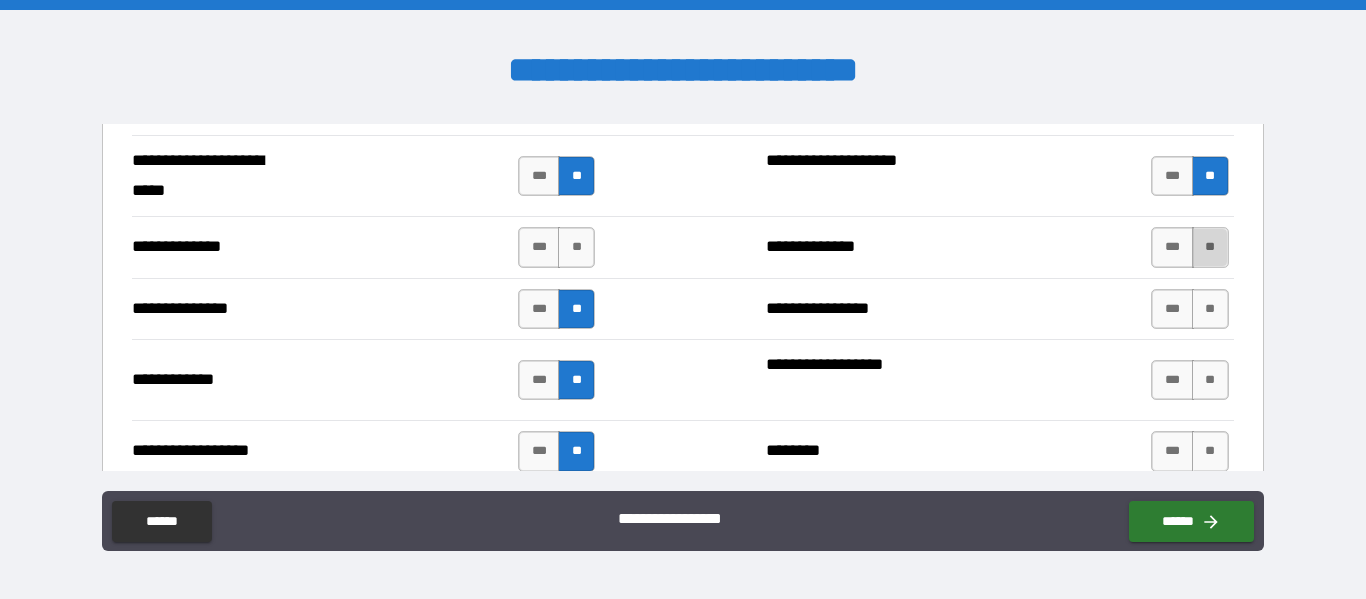 click on "**" at bounding box center (1210, 247) 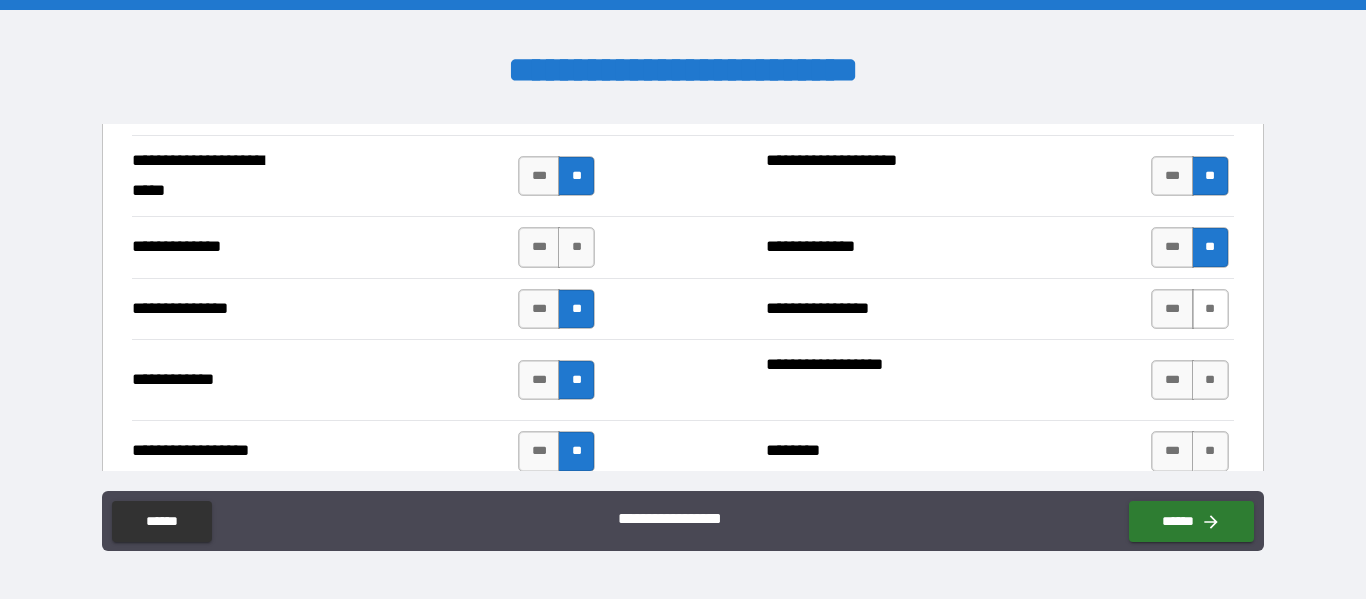 click on "**" at bounding box center [1210, 309] 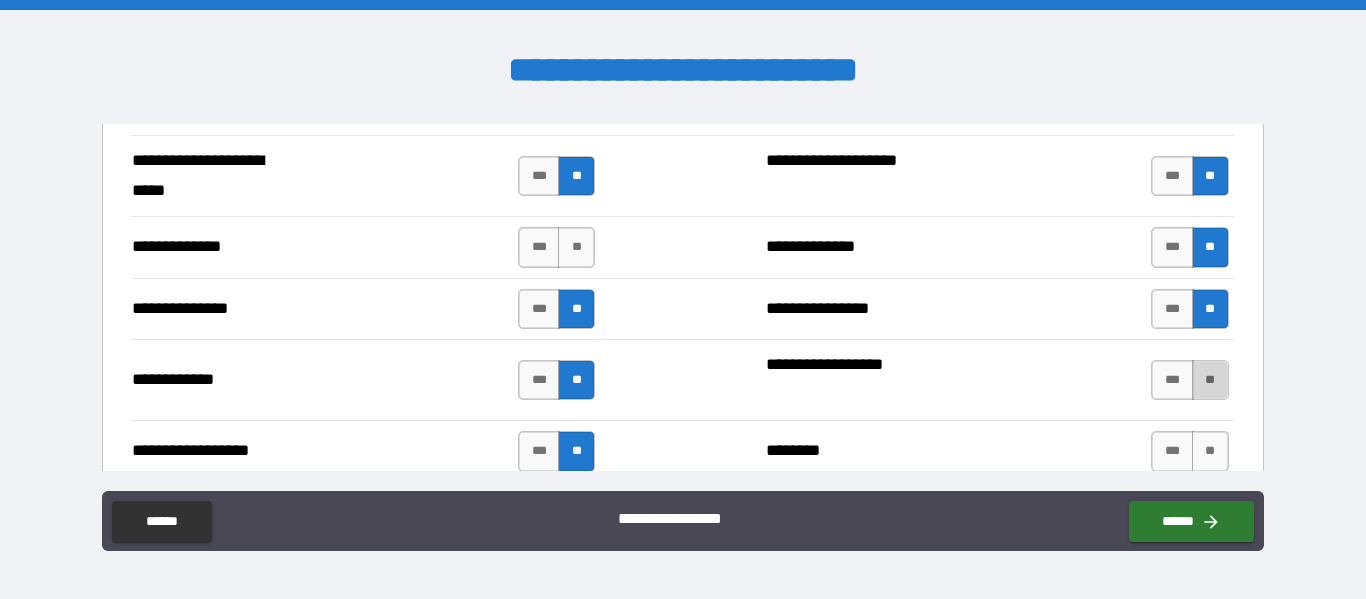 click on "**" at bounding box center [1210, 380] 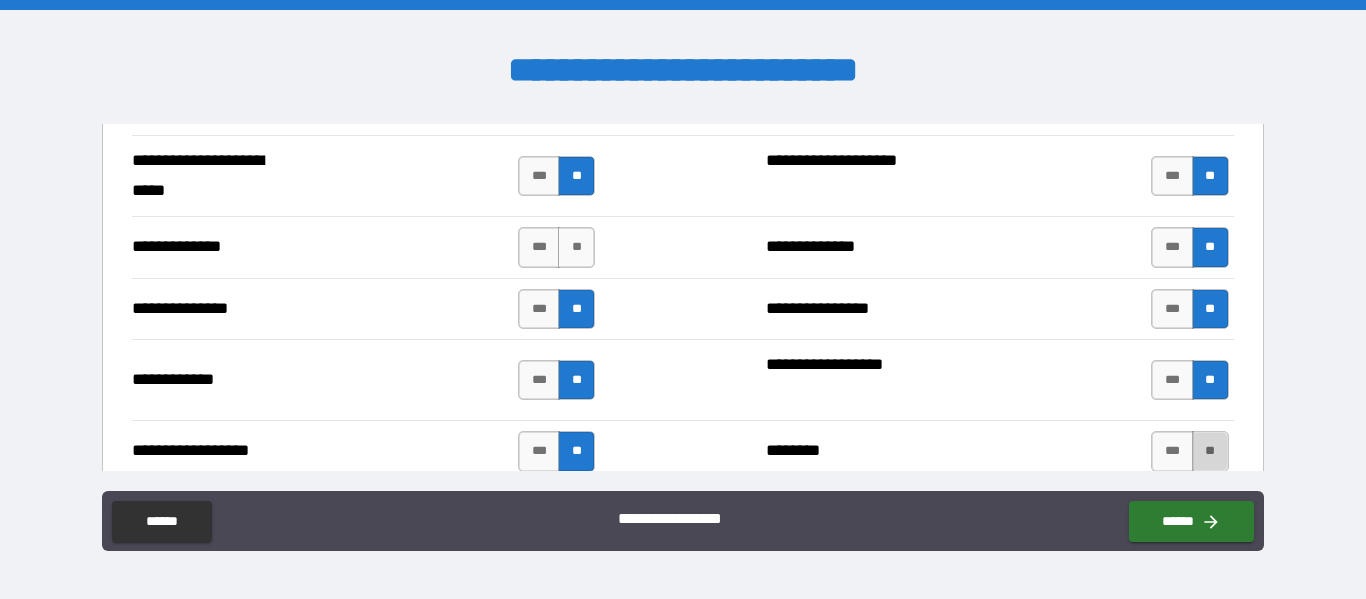 click on "**" at bounding box center [1210, 451] 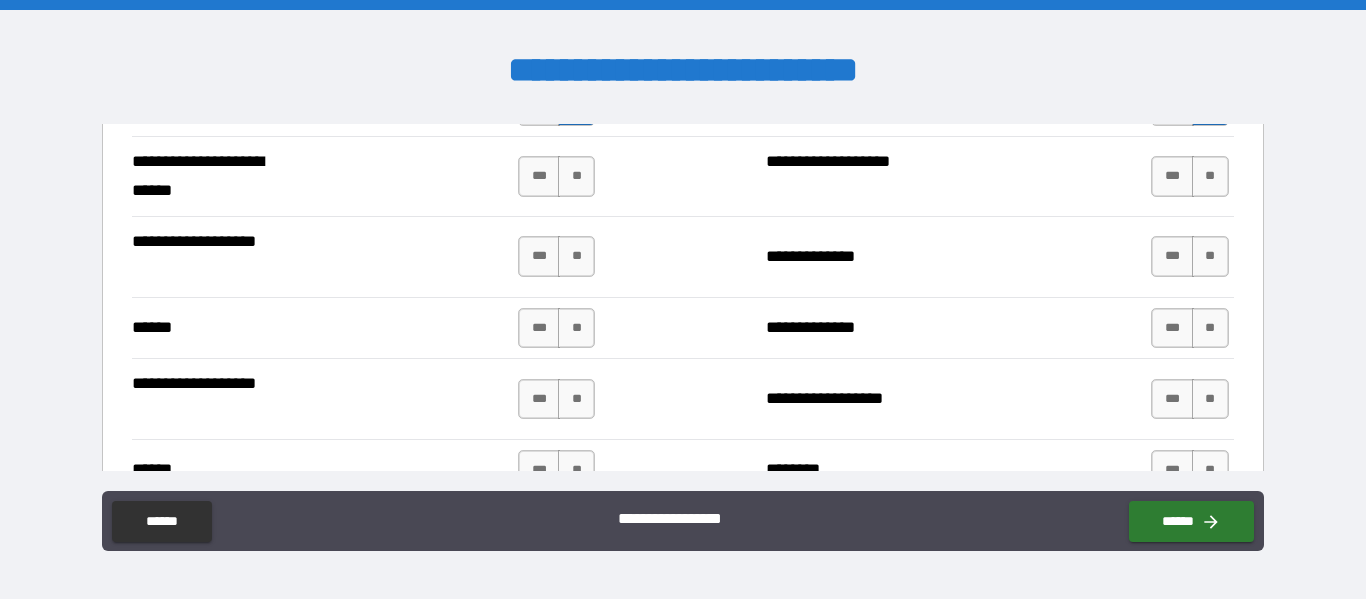 scroll, scrollTop: 3399, scrollLeft: 0, axis: vertical 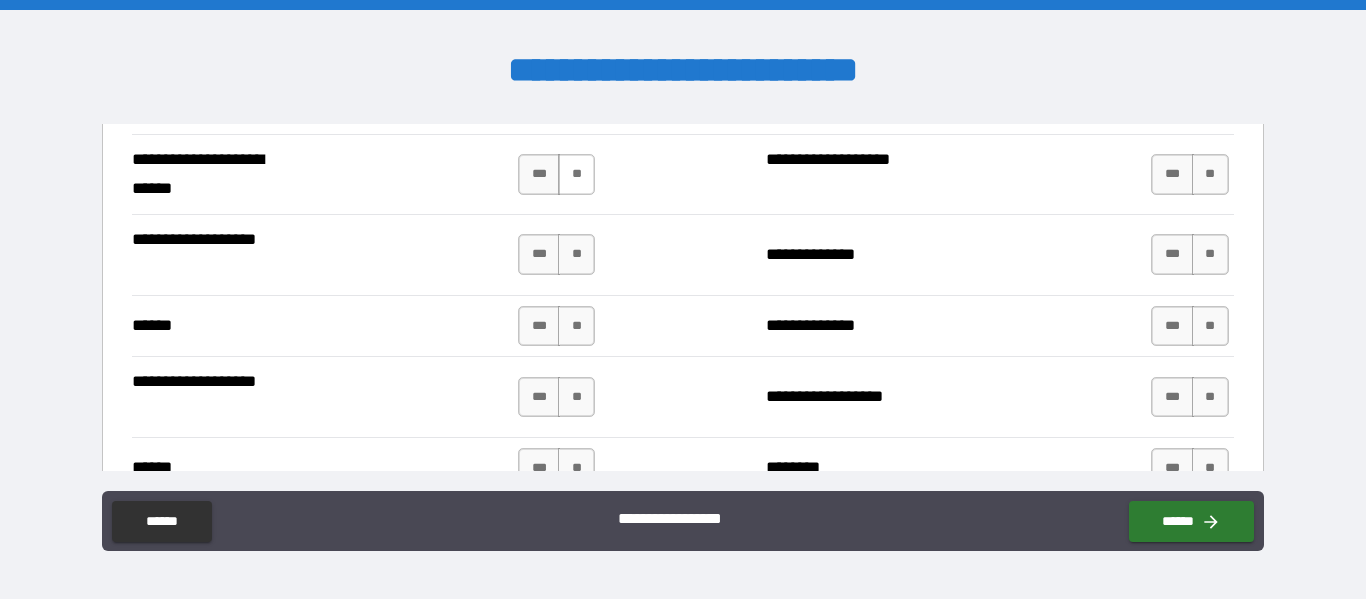 click on "**" at bounding box center [576, 174] 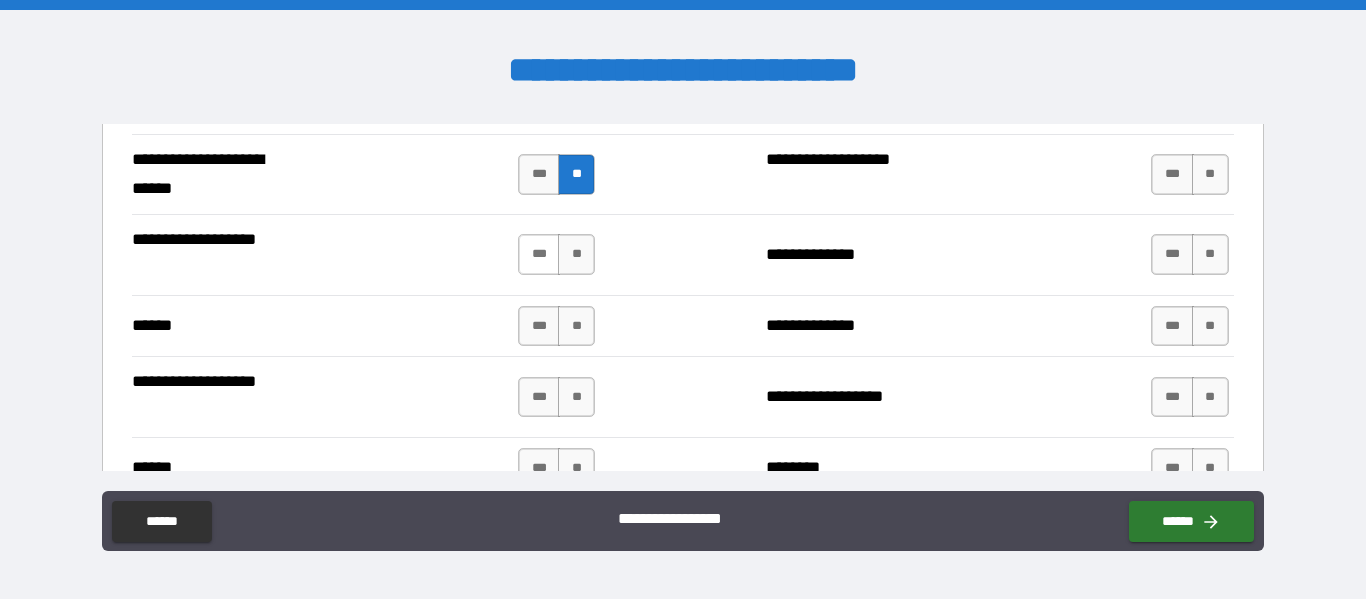 click on "***" at bounding box center (539, 254) 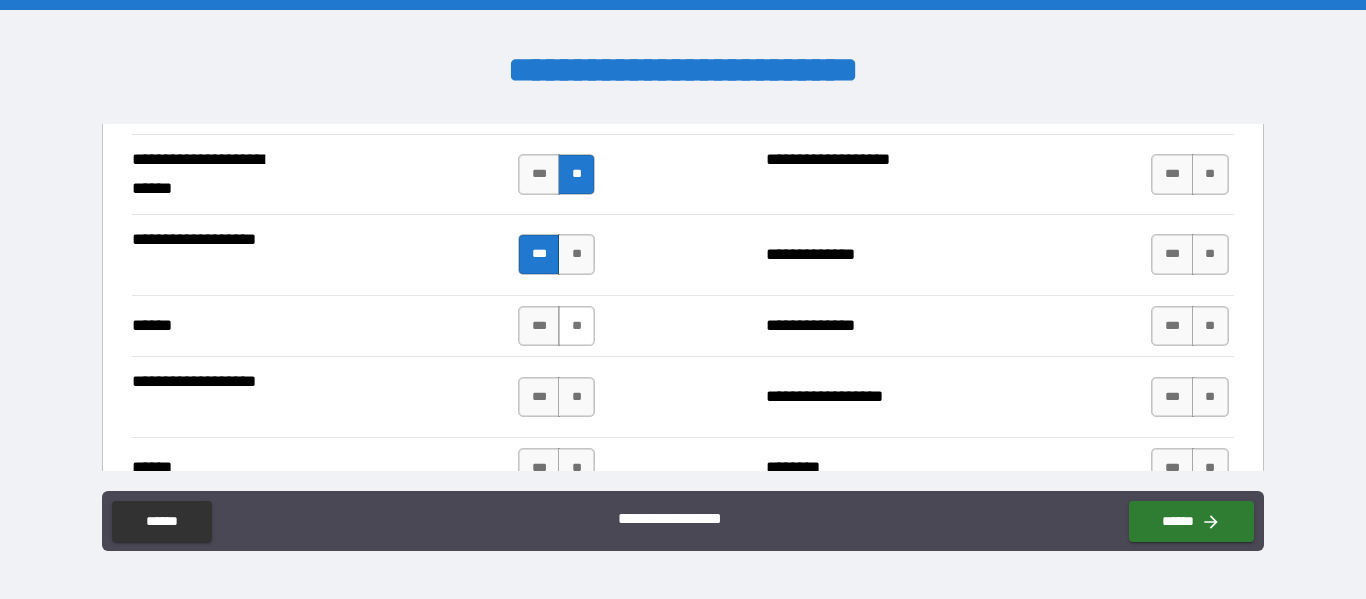 click on "**" at bounding box center [576, 326] 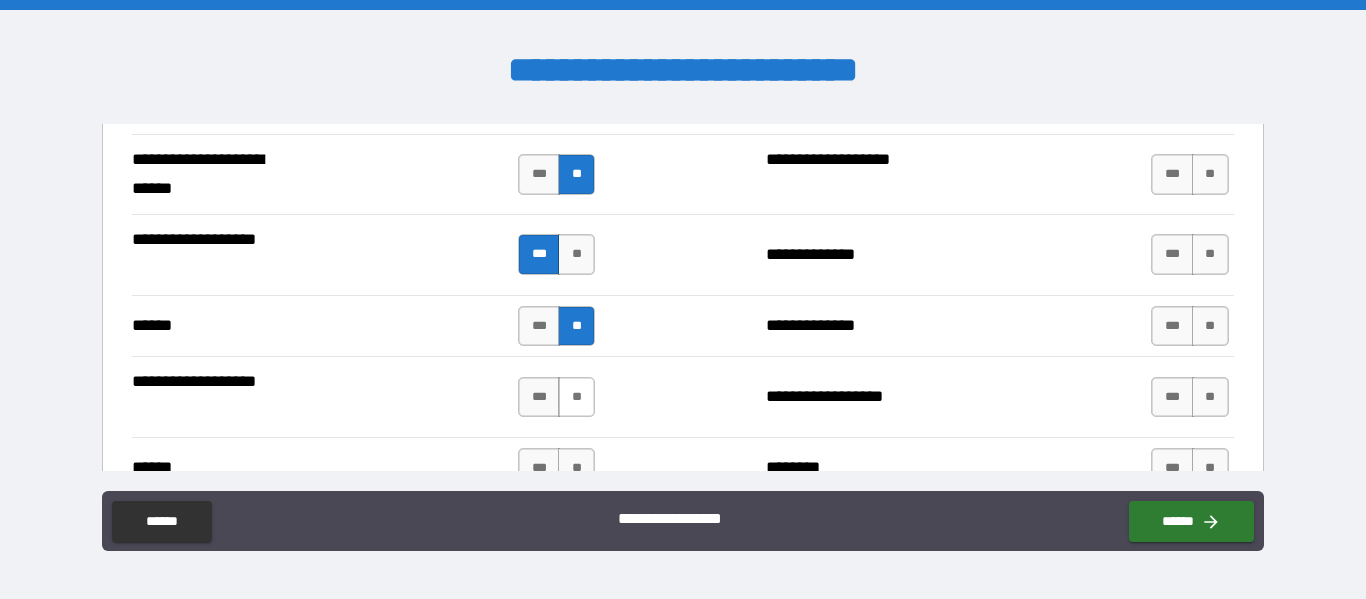 click on "**" at bounding box center [576, 397] 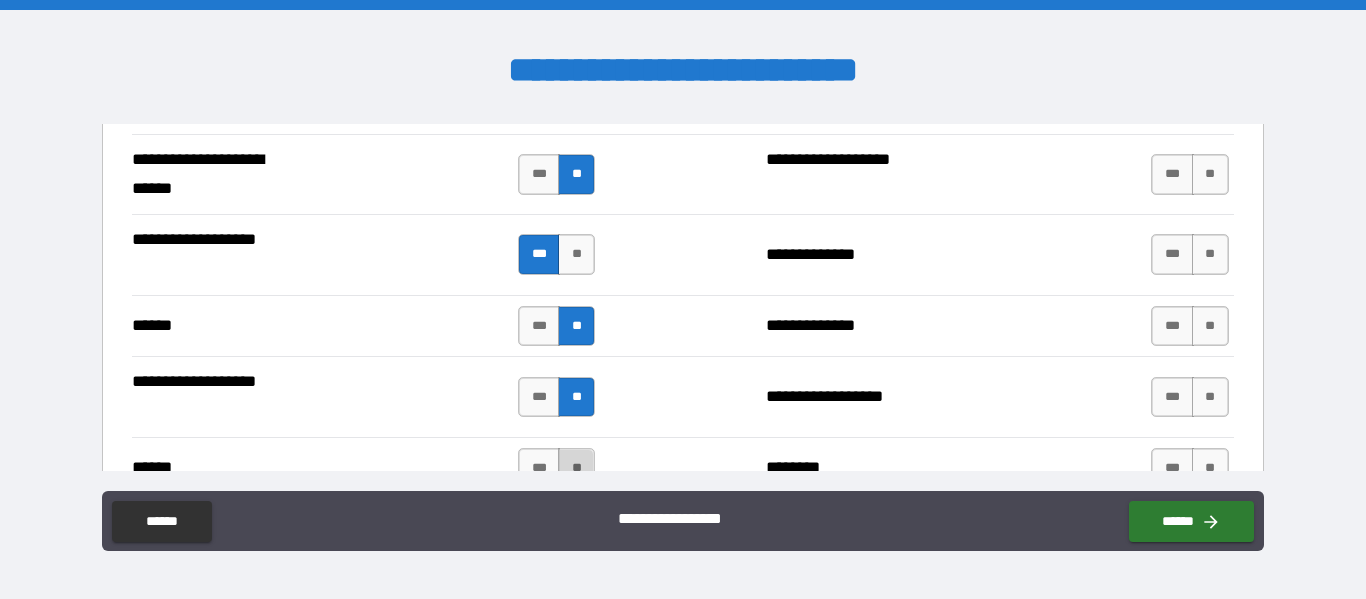 click on "**" at bounding box center (576, 468) 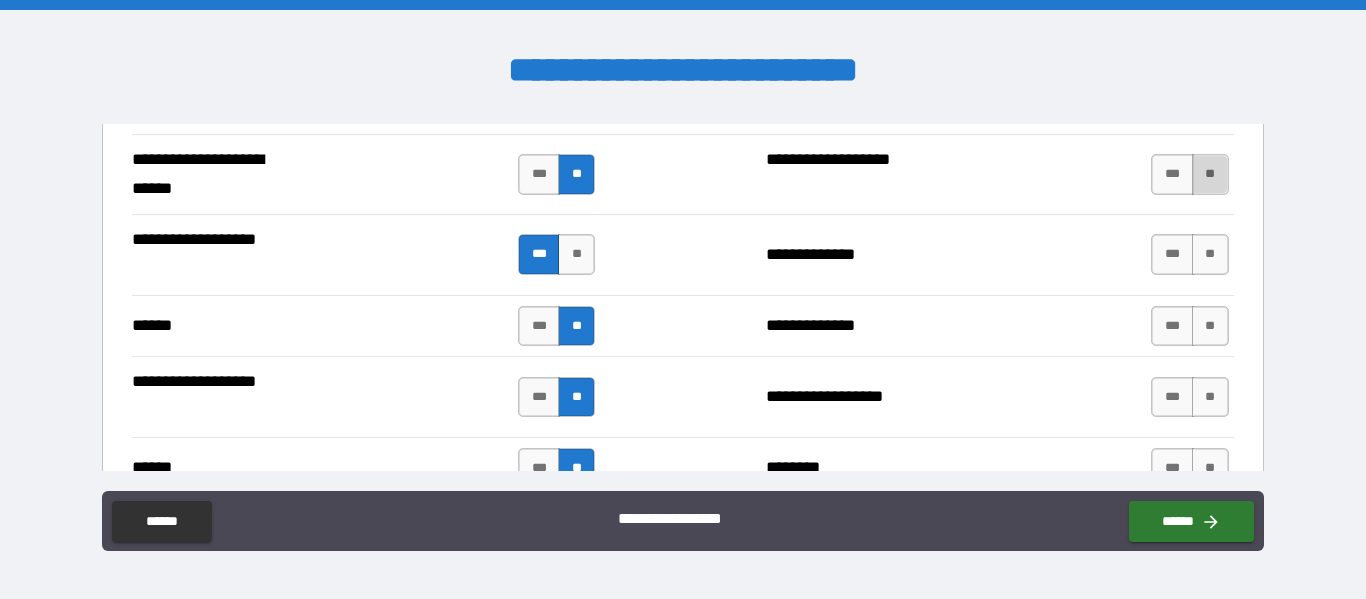 click on "**" at bounding box center [1210, 174] 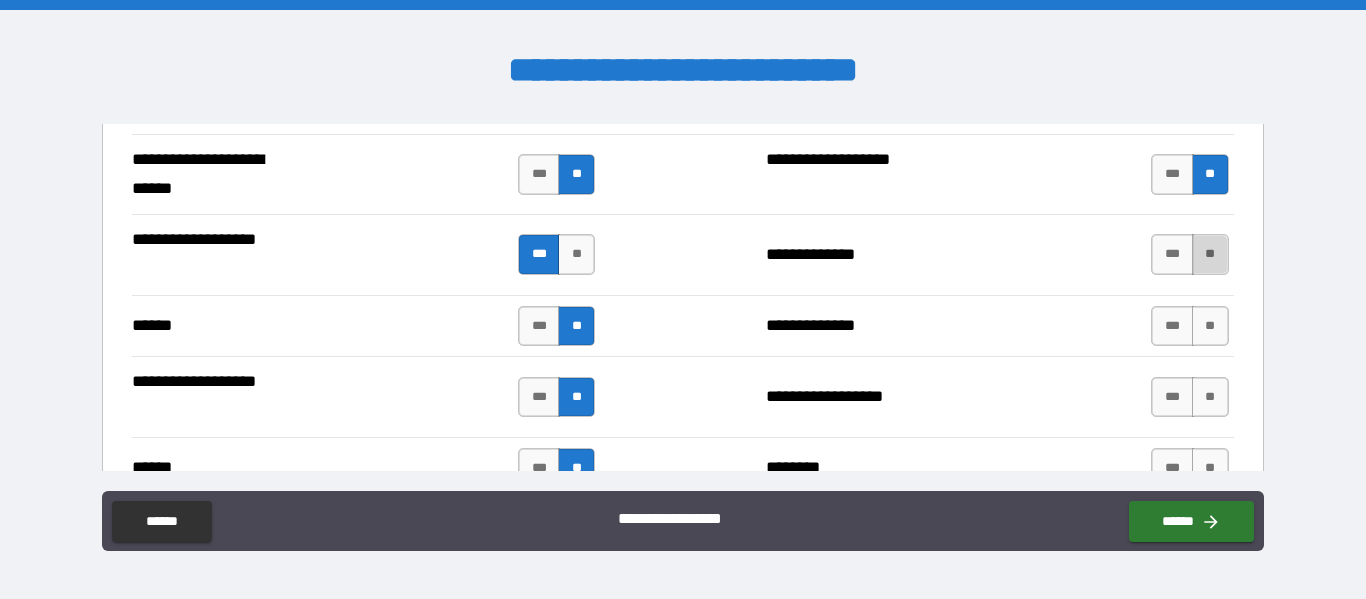 click on "**" at bounding box center [1210, 254] 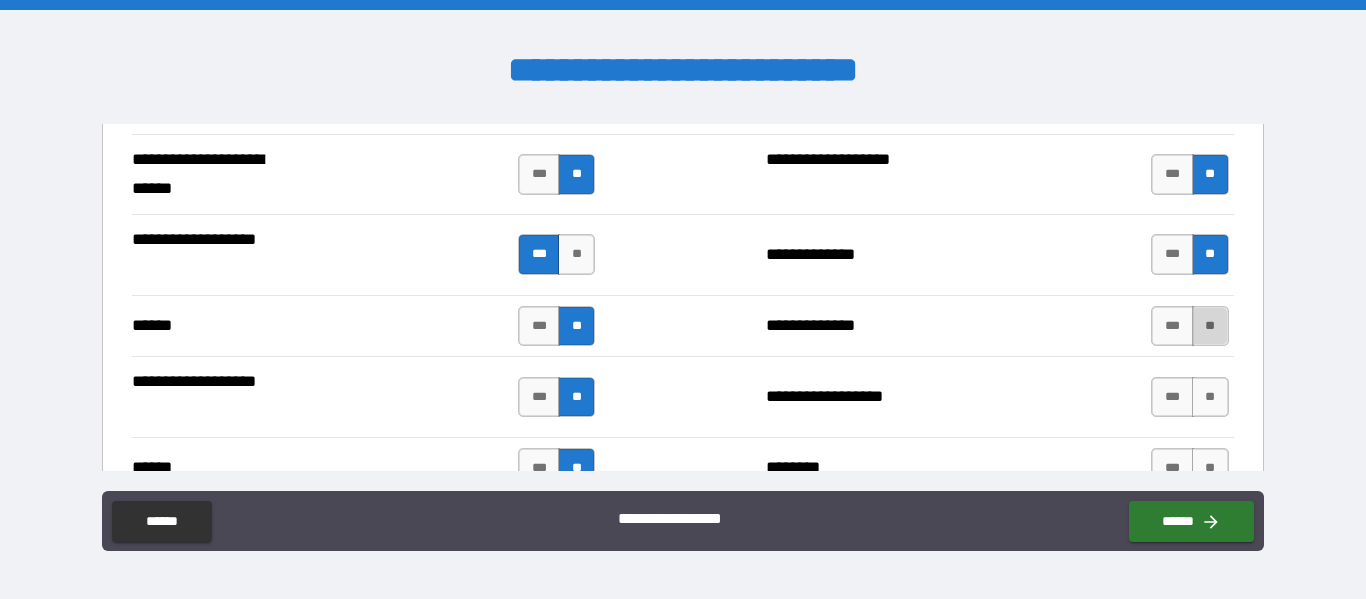 click on "**" at bounding box center [1210, 326] 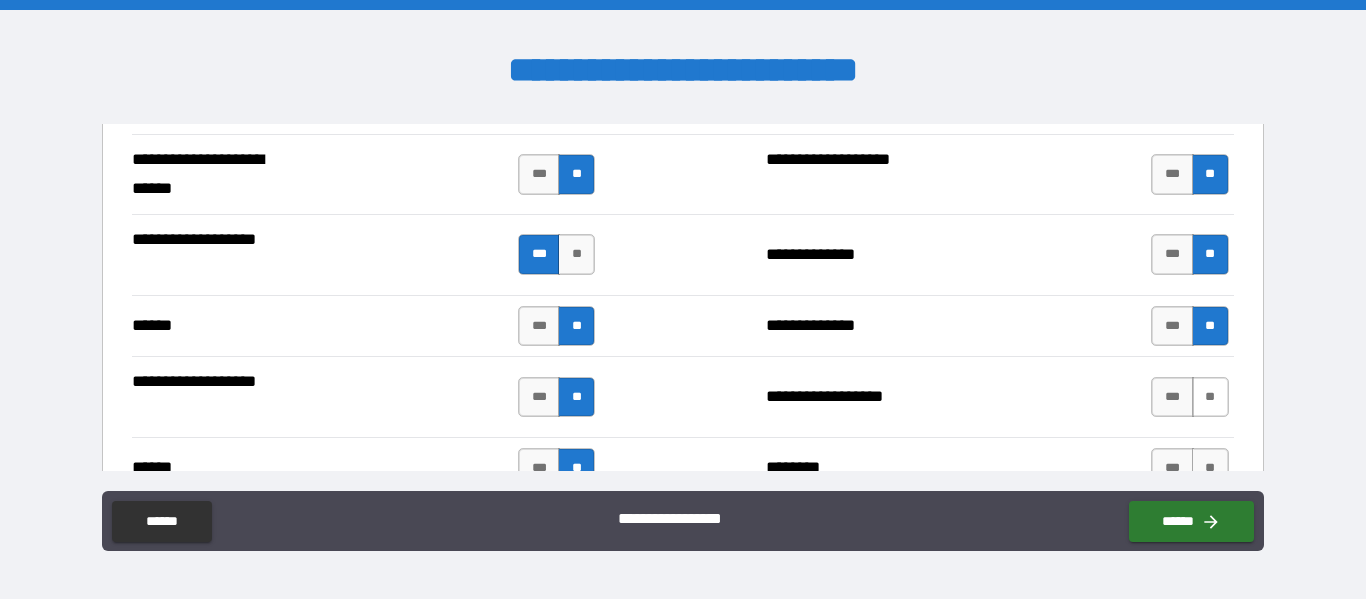 click on "**" at bounding box center [1210, 397] 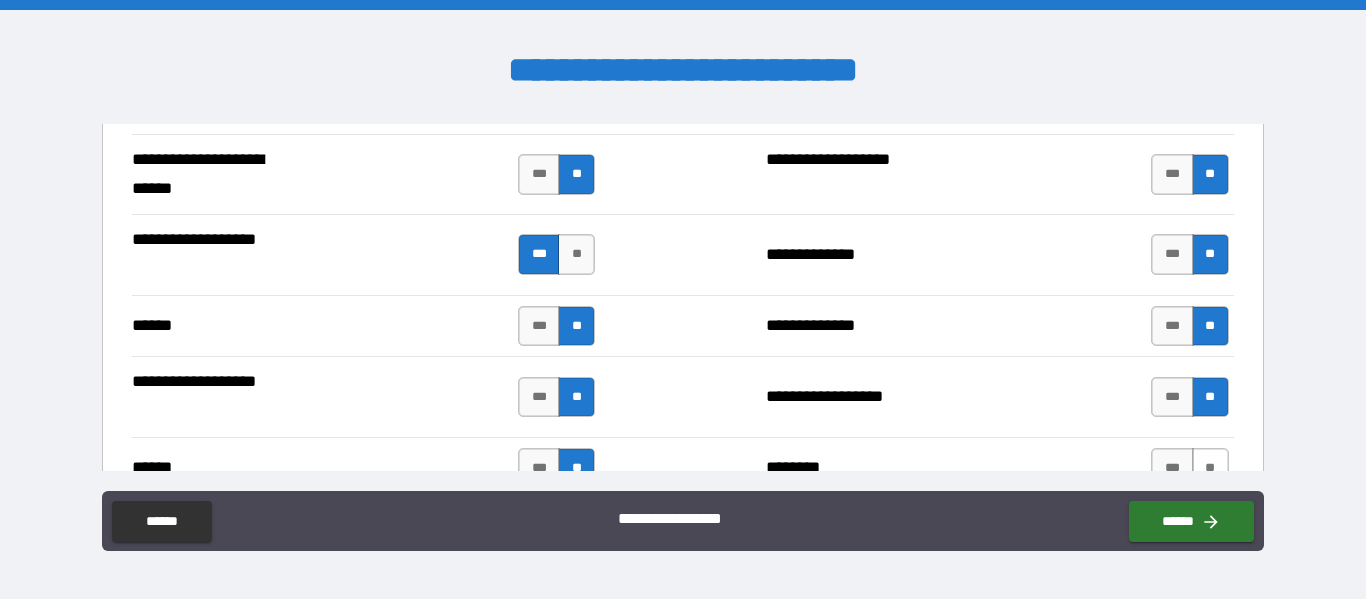 click on "**" at bounding box center (1210, 468) 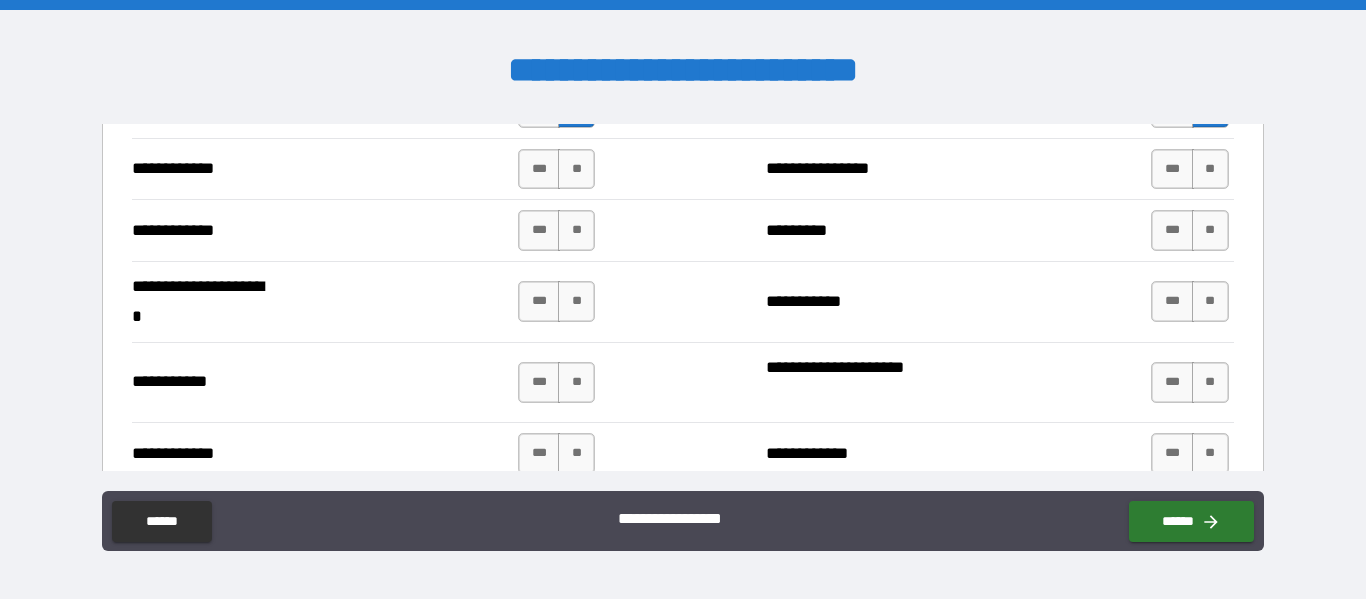 scroll, scrollTop: 3764, scrollLeft: 0, axis: vertical 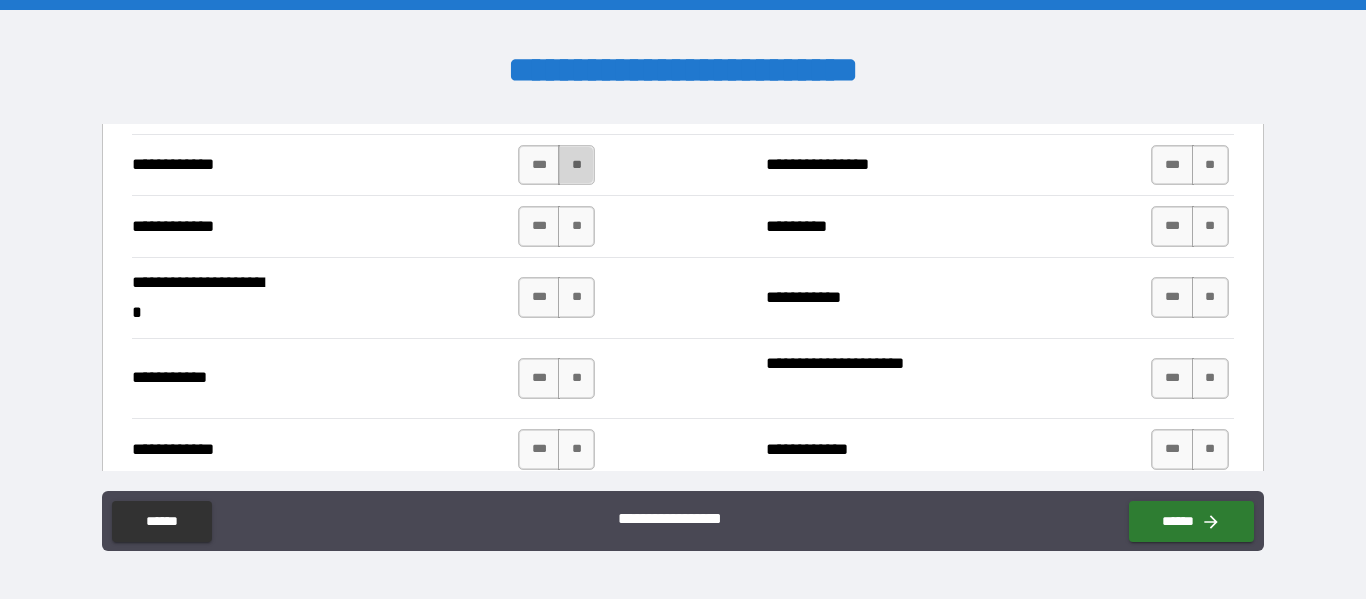 click on "**" at bounding box center (576, 165) 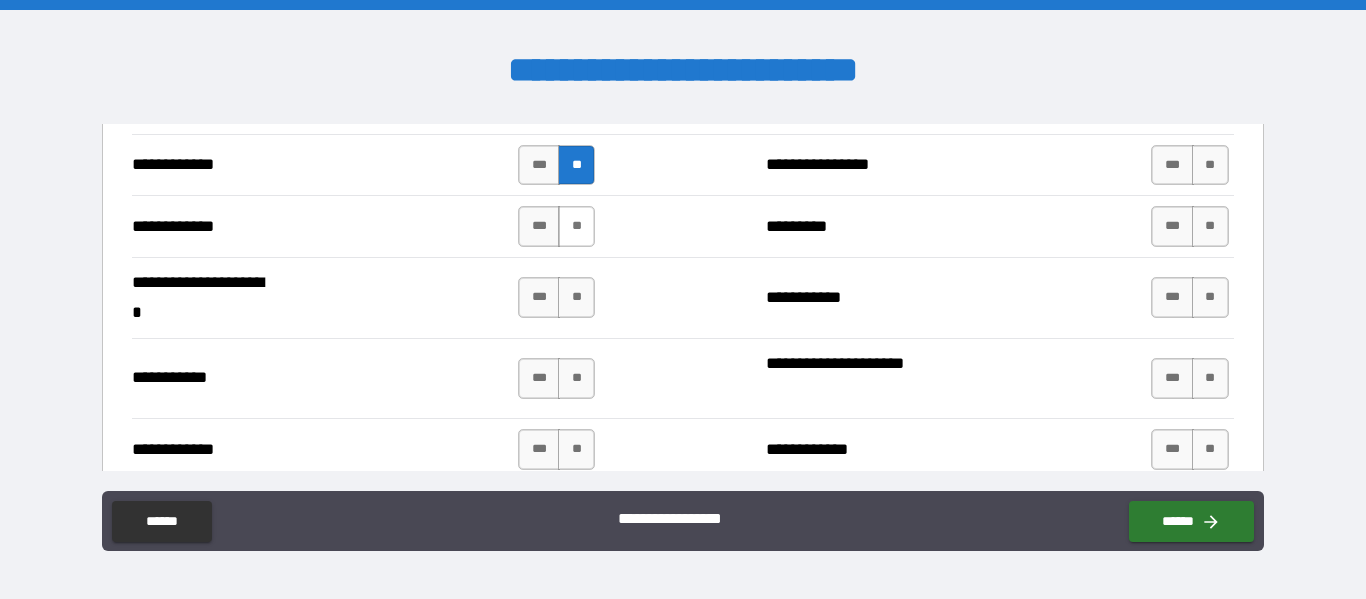 click on "**" at bounding box center [576, 226] 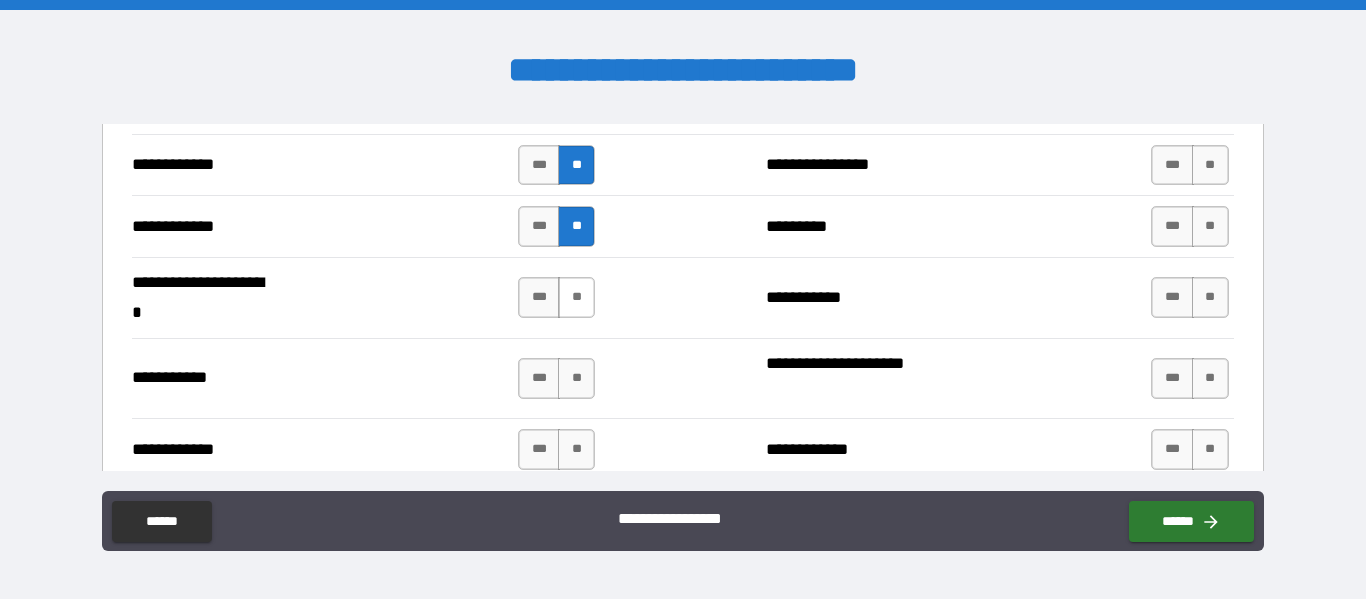 click on "**" at bounding box center [576, 297] 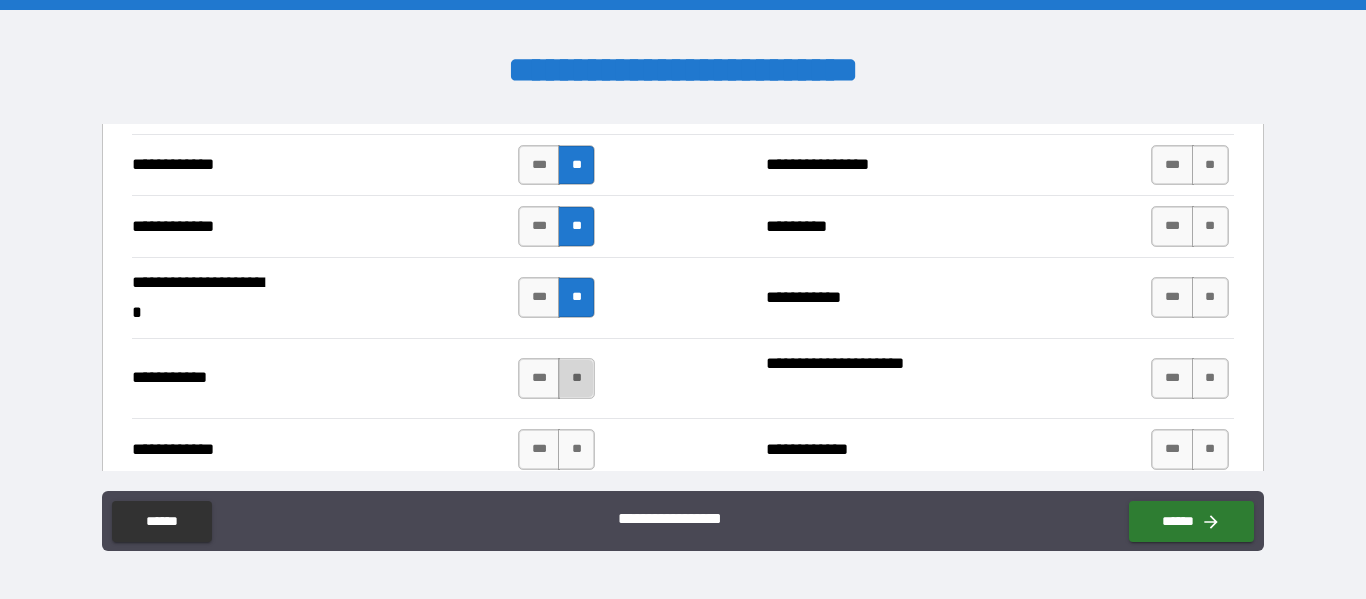 click on "**" at bounding box center (576, 378) 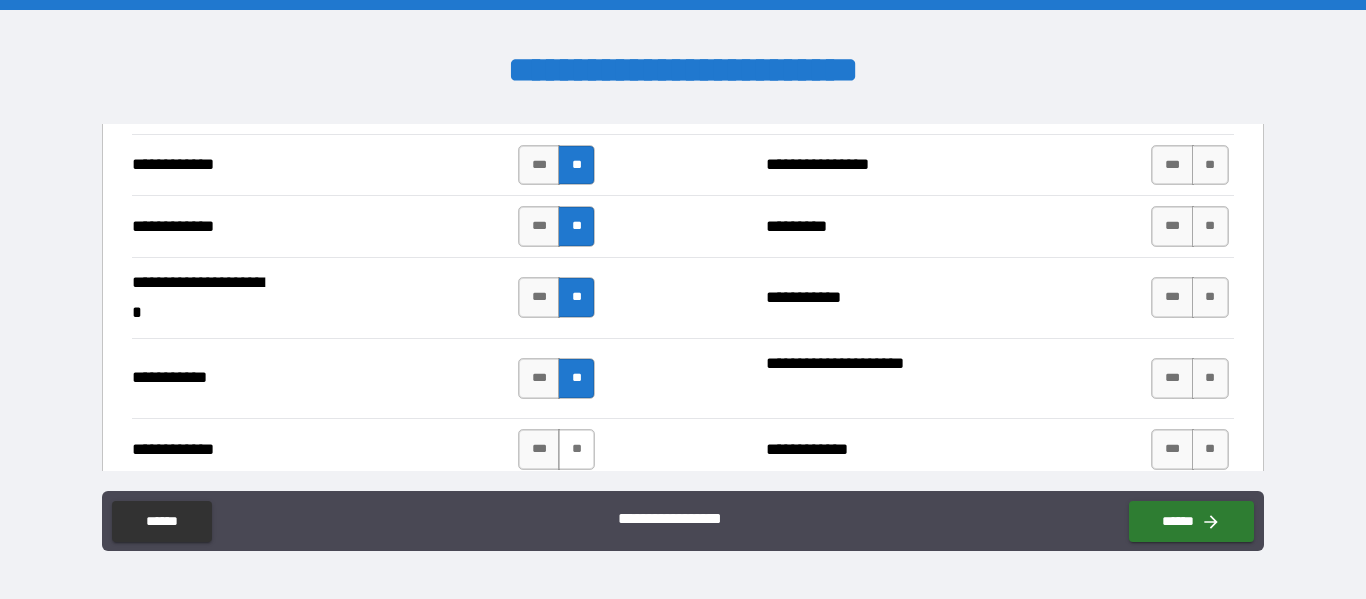 click on "**" at bounding box center [576, 449] 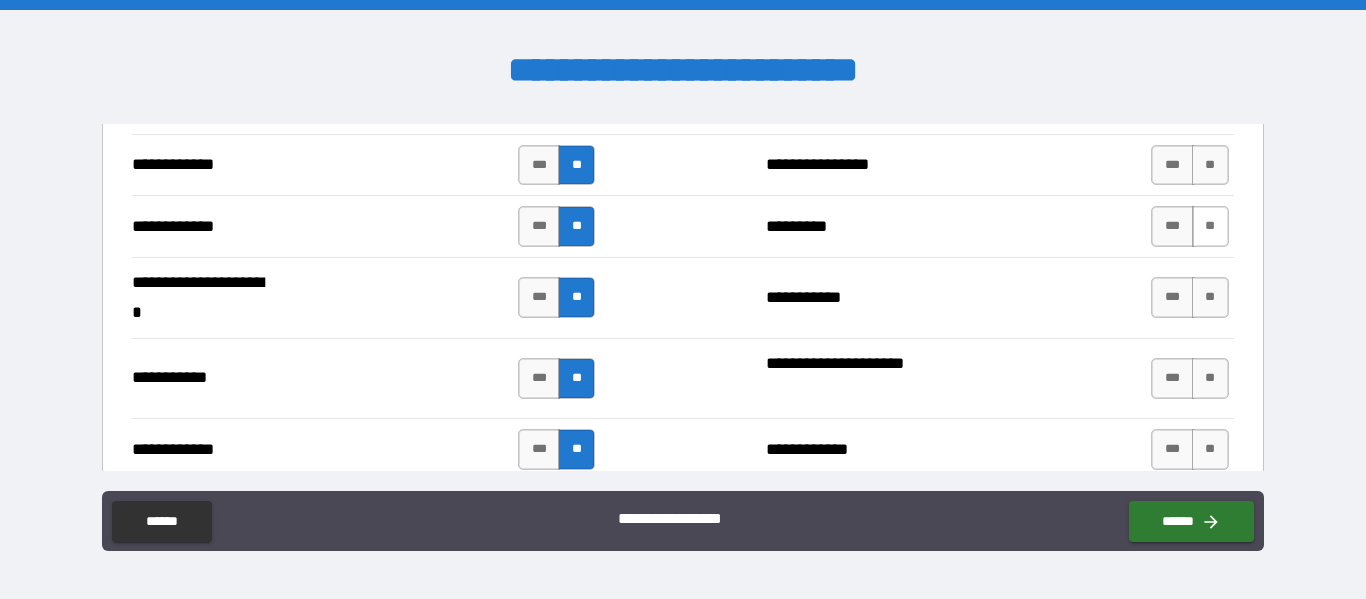 click on "**" at bounding box center [1210, 226] 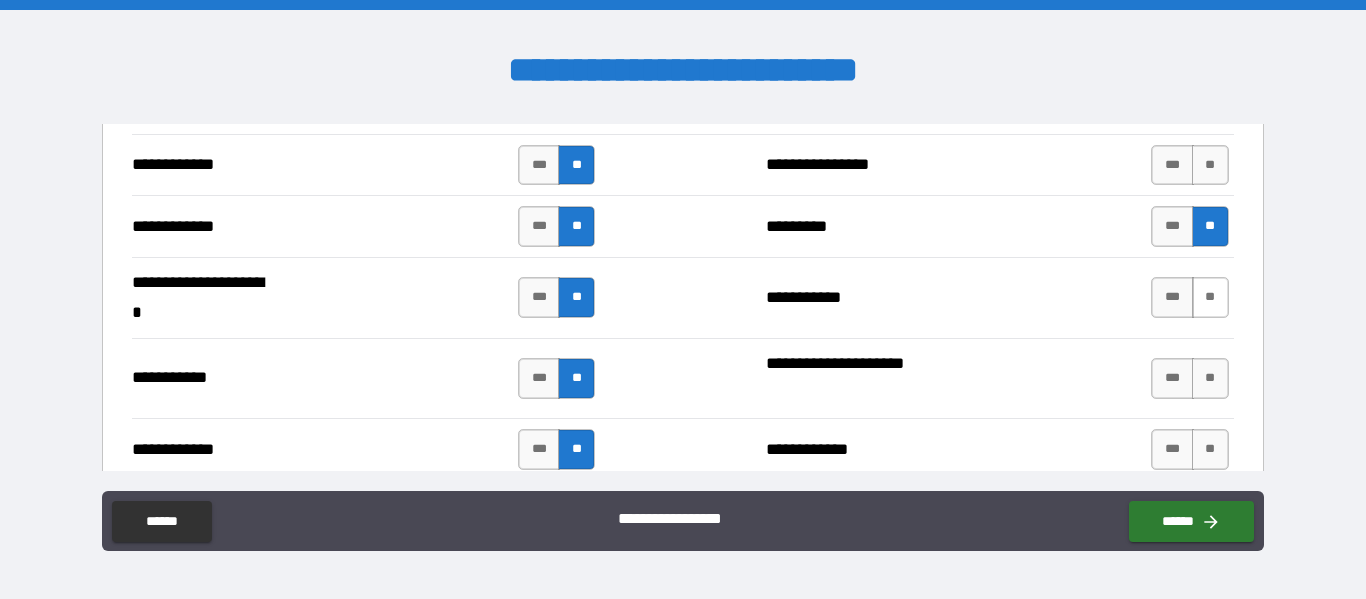 click on "**" at bounding box center [1210, 297] 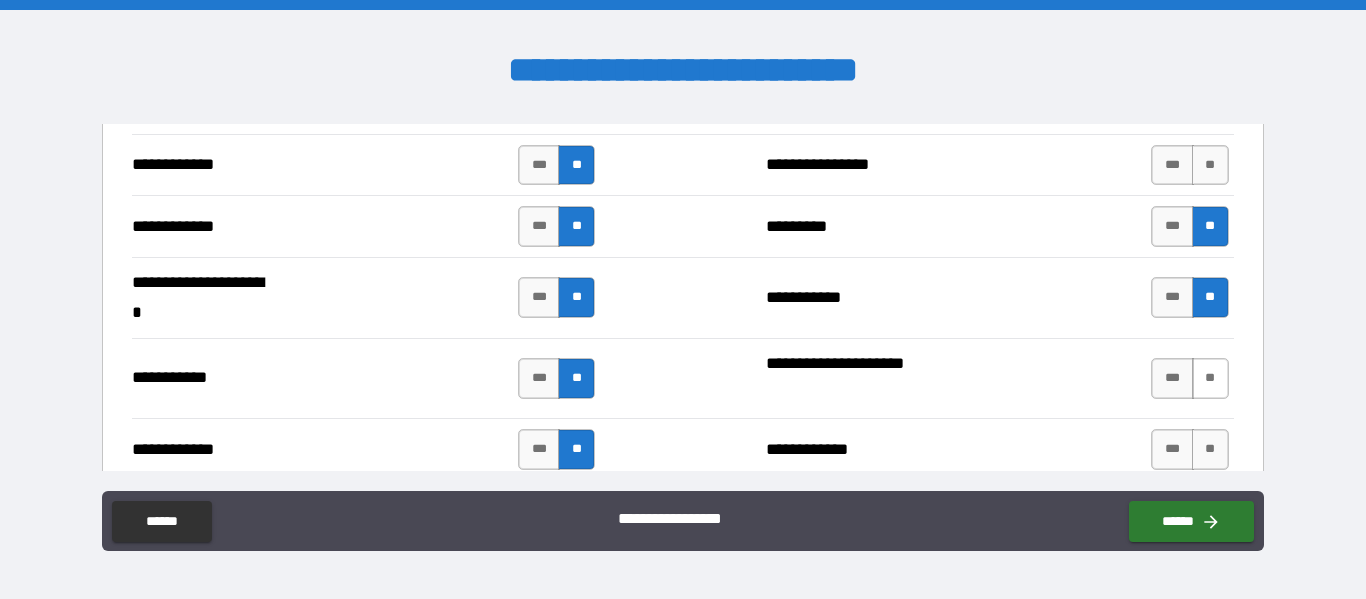 click on "**" at bounding box center [1210, 378] 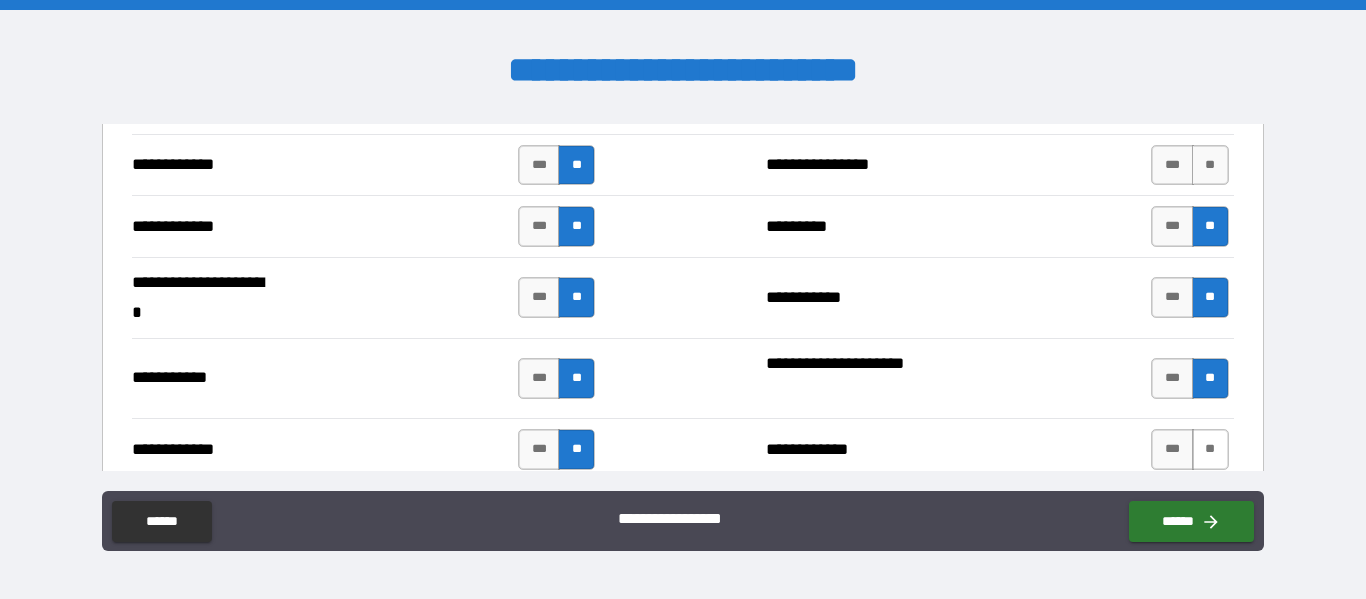 click on "**" at bounding box center (1210, 449) 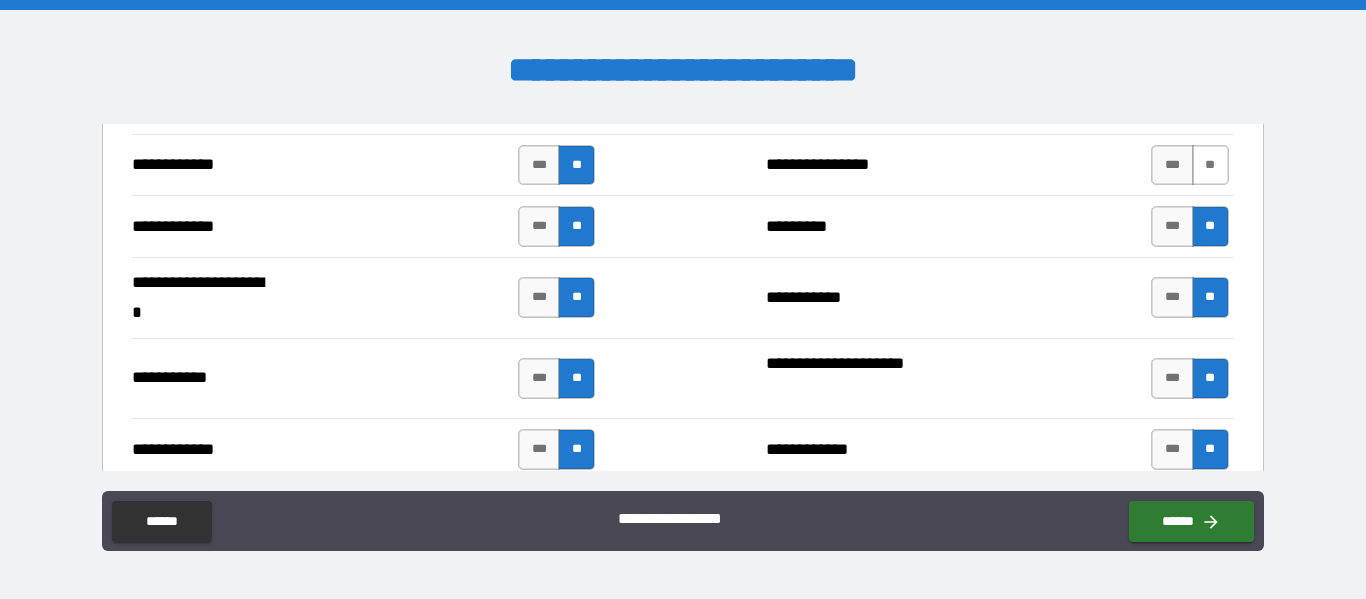 click on "**" at bounding box center (1210, 165) 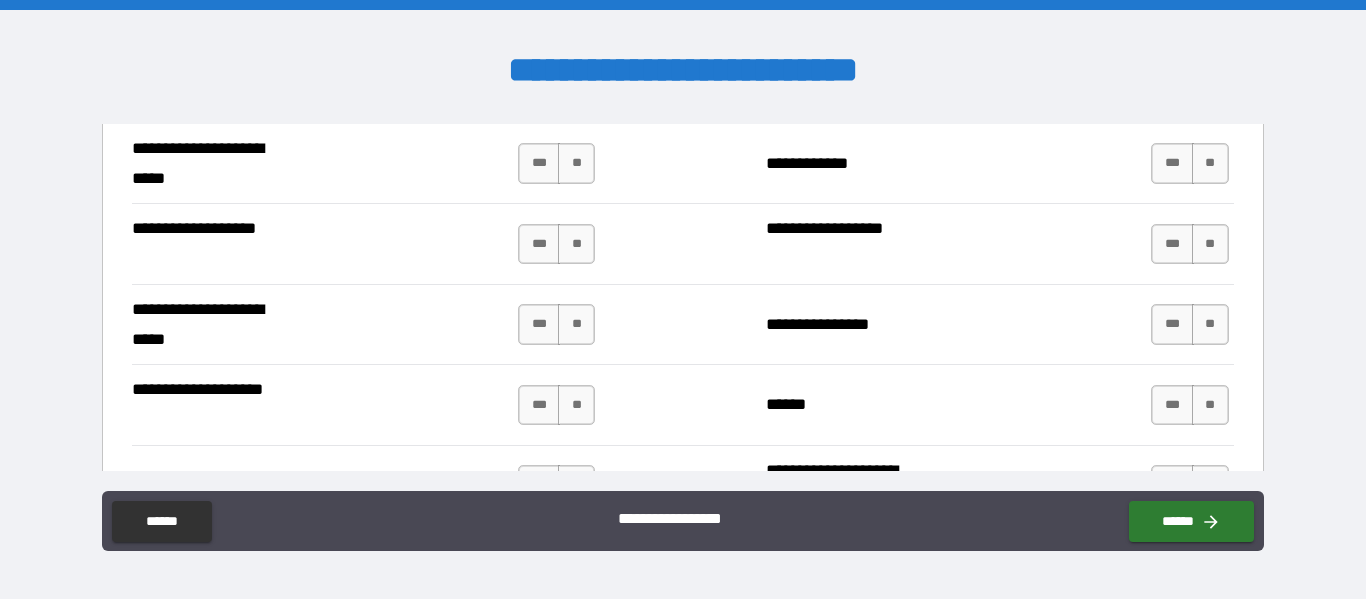 scroll, scrollTop: 4127, scrollLeft: 0, axis: vertical 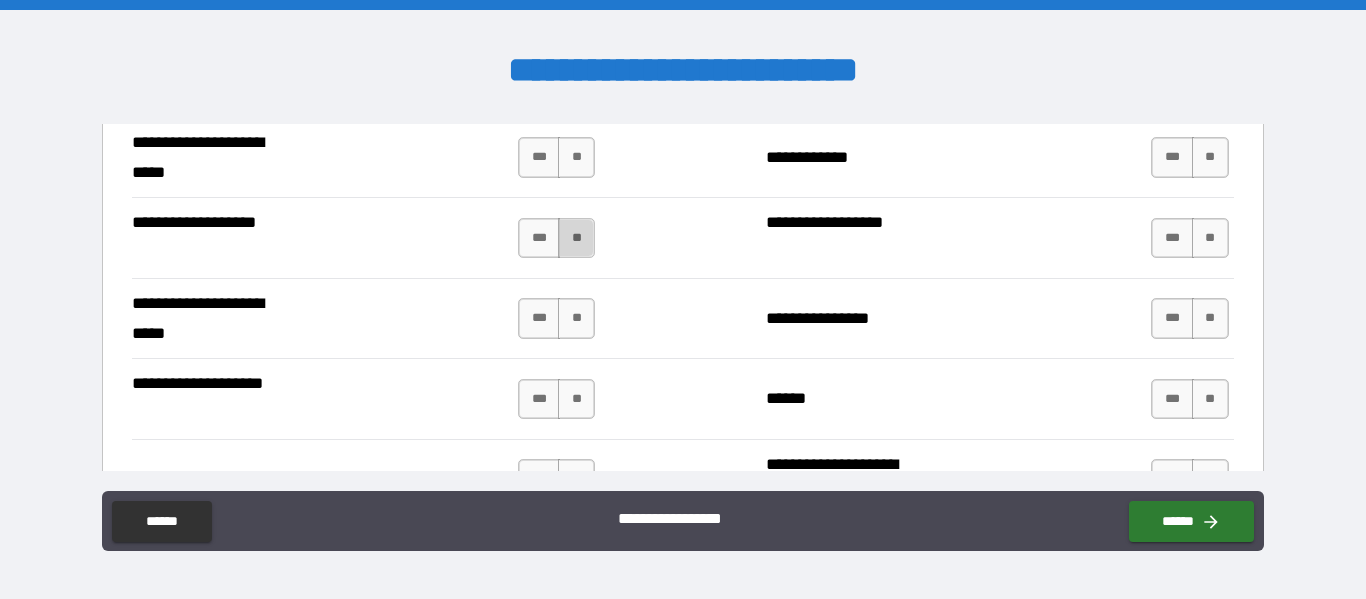 click on "**" at bounding box center (576, 238) 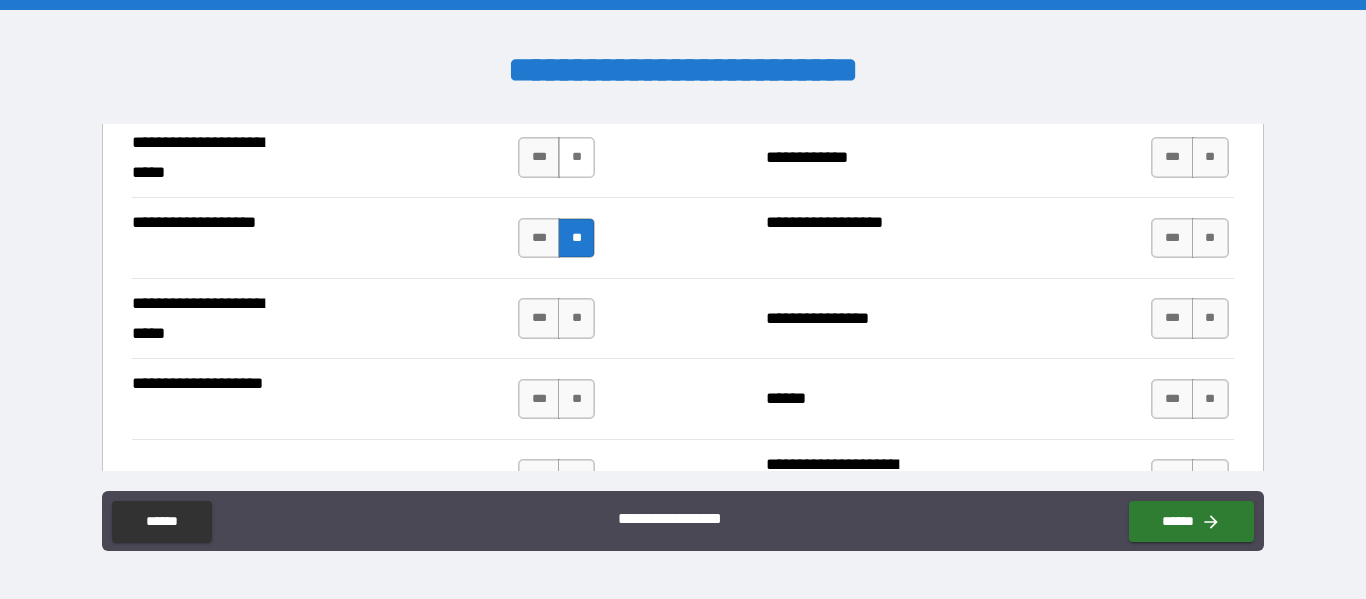 click on "**" at bounding box center (576, 157) 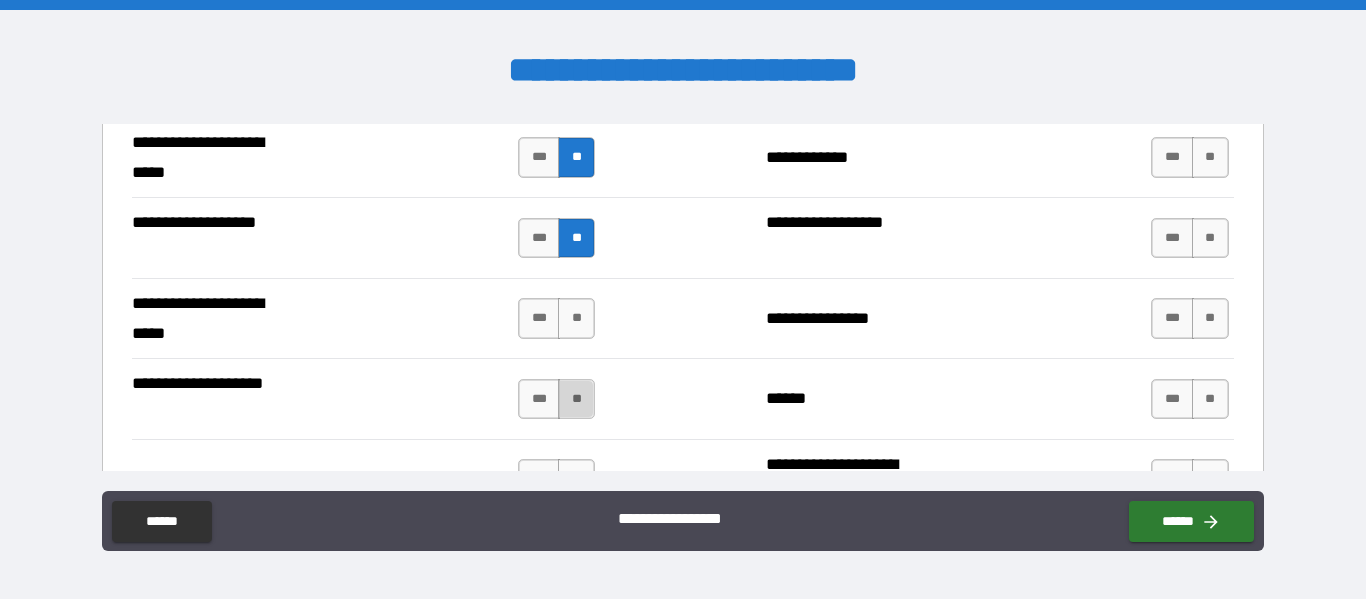 click on "**" at bounding box center (576, 399) 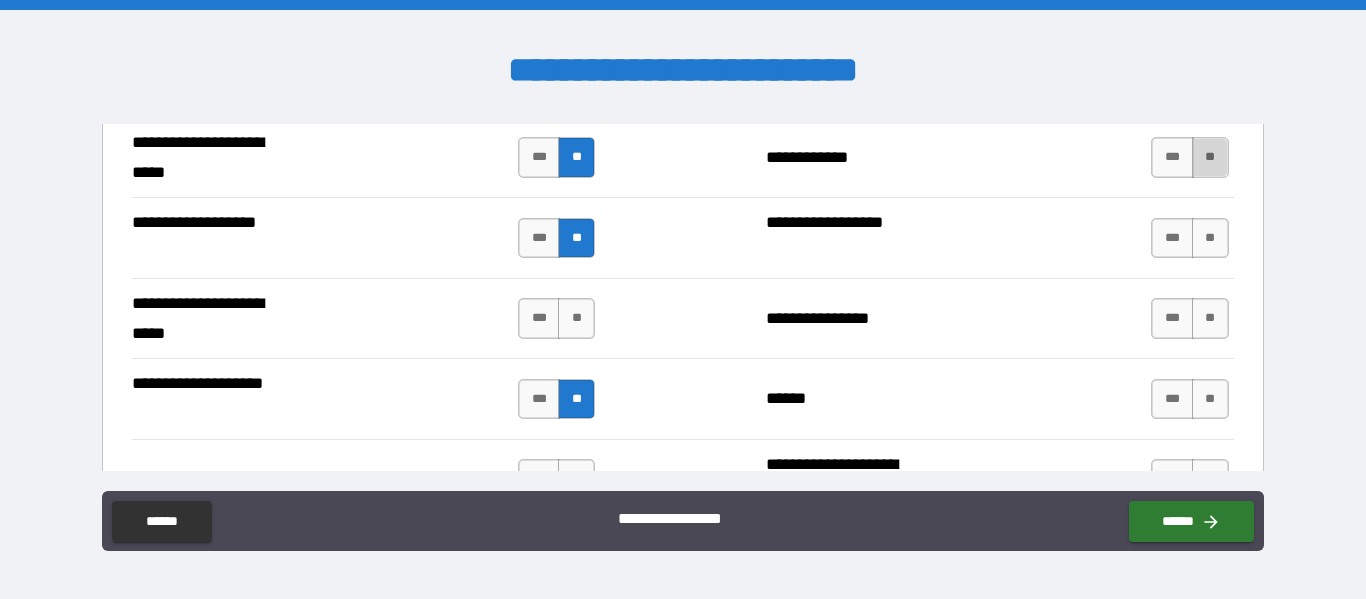 click on "**" at bounding box center (1210, 157) 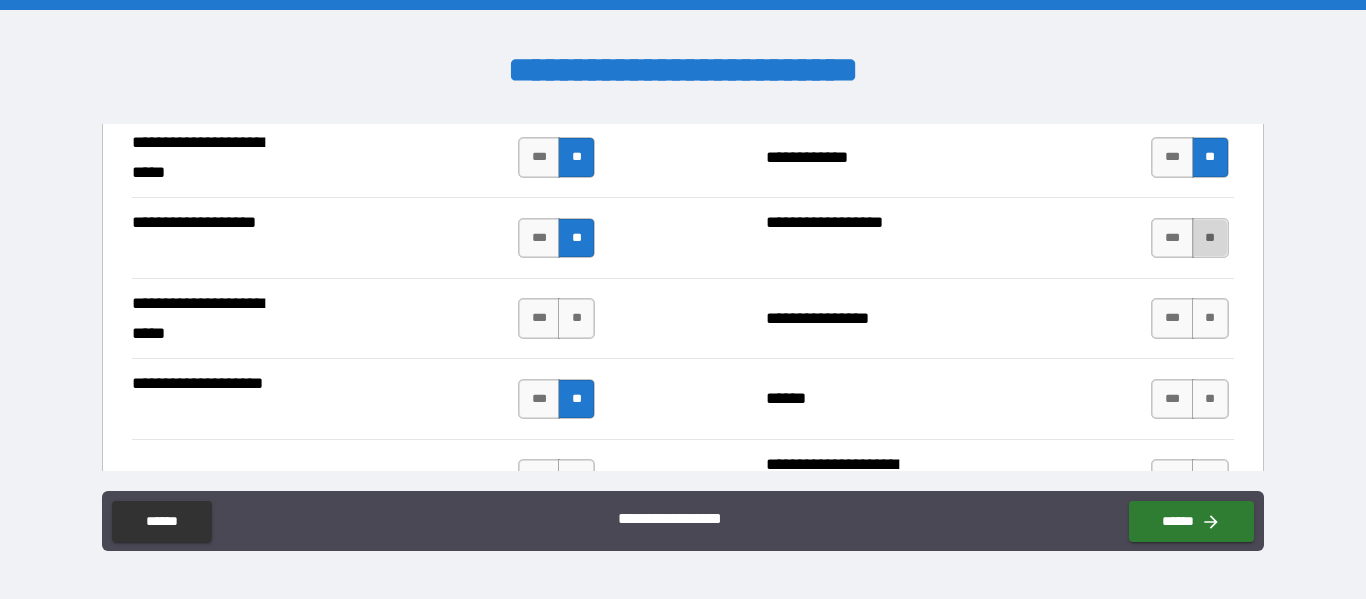 click on "**" at bounding box center (1210, 238) 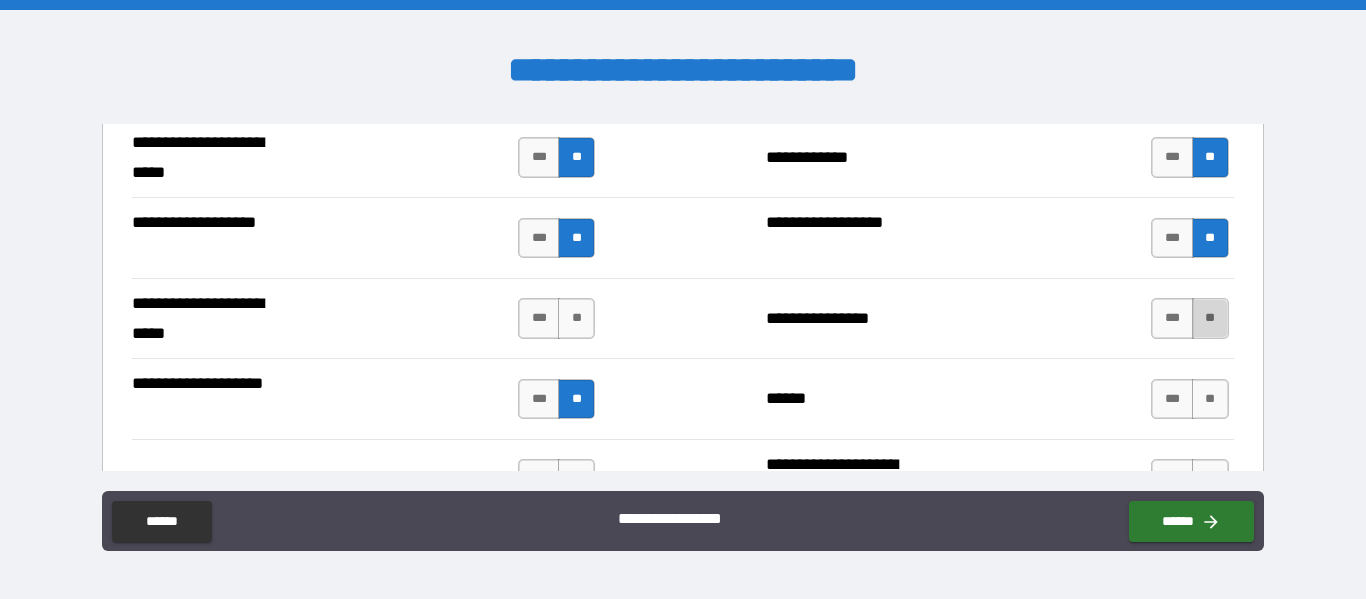 click on "**" at bounding box center (1210, 318) 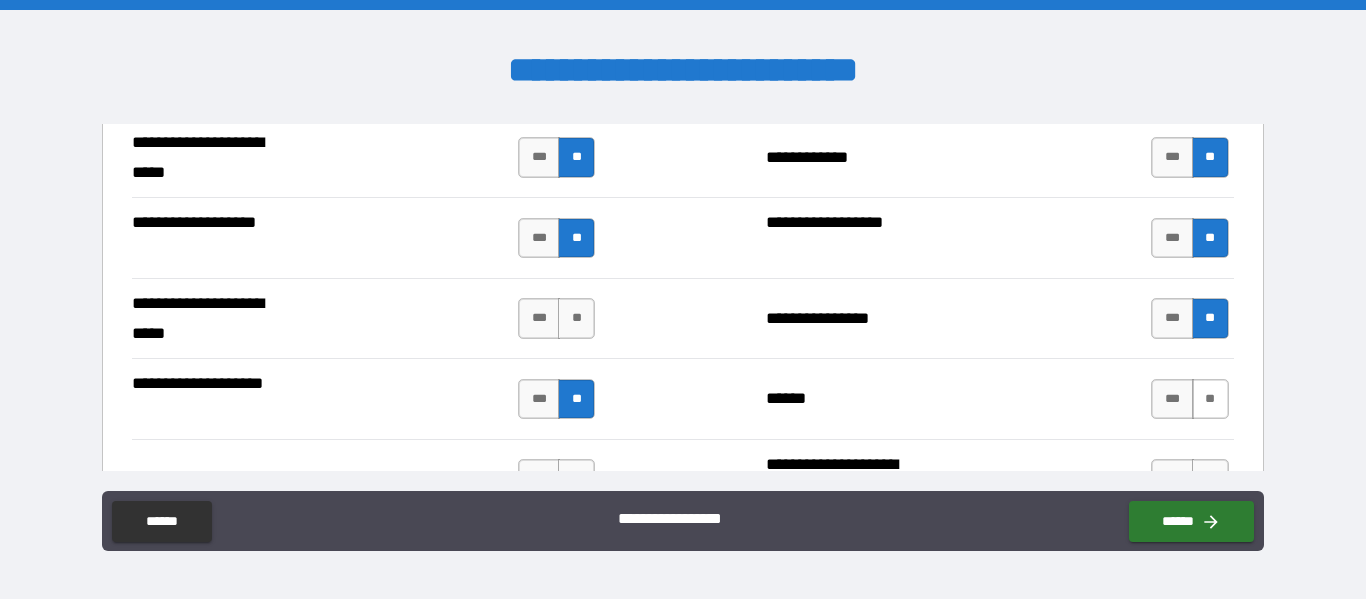 click on "**" at bounding box center [1210, 399] 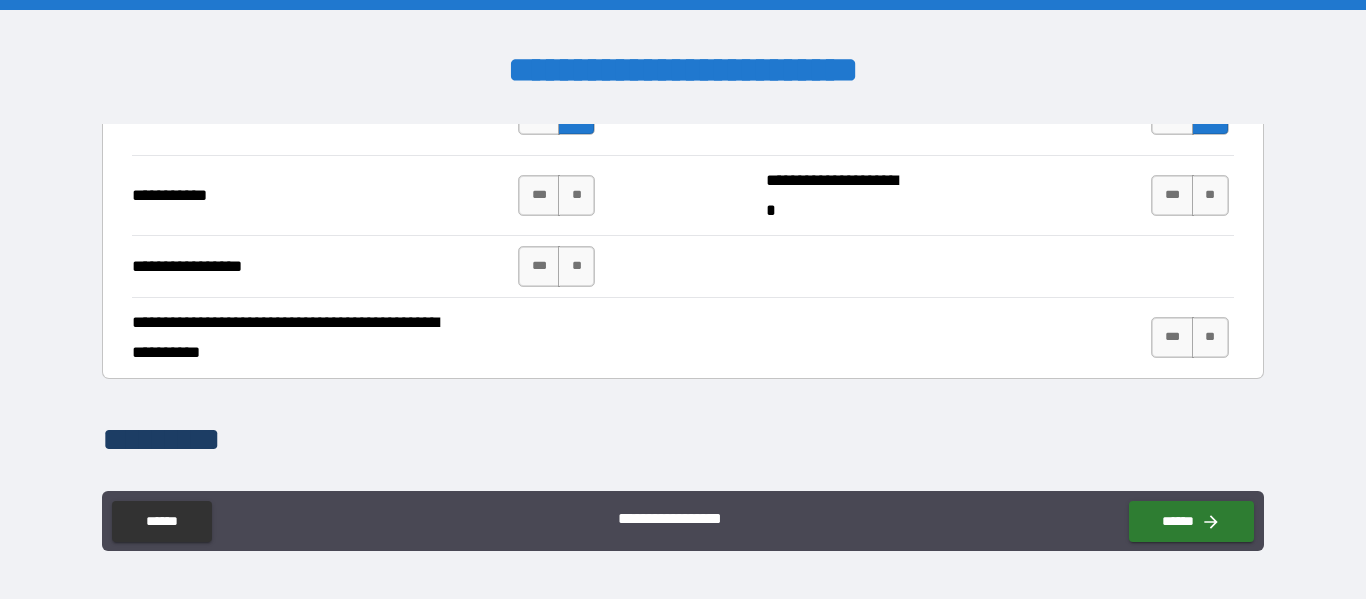 scroll, scrollTop: 4412, scrollLeft: 0, axis: vertical 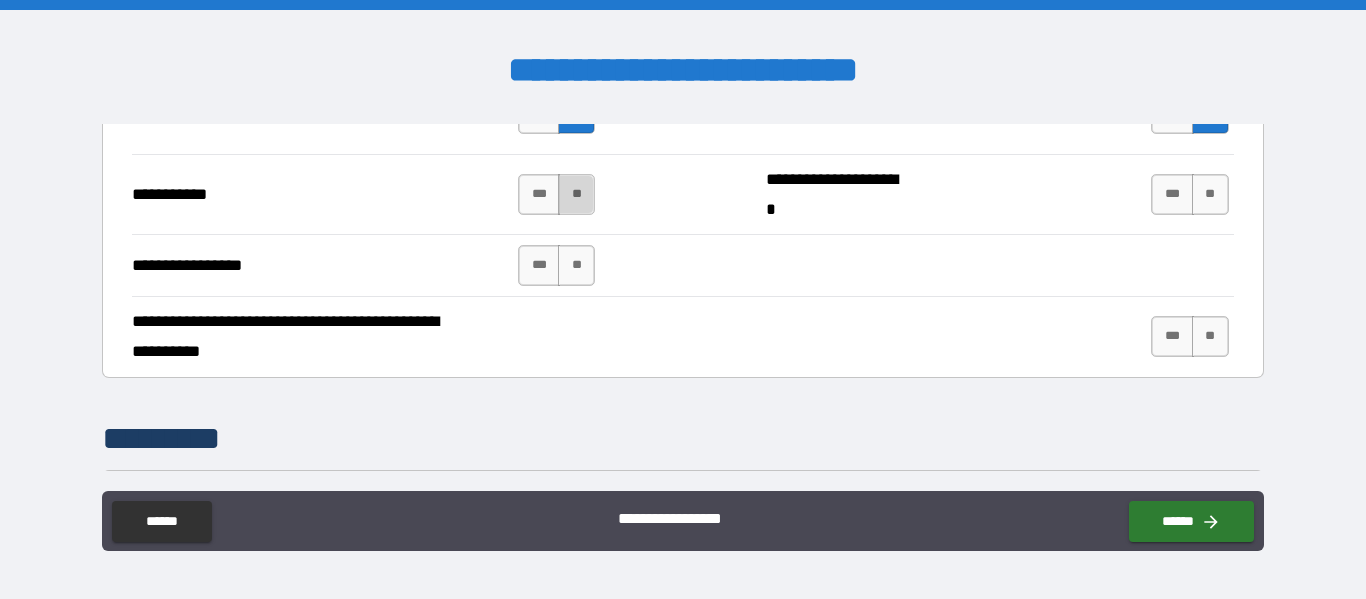 click on "**" at bounding box center (576, 194) 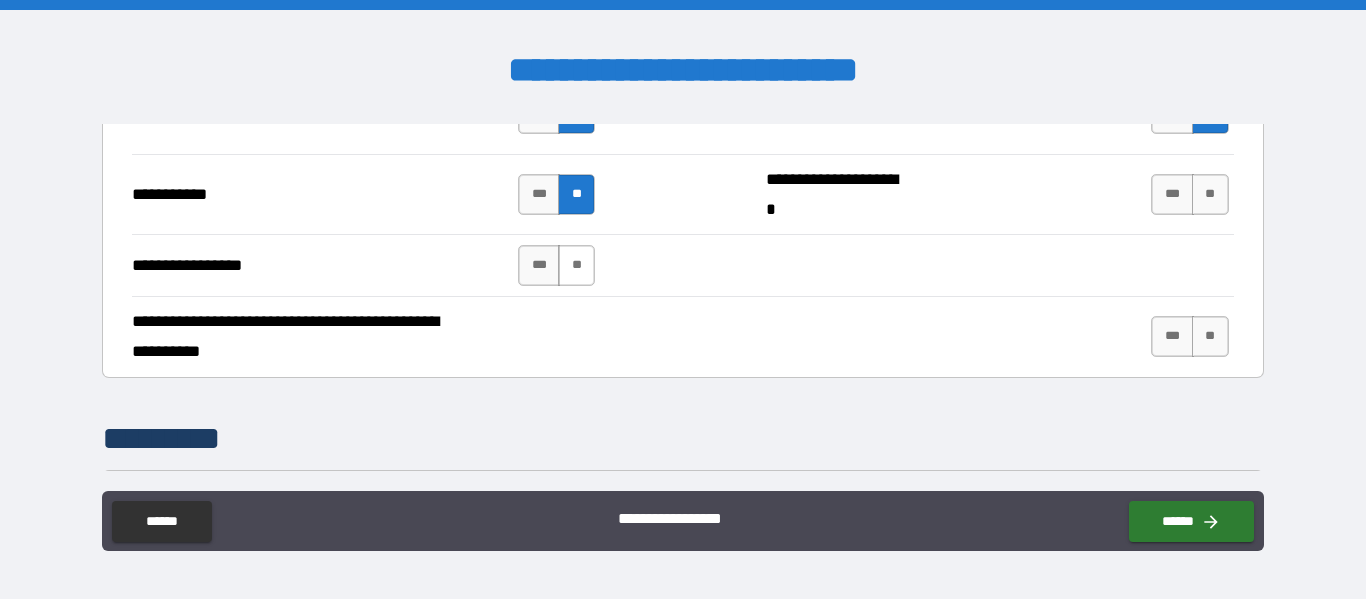 click on "**" at bounding box center (576, 265) 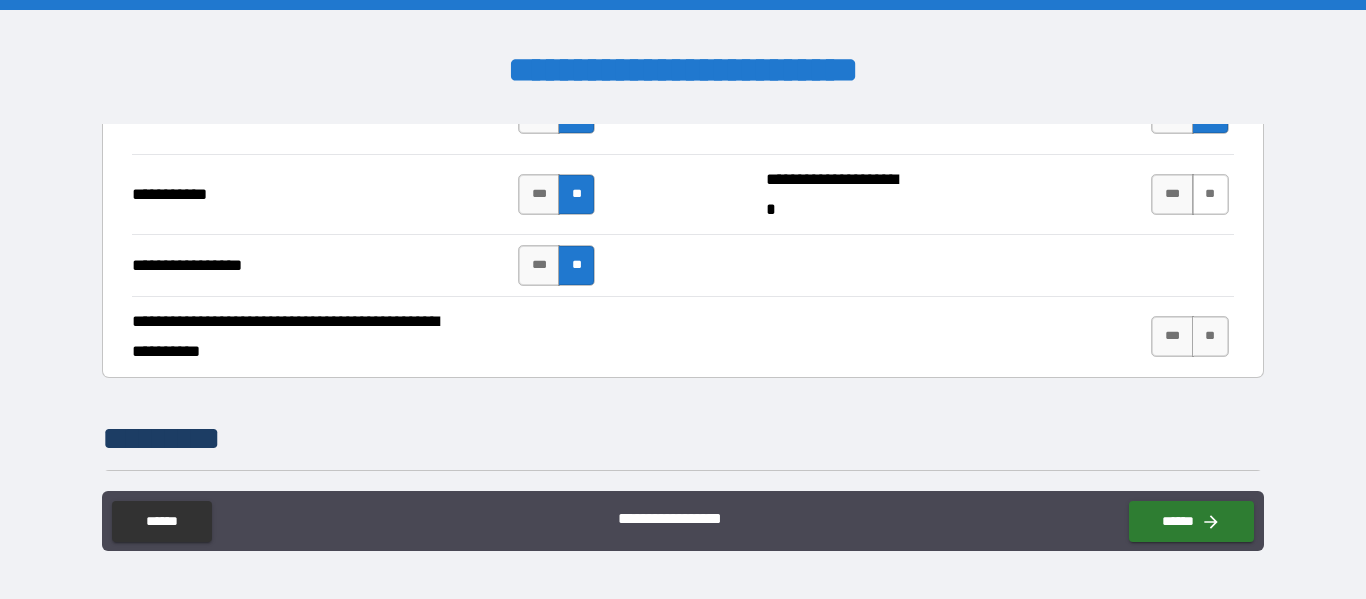 click on "**" at bounding box center [1210, 194] 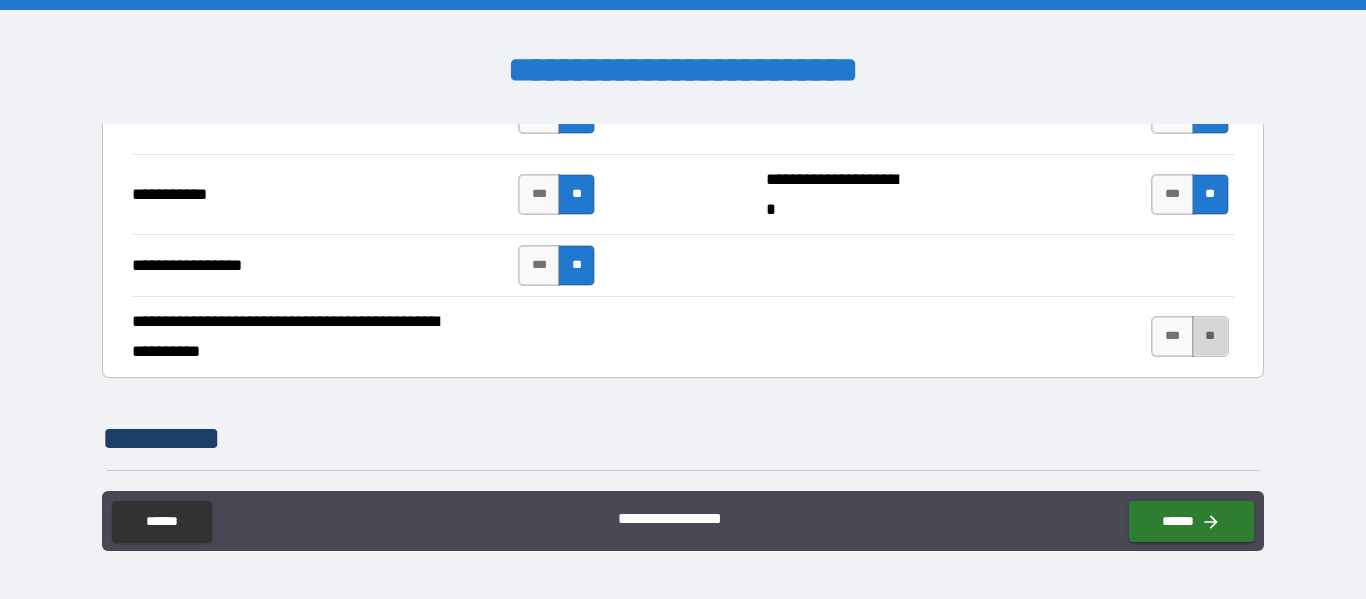 click on "**" at bounding box center (1210, 336) 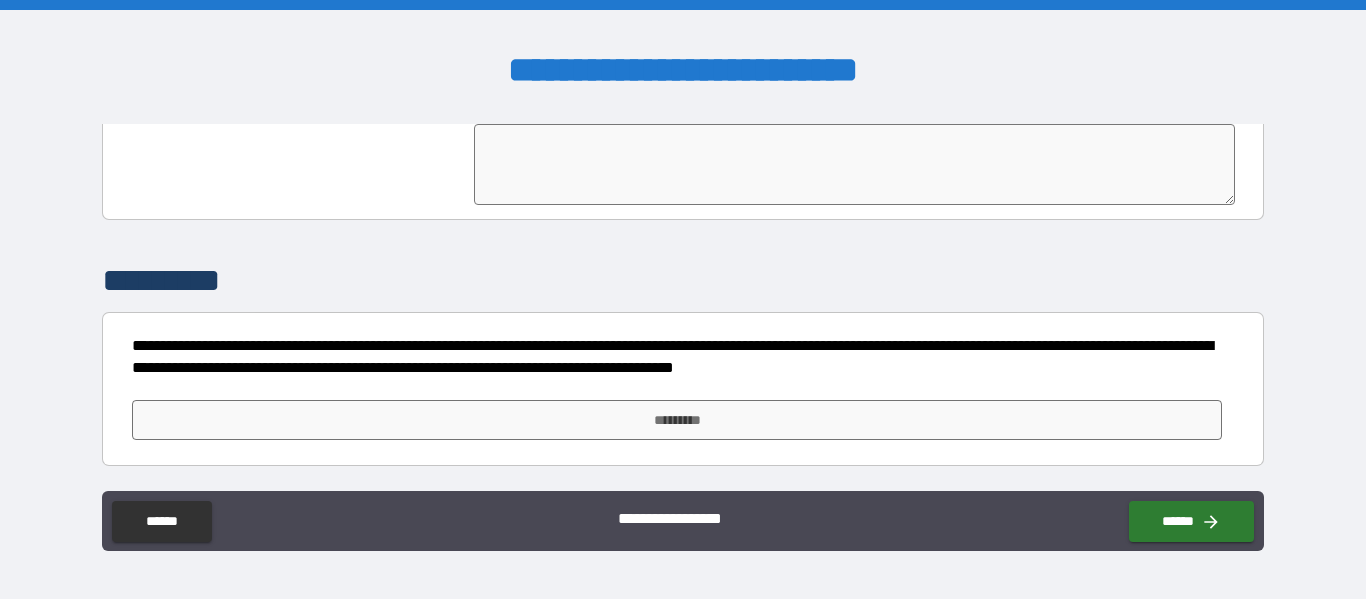 scroll, scrollTop: 4774, scrollLeft: 0, axis: vertical 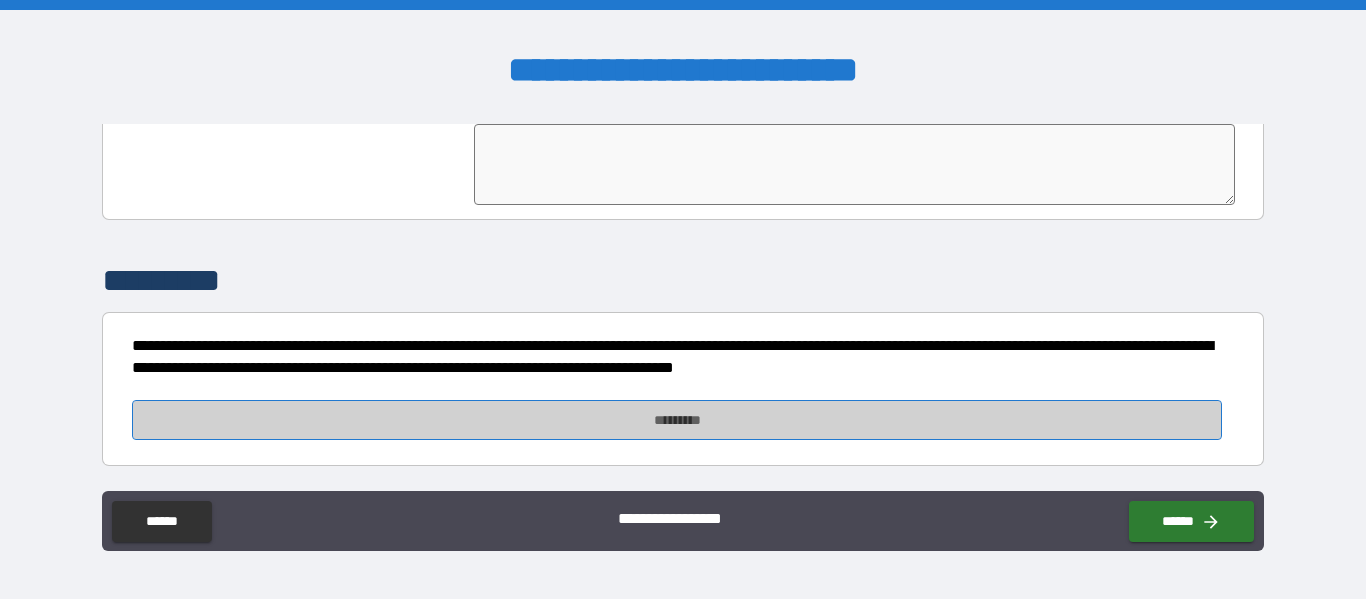 click on "*********" at bounding box center [677, 420] 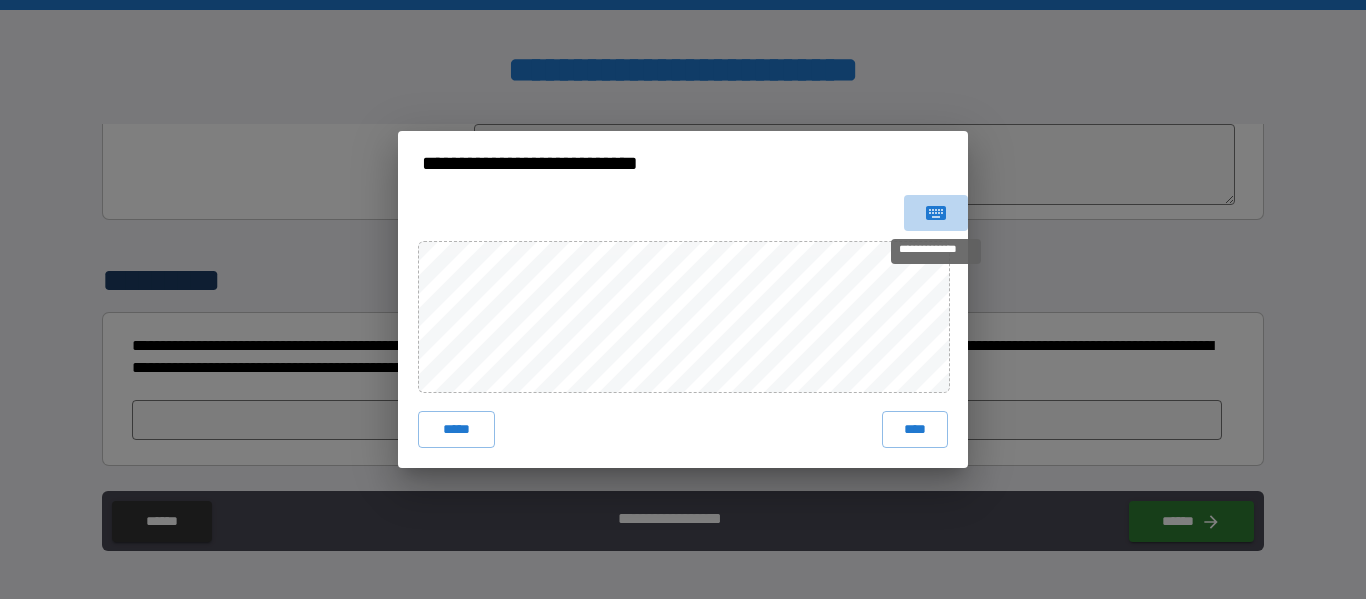 click 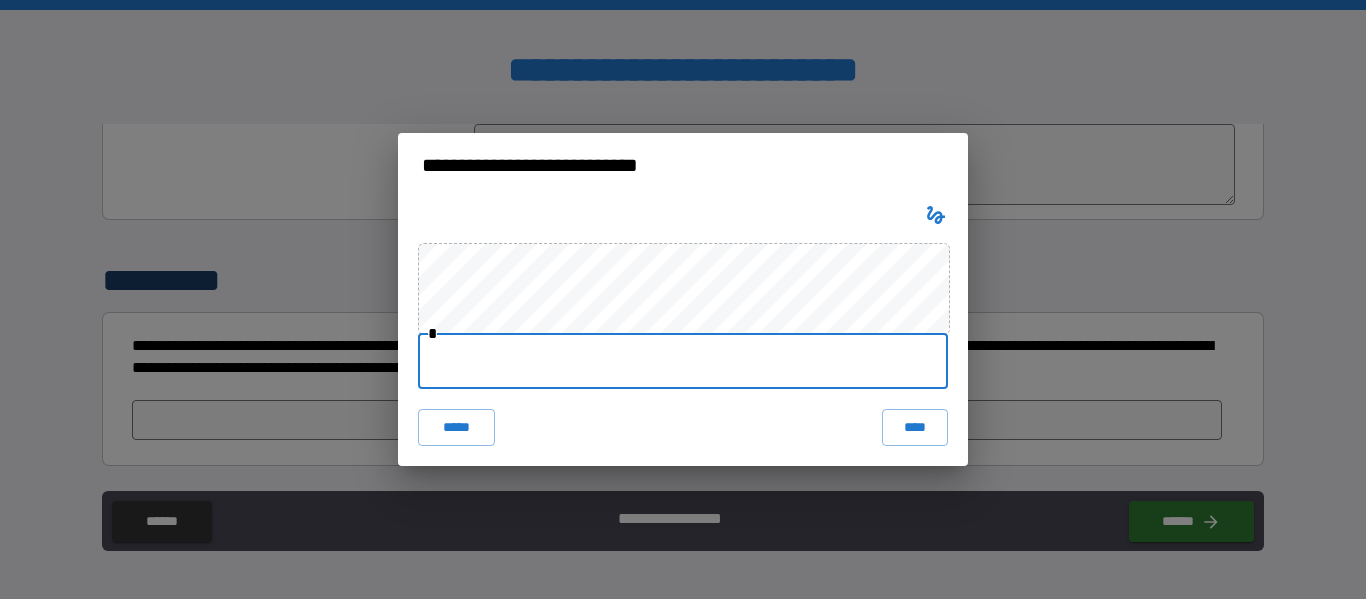 click at bounding box center [683, 361] 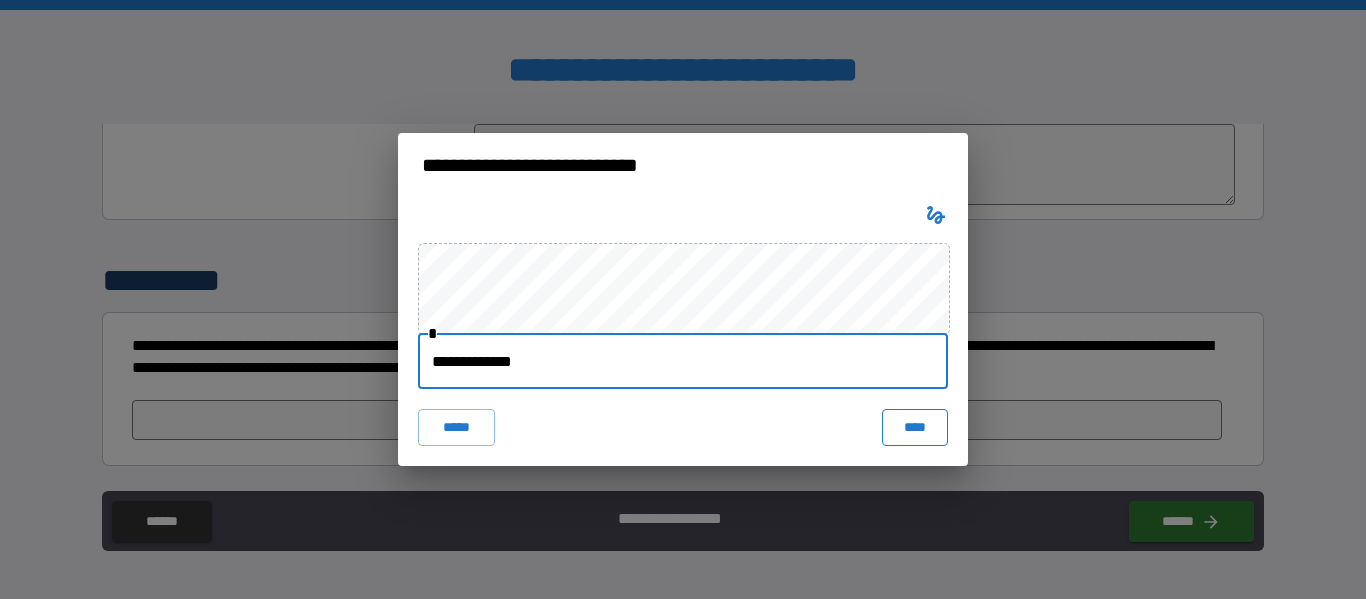 click on "****" at bounding box center (915, 427) 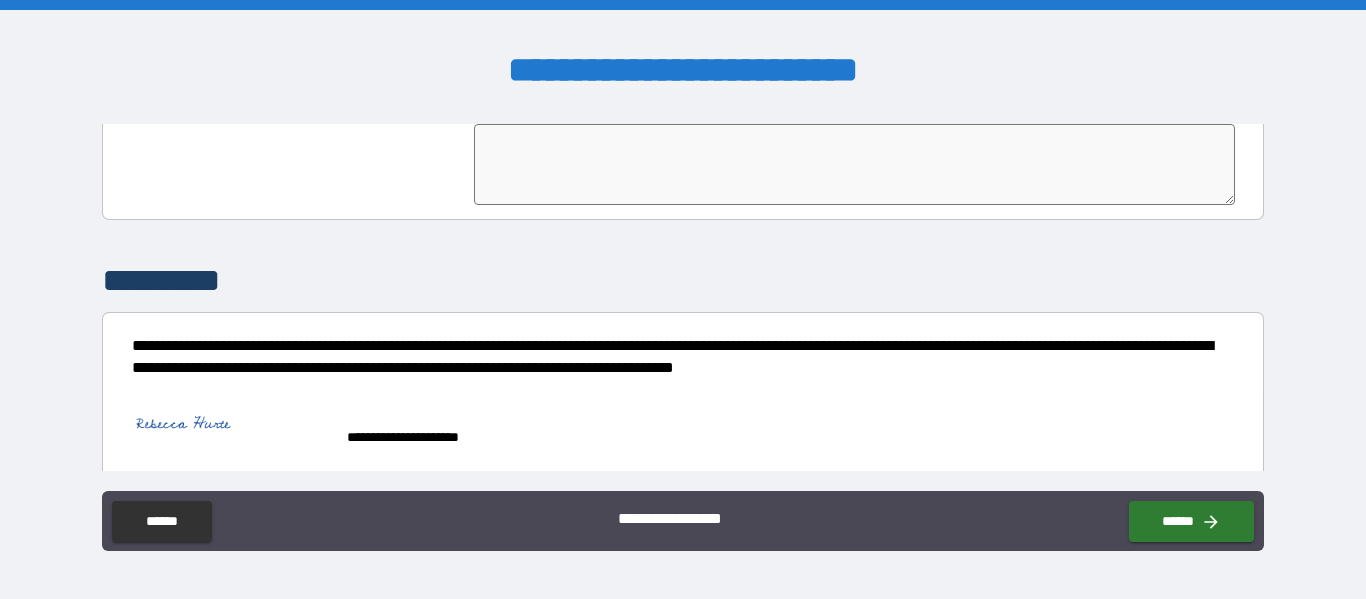 scroll, scrollTop: 4794, scrollLeft: 0, axis: vertical 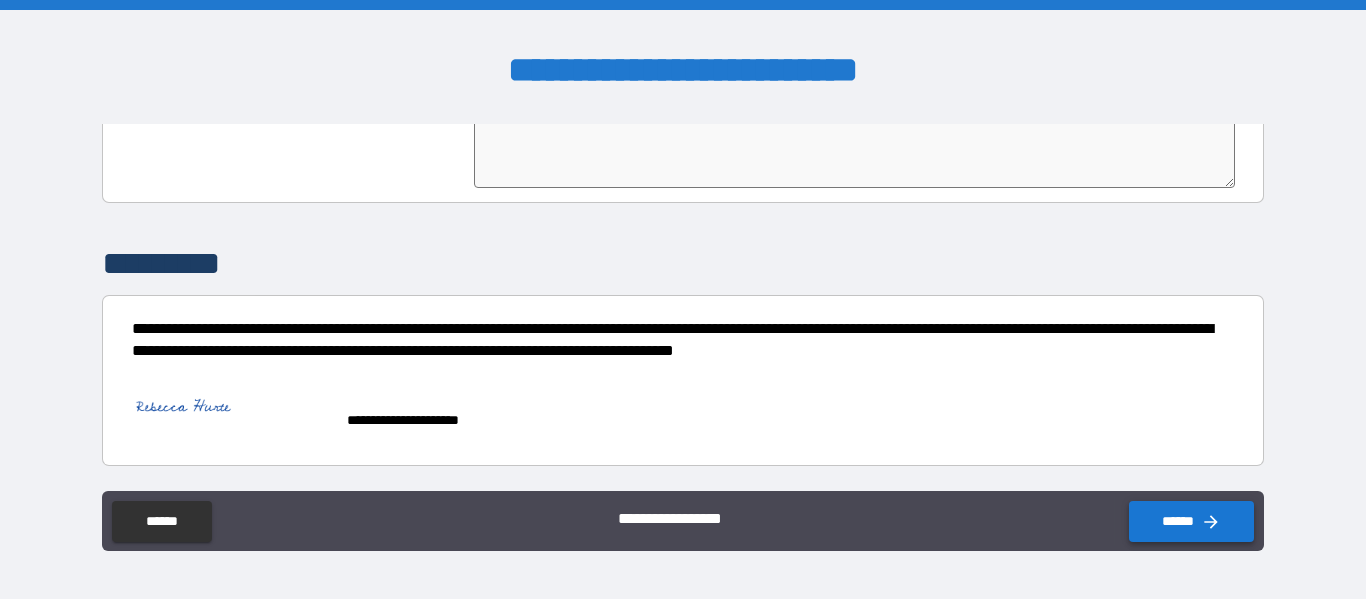 click on "******" at bounding box center [1191, 521] 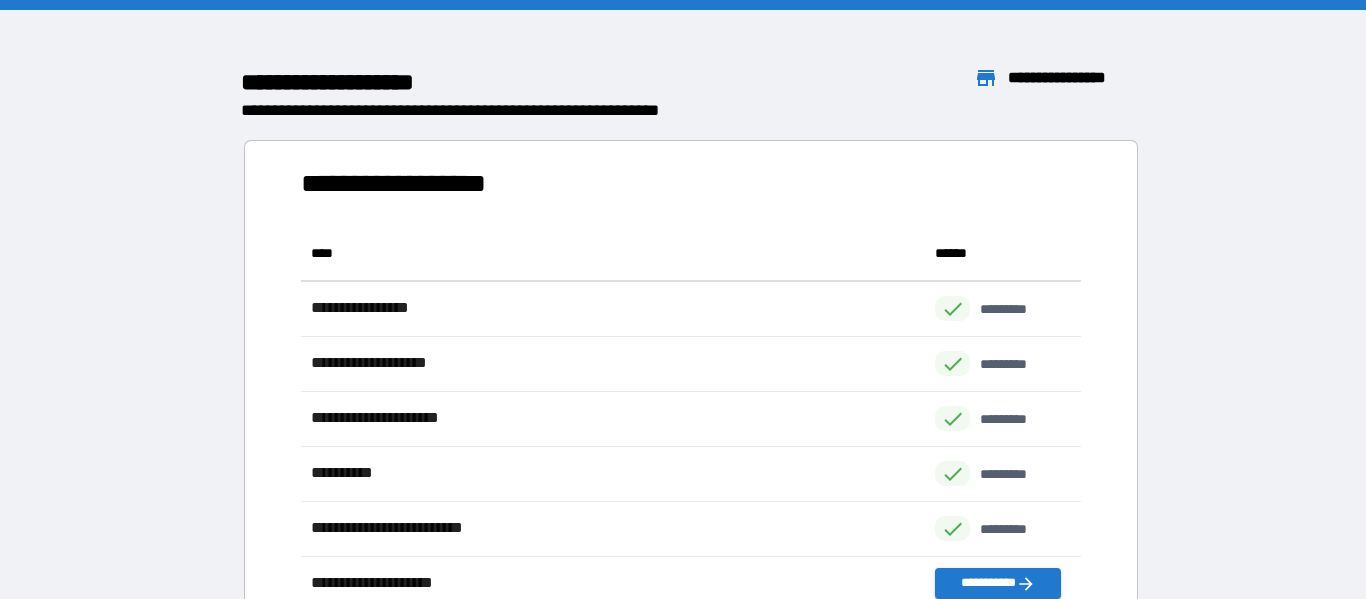 scroll, scrollTop: 1, scrollLeft: 1, axis: both 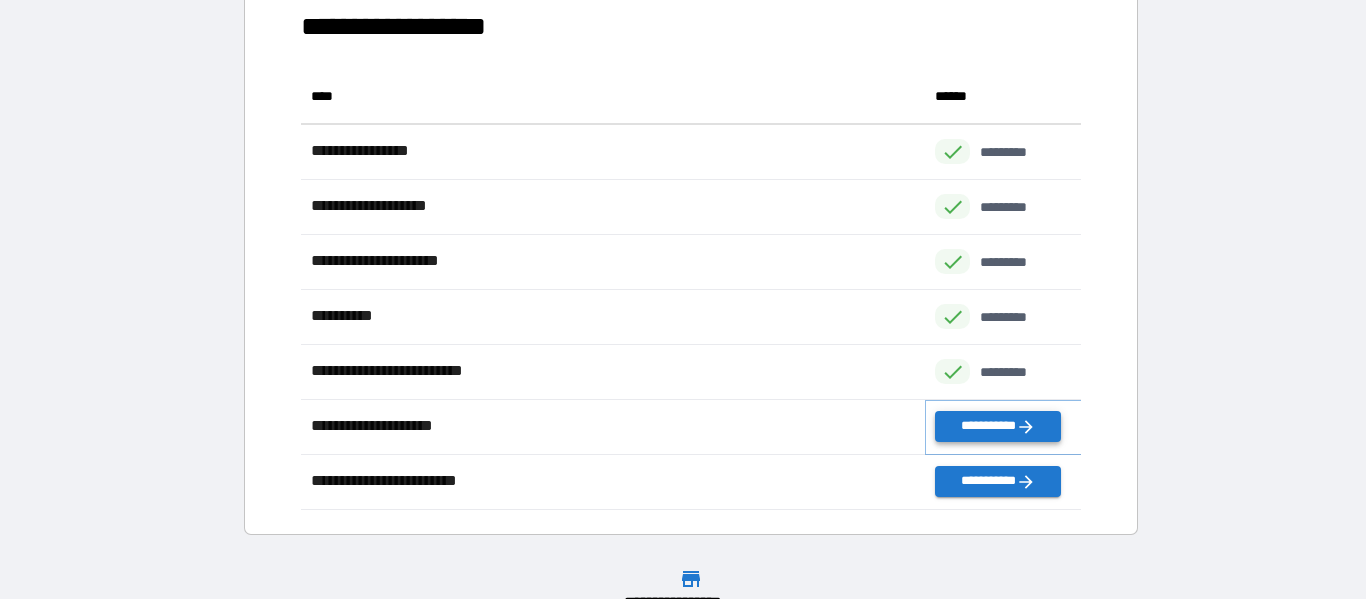 click on "**********" at bounding box center (997, 426) 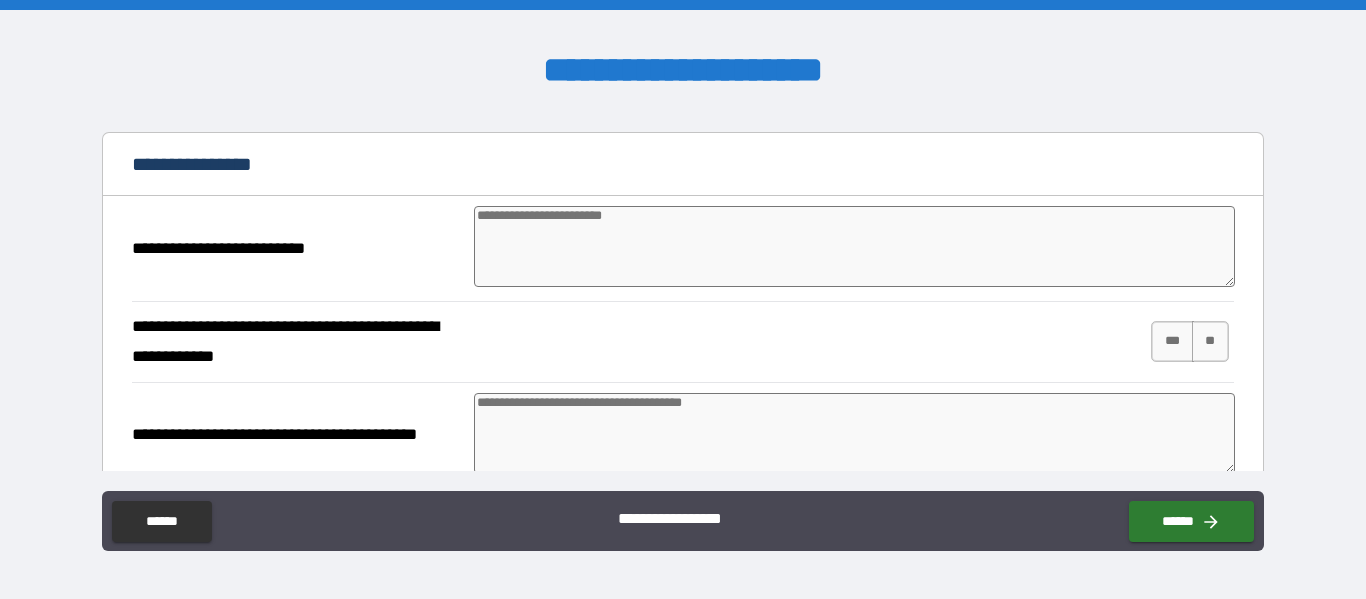 scroll, scrollTop: 130, scrollLeft: 0, axis: vertical 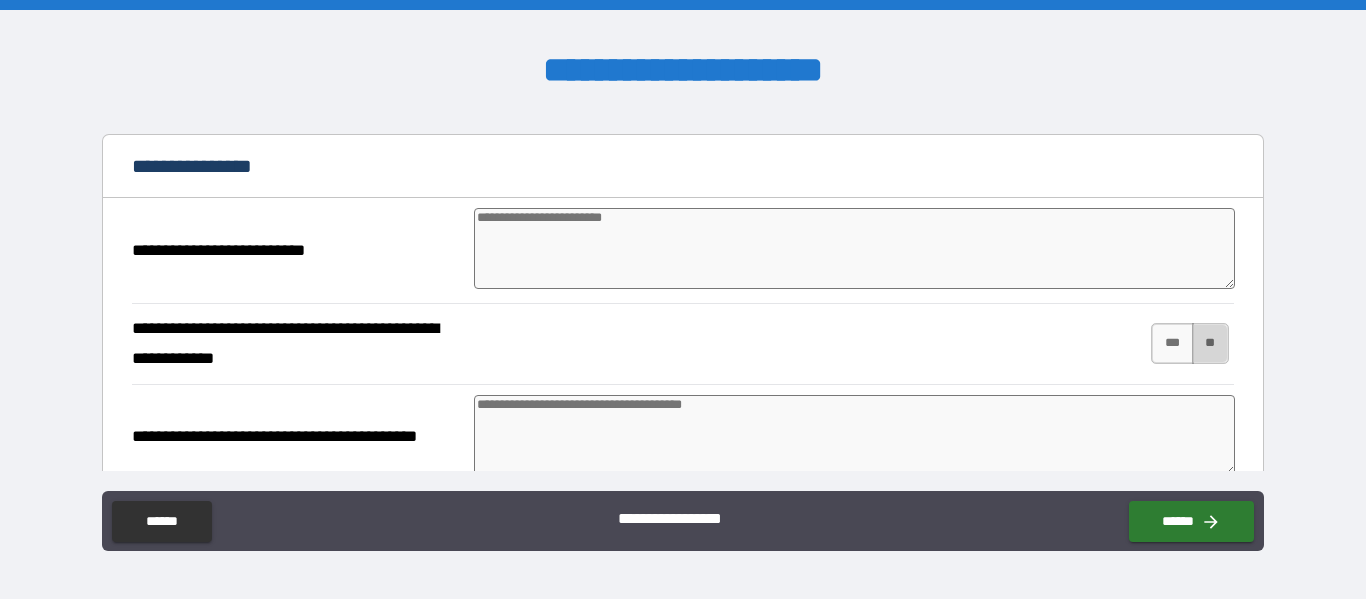 click on "**" at bounding box center [1210, 343] 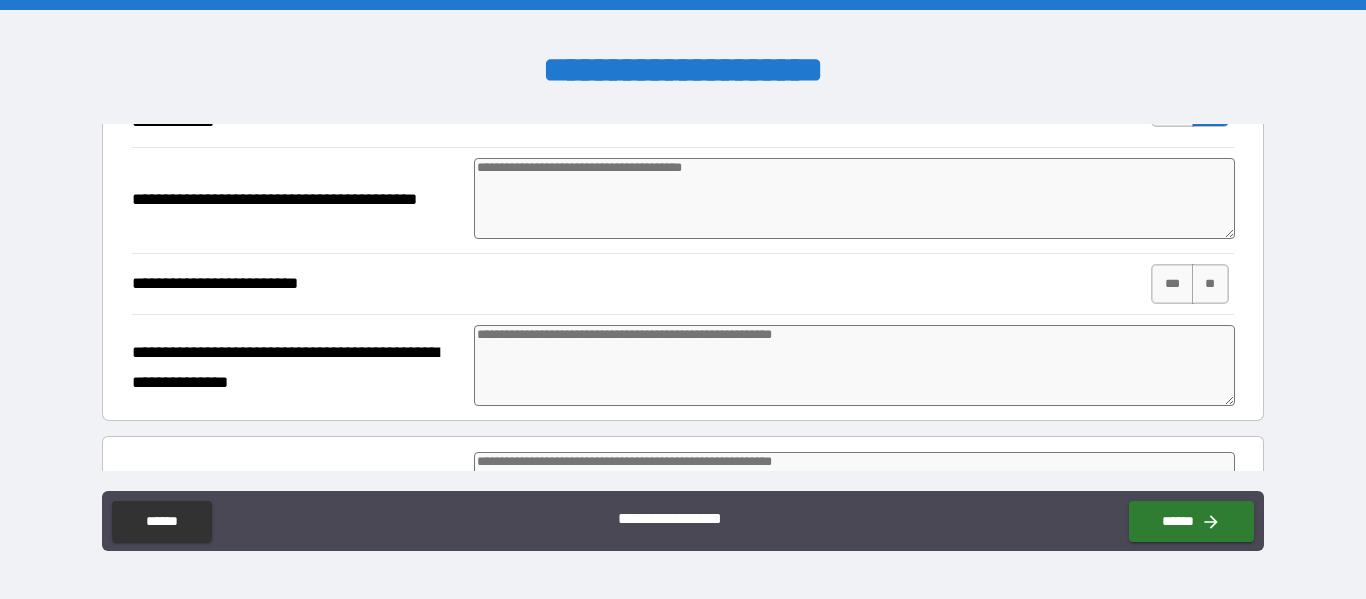 scroll, scrollTop: 369, scrollLeft: 0, axis: vertical 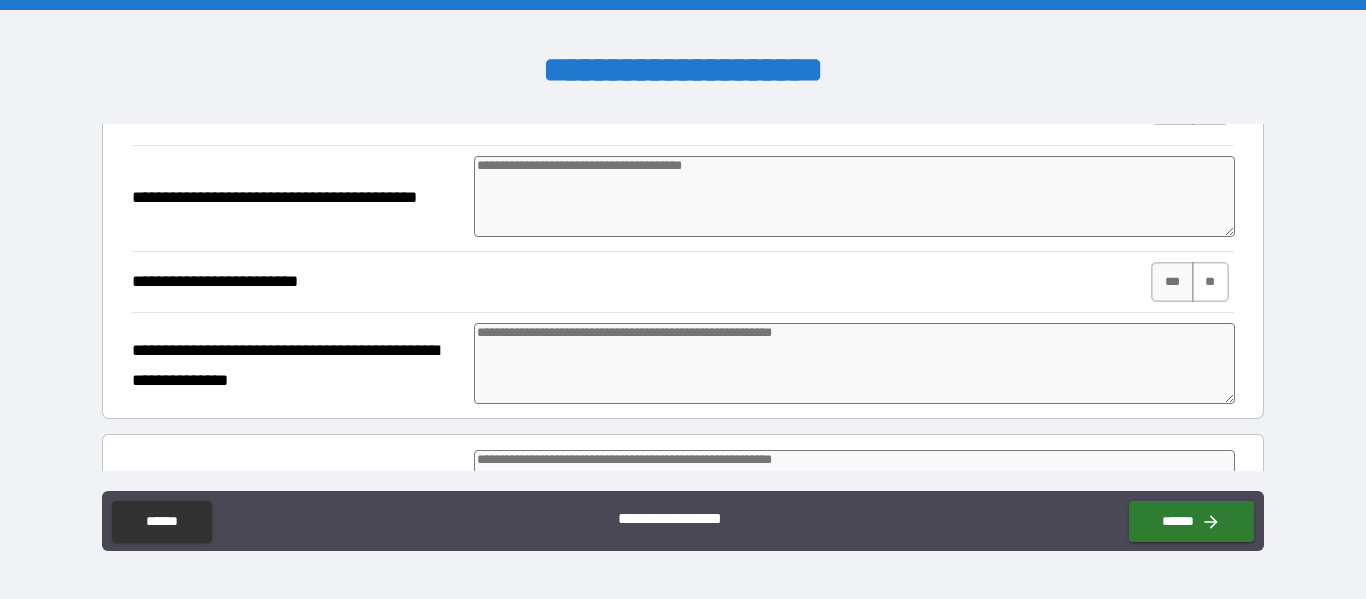 click on "**" at bounding box center (1210, 282) 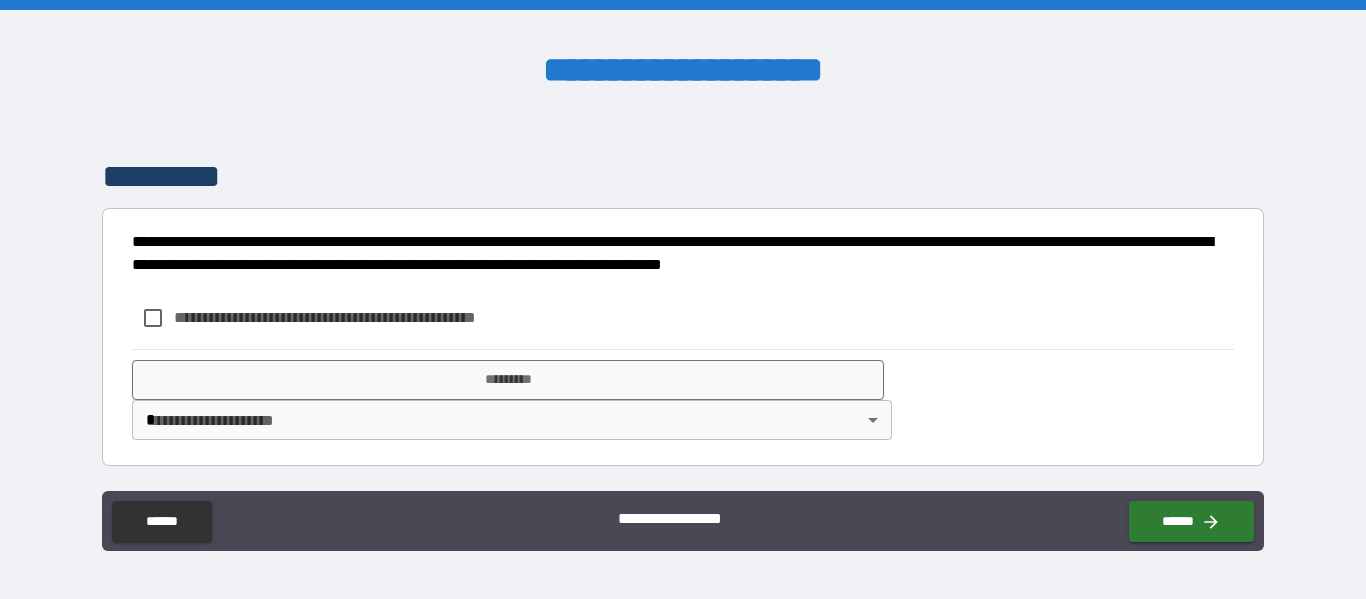 scroll, scrollTop: 1743, scrollLeft: 0, axis: vertical 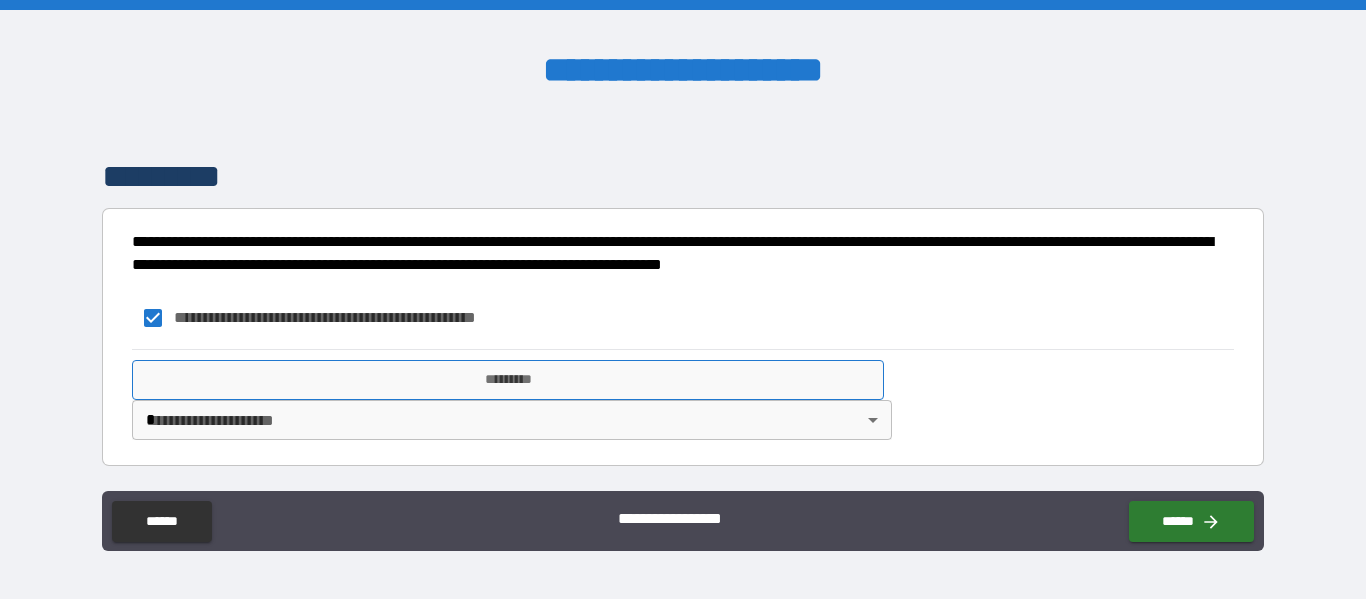 click on "*********" at bounding box center [508, 380] 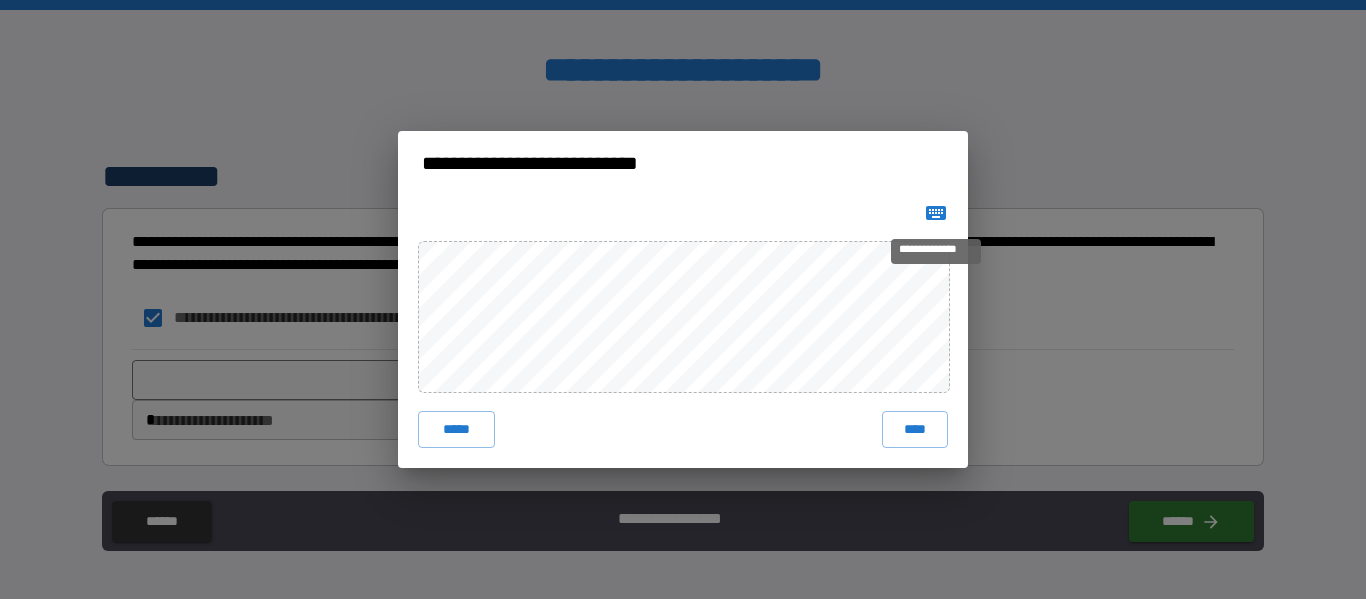 click 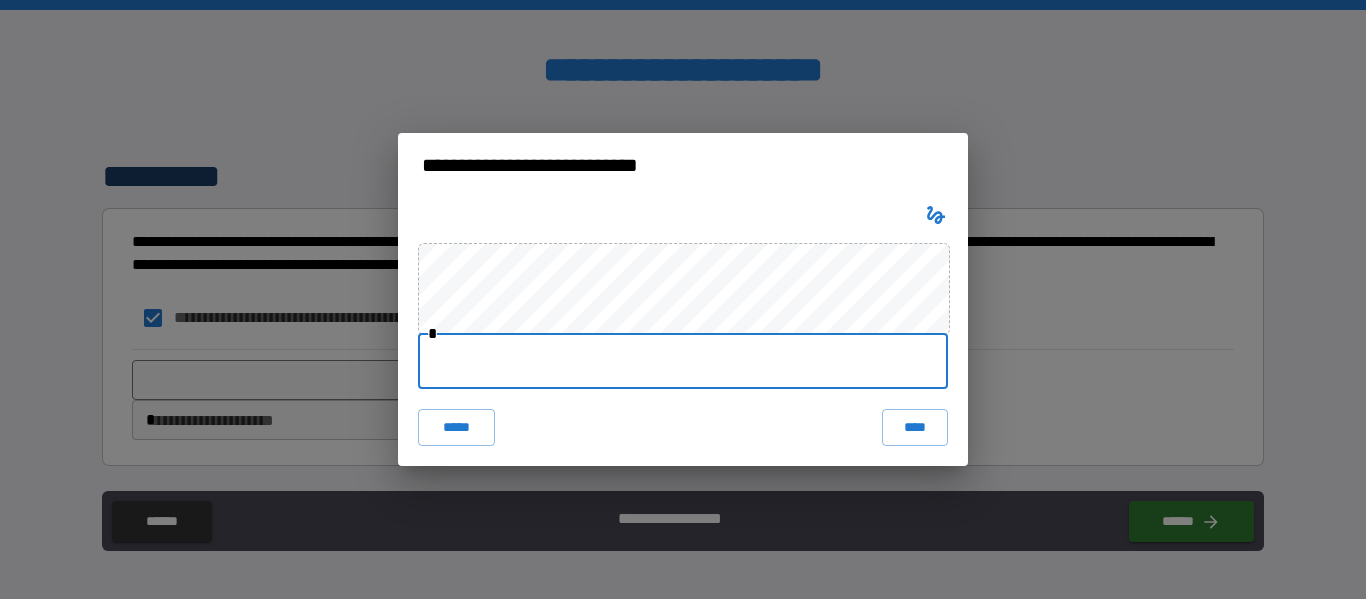 click at bounding box center (683, 361) 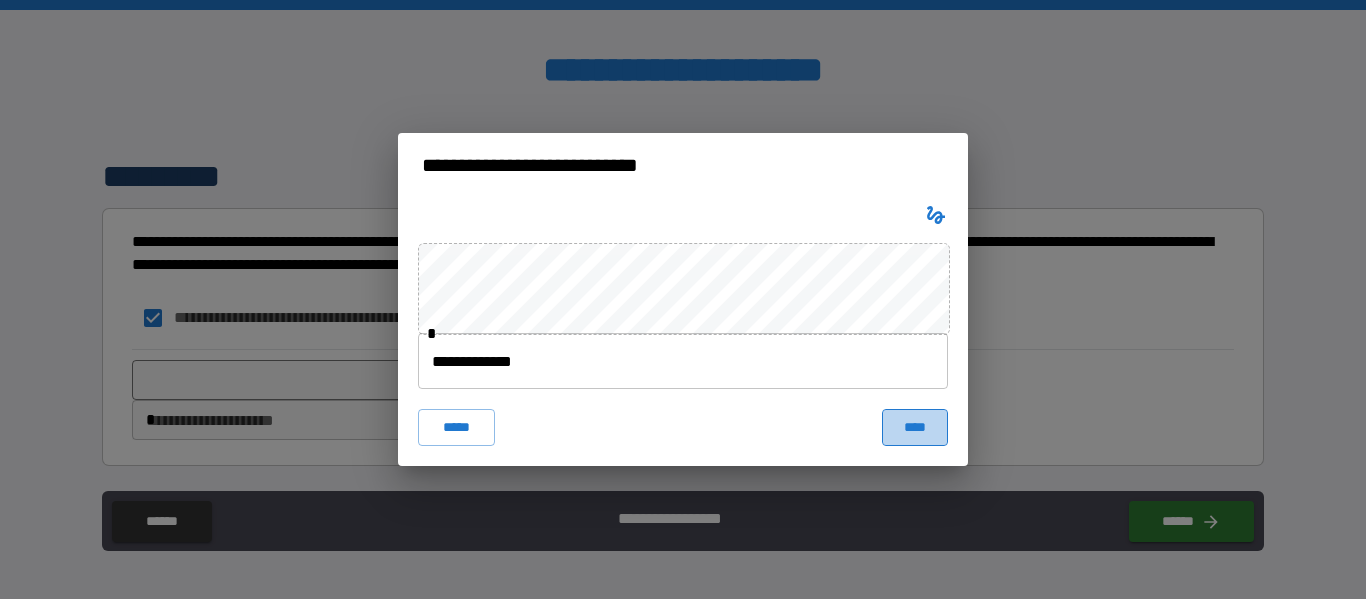 click on "****" at bounding box center [915, 427] 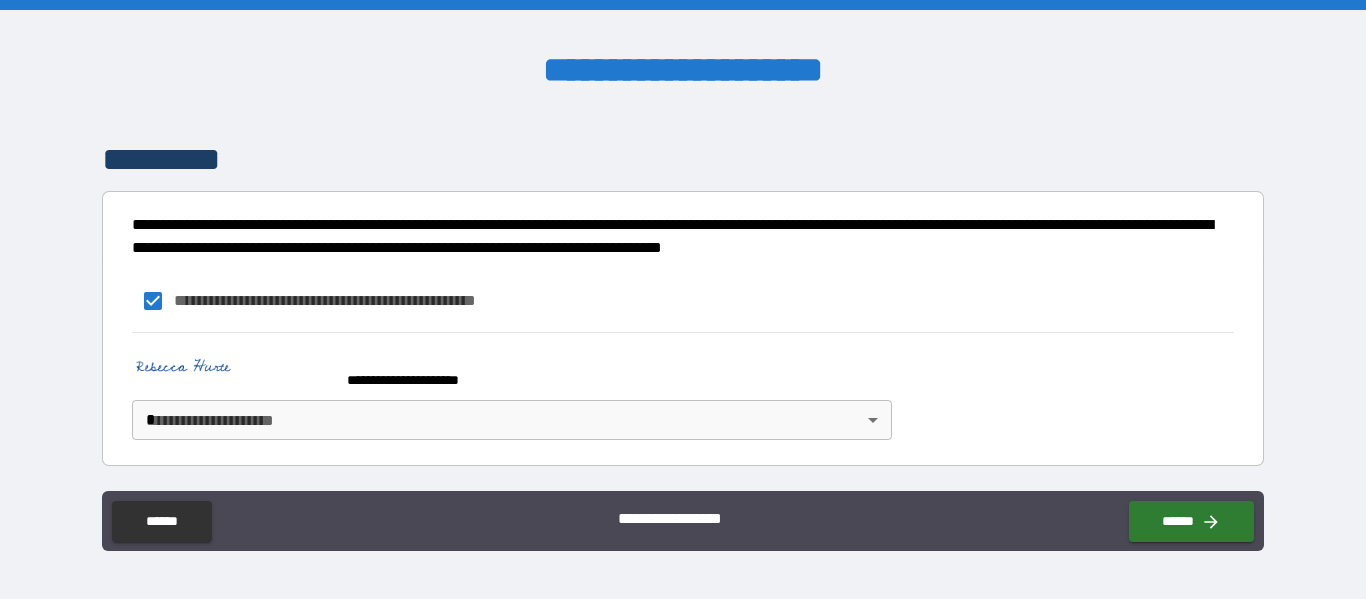 click on "**********" at bounding box center [683, 299] 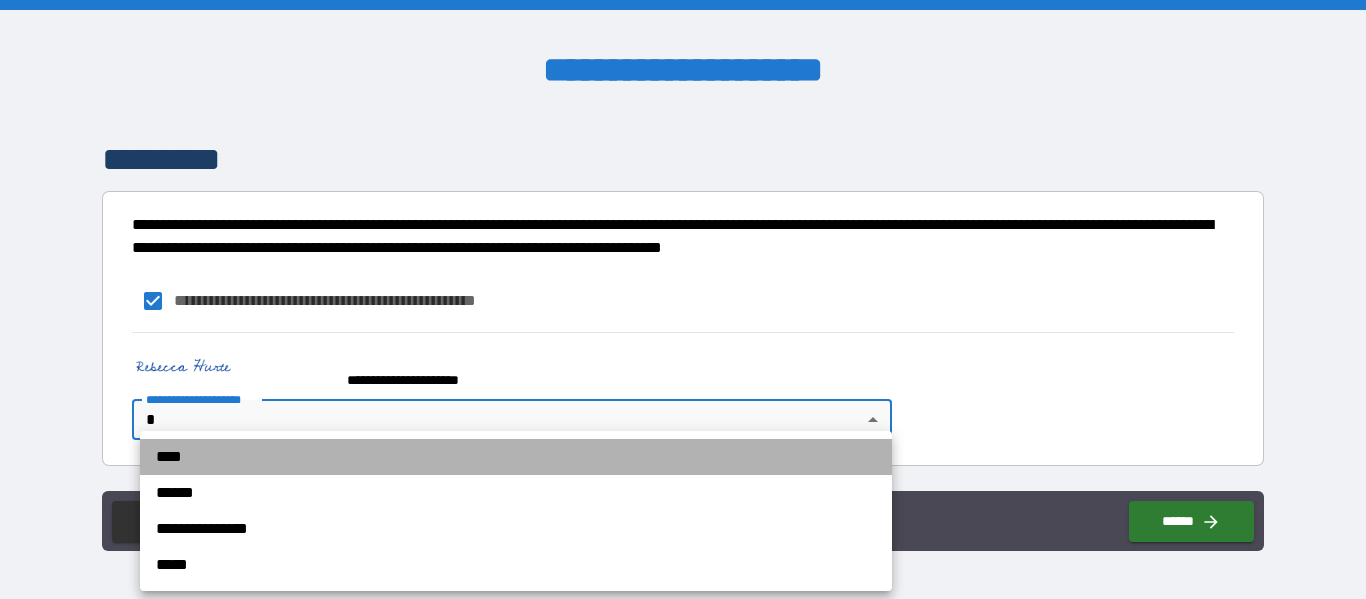 click on "****" at bounding box center [516, 457] 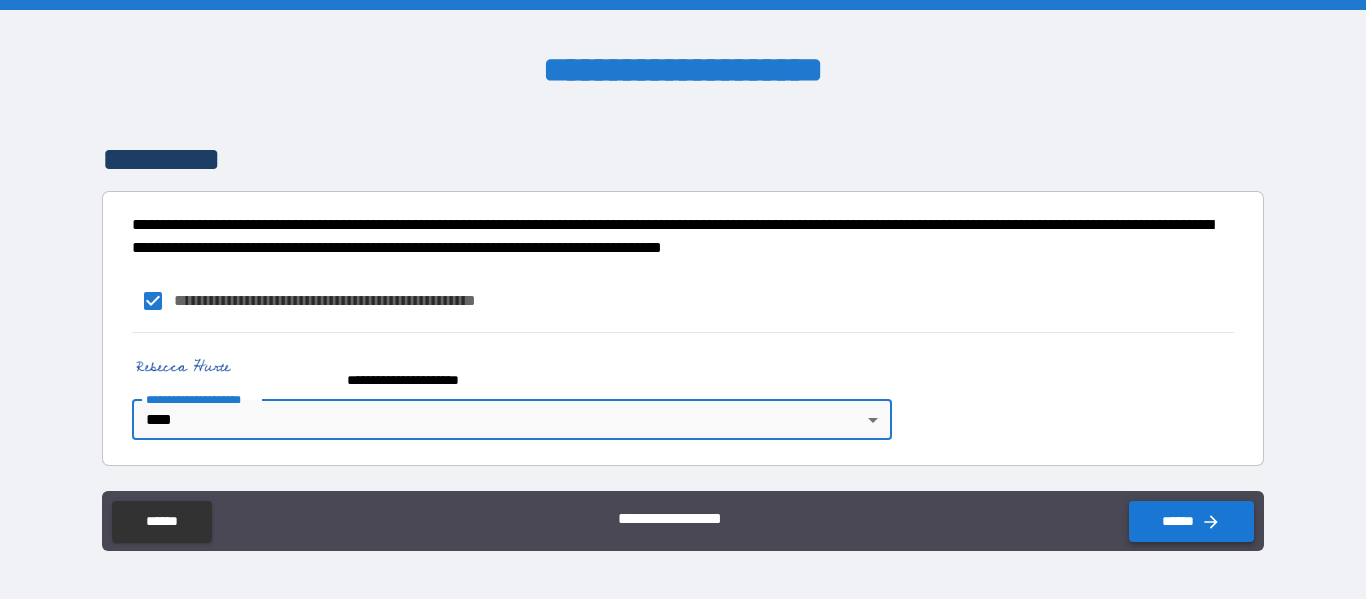 click on "******" at bounding box center [1191, 521] 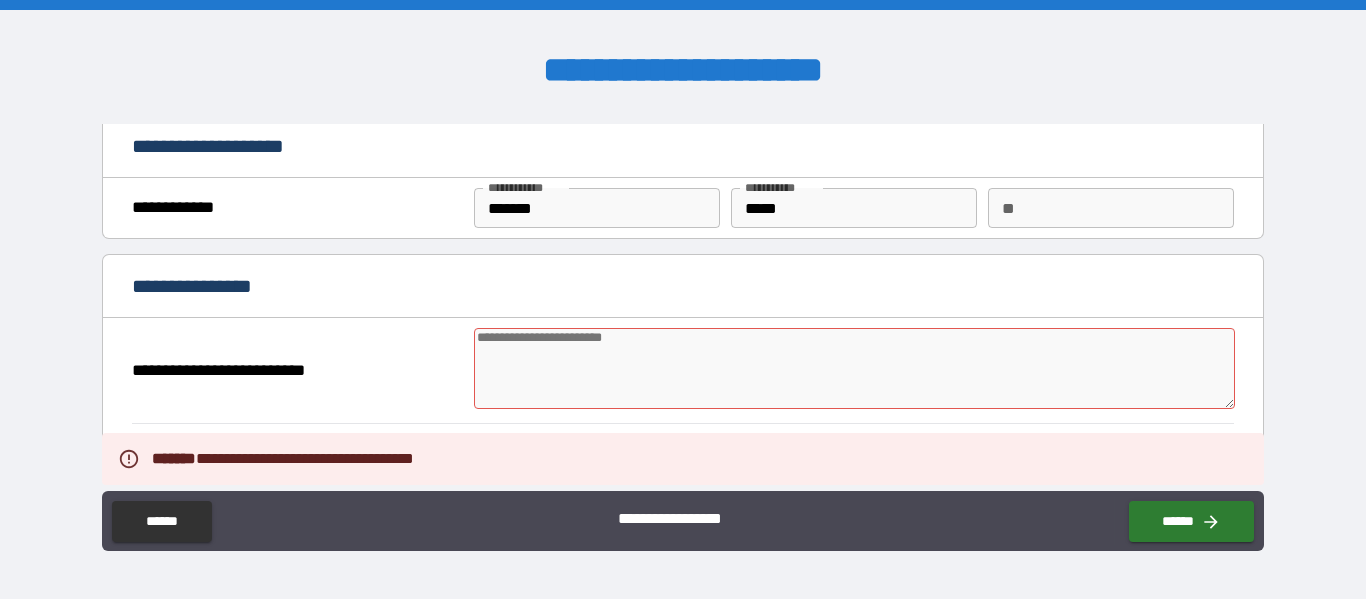 scroll, scrollTop: 0, scrollLeft: 0, axis: both 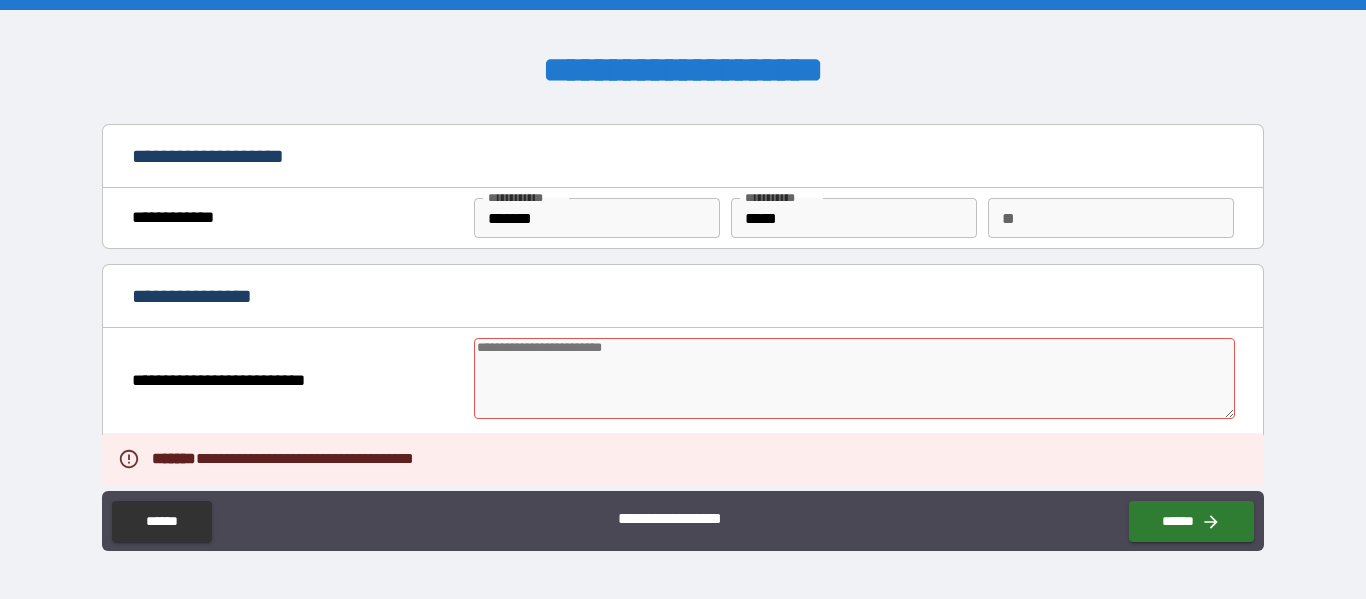 click at bounding box center (854, 378) 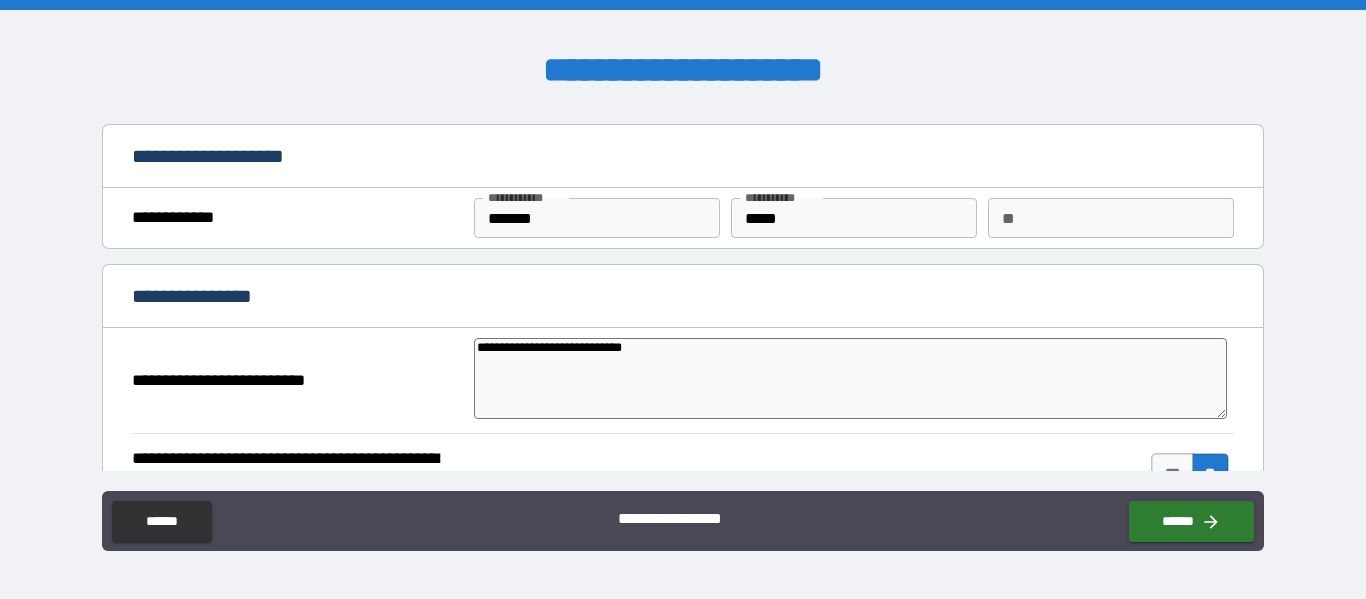 click on "**********" at bounding box center (850, 378) 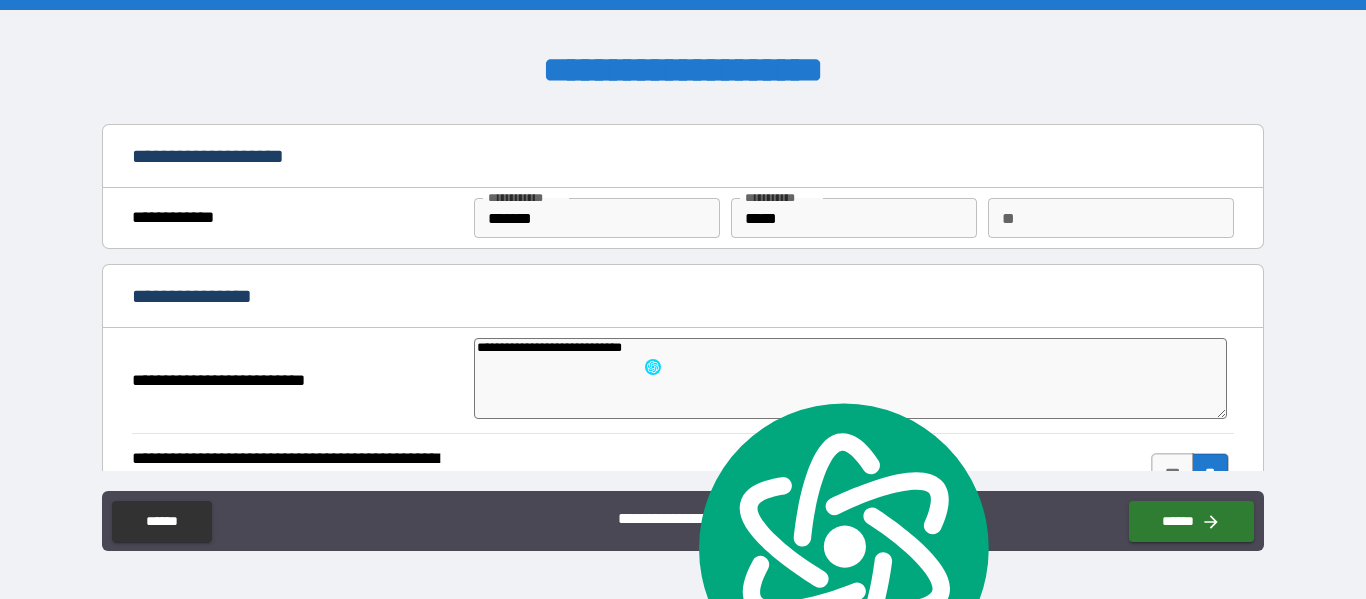 click on "**********" 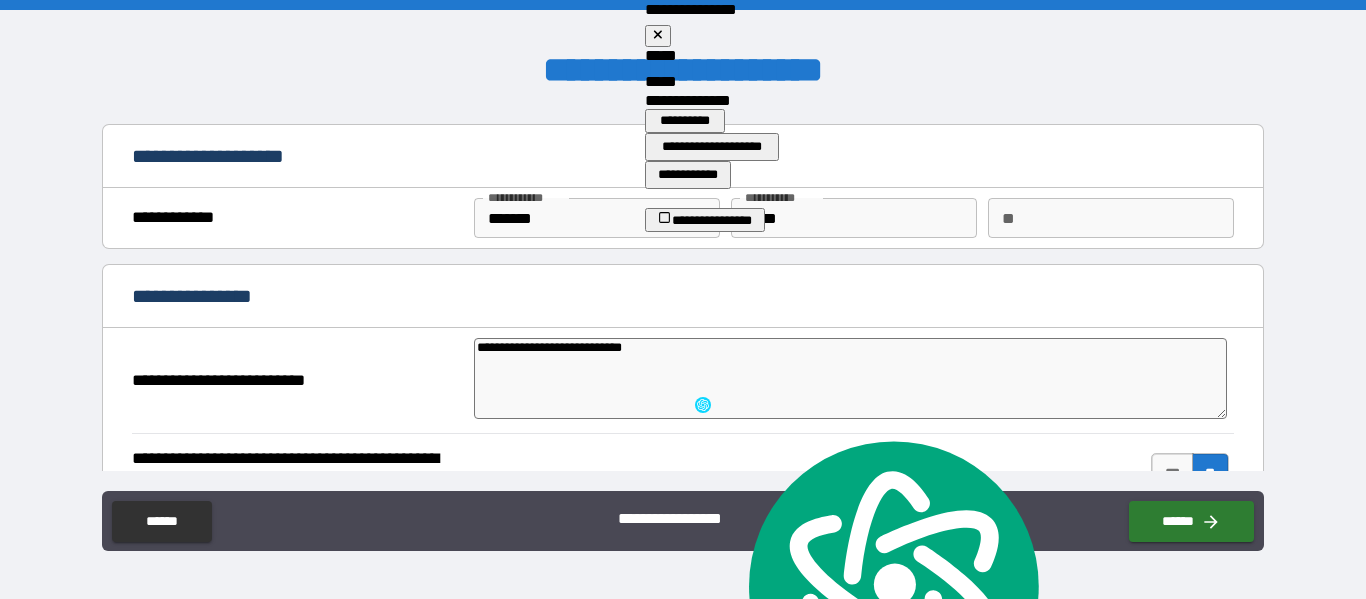 scroll, scrollTop: 3981, scrollLeft: 0, axis: vertical 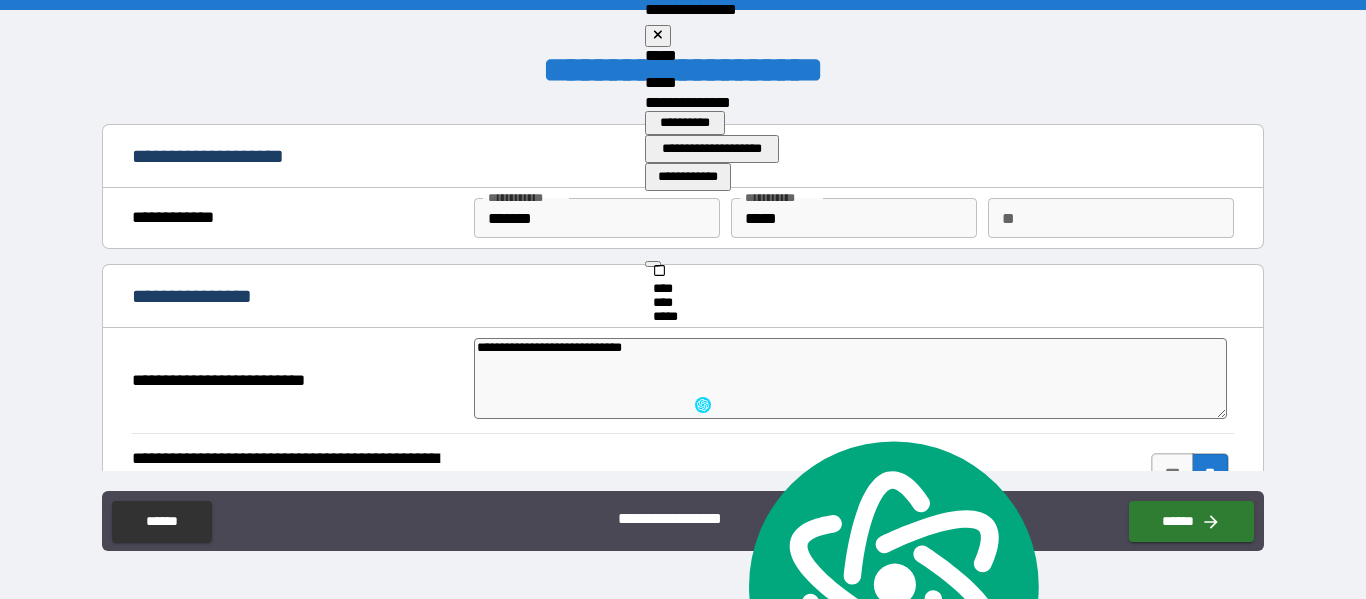 click on "*****" at bounding box center [875, 84] 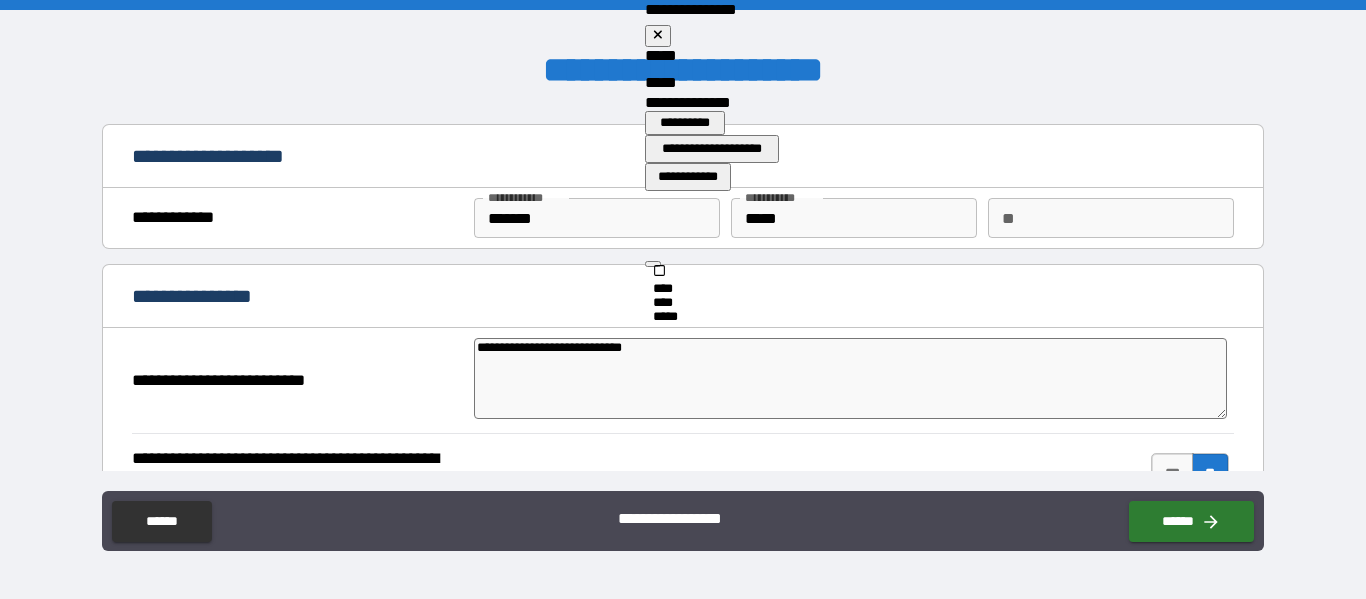 click on "*****" 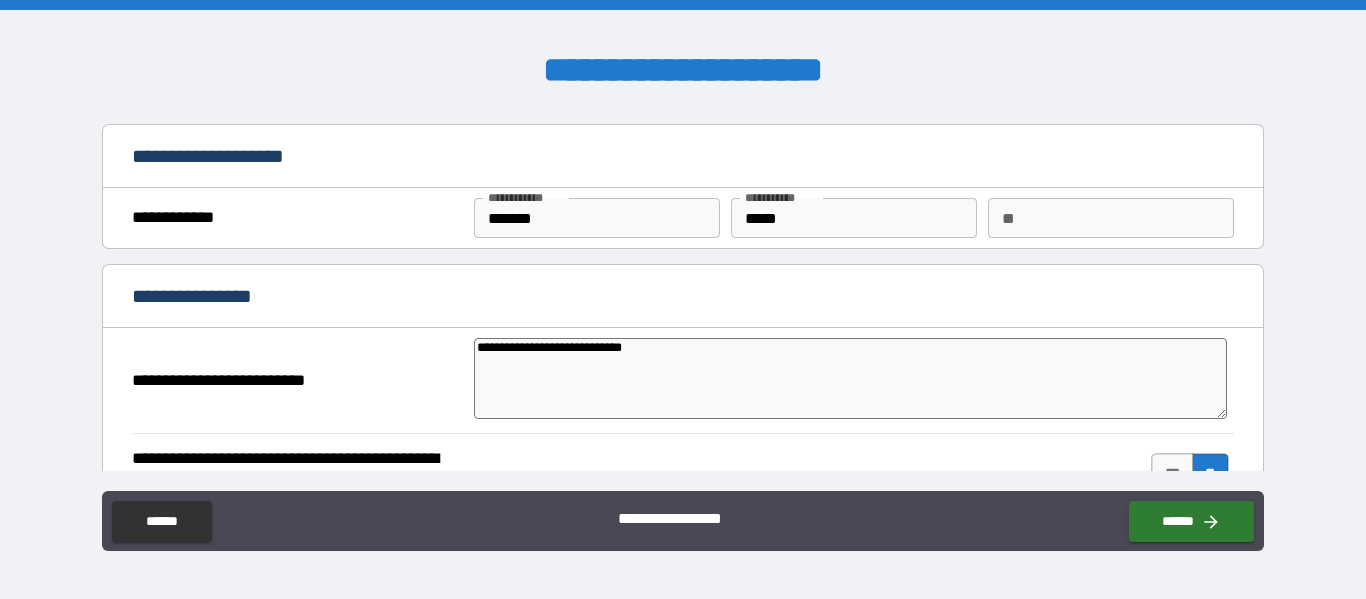 click on "**********" at bounding box center [850, 378] 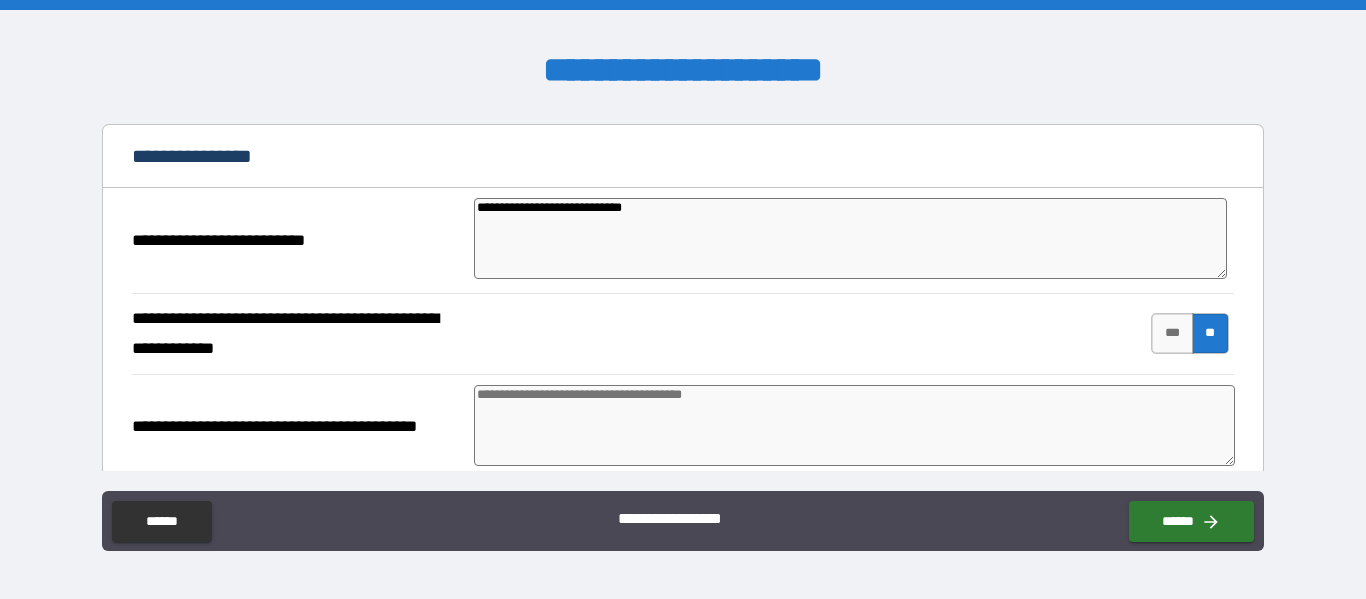 scroll, scrollTop: 148, scrollLeft: 0, axis: vertical 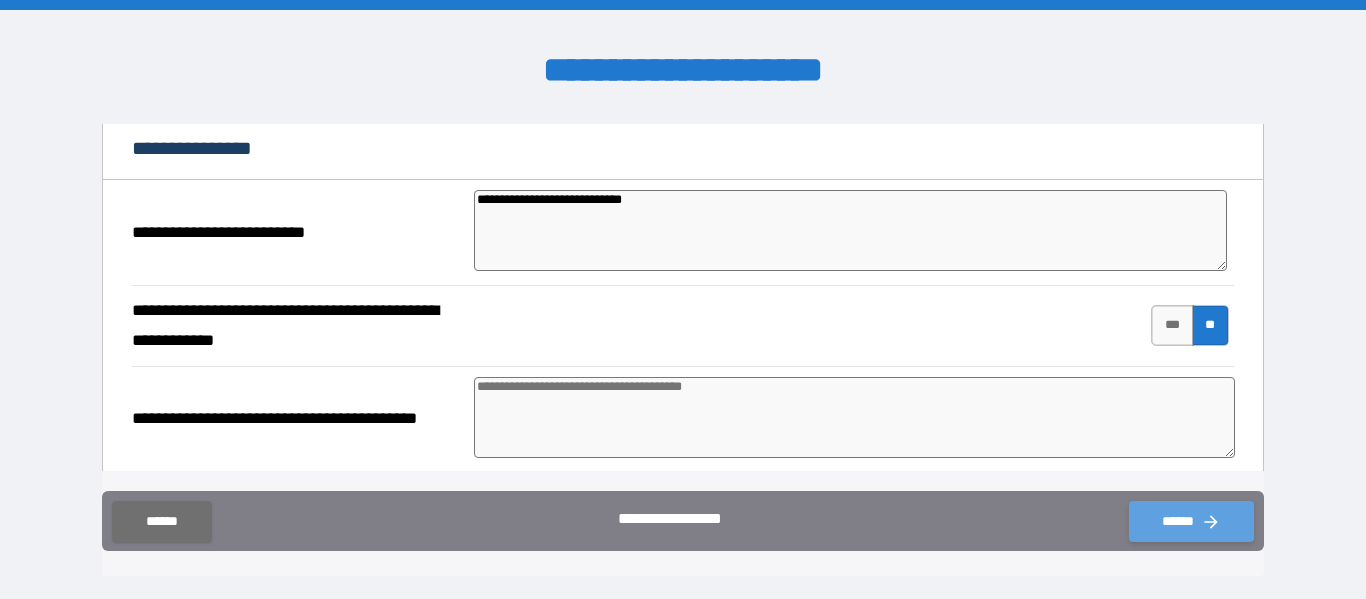 click on "******" at bounding box center [1191, 521] 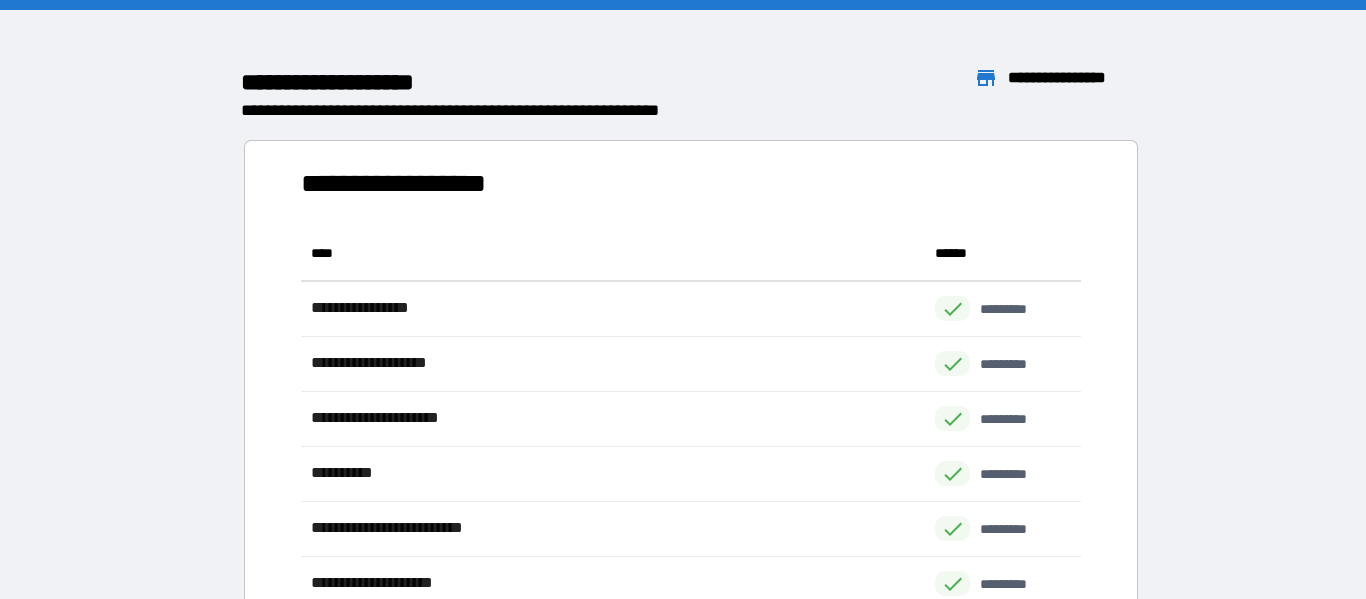 scroll, scrollTop: 1, scrollLeft: 1, axis: both 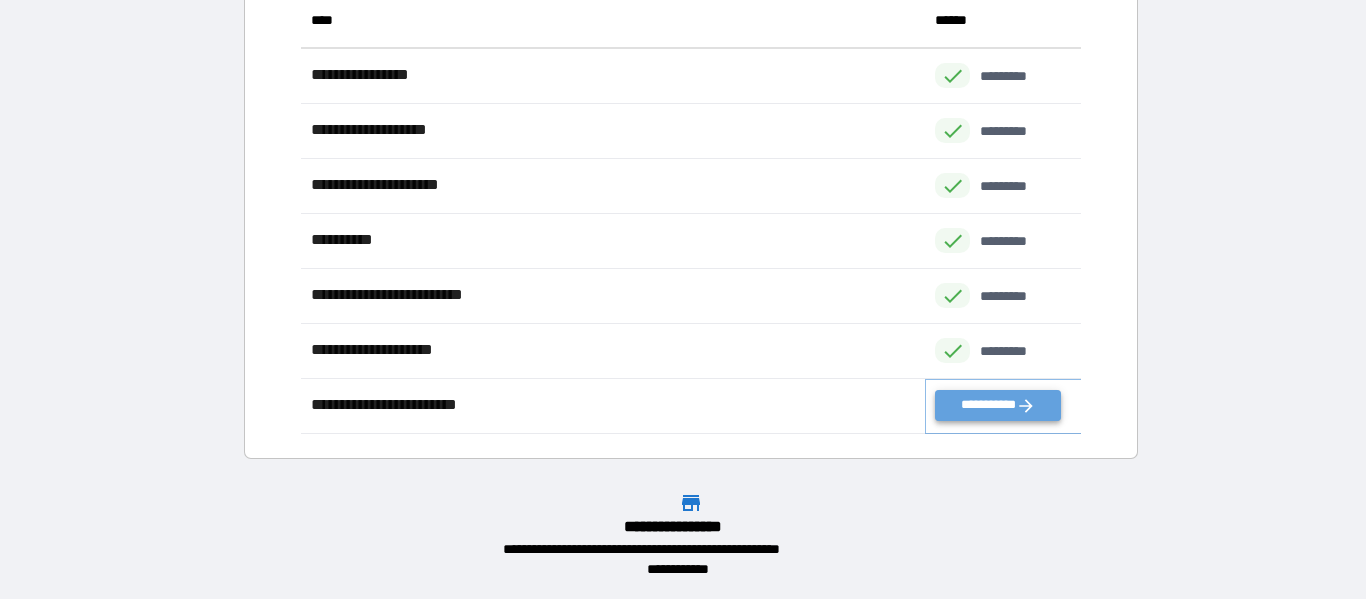 click on "**********" at bounding box center (997, 405) 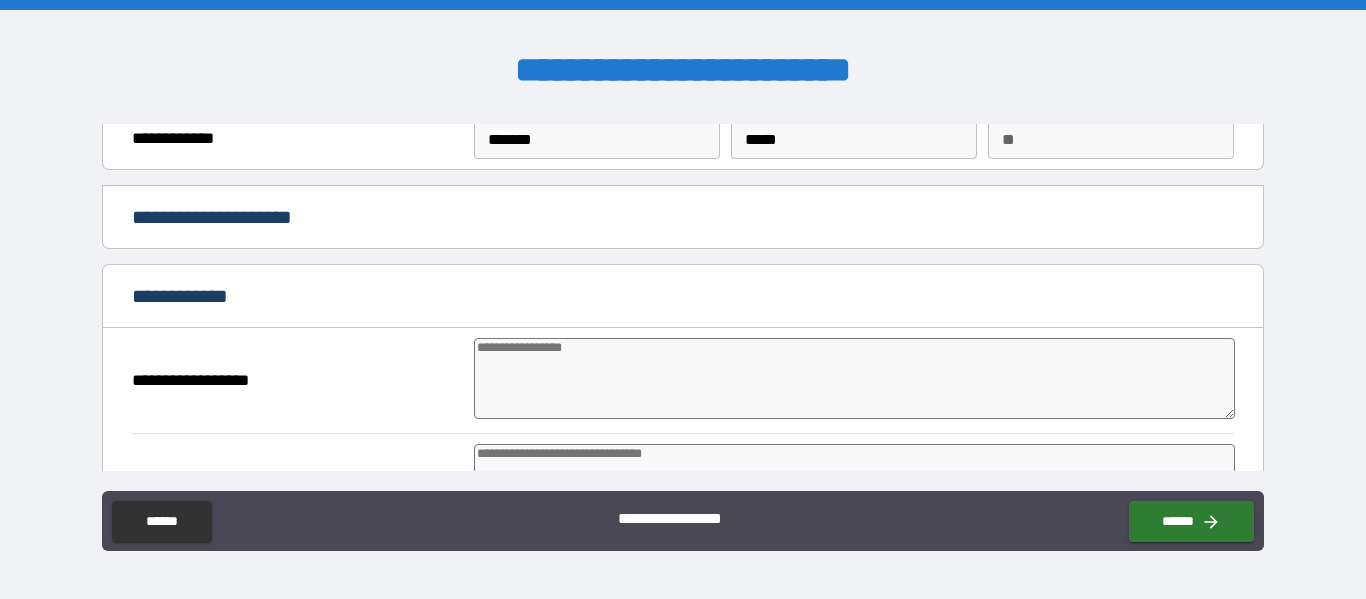 scroll, scrollTop: 78, scrollLeft: 0, axis: vertical 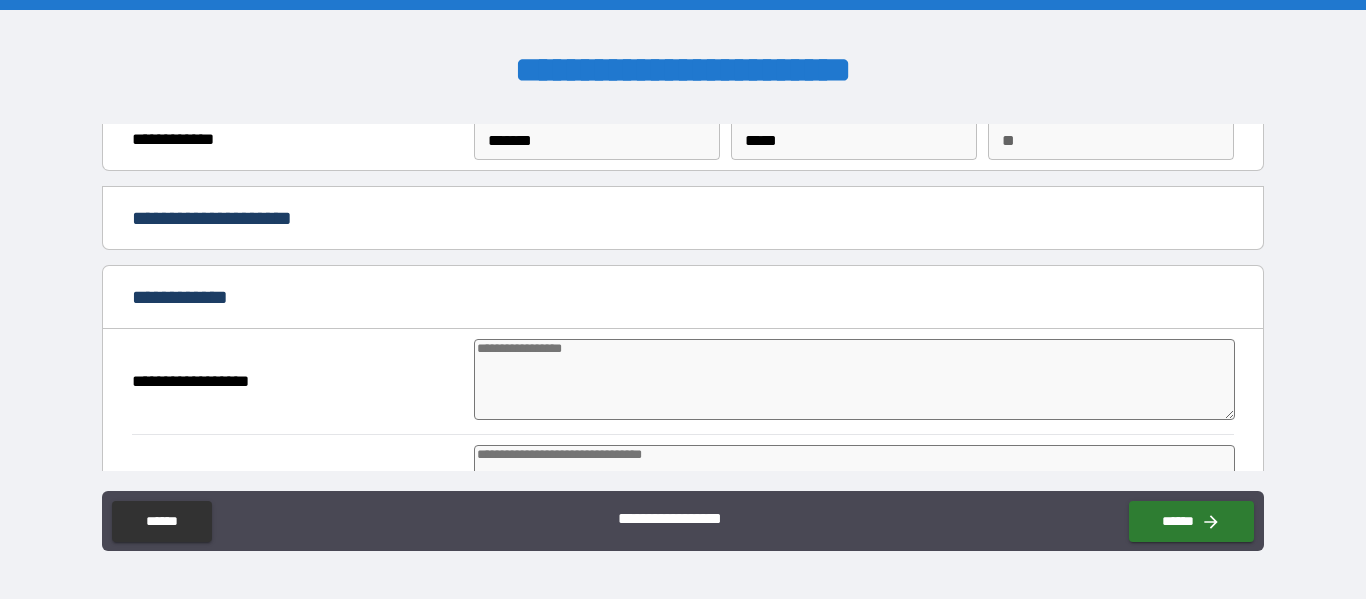 click on "**********" at bounding box center [682, 220] 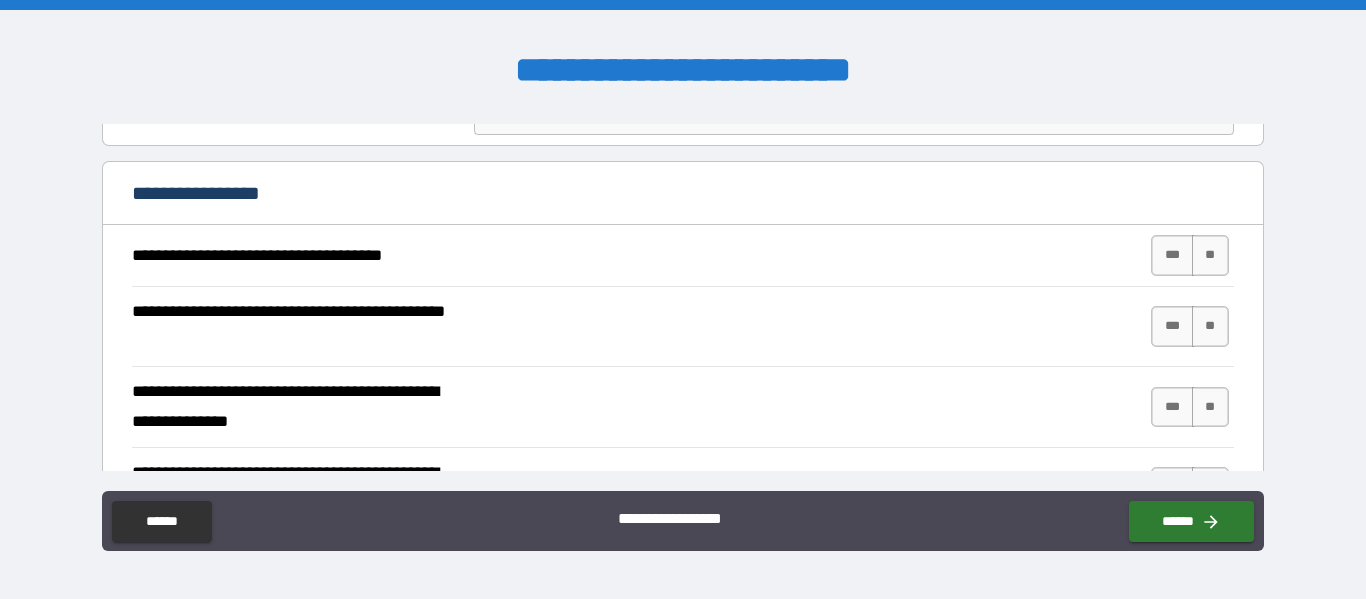 scroll, scrollTop: 747, scrollLeft: 0, axis: vertical 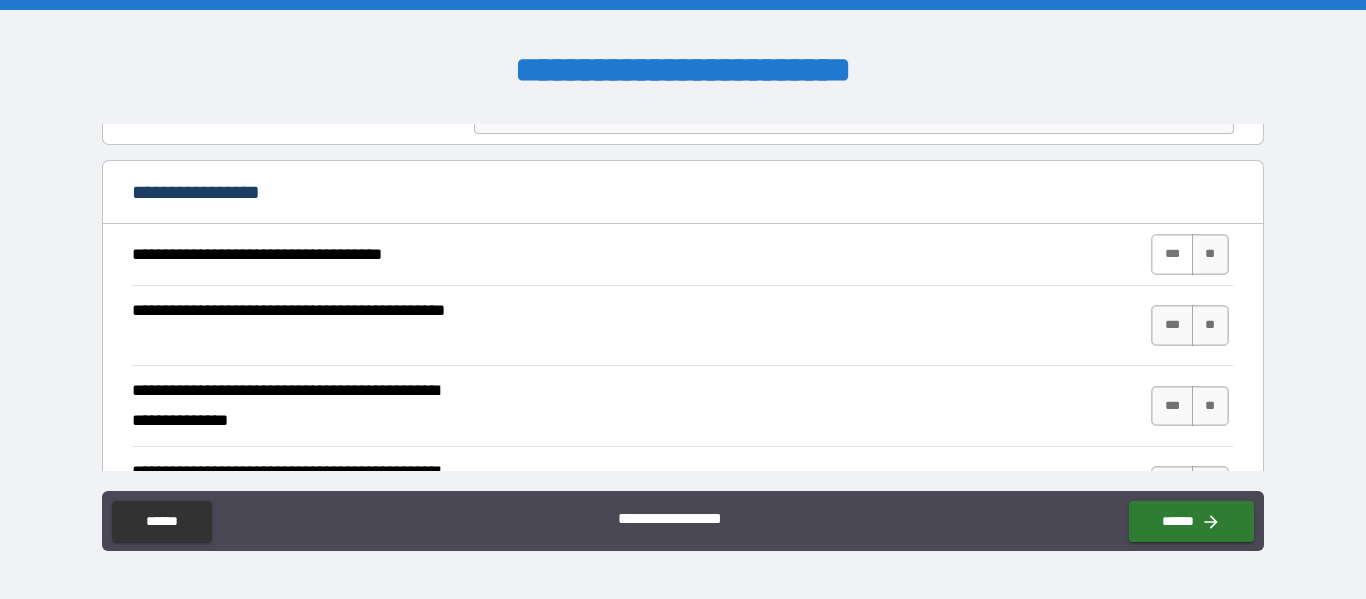 click on "***" at bounding box center (1172, 254) 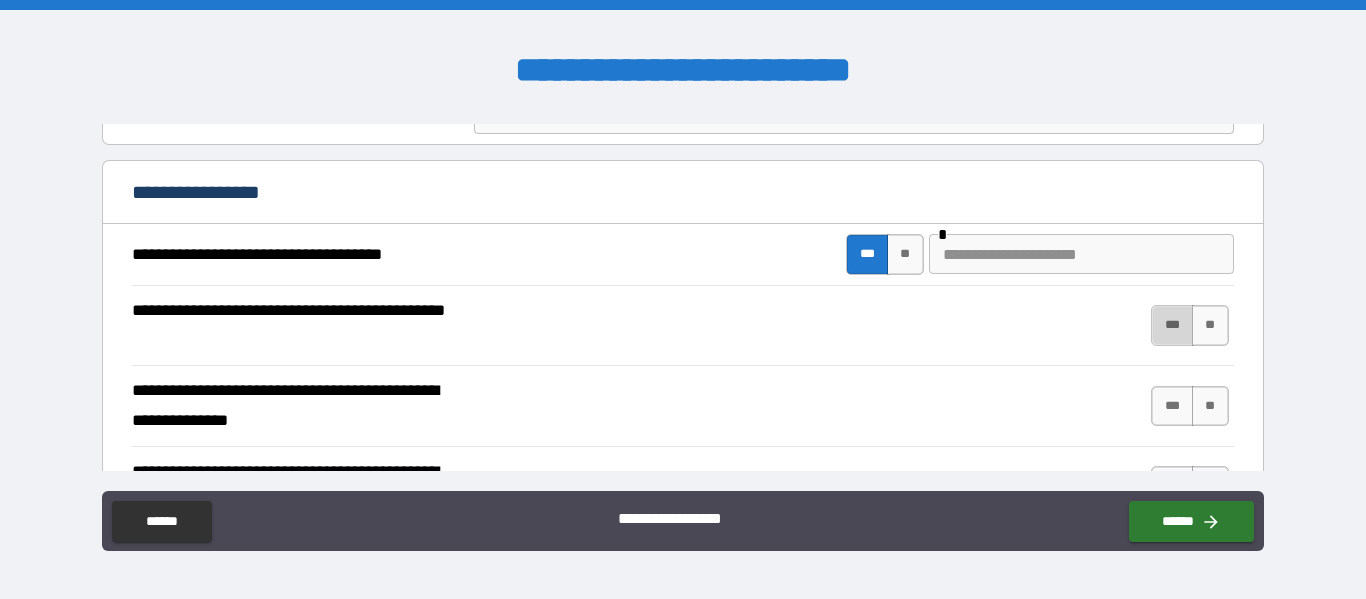 click on "***" at bounding box center [1172, 325] 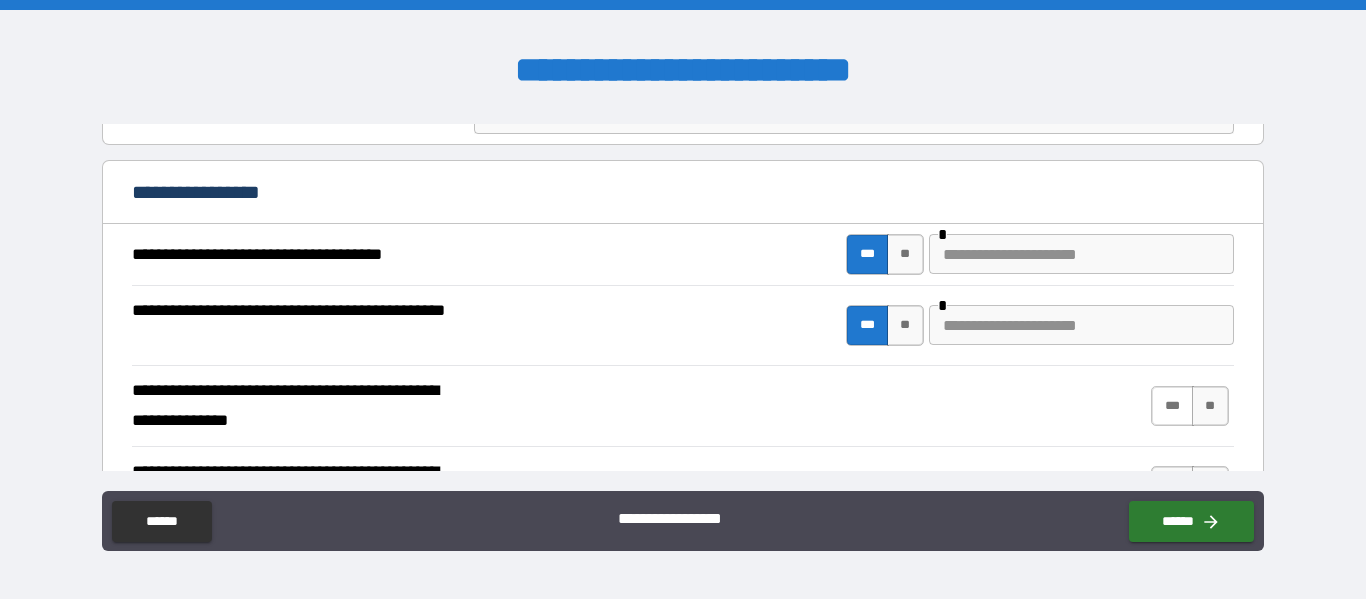 click on "***" at bounding box center [1172, 406] 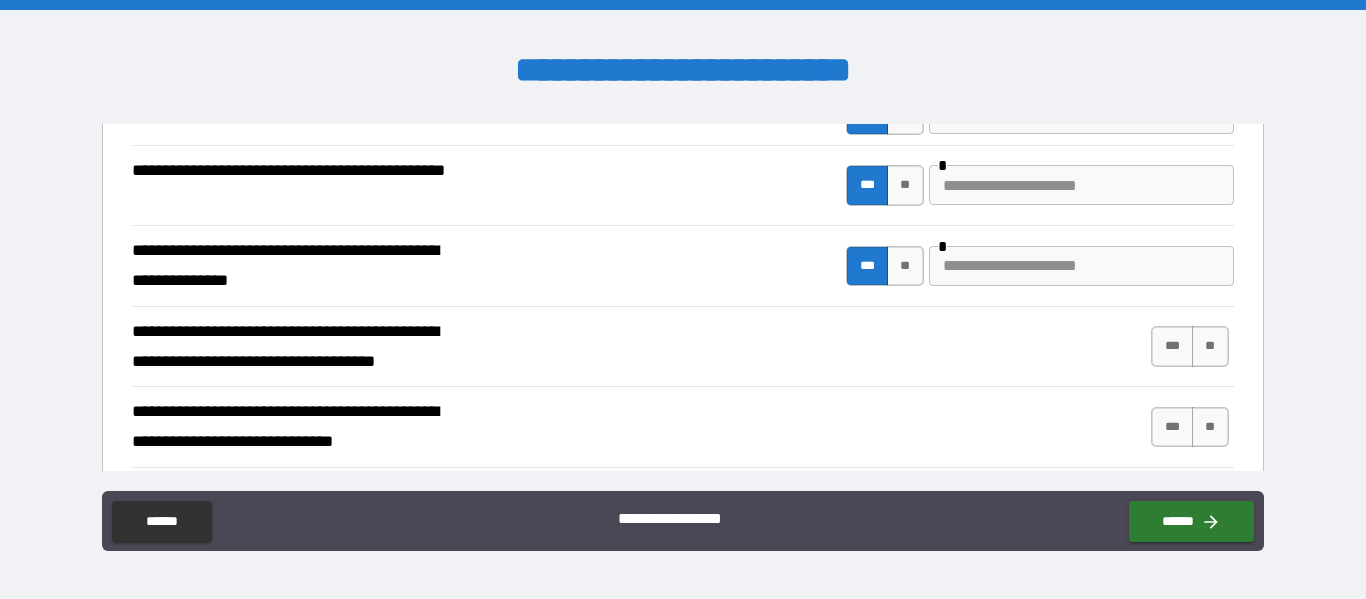 scroll, scrollTop: 883, scrollLeft: 0, axis: vertical 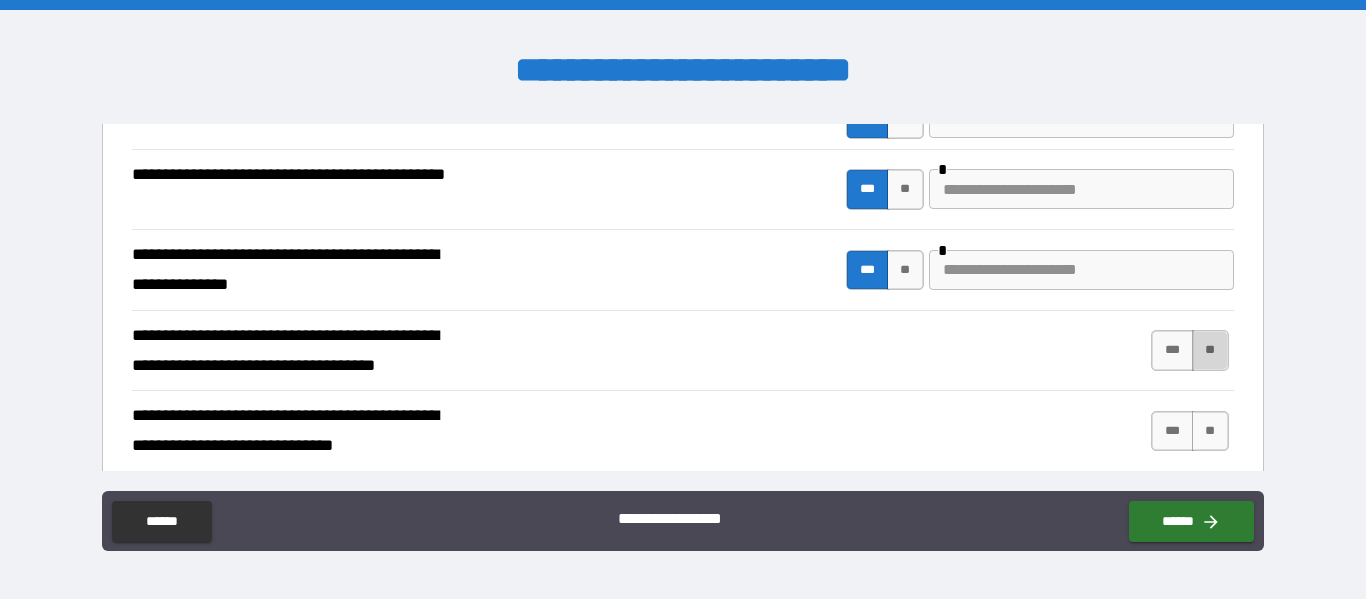 click on "**" at bounding box center [1210, 350] 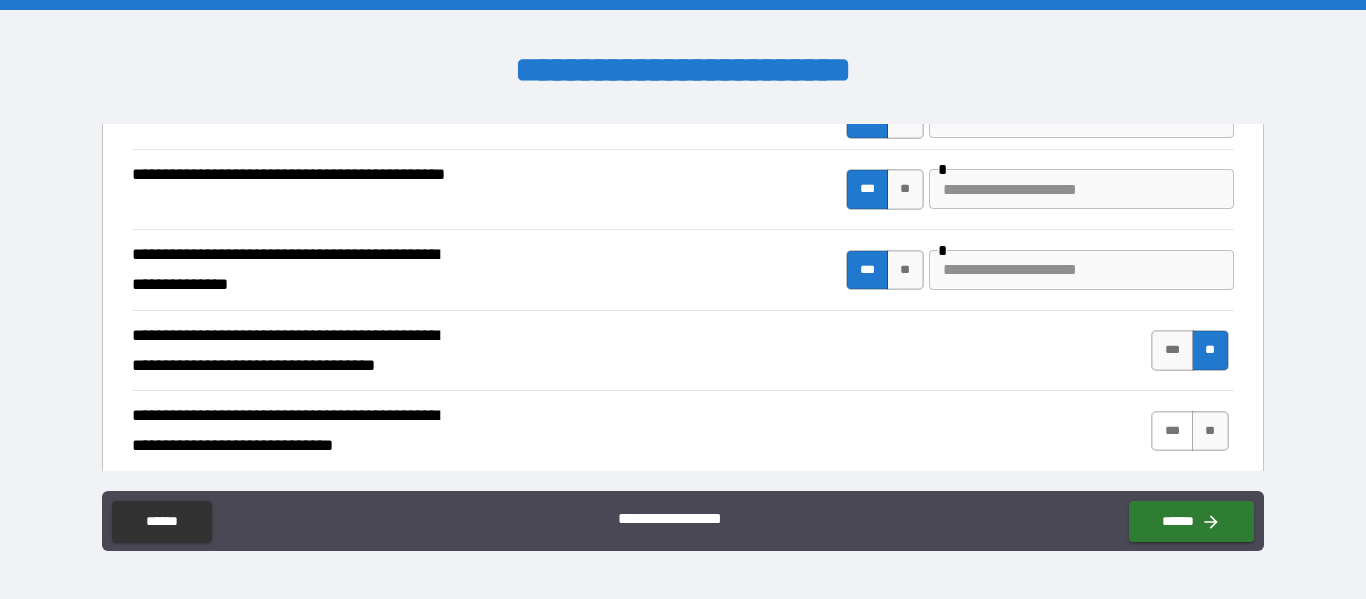 click on "***" at bounding box center [1172, 431] 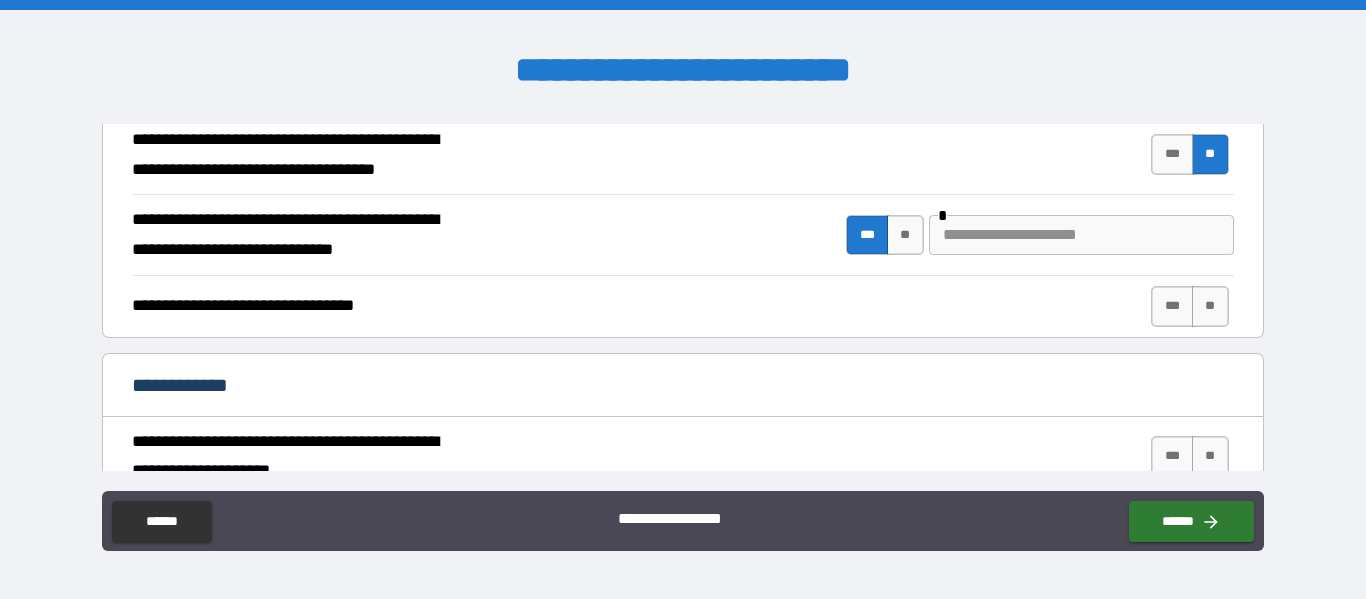 scroll, scrollTop: 1080, scrollLeft: 0, axis: vertical 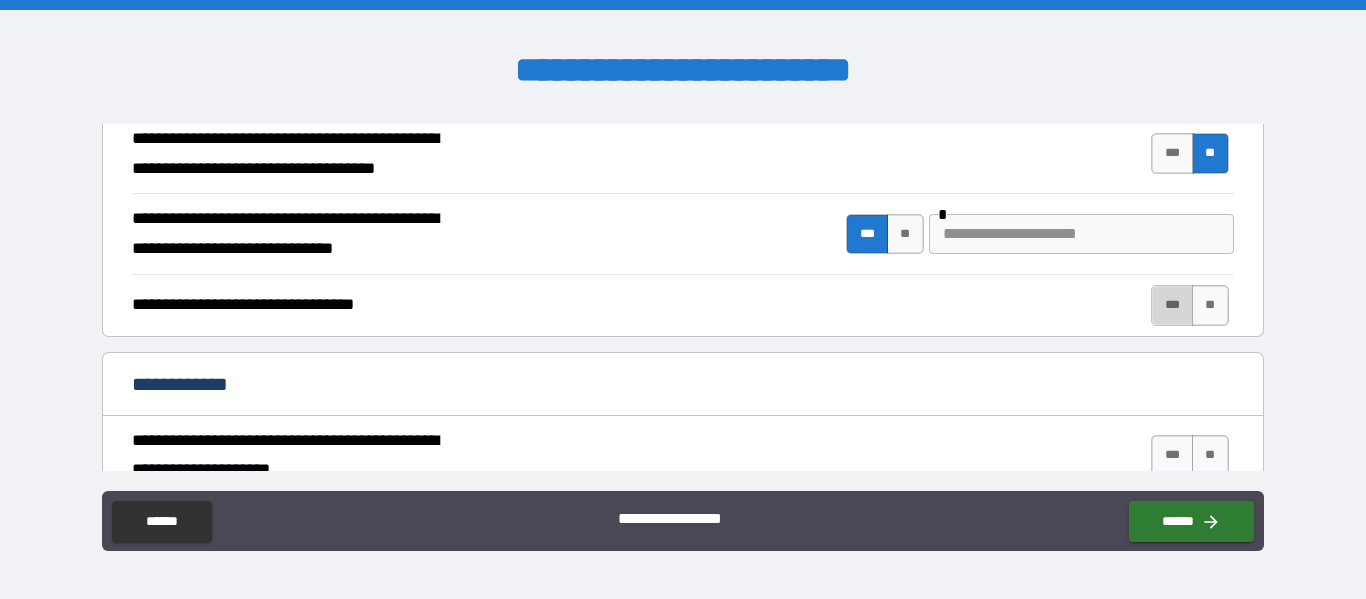 click on "***" at bounding box center [1172, 305] 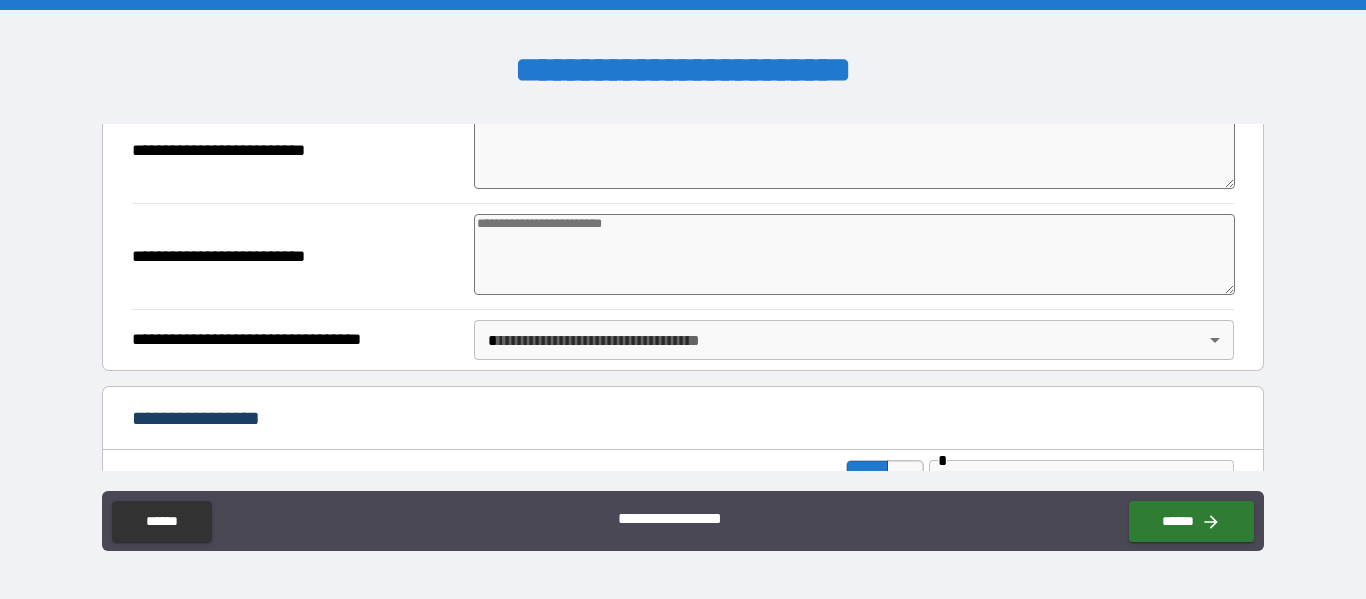 scroll, scrollTop: 522, scrollLeft: 0, axis: vertical 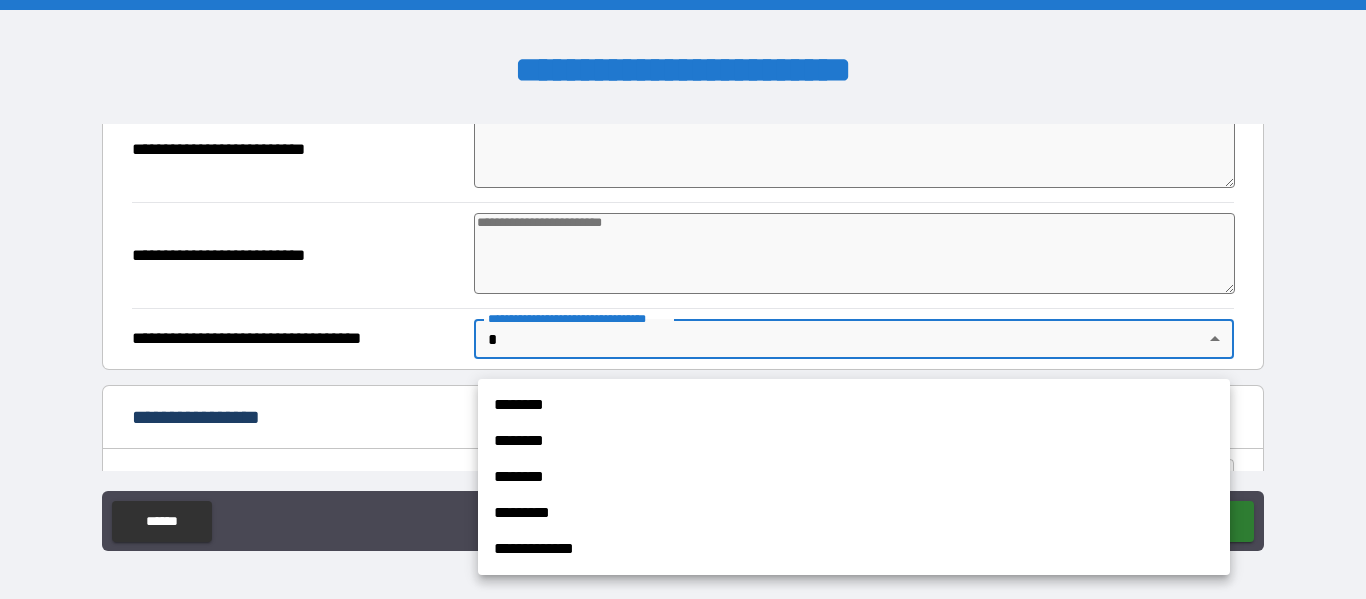 click on "**********" at bounding box center [683, 299] 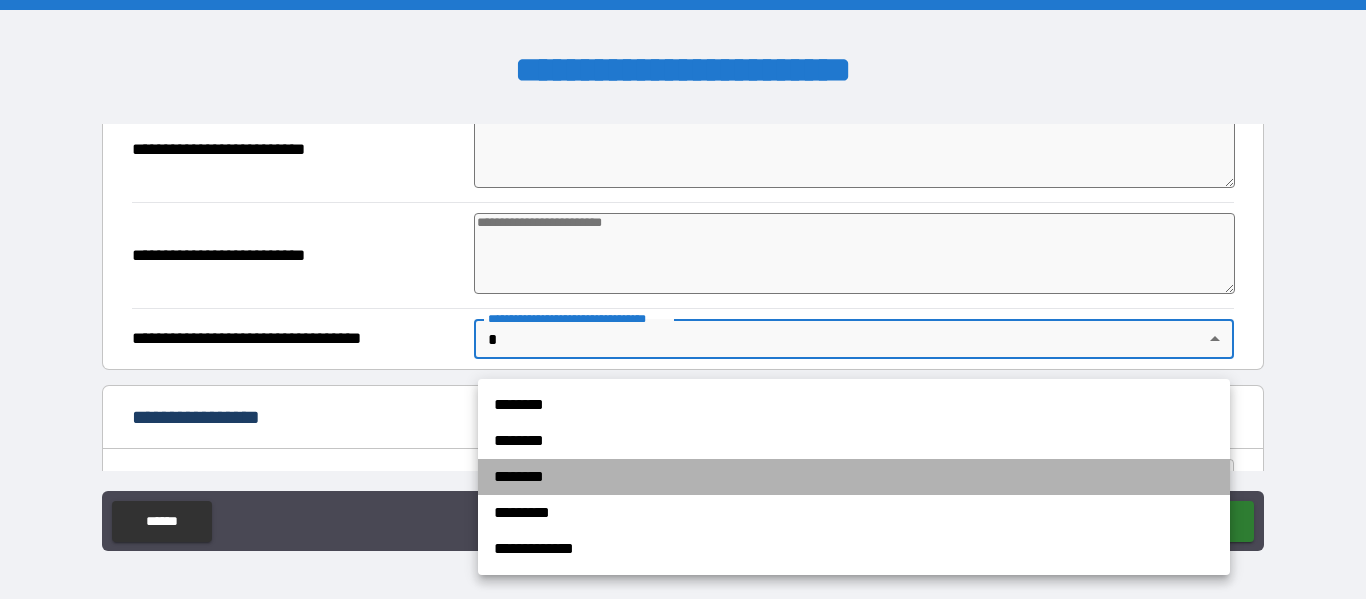 click on "********" at bounding box center (854, 477) 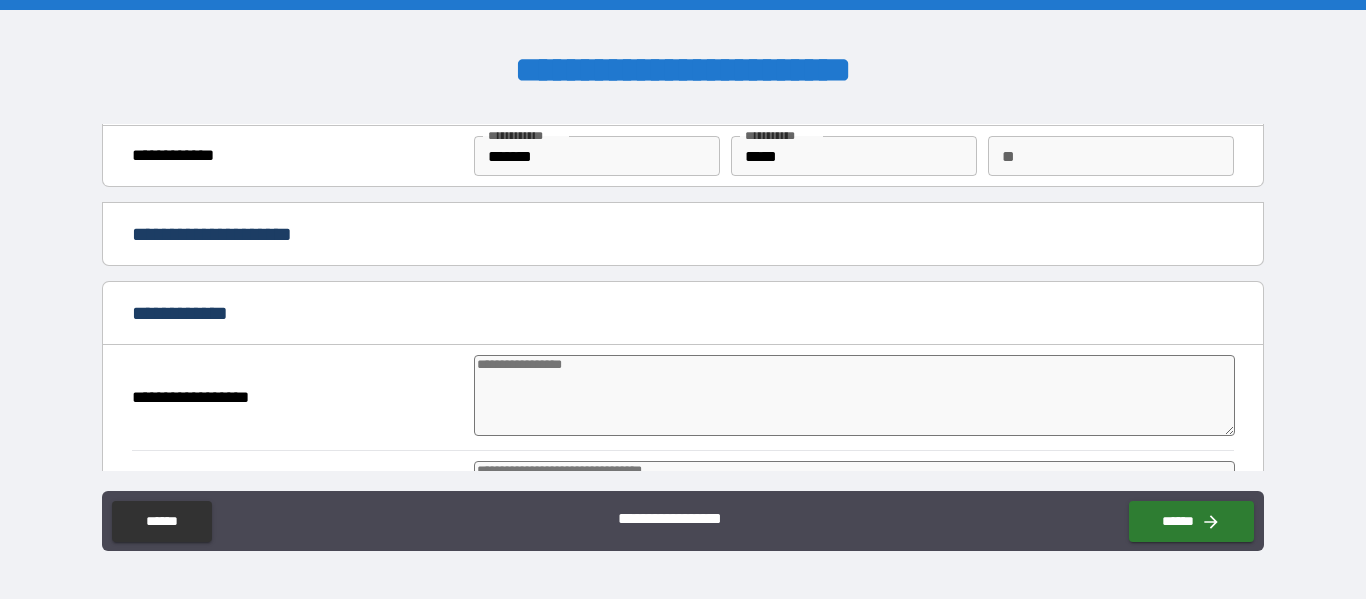 scroll, scrollTop: 59, scrollLeft: 0, axis: vertical 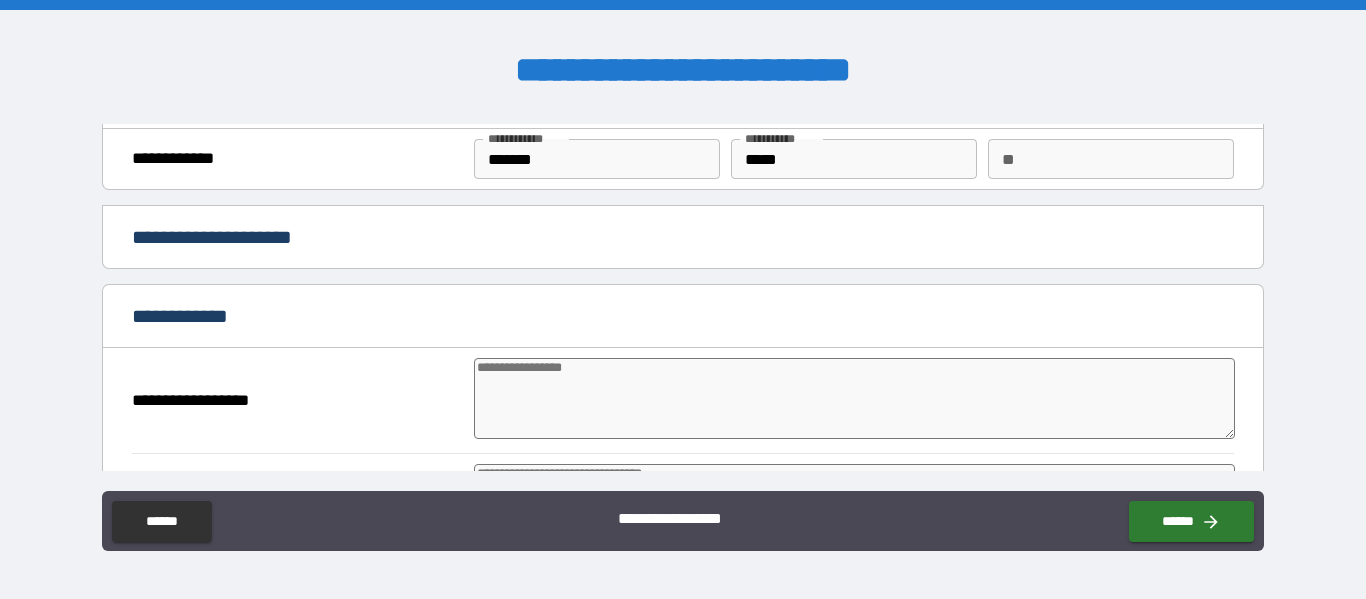click at bounding box center (854, 398) 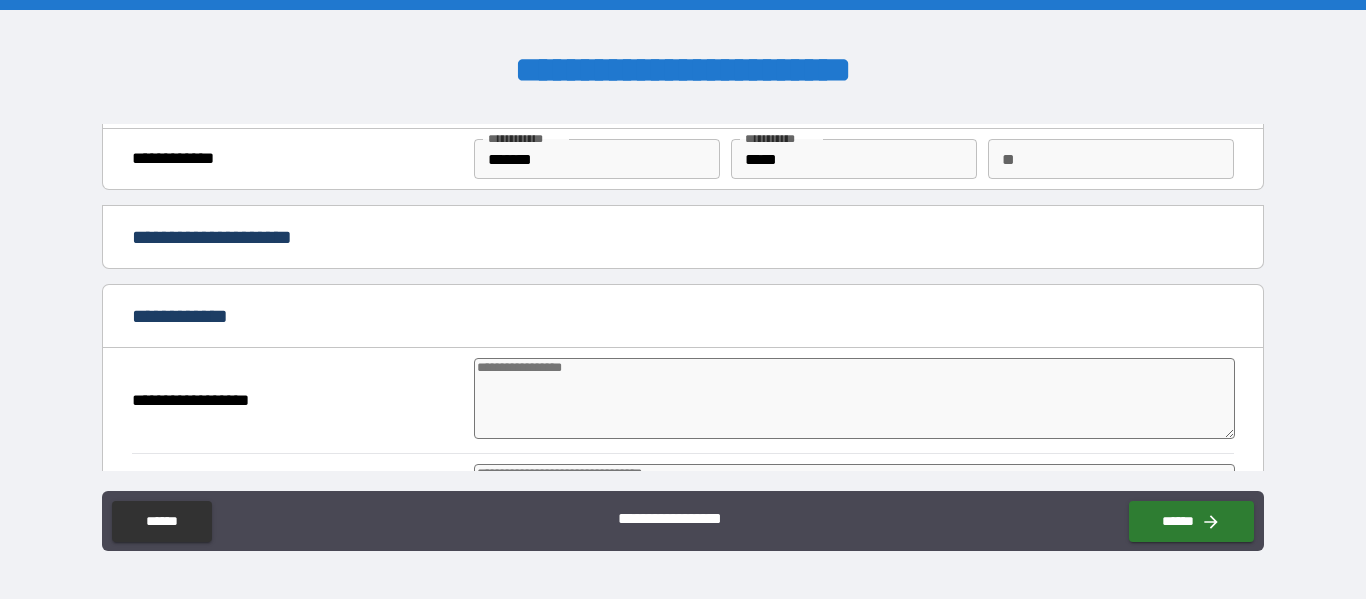 paste on "**********" 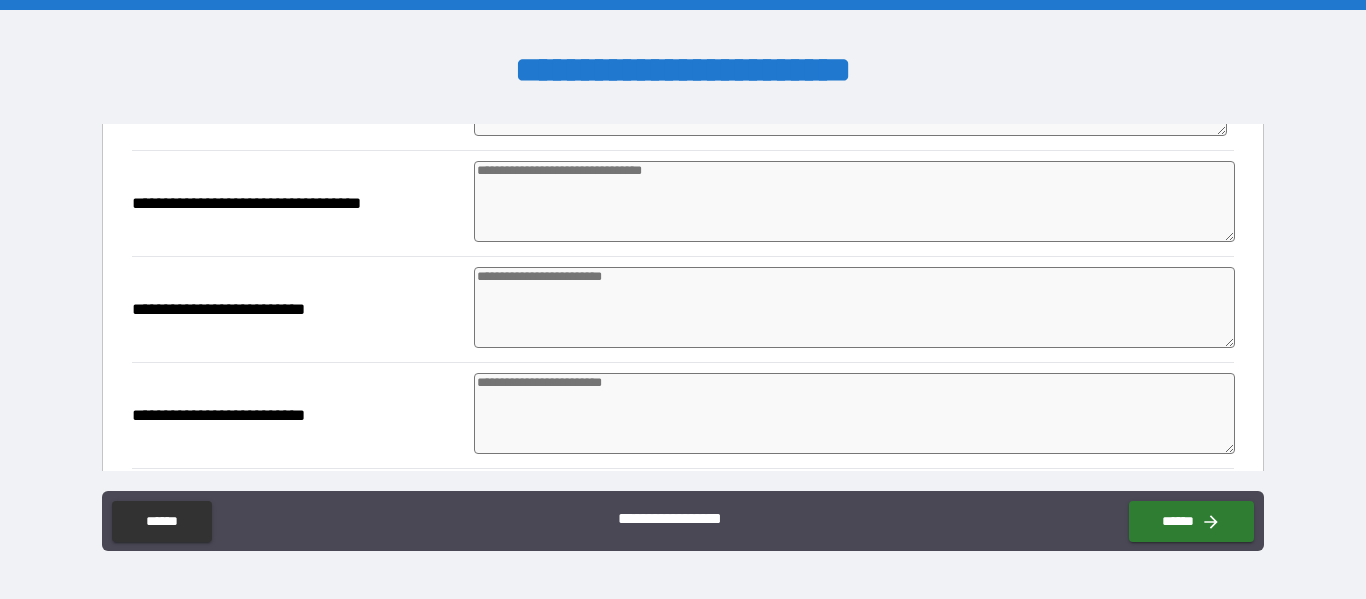 scroll, scrollTop: 363, scrollLeft: 0, axis: vertical 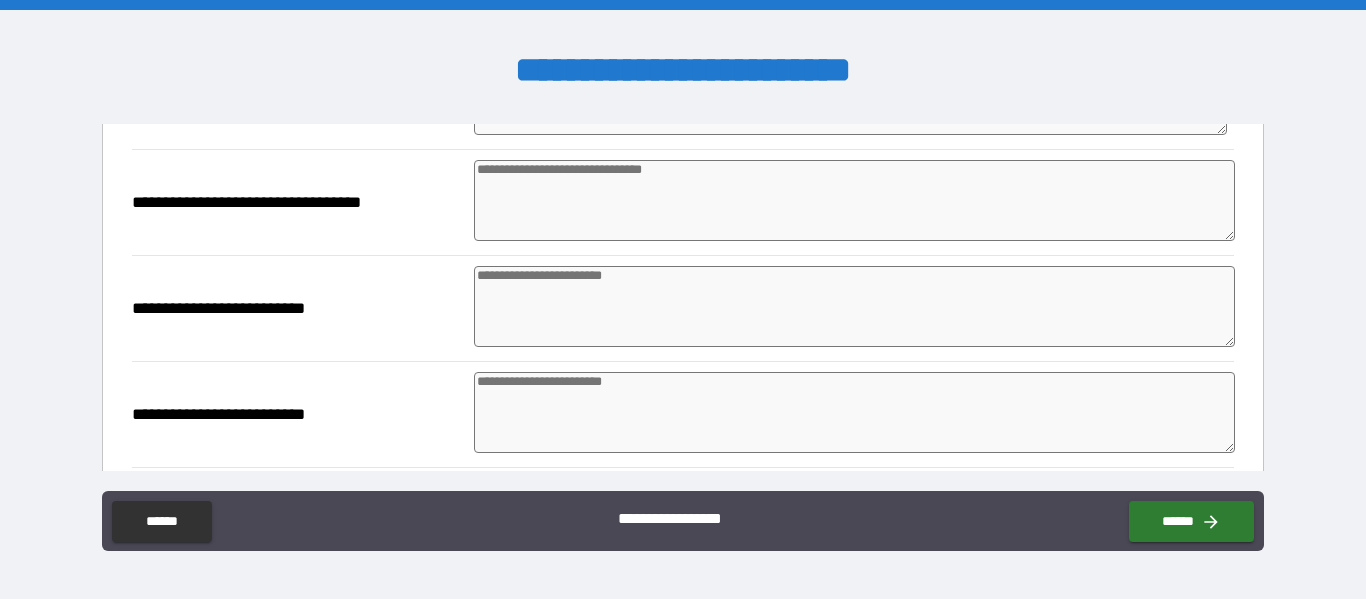 click at bounding box center (854, 412) 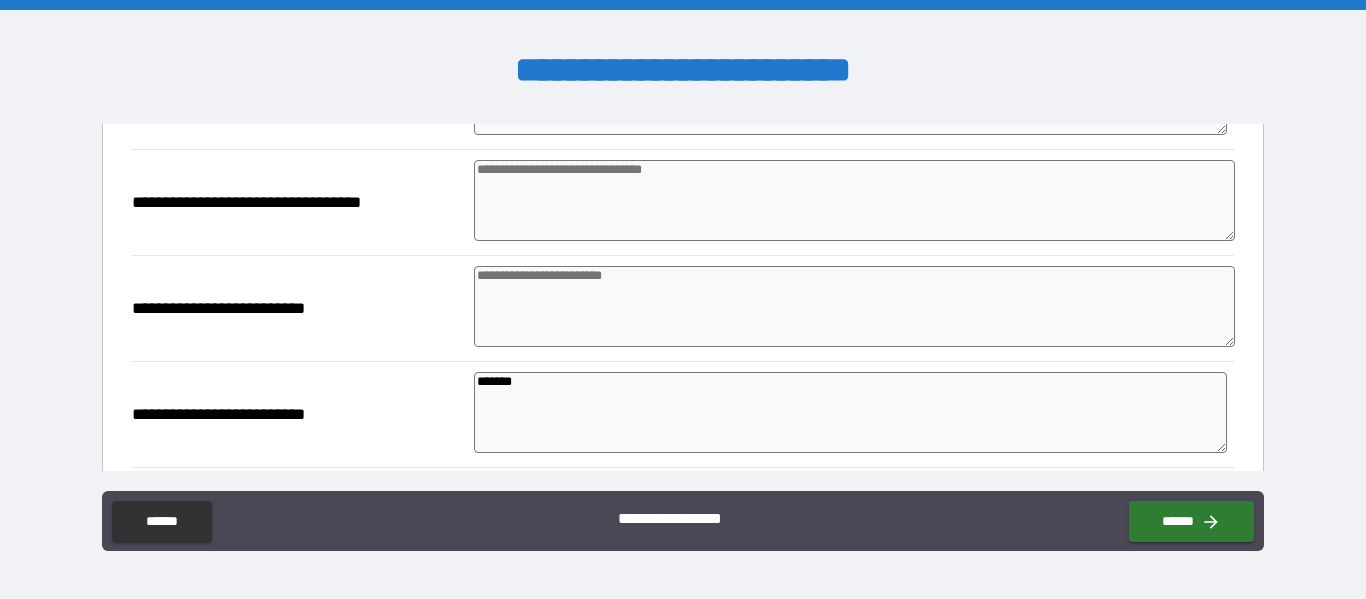 click at bounding box center [854, 306] 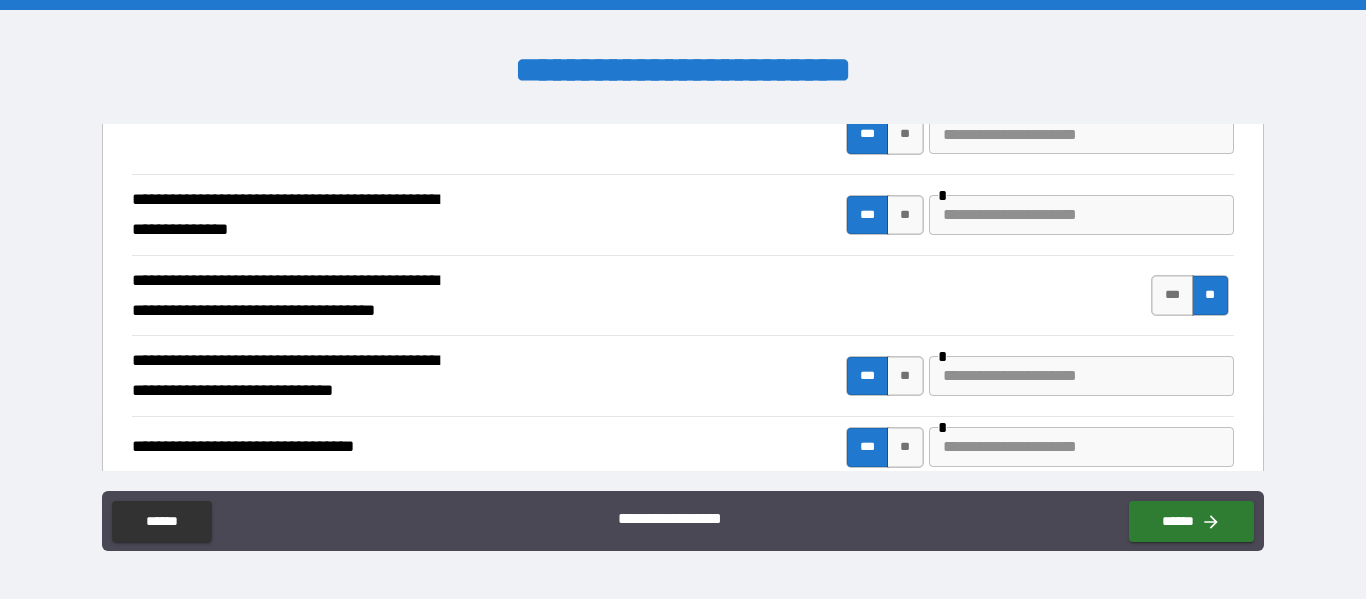scroll, scrollTop: 936, scrollLeft: 0, axis: vertical 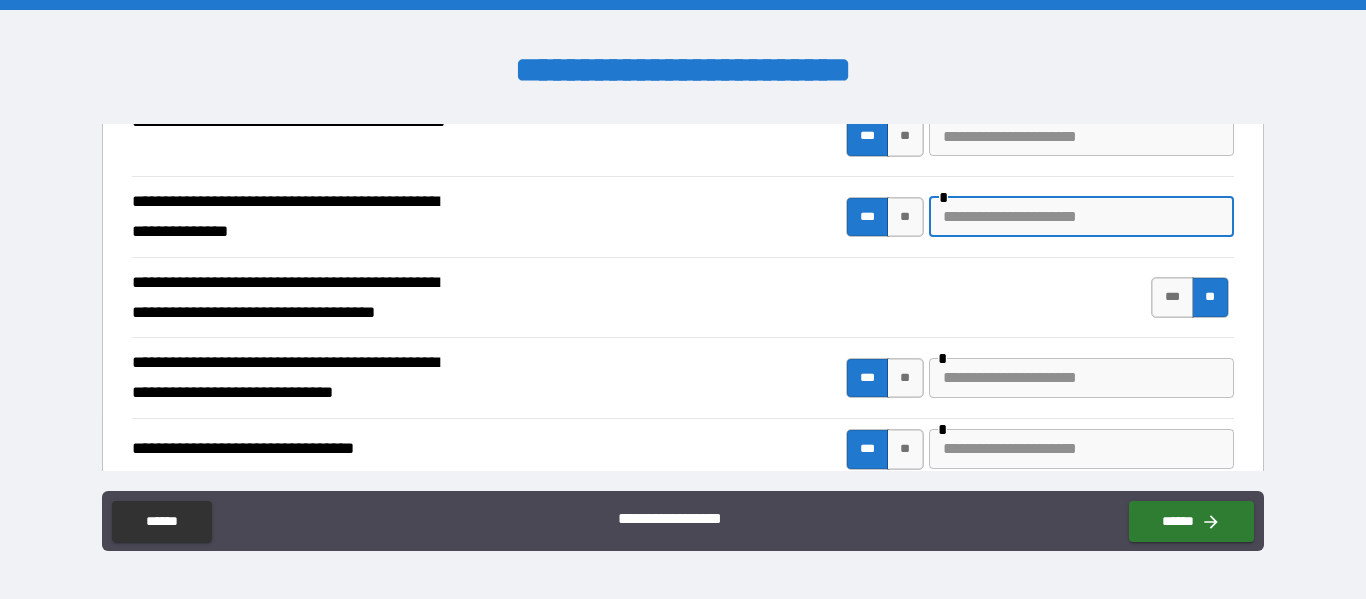 click at bounding box center [1081, 217] 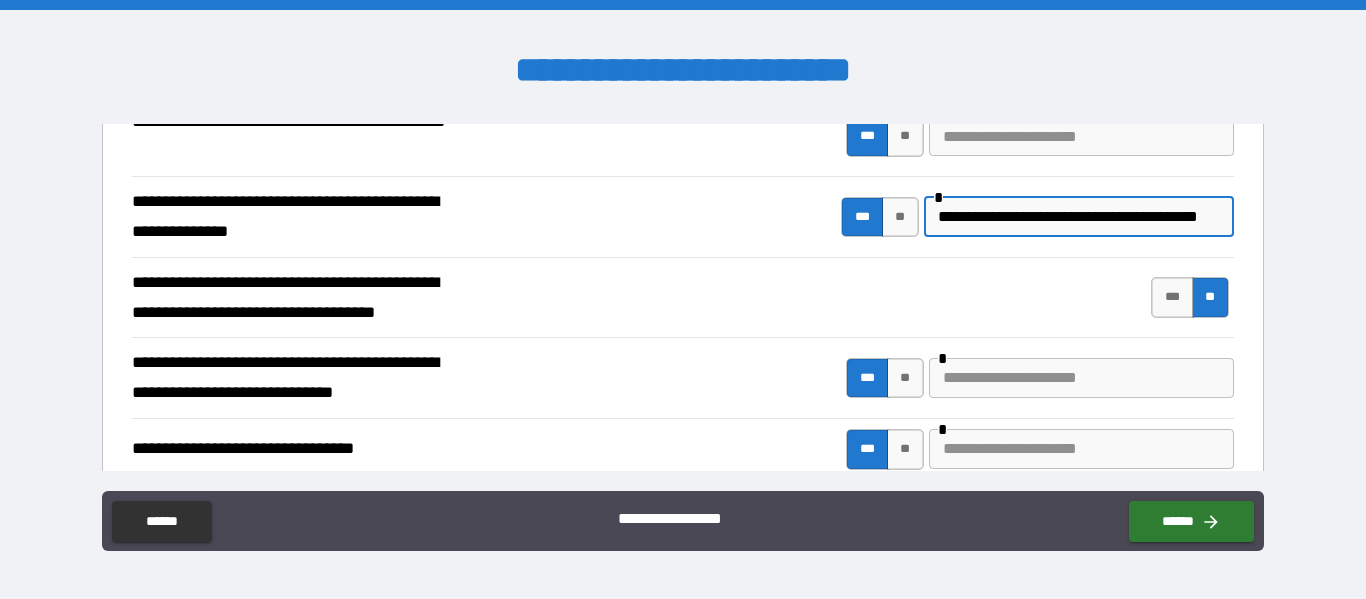 scroll, scrollTop: 0, scrollLeft: 36, axis: horizontal 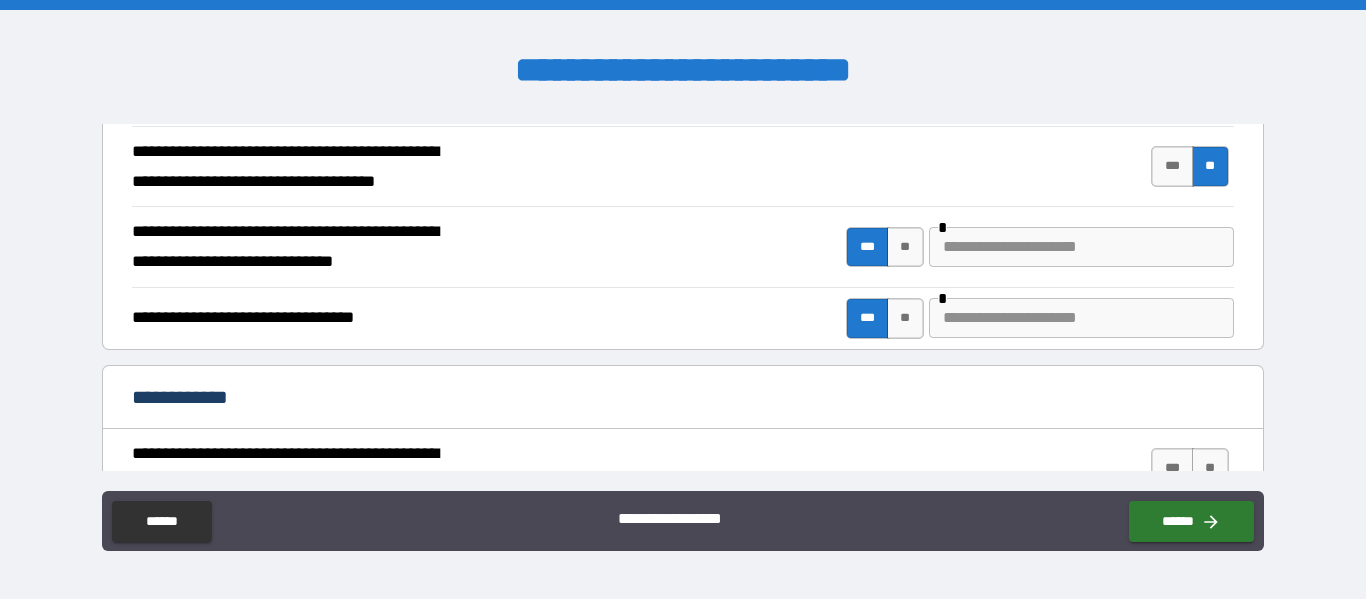click at bounding box center (1081, 247) 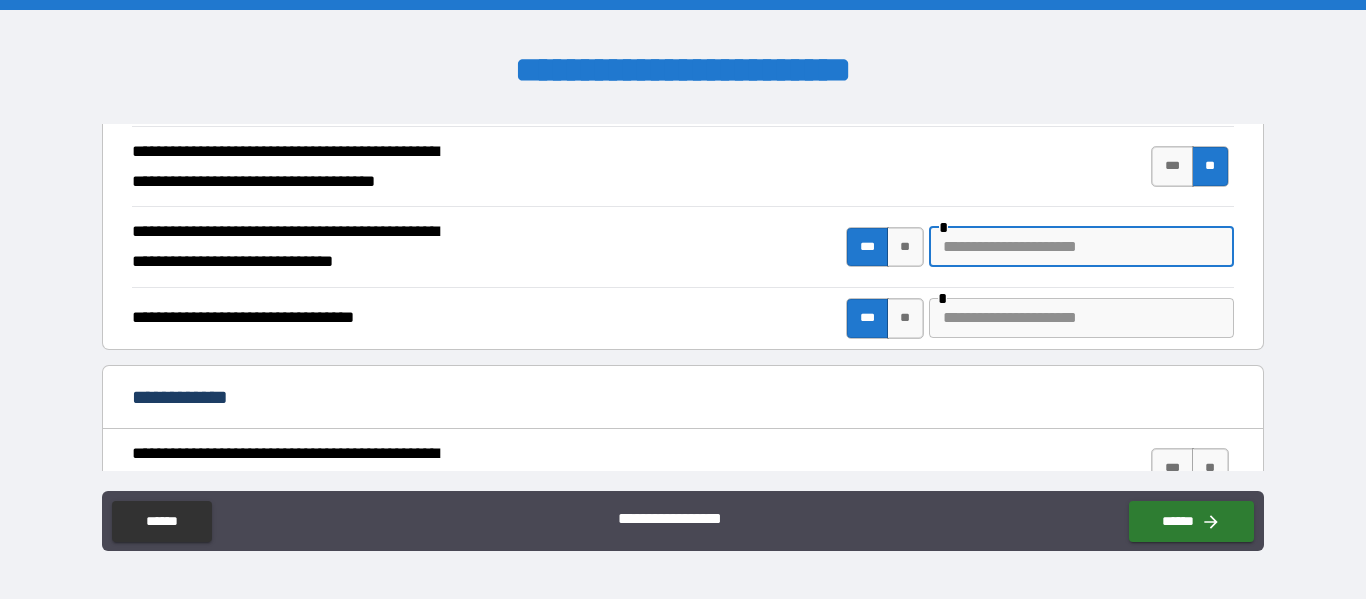 scroll, scrollTop: 0, scrollLeft: 0, axis: both 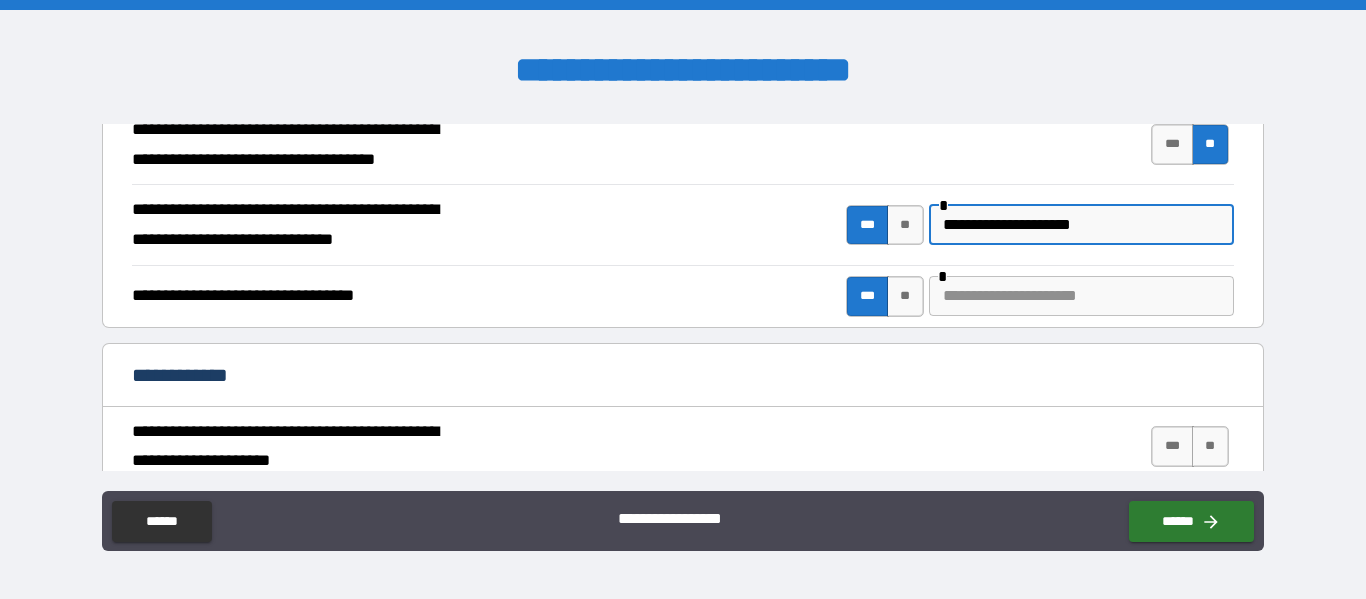 click at bounding box center [1081, 296] 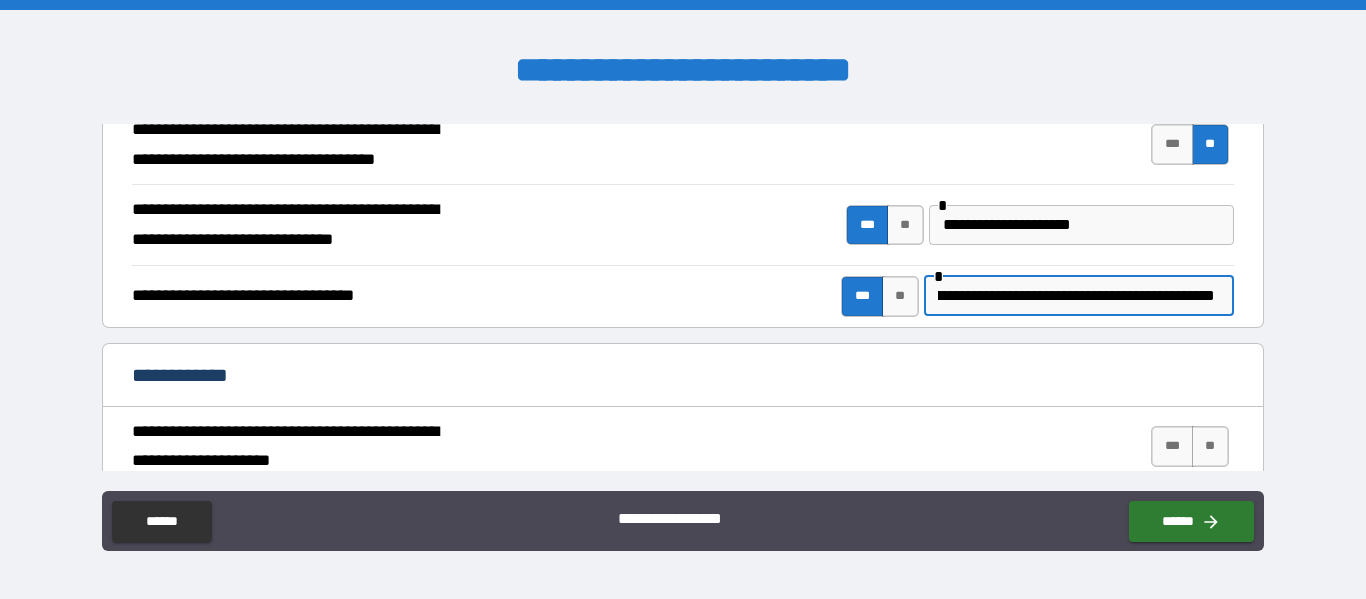 scroll, scrollTop: 0, scrollLeft: 100, axis: horizontal 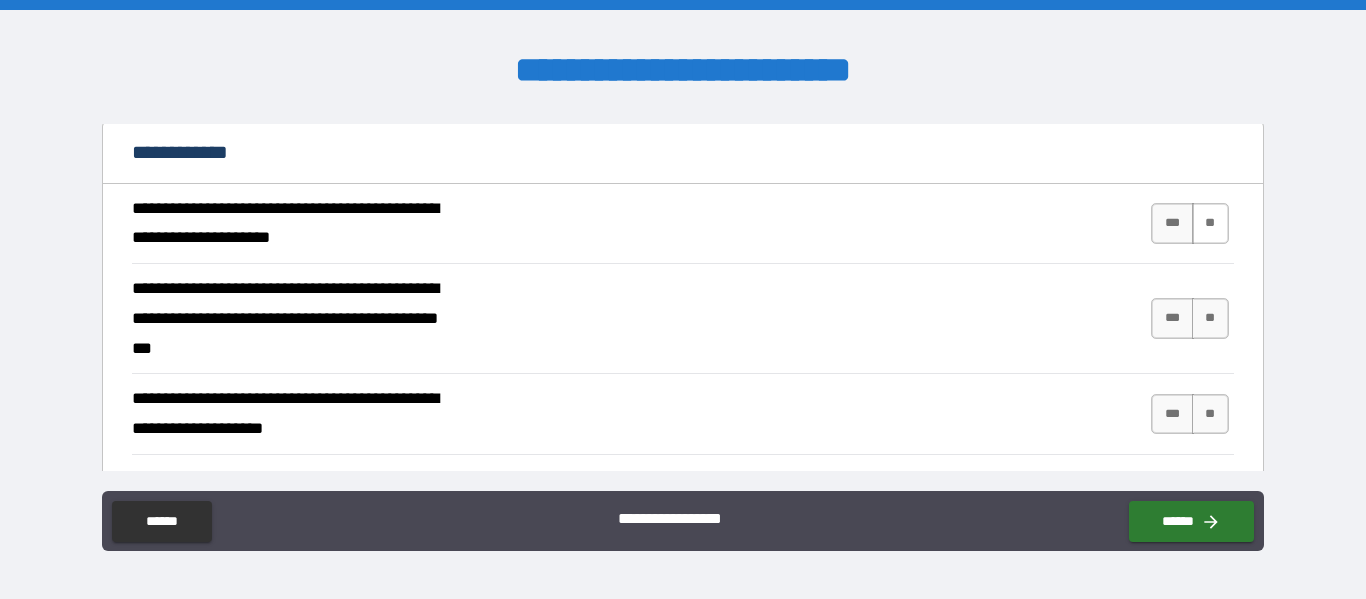 click on "**" at bounding box center (1210, 223) 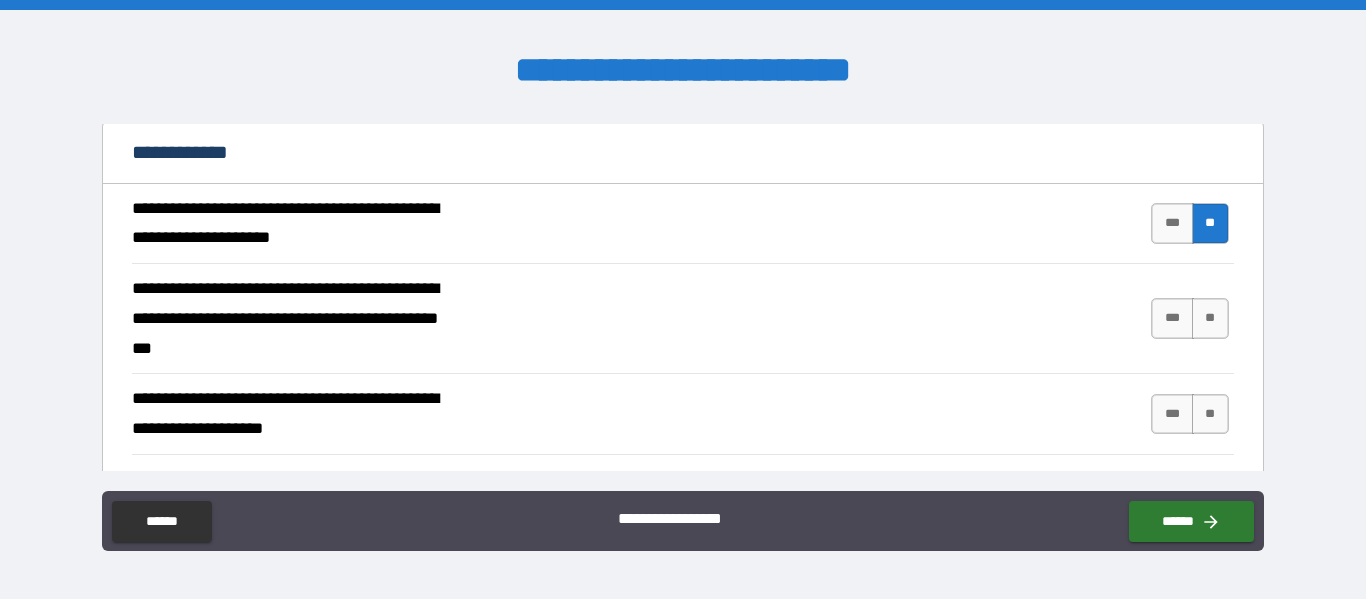 scroll, scrollTop: 0, scrollLeft: 0, axis: both 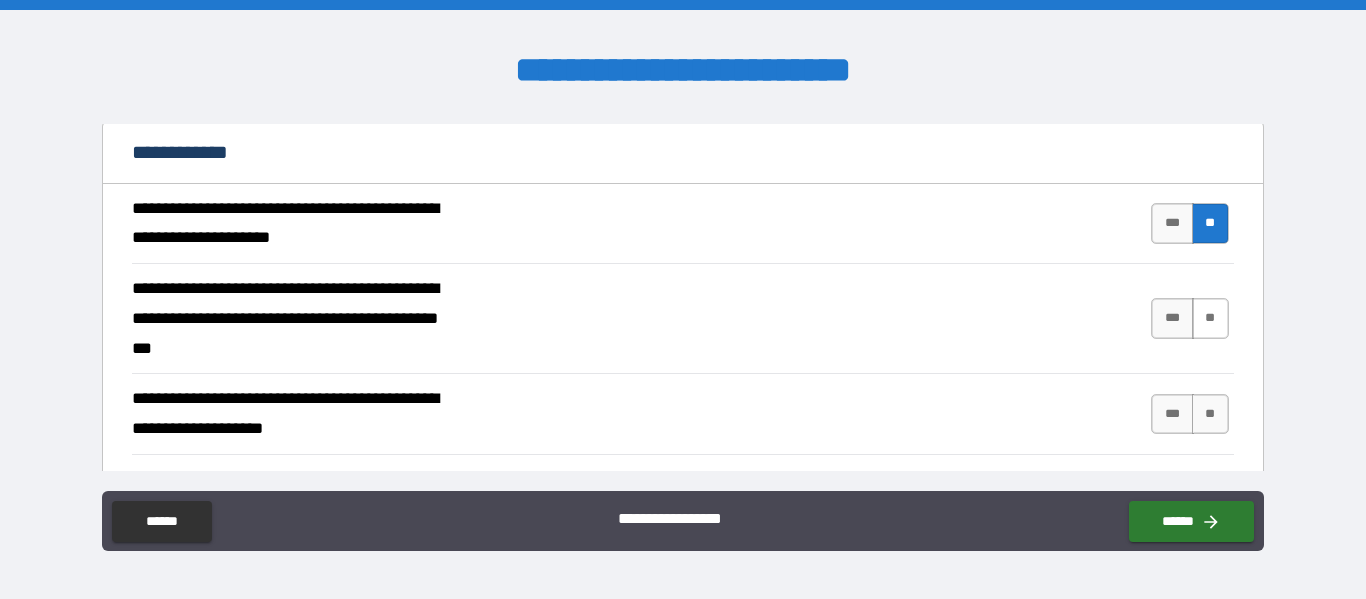 click on "**" at bounding box center (1210, 318) 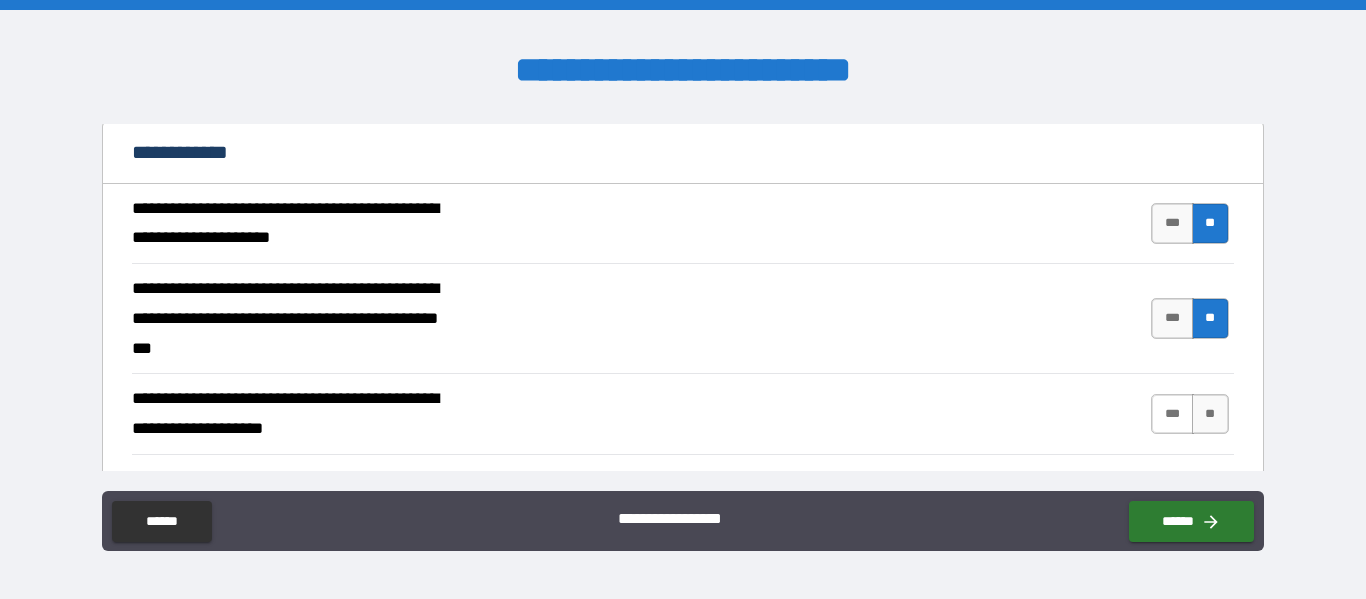 click on "***" at bounding box center [1172, 414] 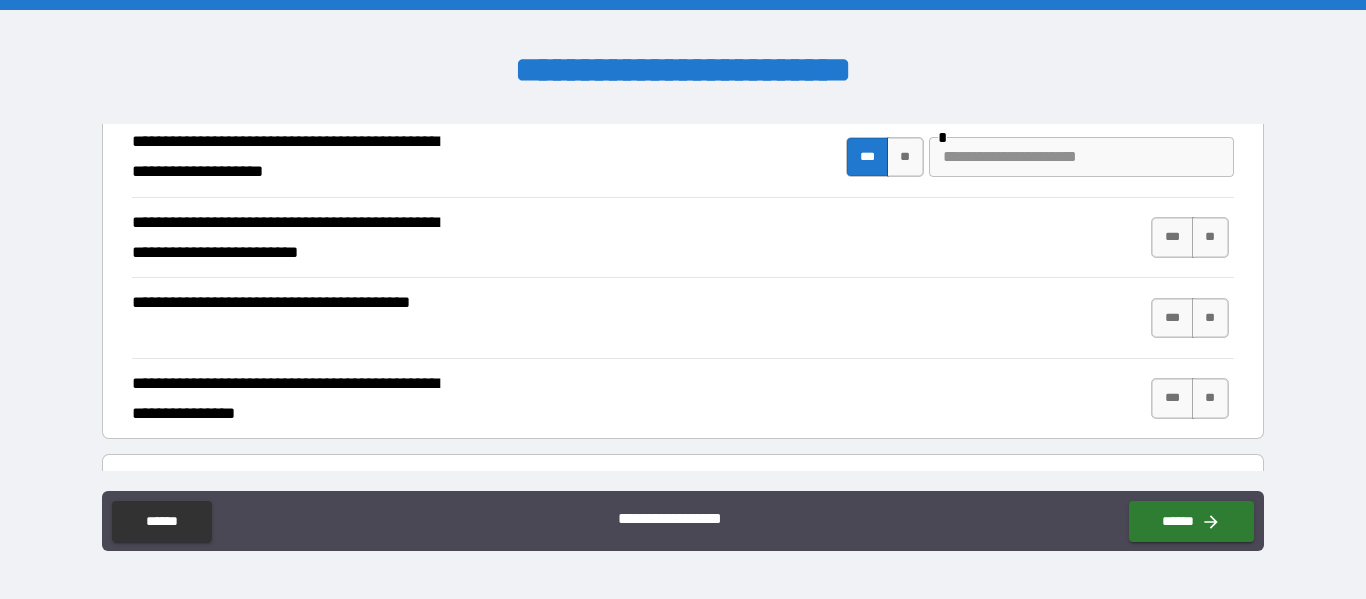 scroll, scrollTop: 1573, scrollLeft: 0, axis: vertical 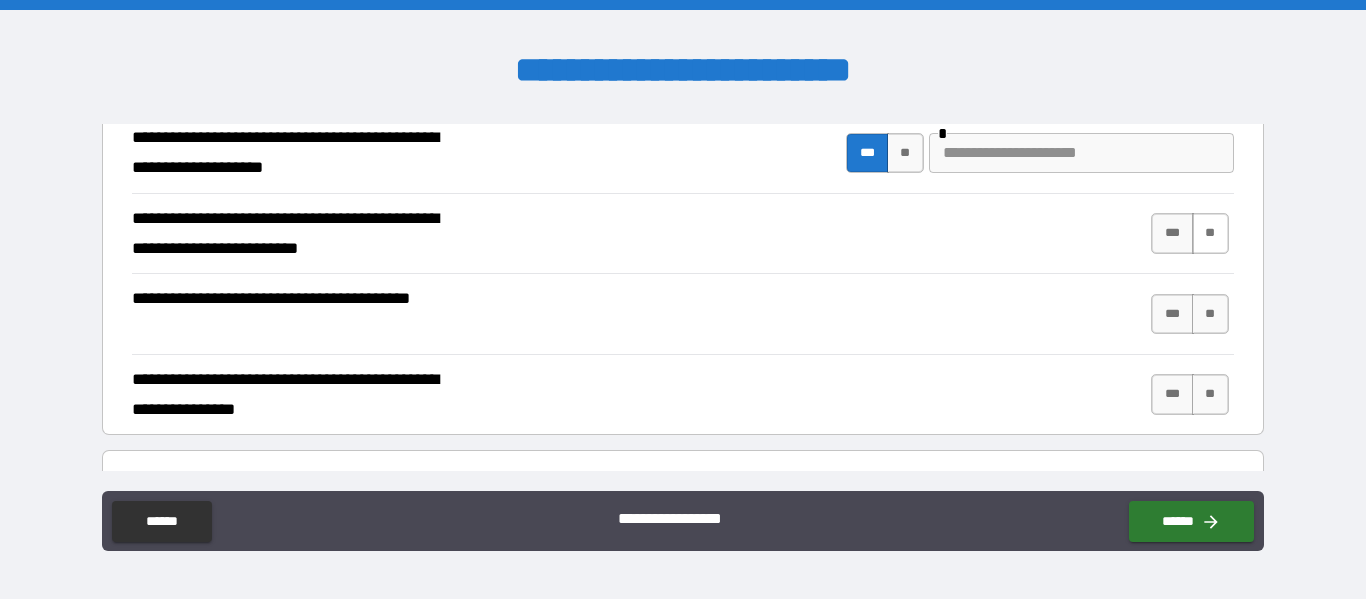 click on "**" at bounding box center (1210, 233) 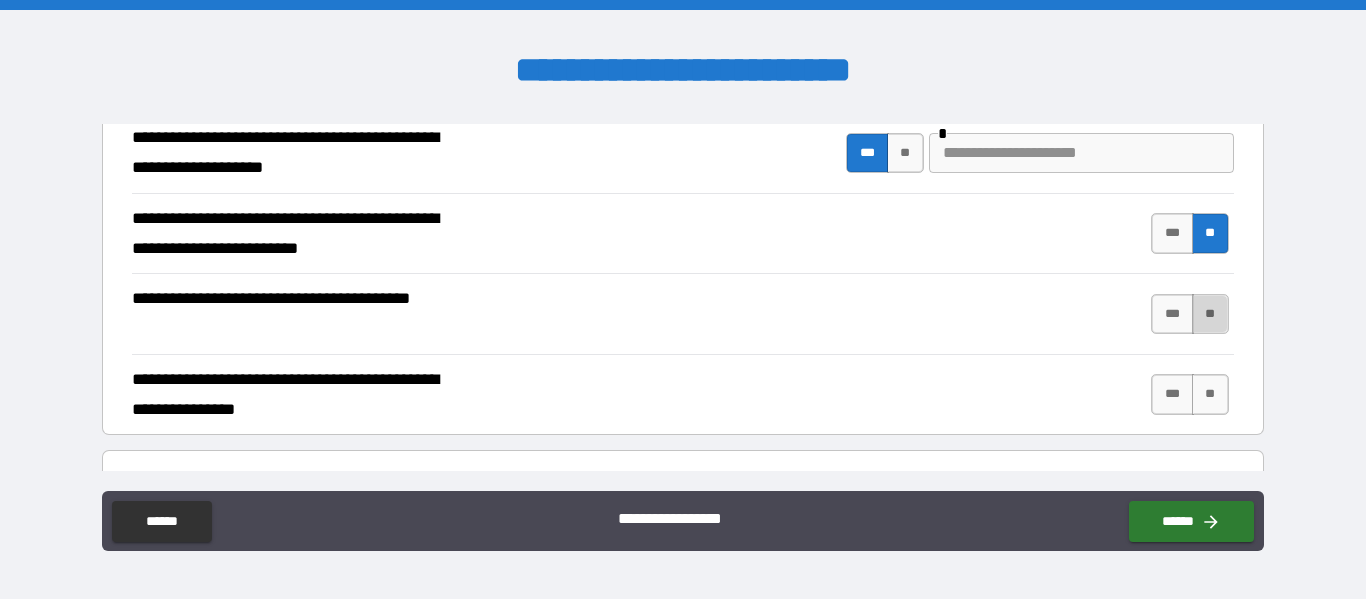 click on "**" at bounding box center [1210, 314] 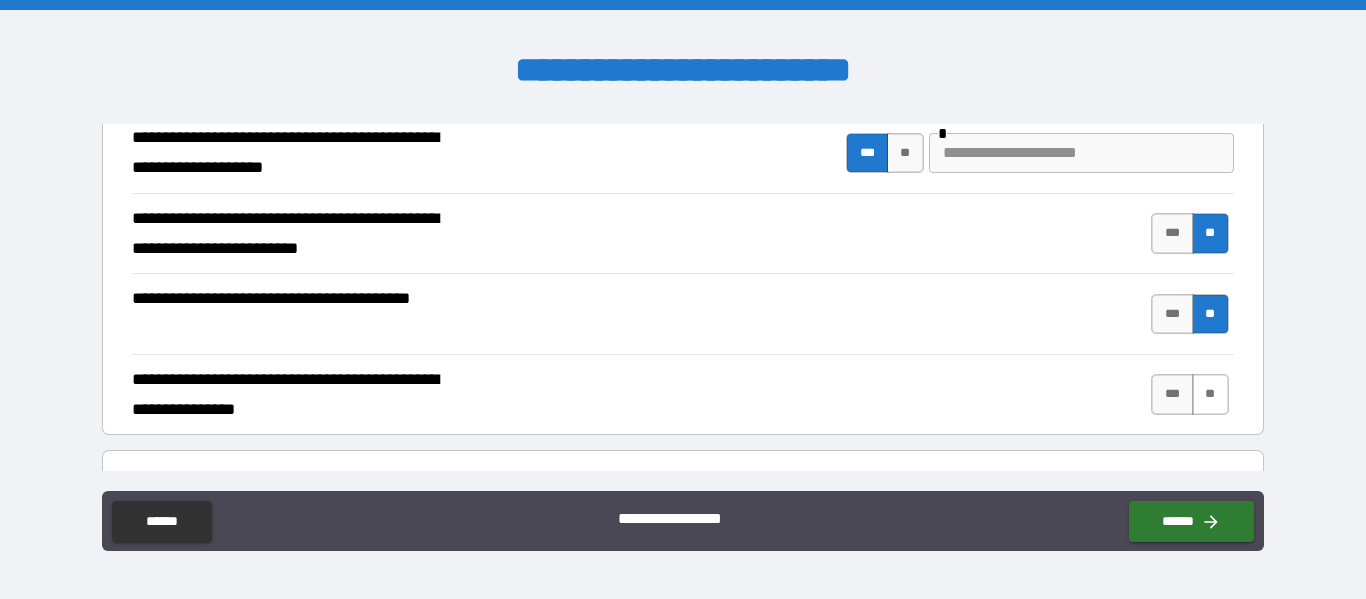 click on "**" at bounding box center [1210, 394] 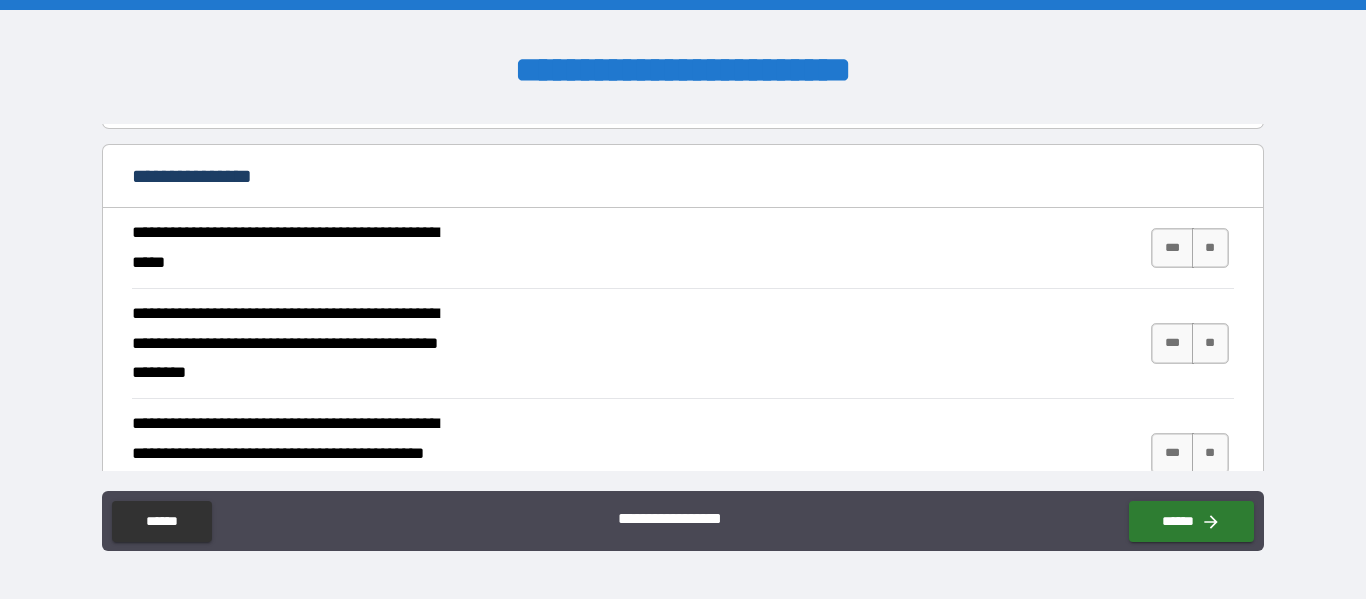 scroll, scrollTop: 1880, scrollLeft: 0, axis: vertical 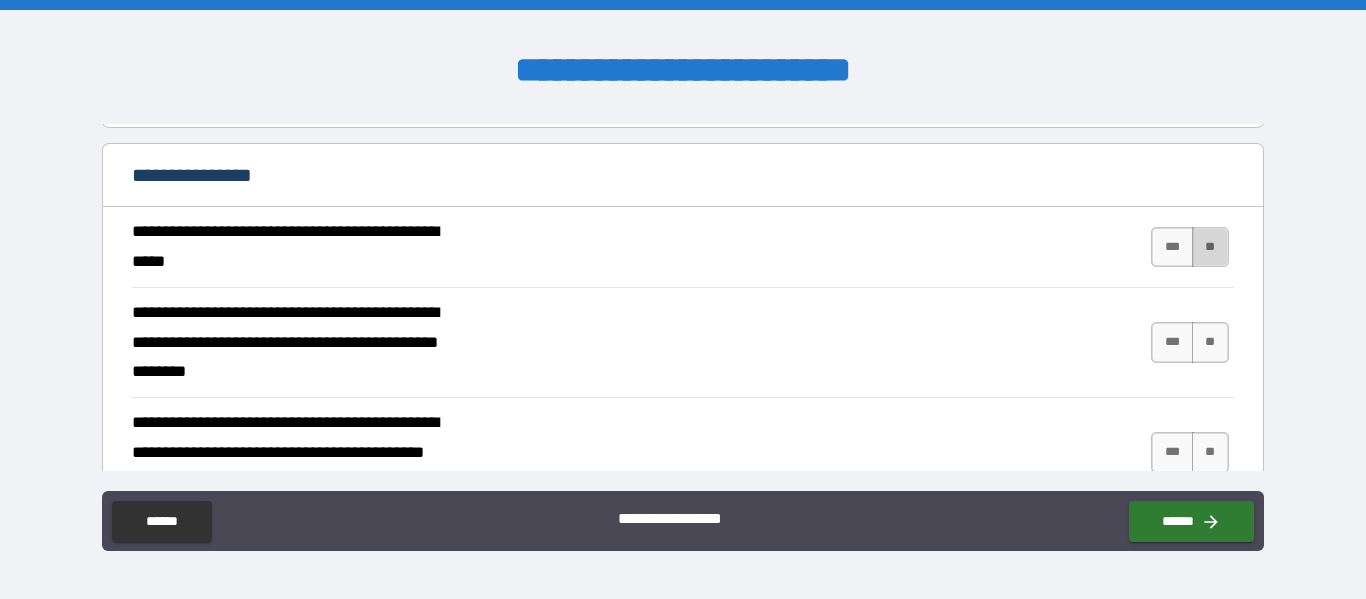 click on "**" at bounding box center [1210, 247] 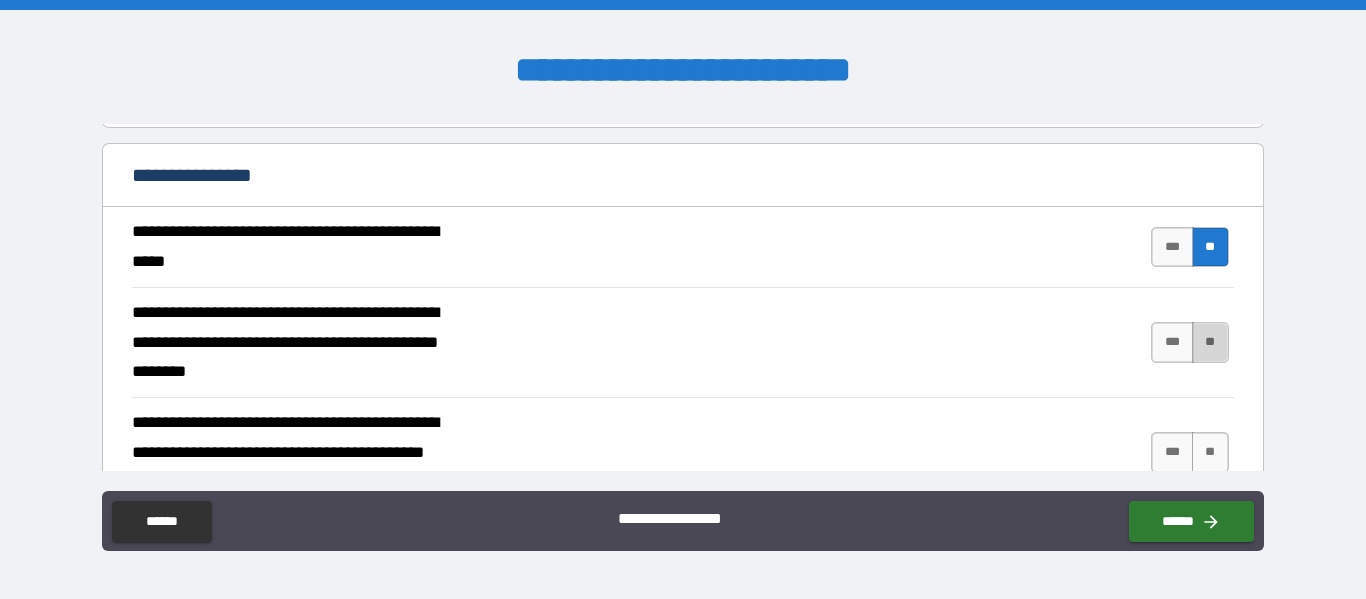 click on "**" at bounding box center [1210, 342] 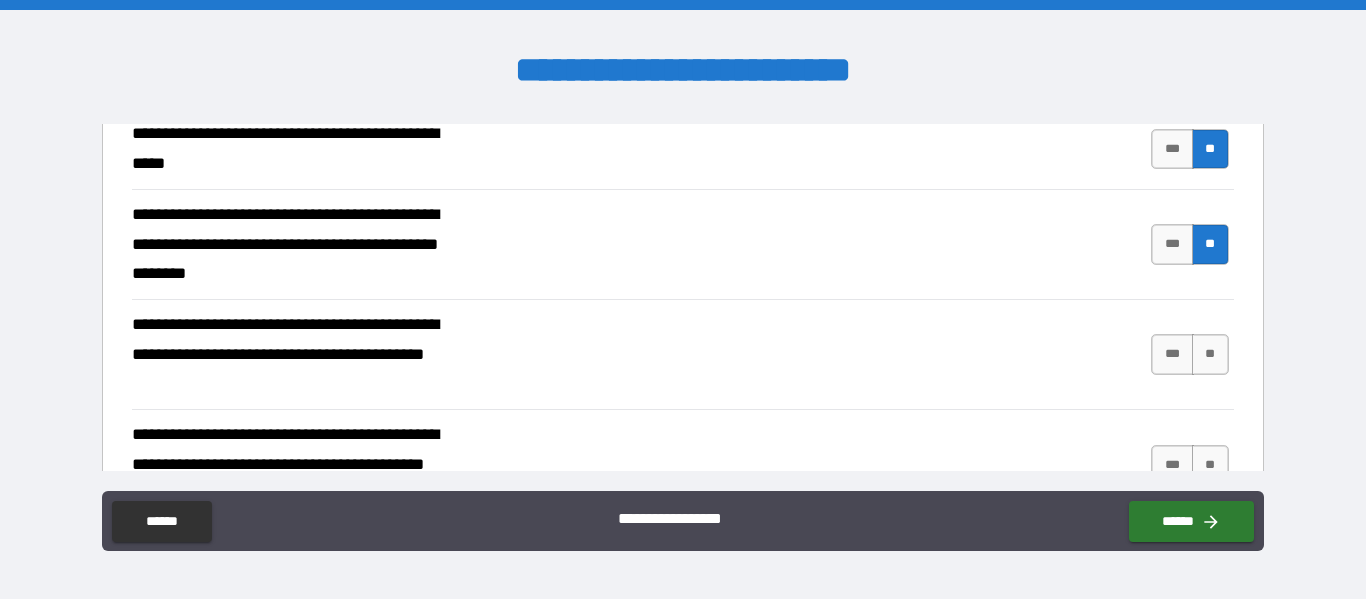 scroll, scrollTop: 1986, scrollLeft: 0, axis: vertical 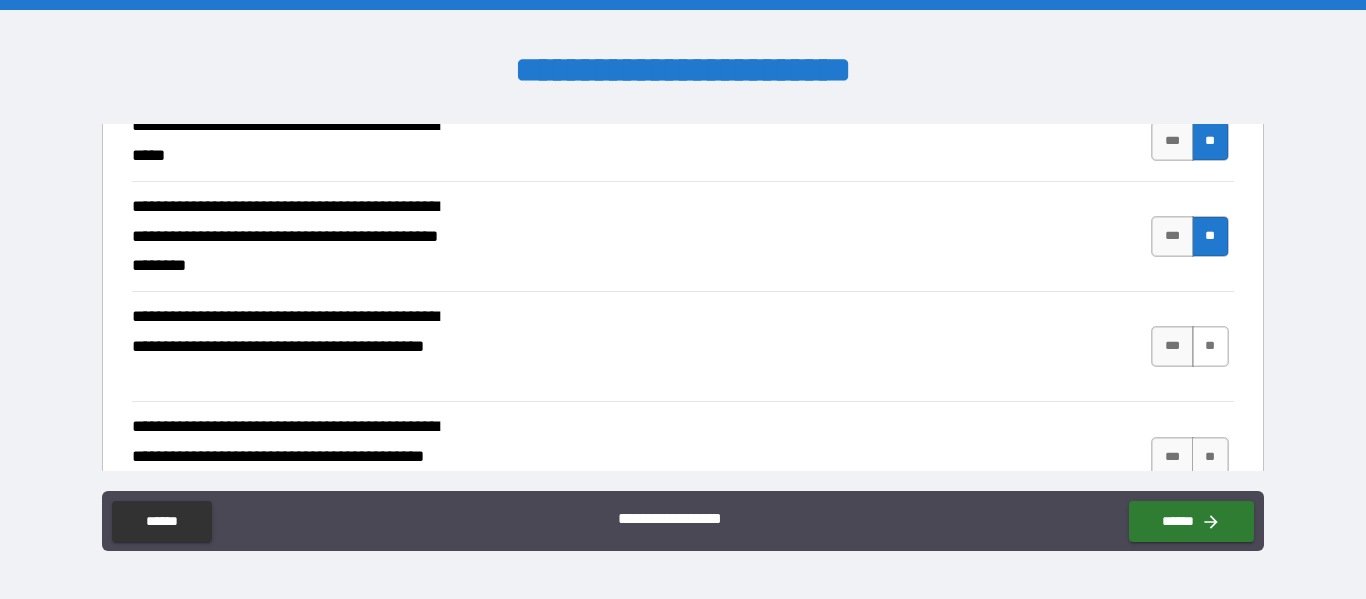 click on "**" at bounding box center (1210, 346) 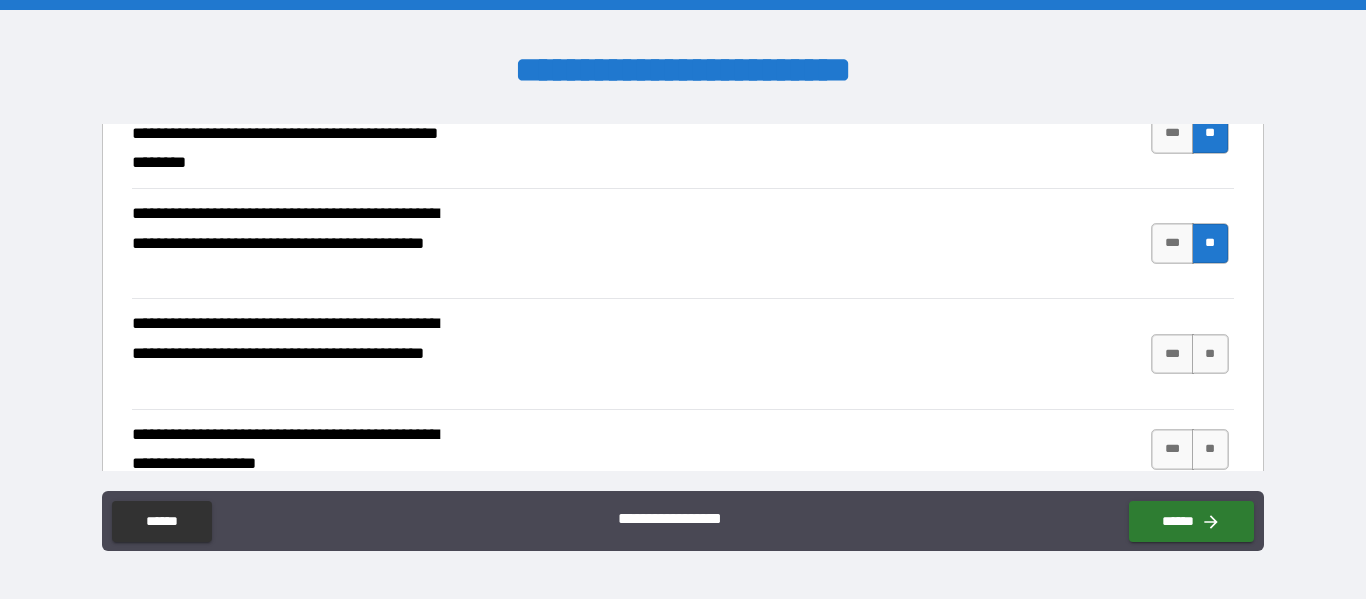 scroll, scrollTop: 2092, scrollLeft: 0, axis: vertical 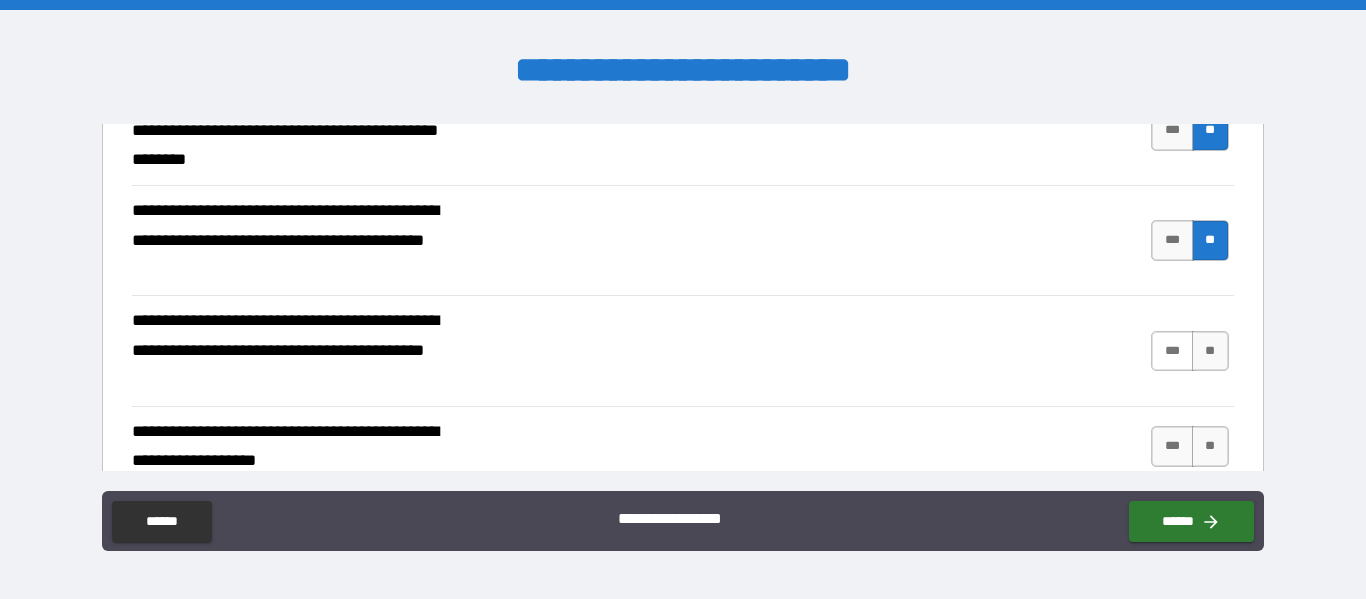 click on "***" at bounding box center [1172, 351] 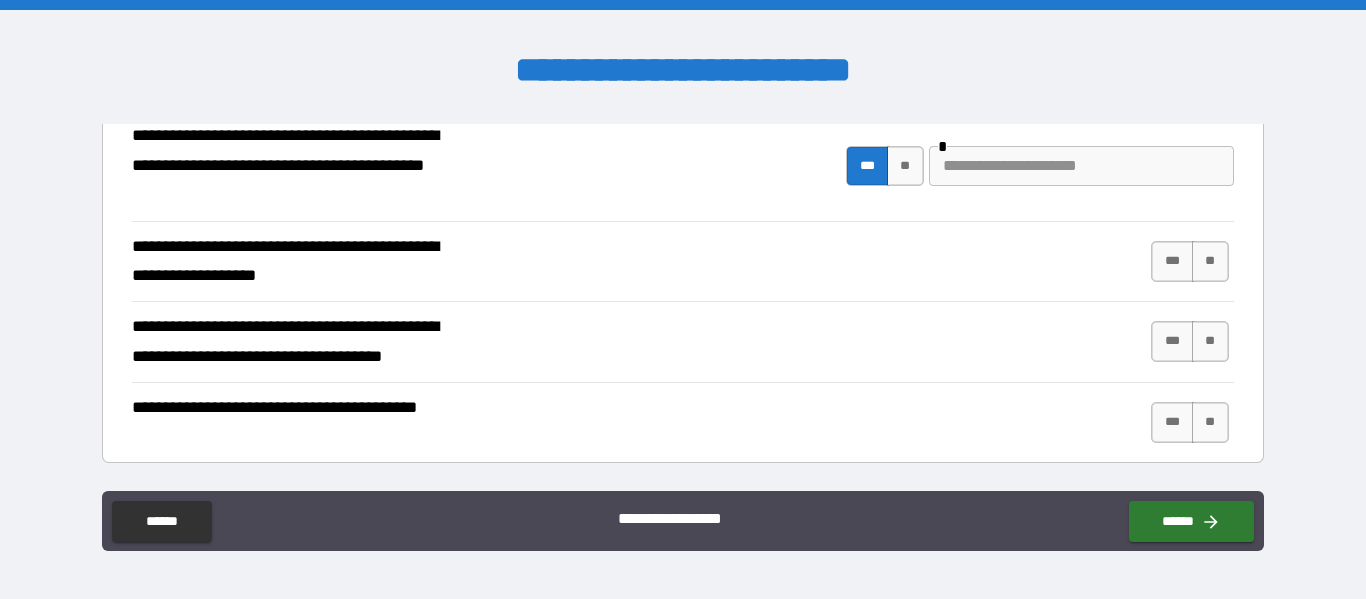 scroll, scrollTop: 2278, scrollLeft: 0, axis: vertical 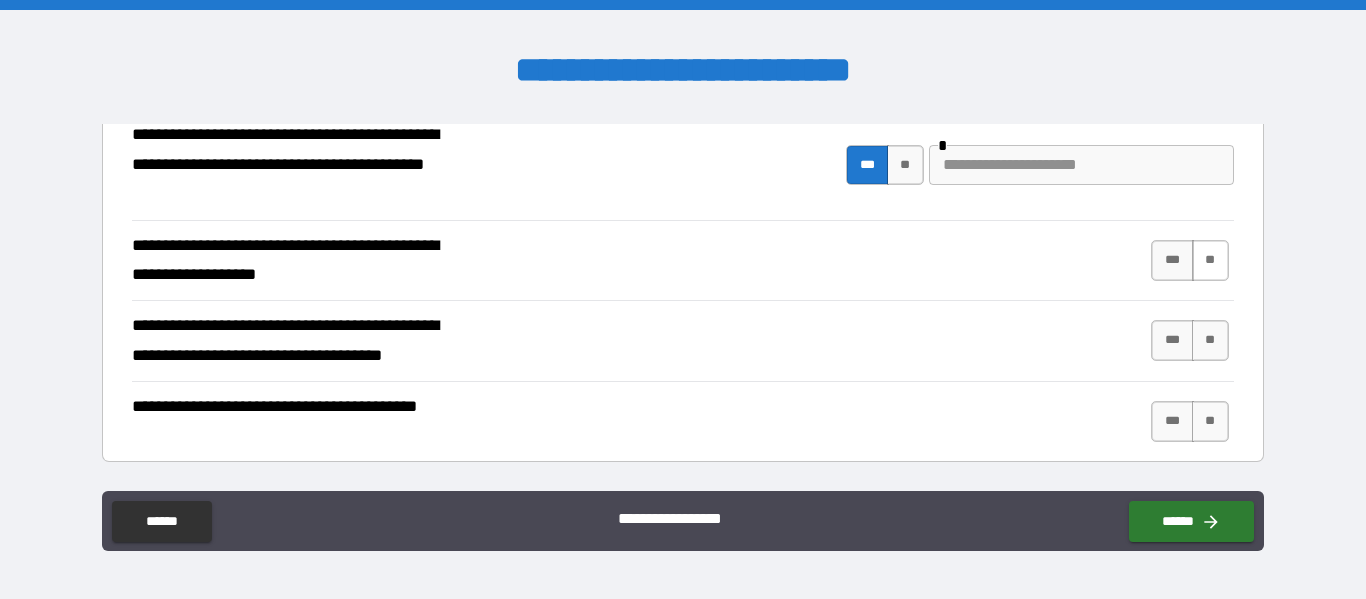 click on "**" at bounding box center (1210, 260) 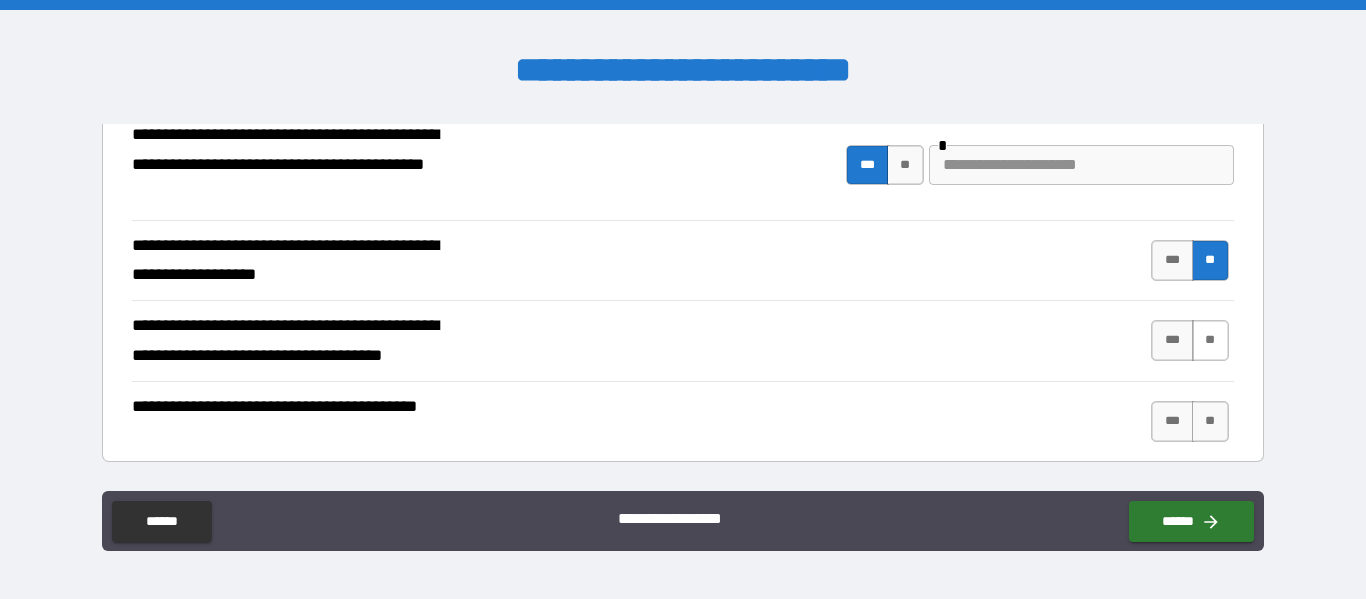 click on "**" at bounding box center [1210, 340] 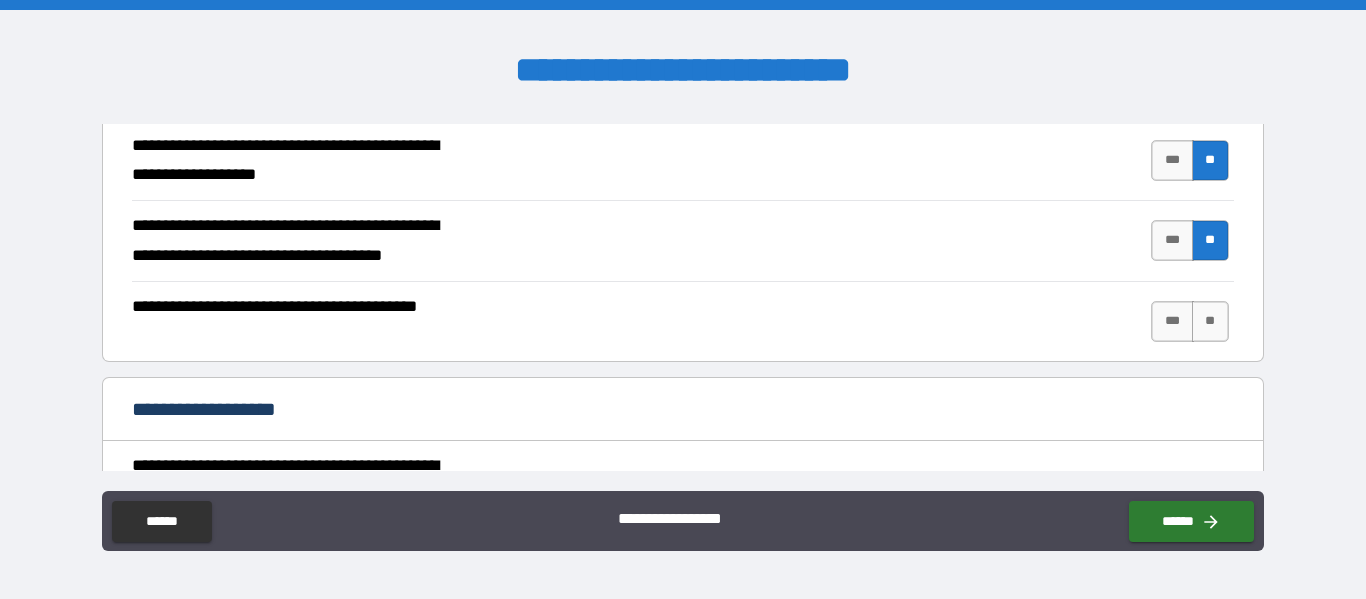 scroll, scrollTop: 2388, scrollLeft: 0, axis: vertical 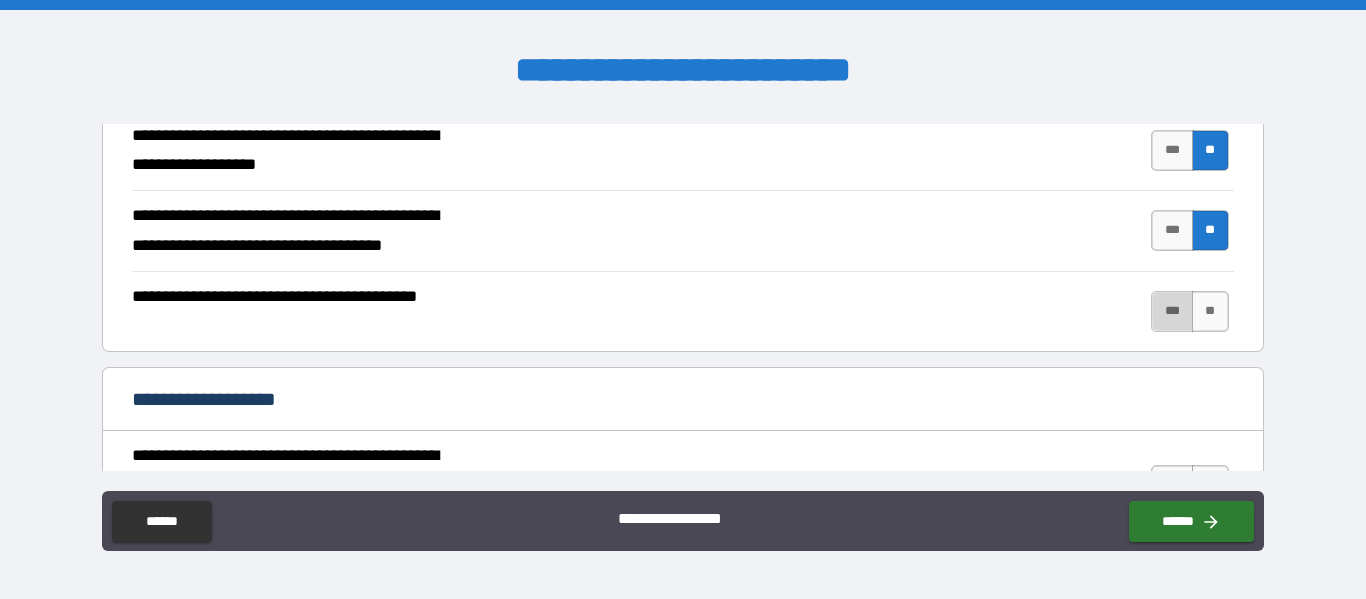 click on "***" at bounding box center [1172, 311] 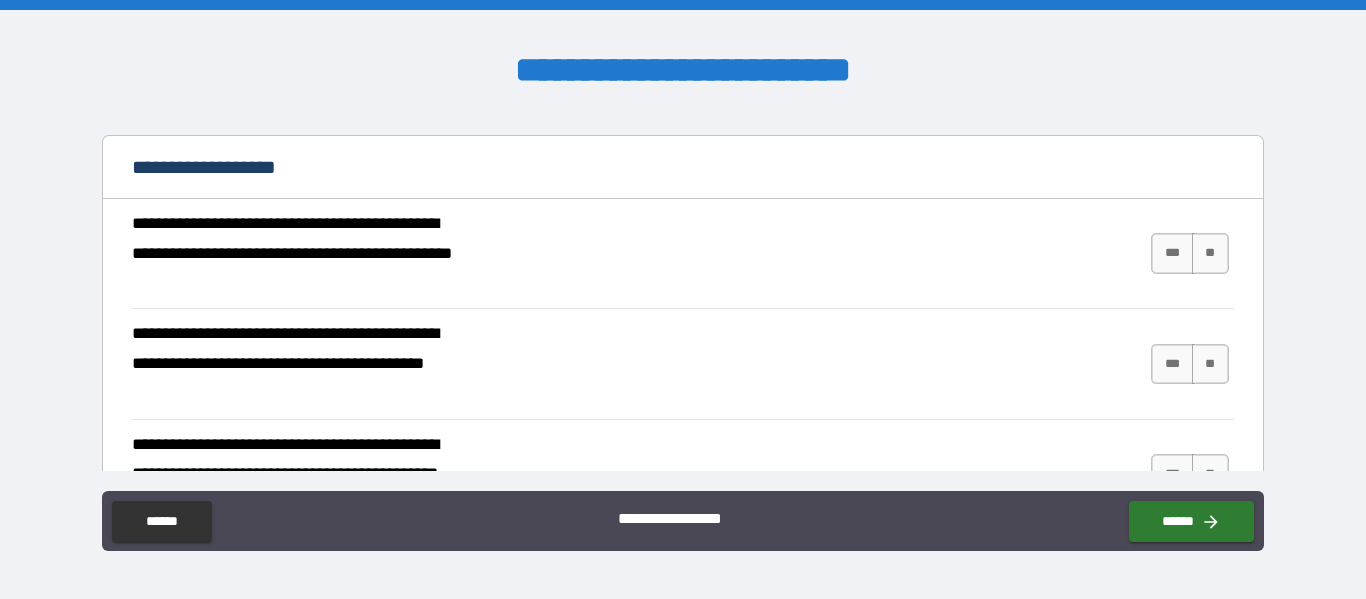 scroll, scrollTop: 2623, scrollLeft: 0, axis: vertical 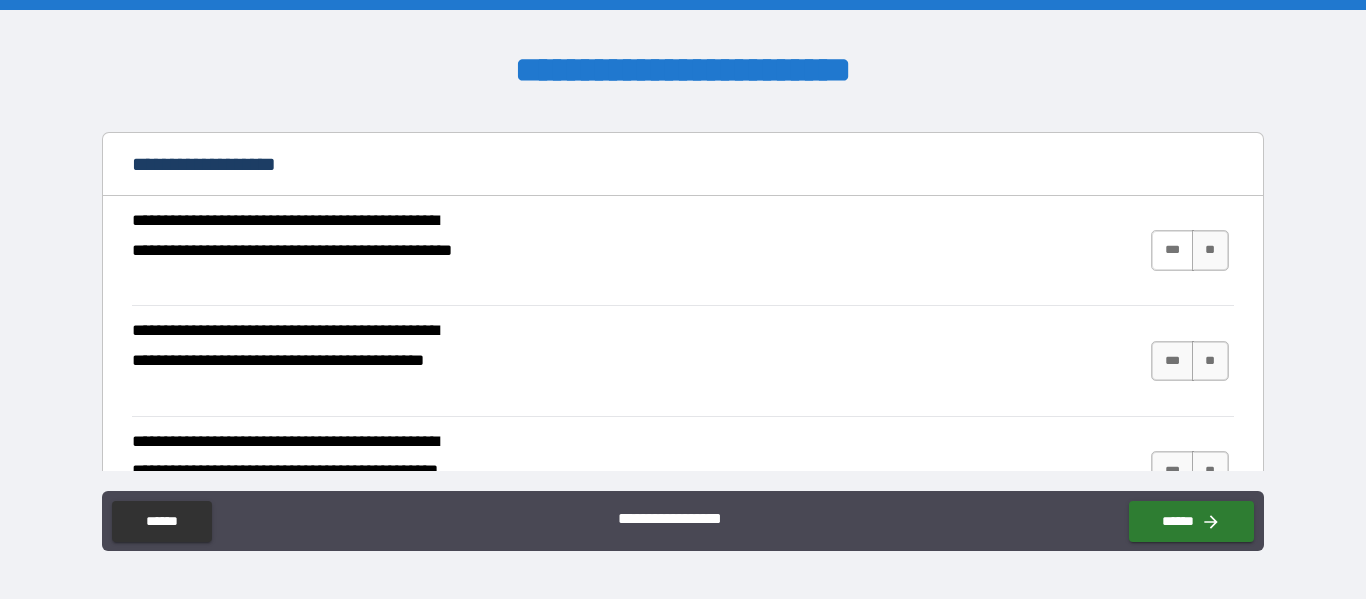 click on "***" at bounding box center [1172, 250] 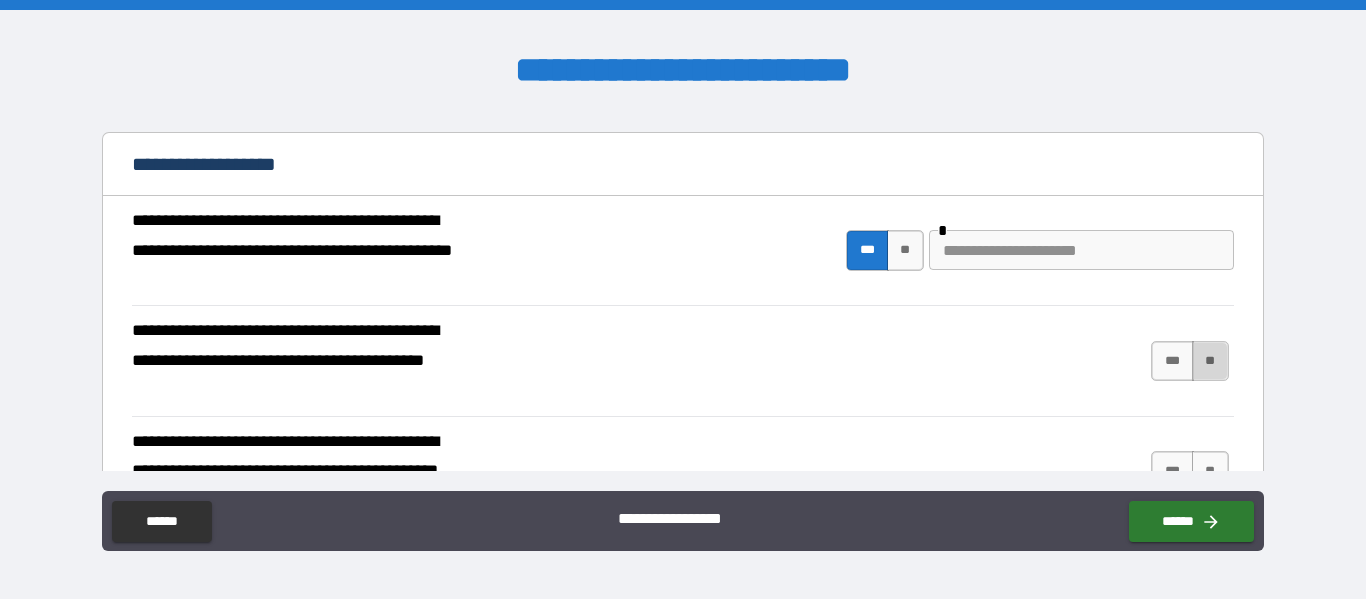 click on "**" at bounding box center (1210, 361) 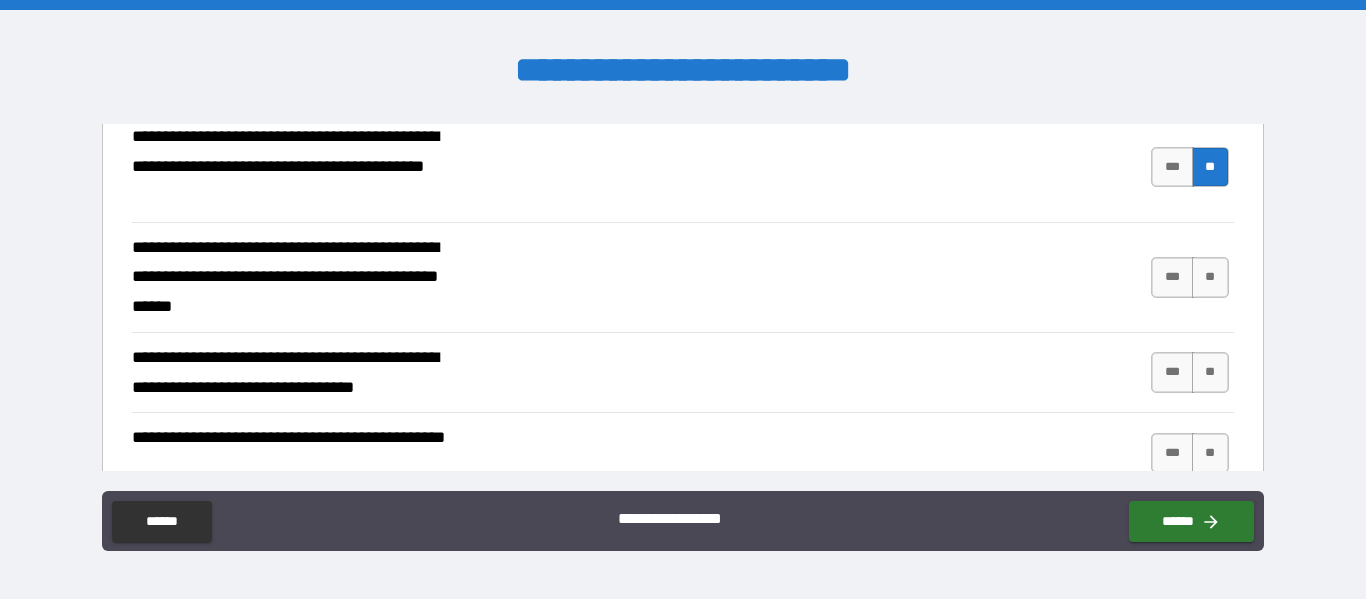 scroll, scrollTop: 2812, scrollLeft: 0, axis: vertical 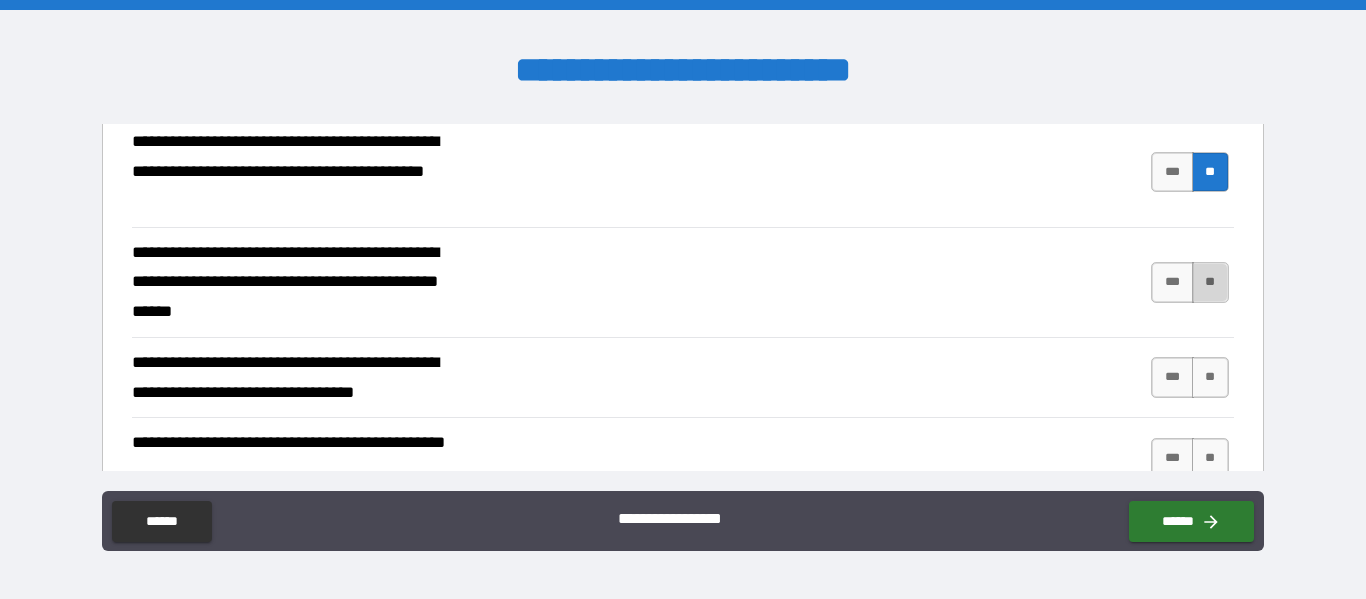 click on "**" at bounding box center (1210, 282) 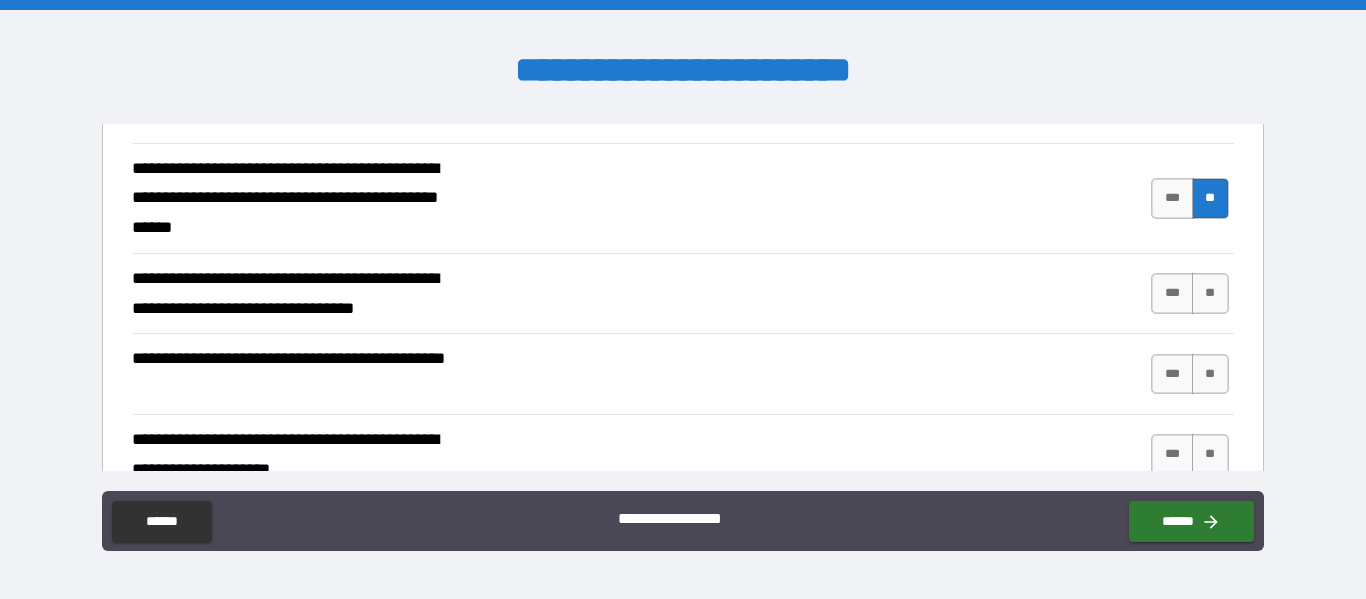 scroll, scrollTop: 2904, scrollLeft: 0, axis: vertical 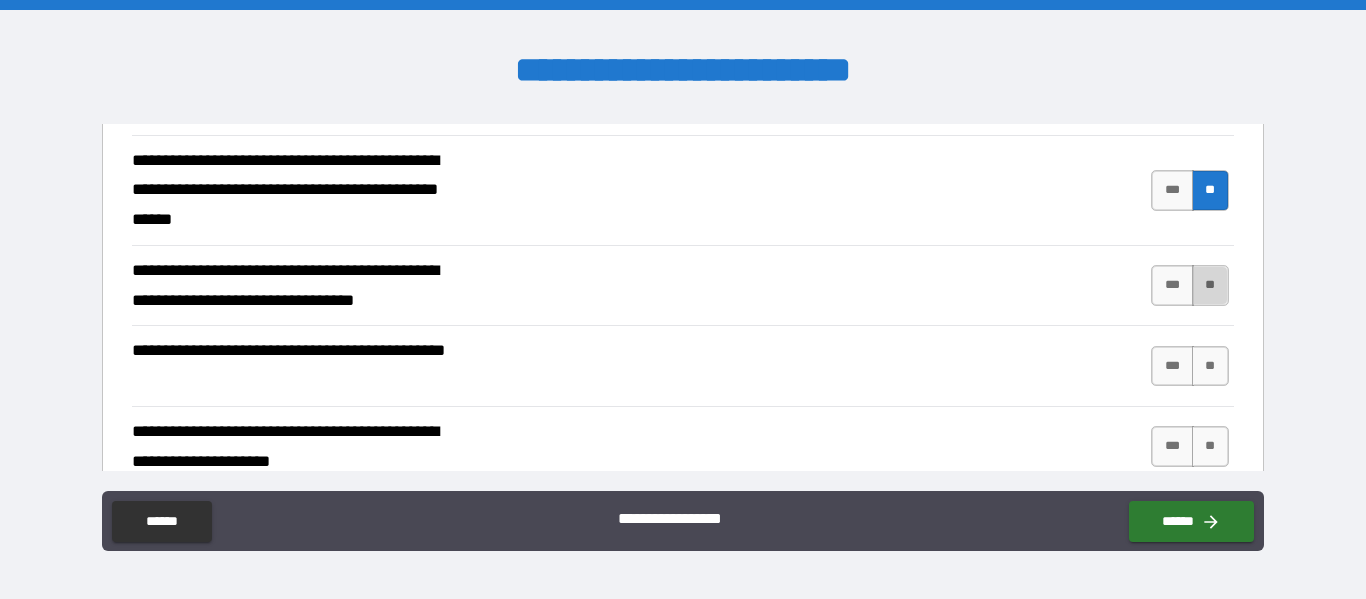 click on "**" at bounding box center (1210, 285) 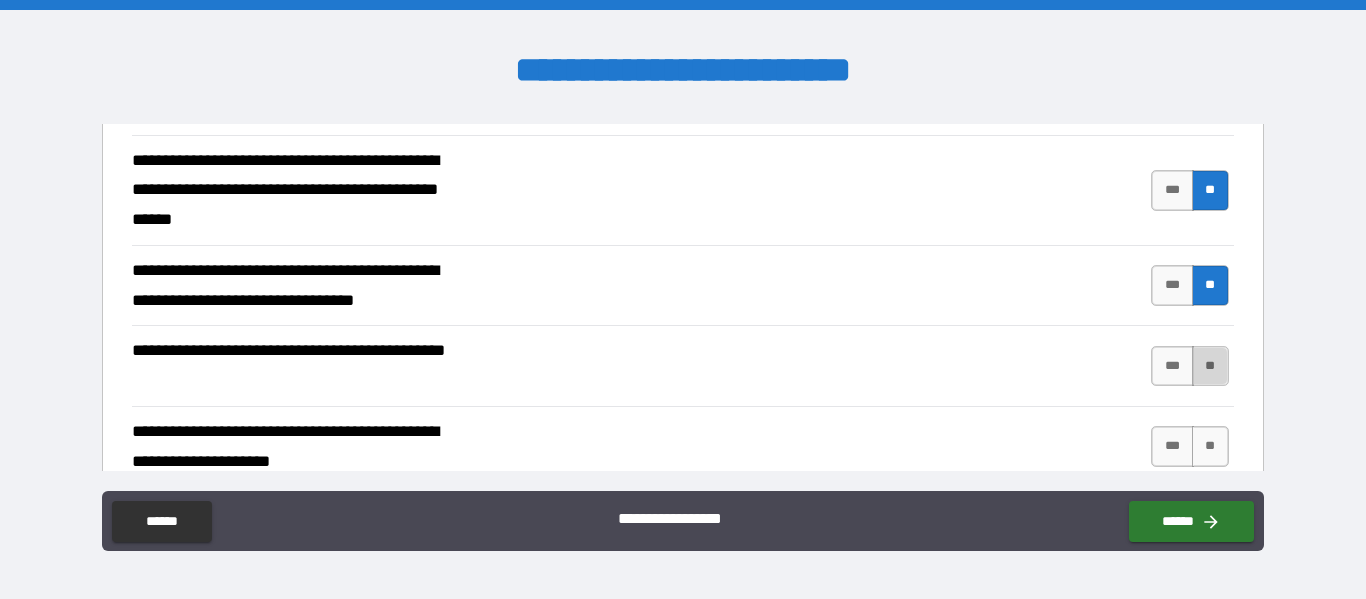 click on "**" at bounding box center [1210, 366] 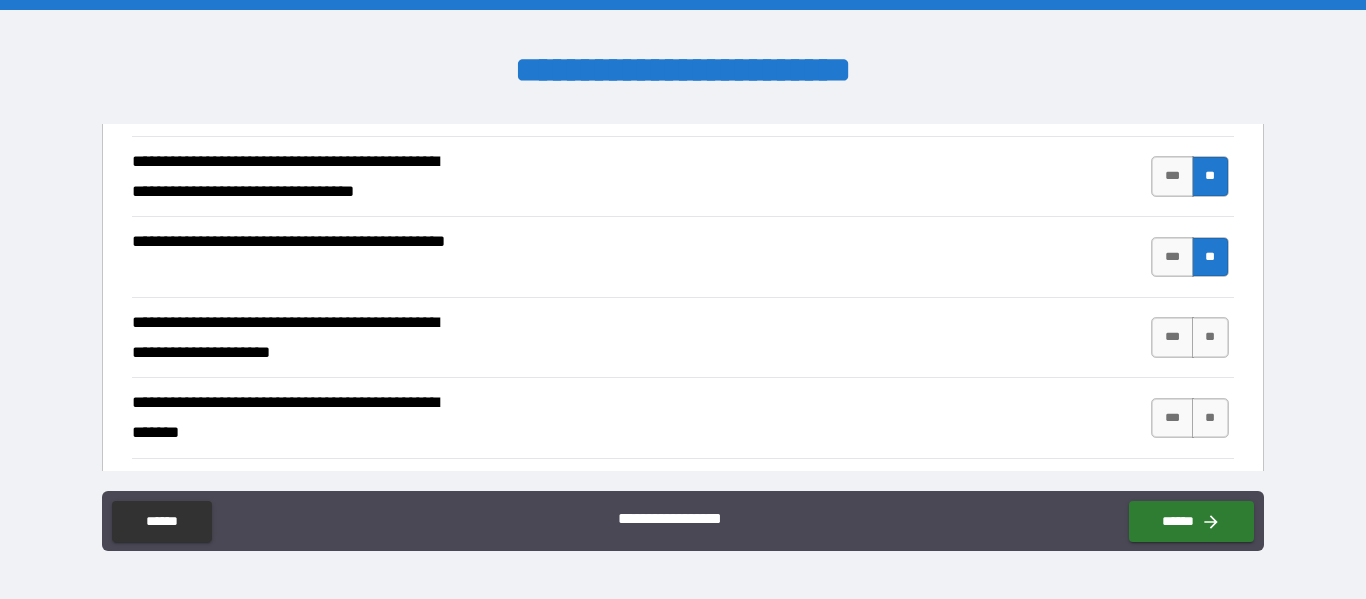 scroll, scrollTop: 3033, scrollLeft: 0, axis: vertical 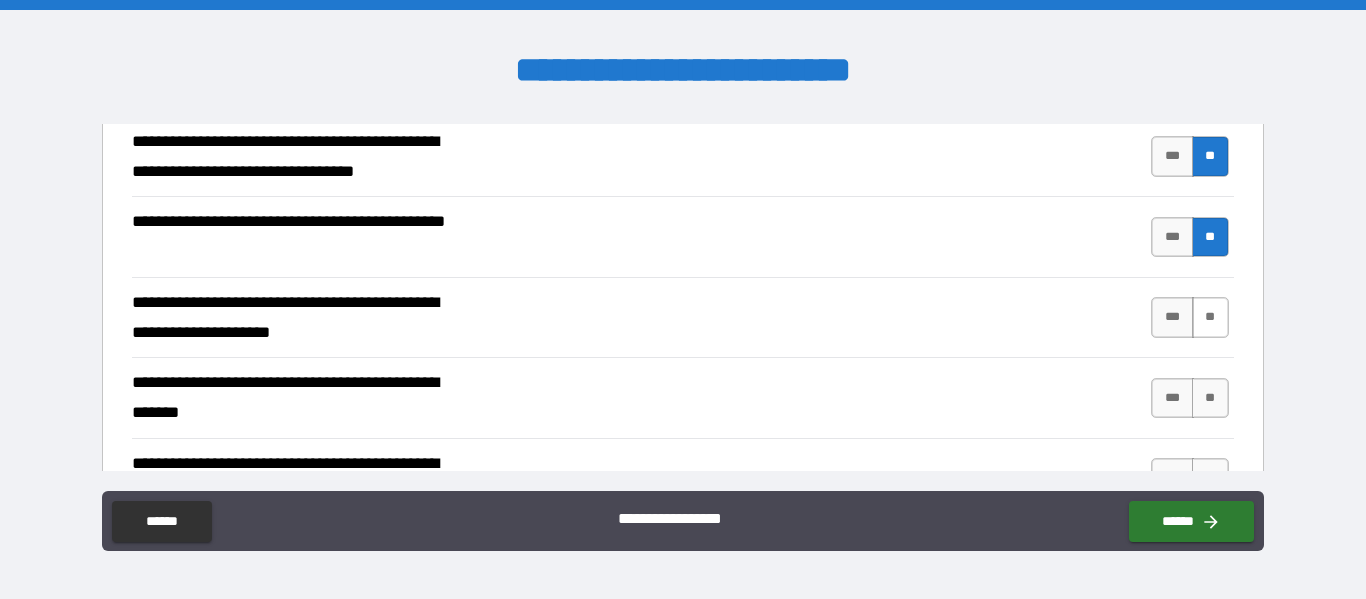 click on "**" at bounding box center [1210, 317] 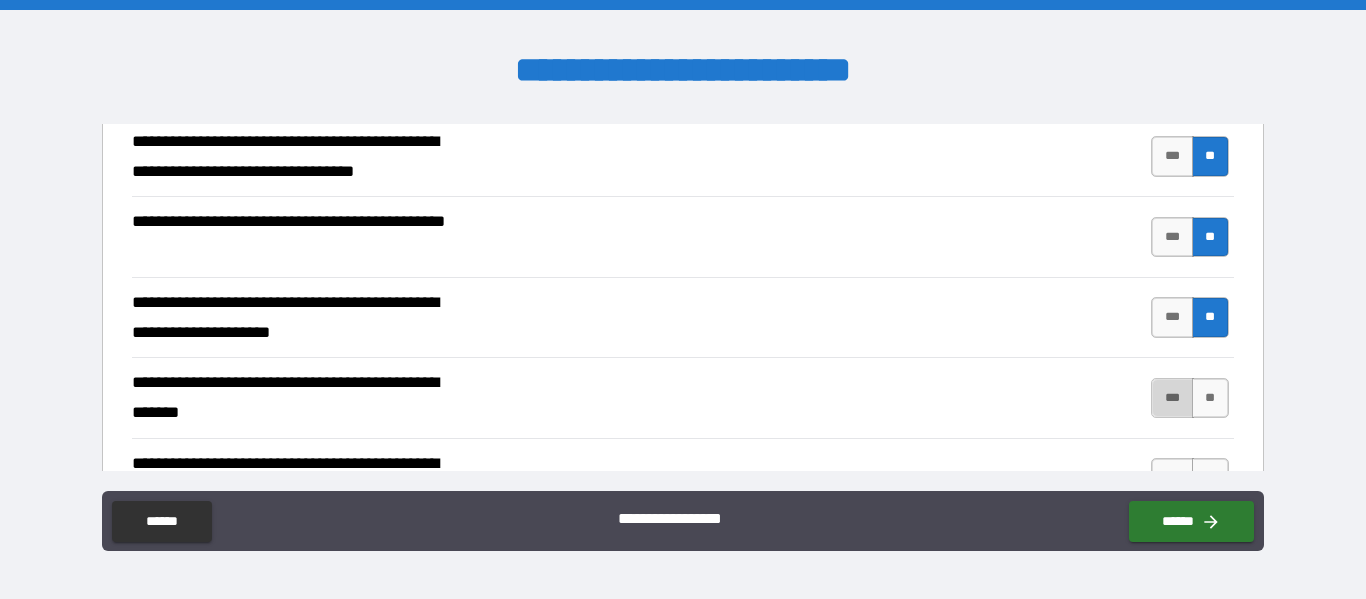 click on "***" at bounding box center (1172, 398) 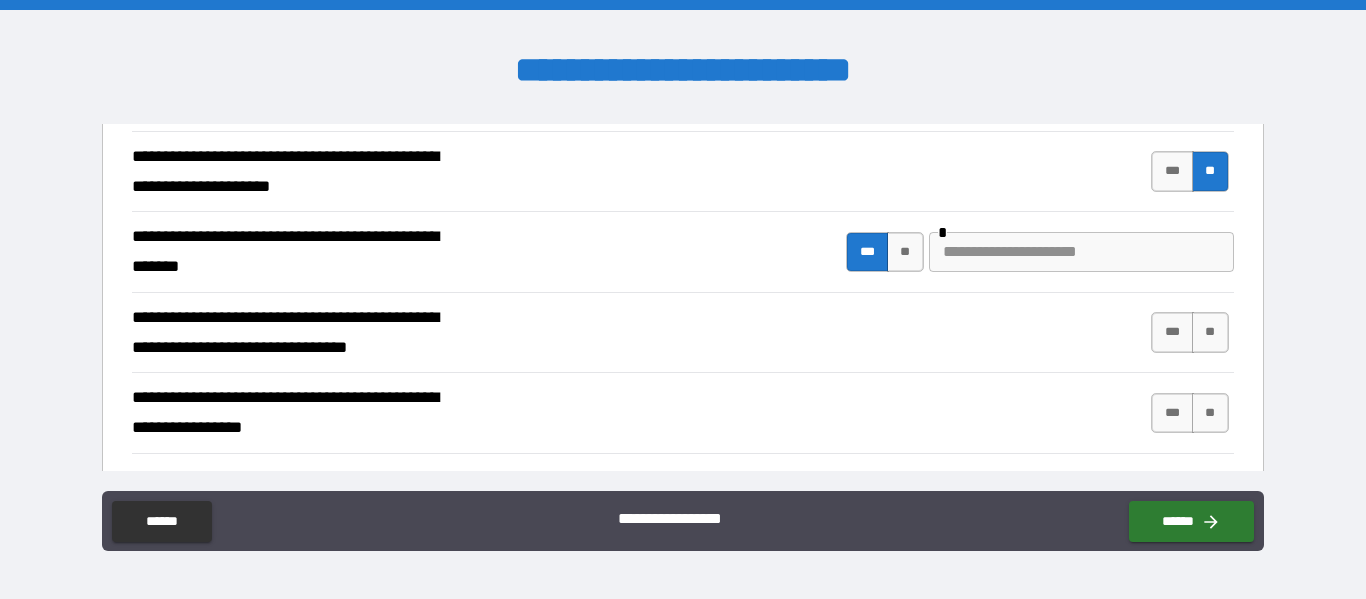 scroll, scrollTop: 3181, scrollLeft: 0, axis: vertical 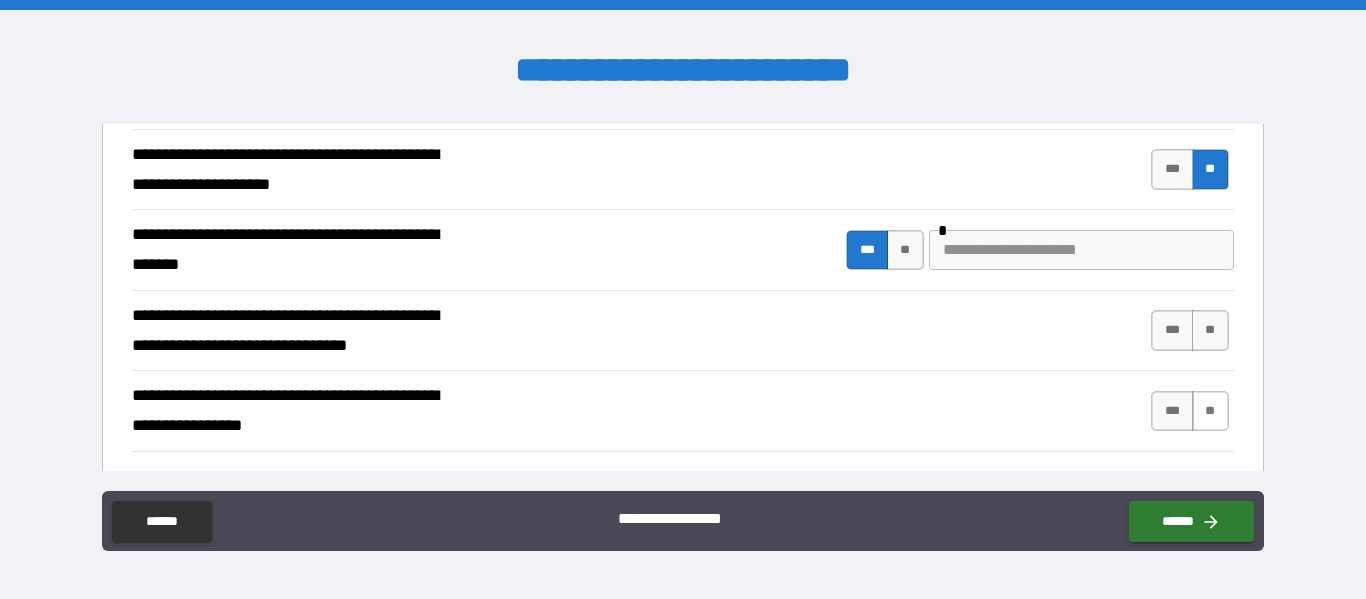 click on "**" at bounding box center [1210, 411] 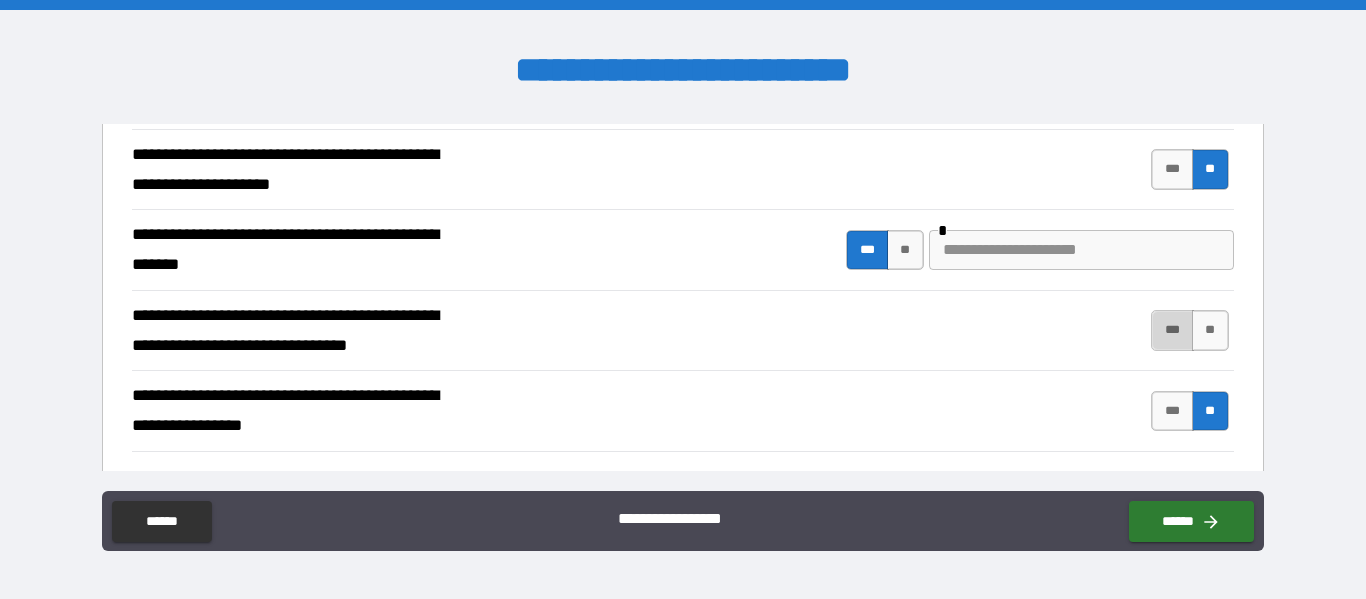 click on "***" at bounding box center (1172, 330) 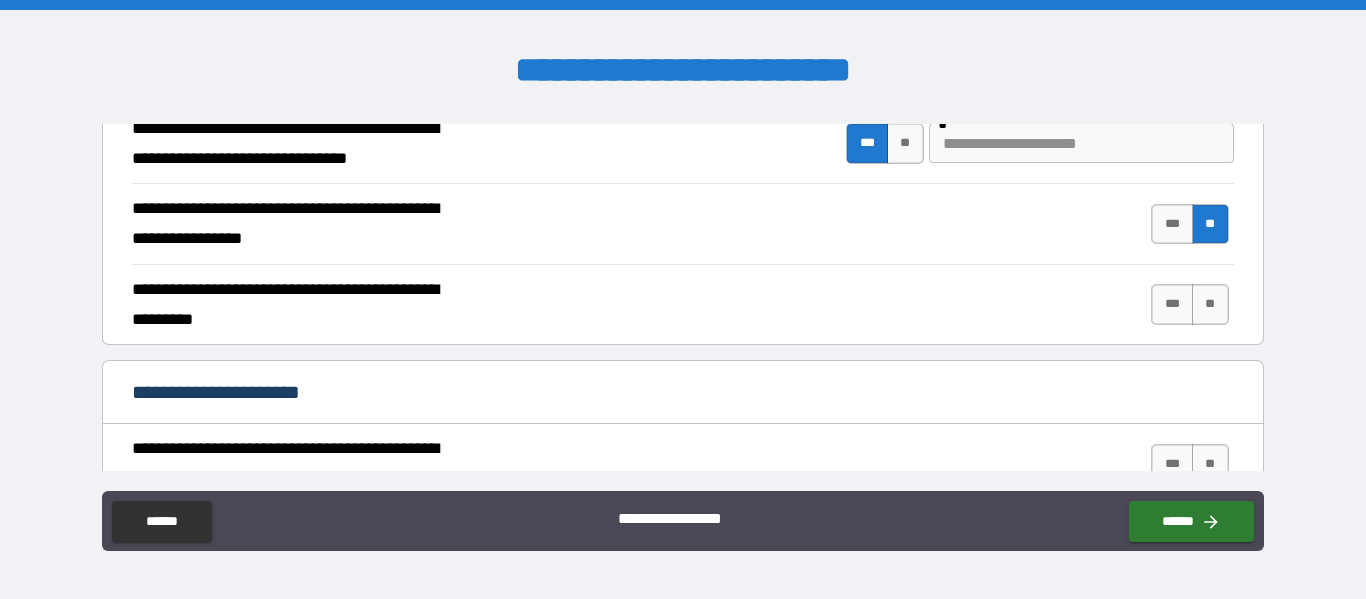 scroll, scrollTop: 3367, scrollLeft: 0, axis: vertical 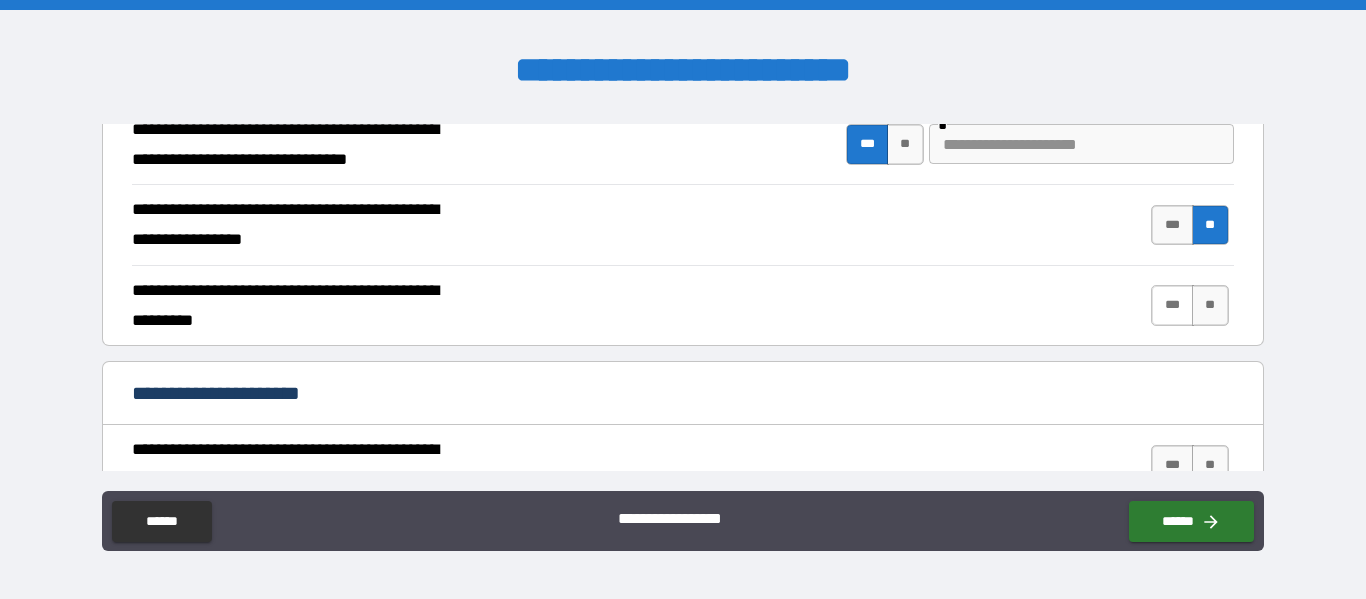 click on "***" at bounding box center (1172, 305) 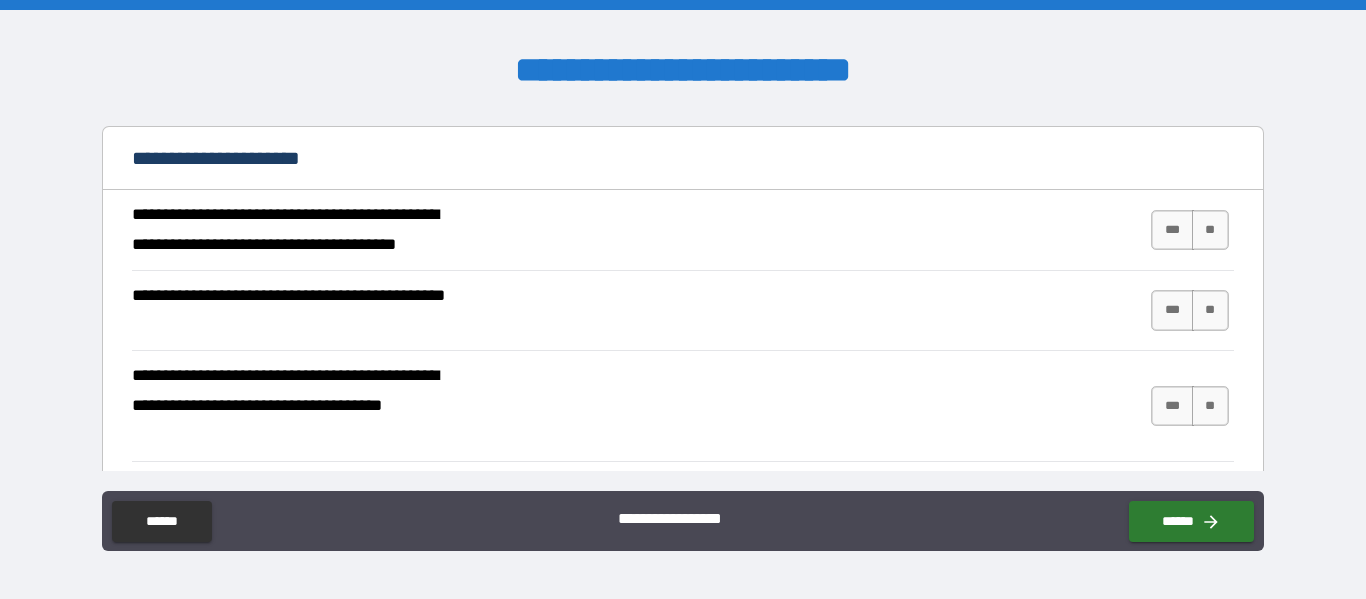 scroll, scrollTop: 3604, scrollLeft: 0, axis: vertical 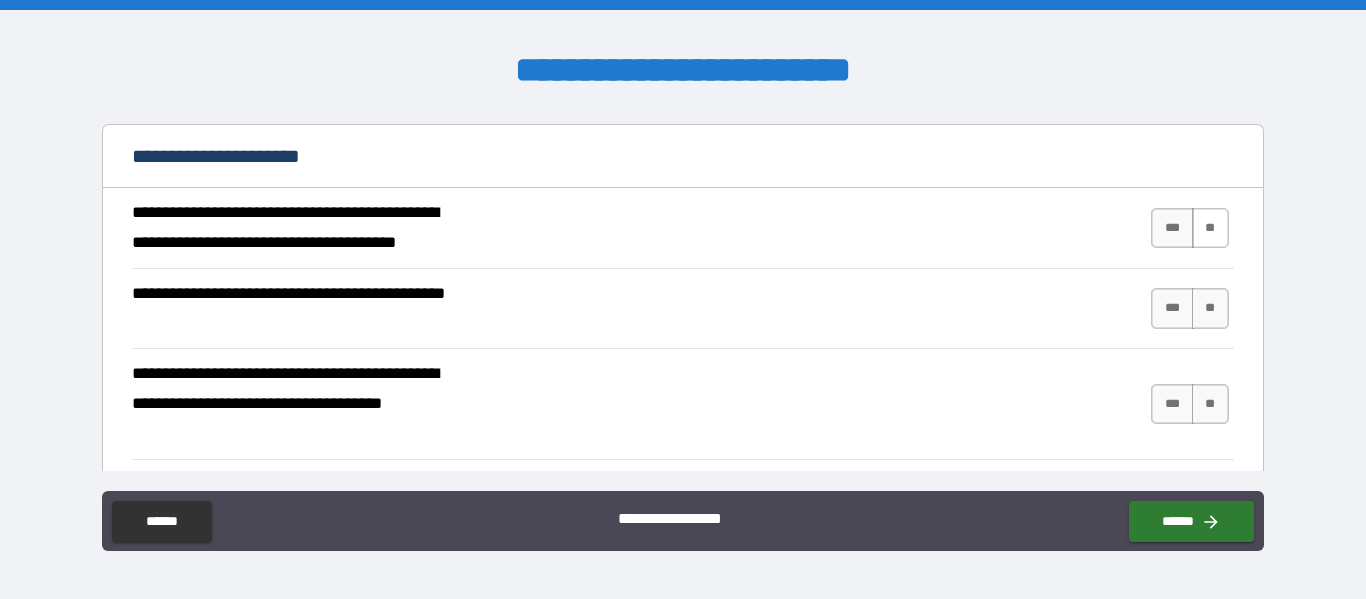 click on "**" at bounding box center [1210, 228] 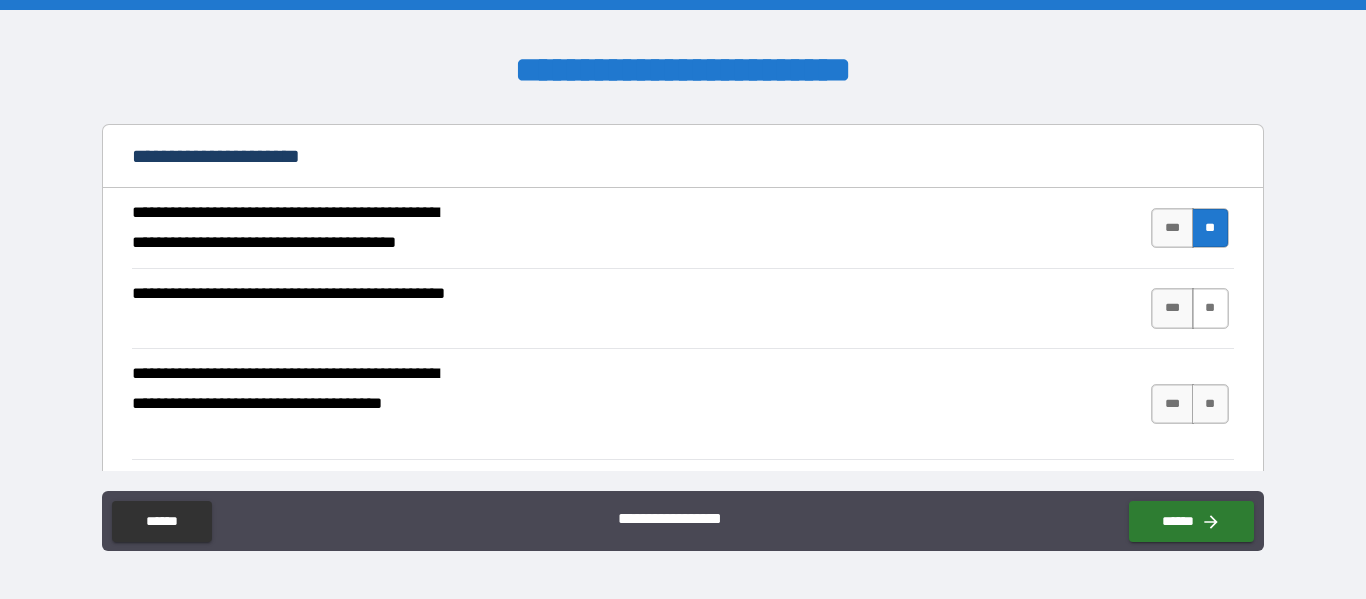 click on "**" at bounding box center (1210, 308) 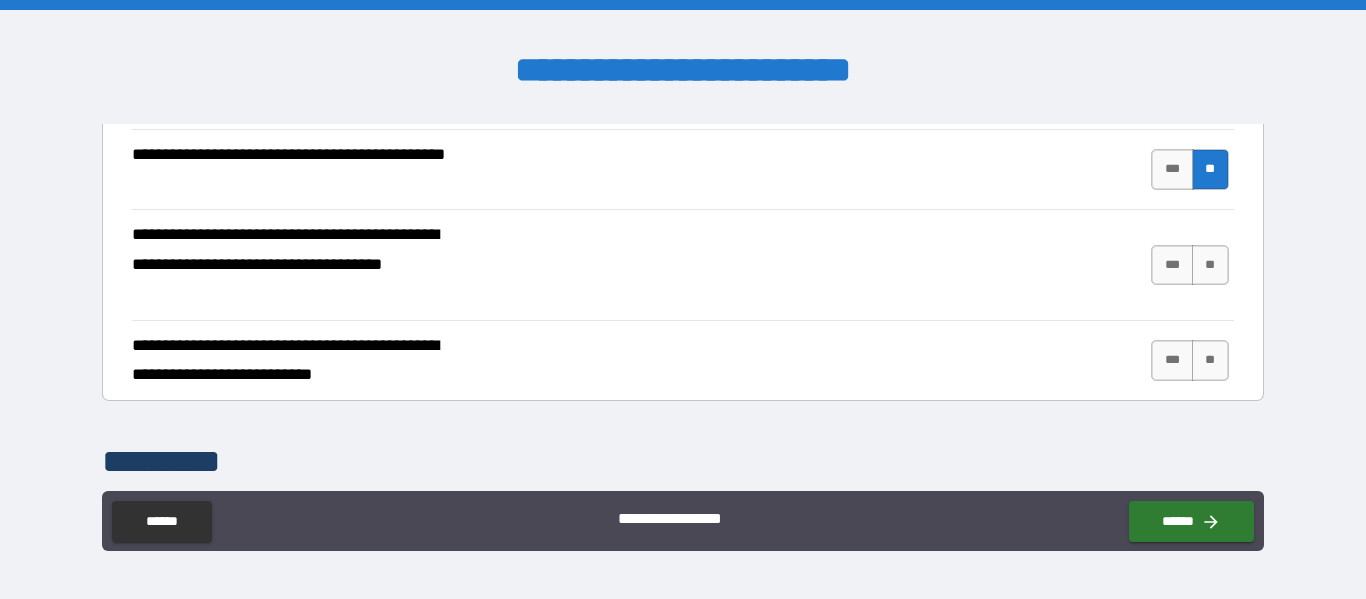 scroll, scrollTop: 3746, scrollLeft: 0, axis: vertical 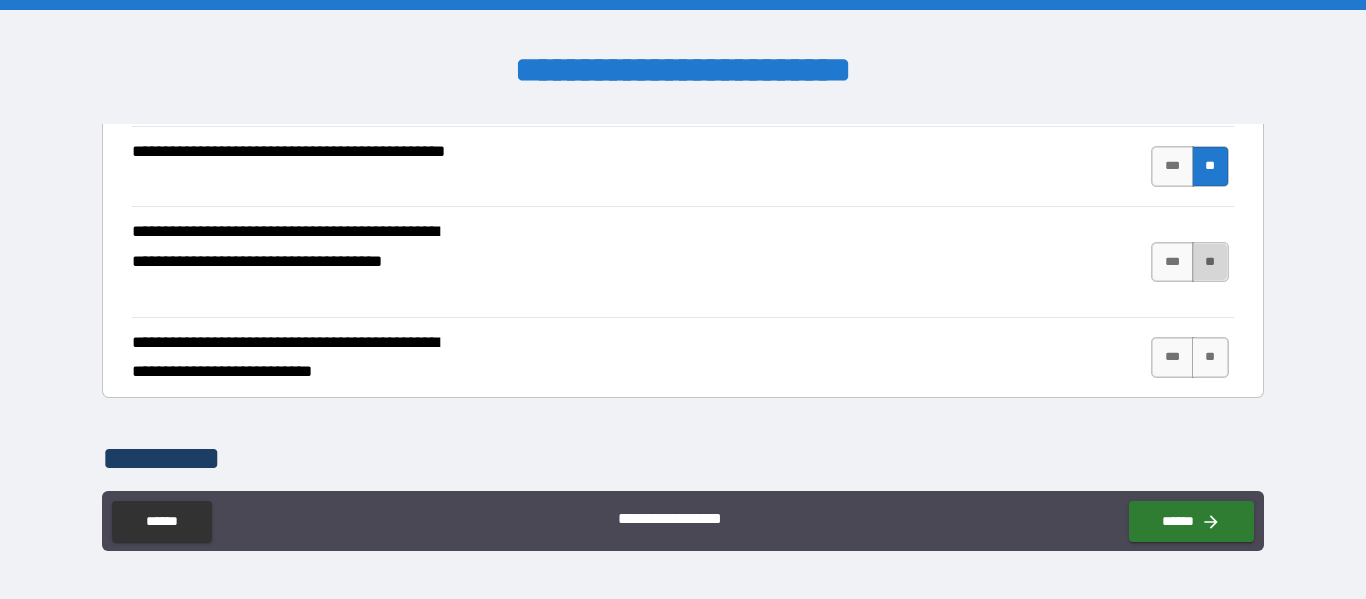 click on "**" at bounding box center (1210, 262) 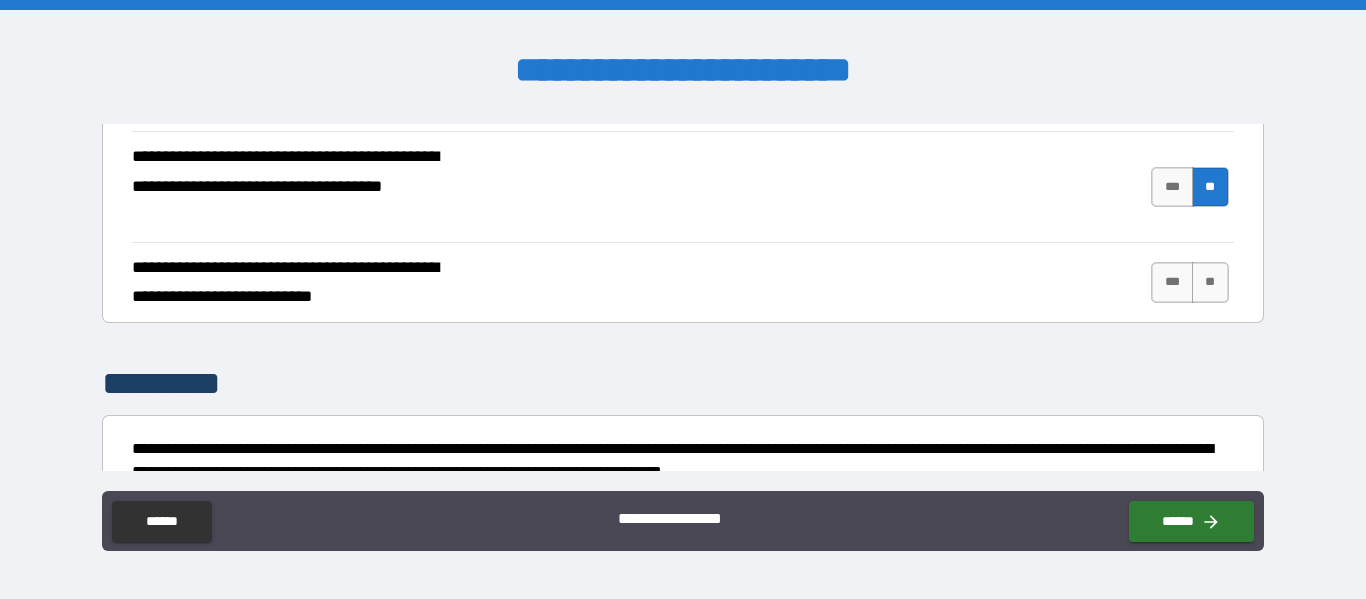 scroll, scrollTop: 3822, scrollLeft: 0, axis: vertical 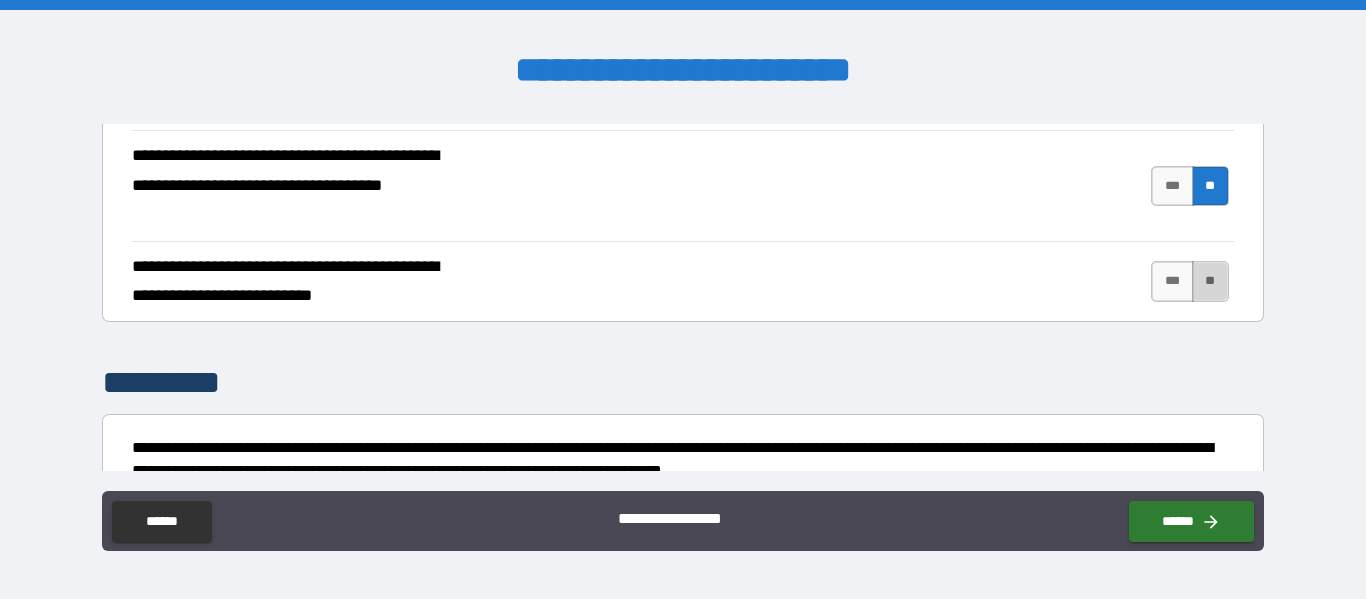 click on "**" at bounding box center [1210, 281] 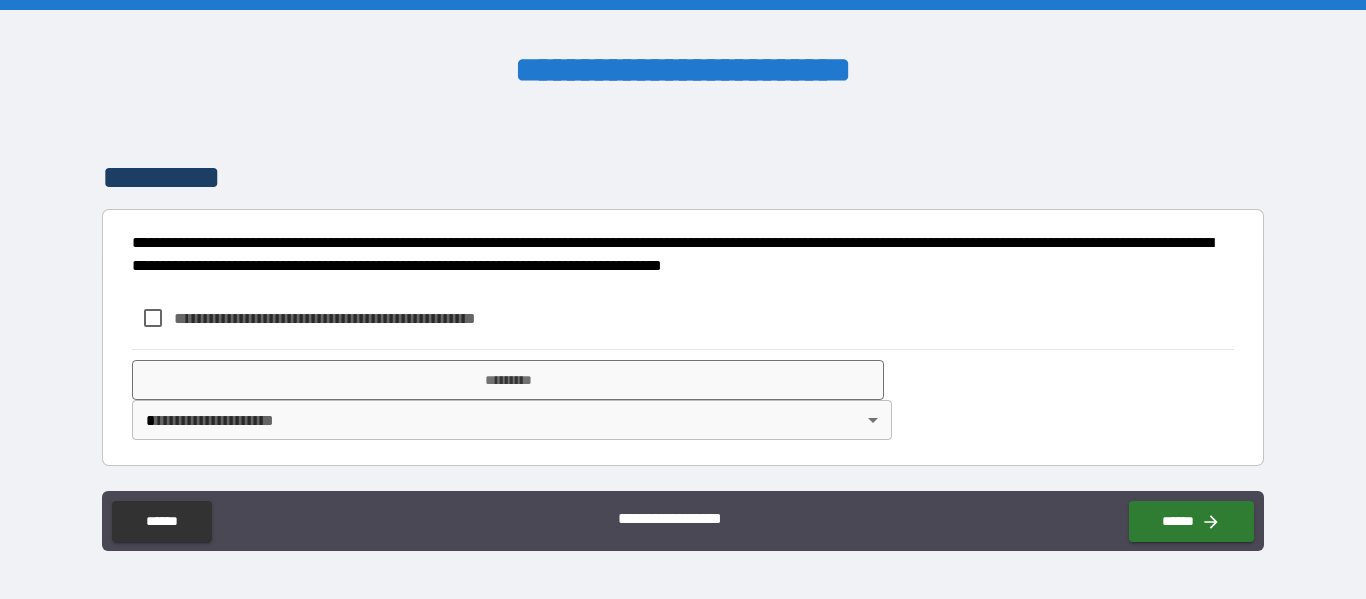 scroll, scrollTop: 4039, scrollLeft: 0, axis: vertical 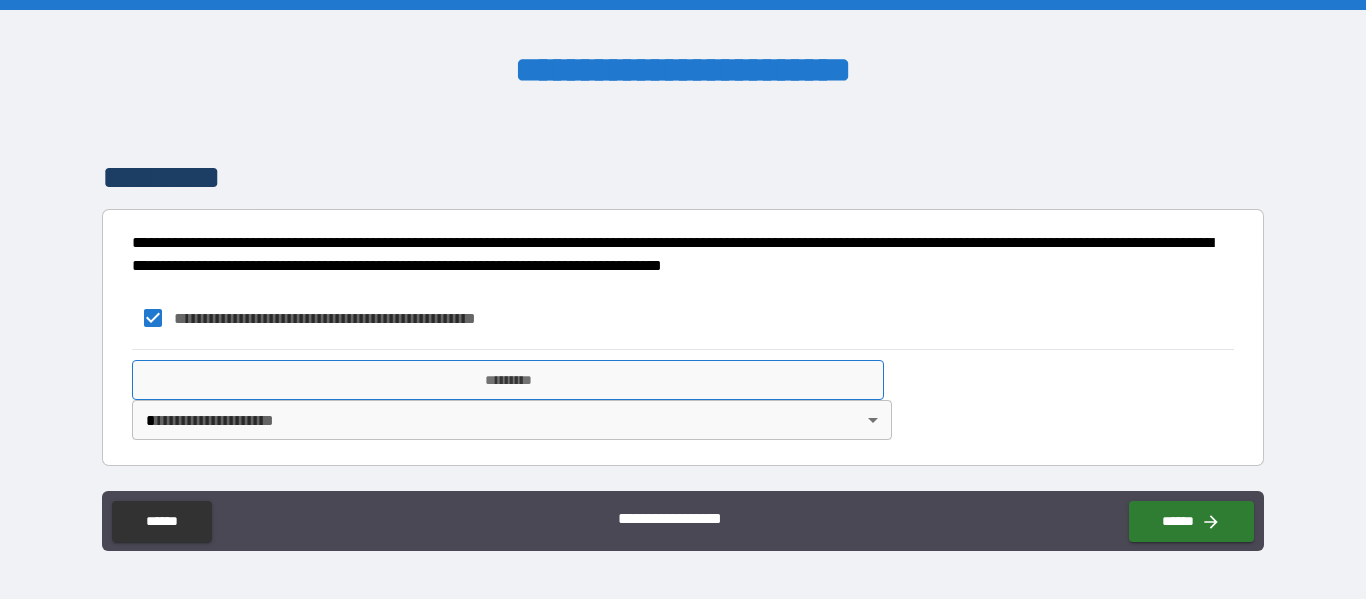 click on "*********" at bounding box center [508, 380] 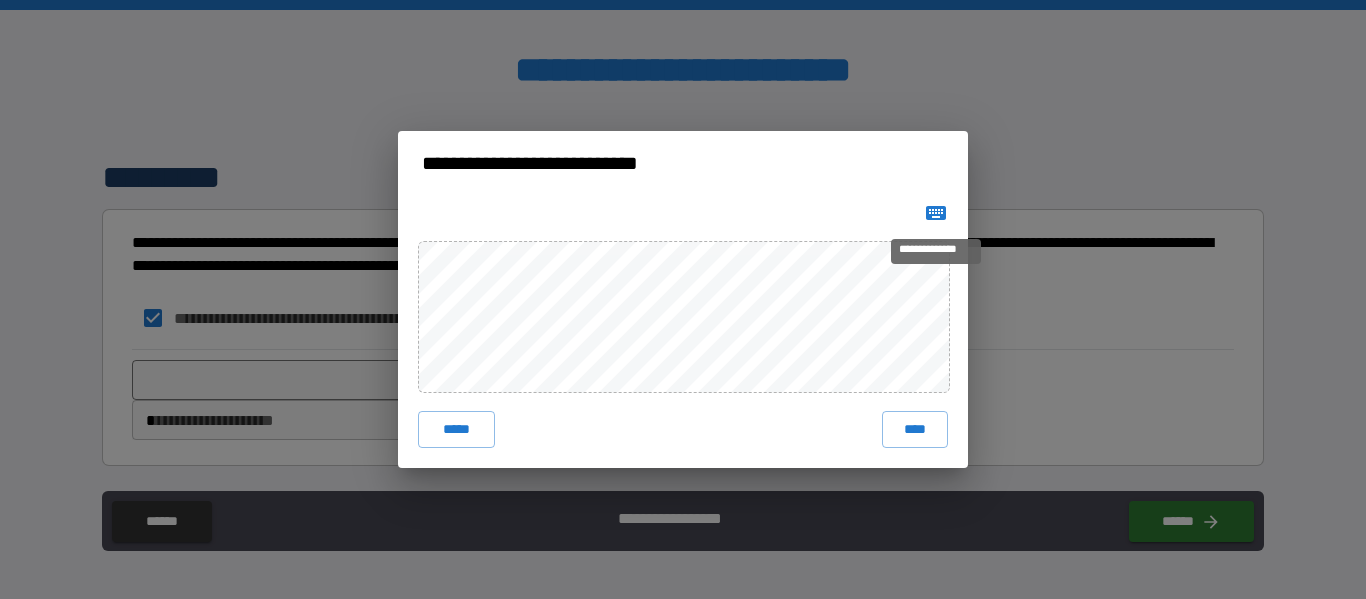 click 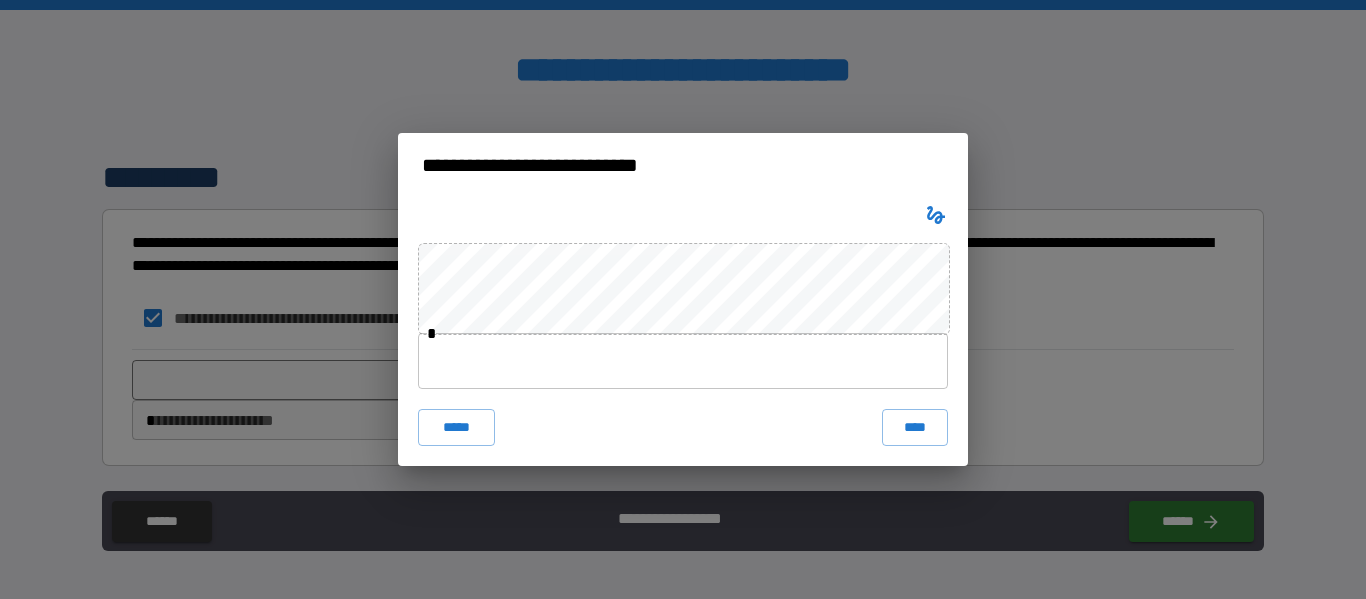 click at bounding box center (683, 361) 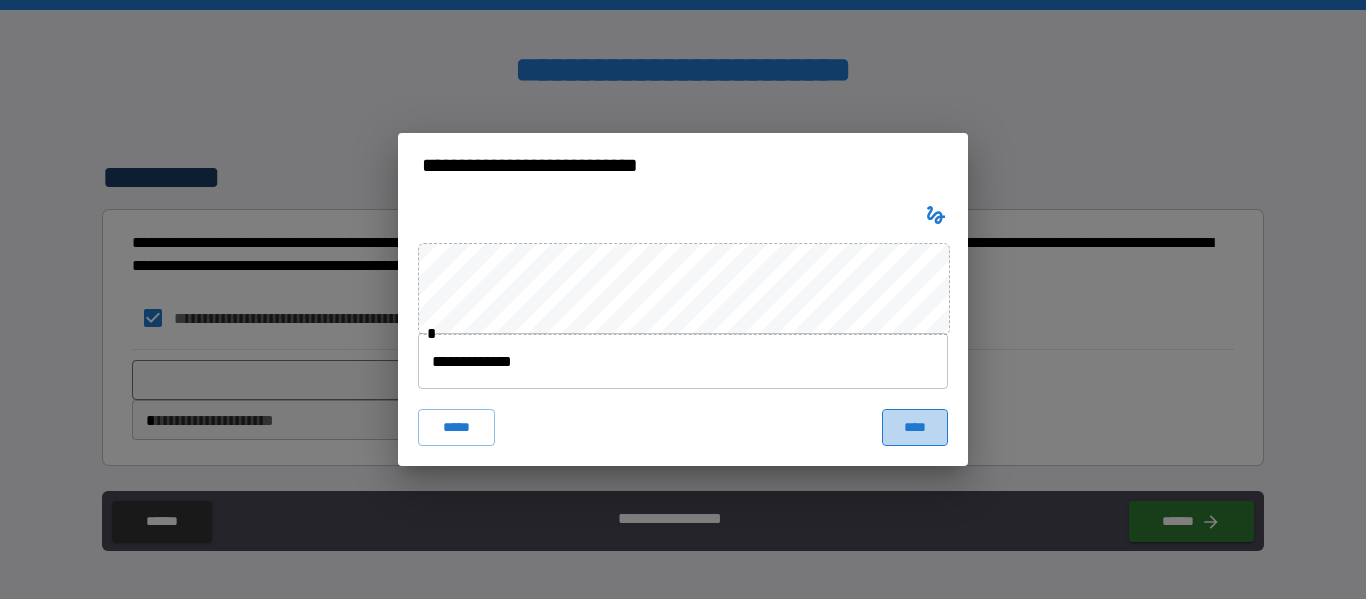 click on "****" at bounding box center (915, 427) 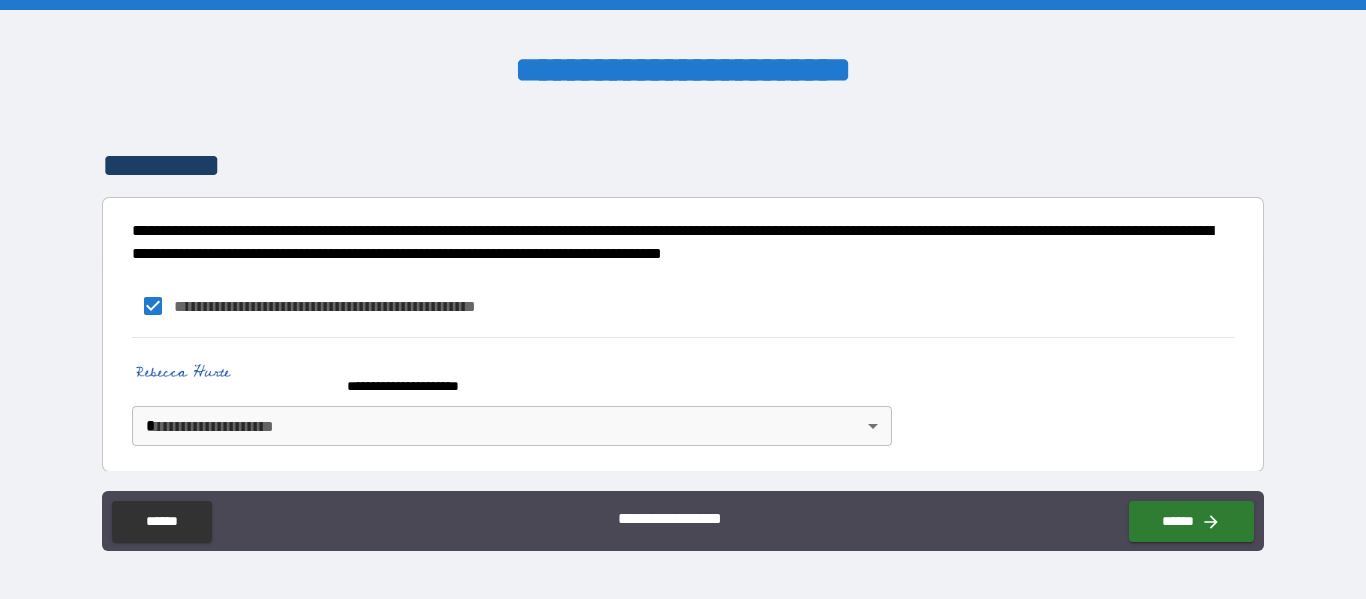 click on "**********" at bounding box center (683, 299) 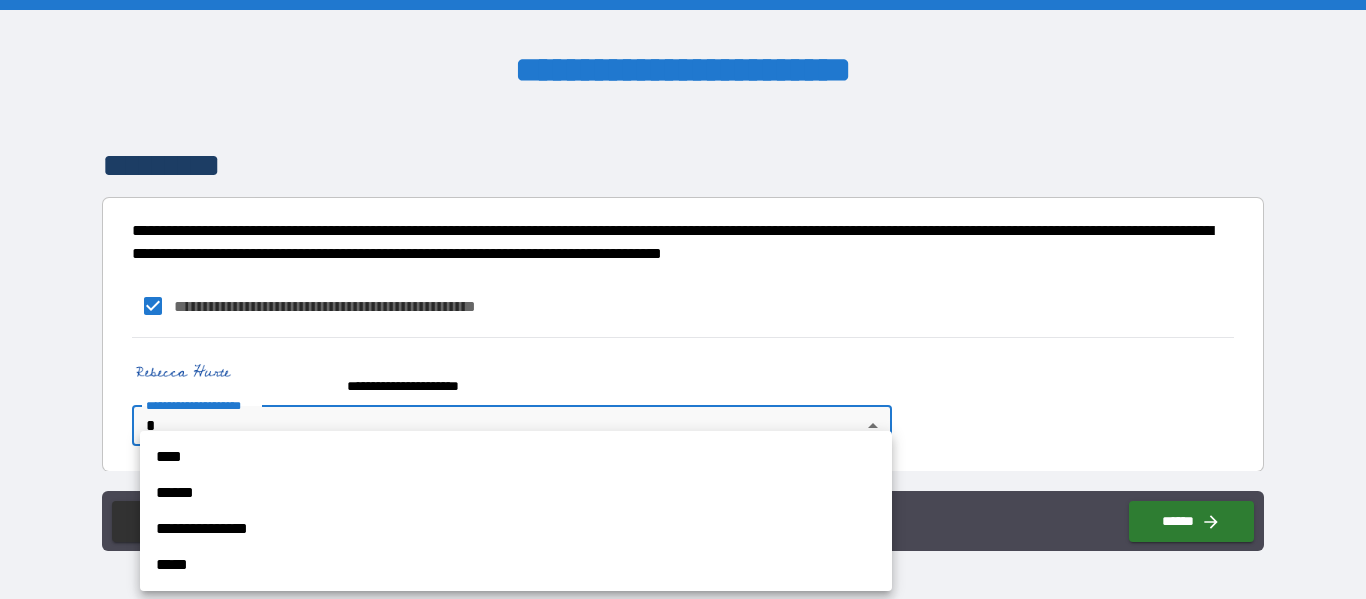 click on "****" at bounding box center (516, 457) 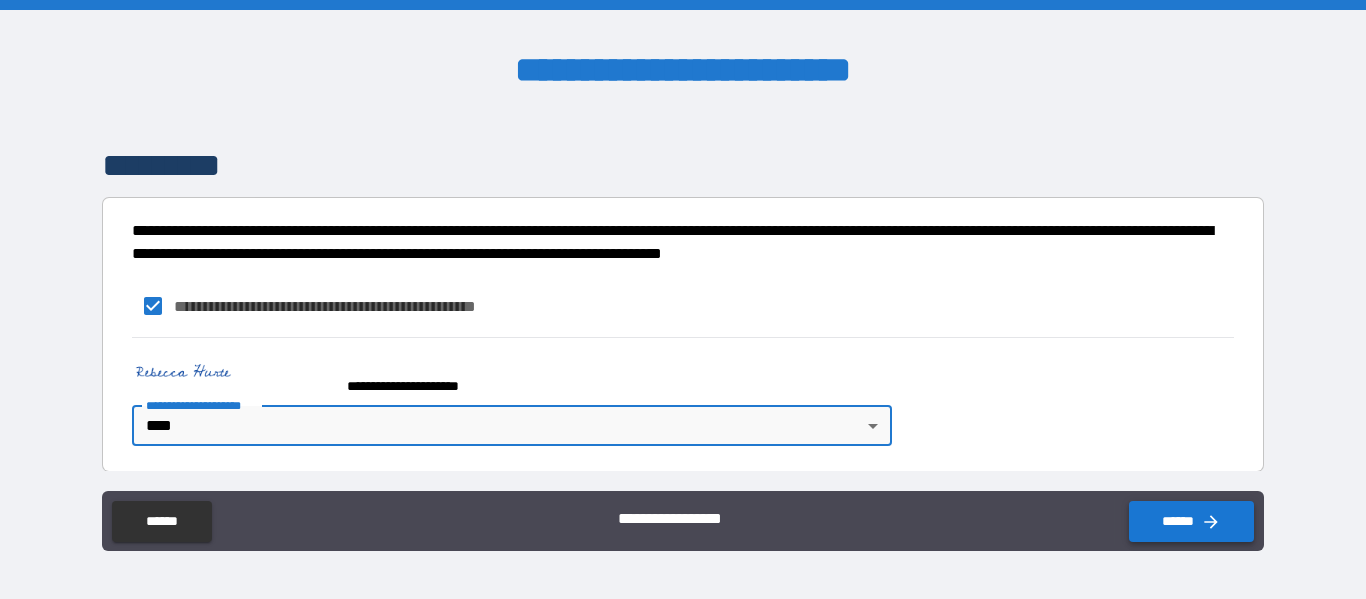 click on "******" at bounding box center (1191, 521) 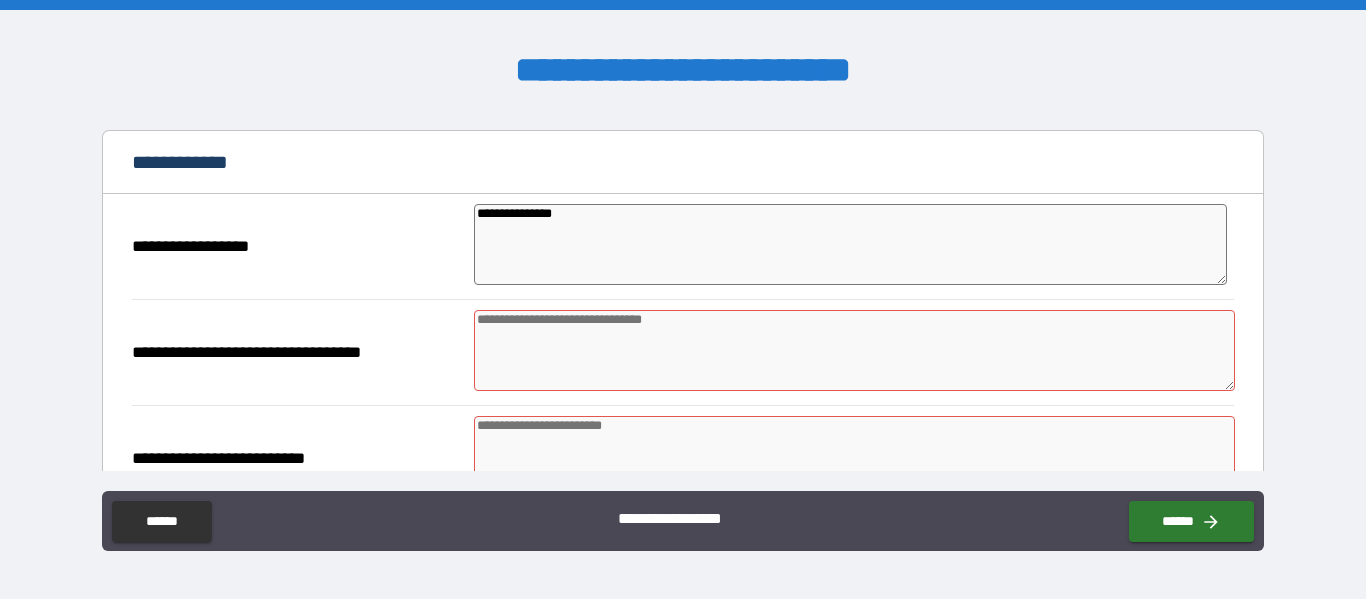 scroll, scrollTop: 214, scrollLeft: 0, axis: vertical 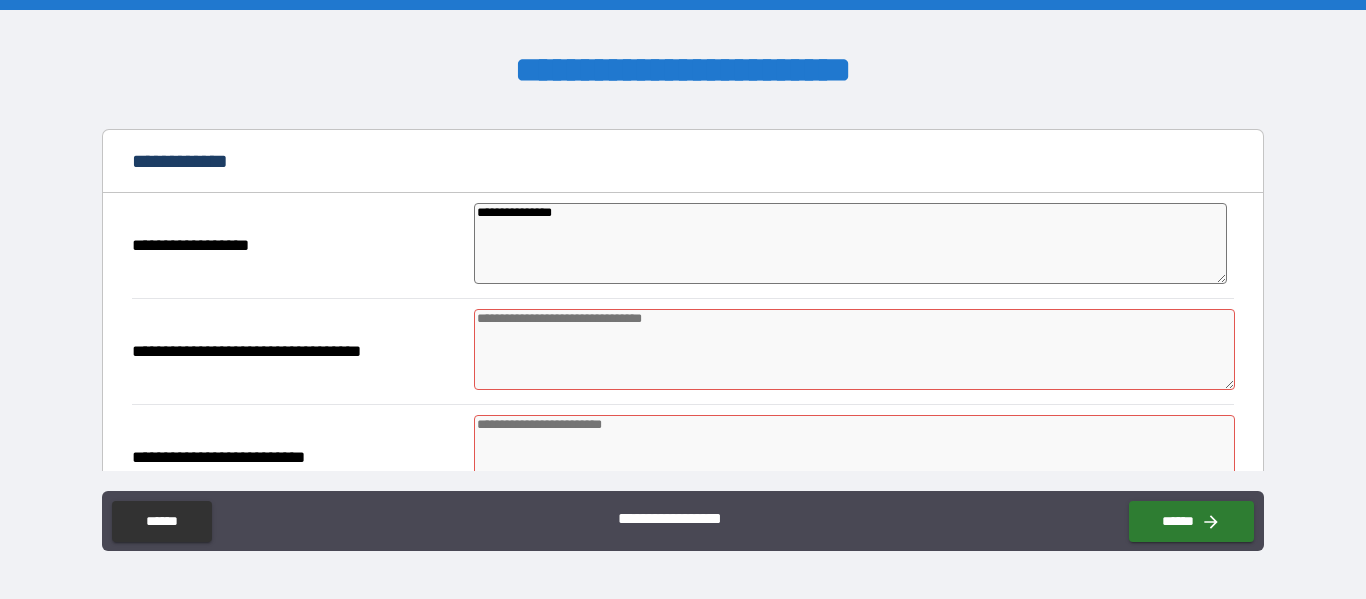 click at bounding box center (854, 349) 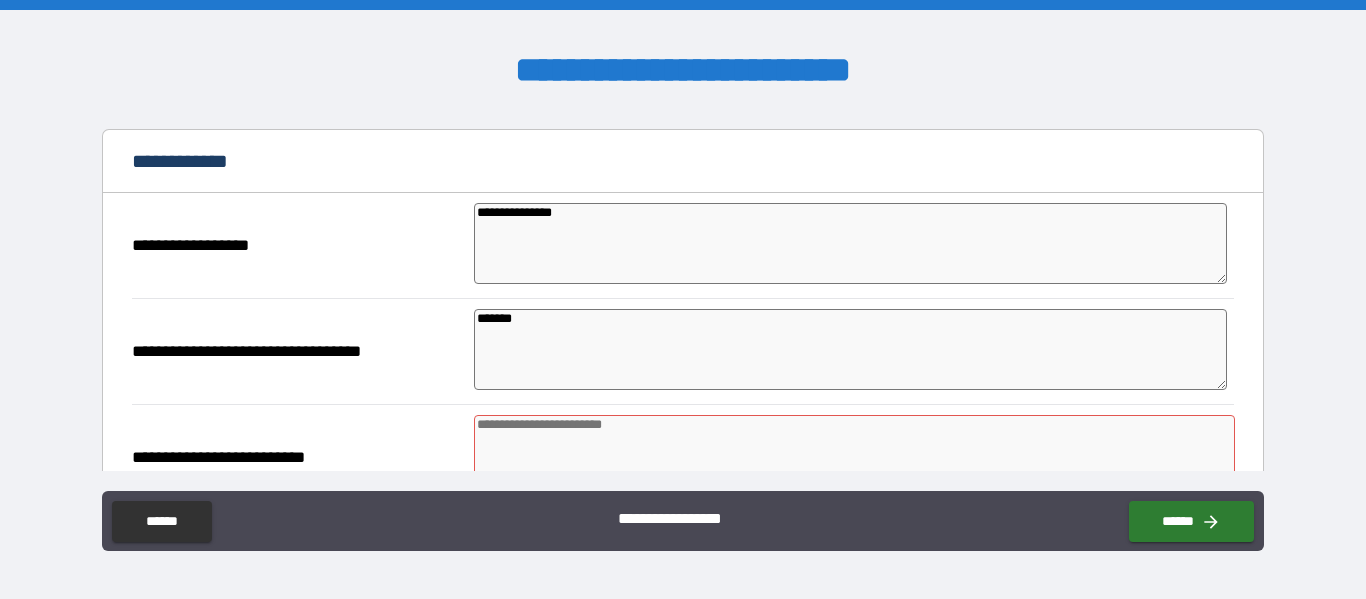 click at bounding box center [854, 455] 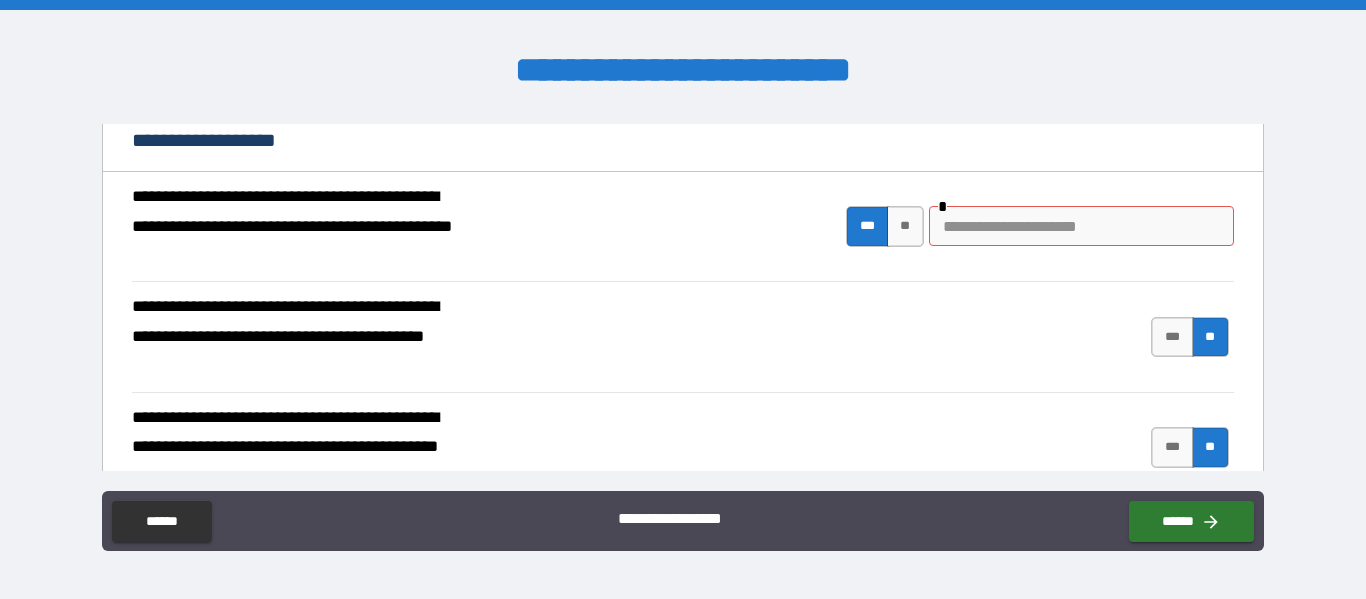 scroll, scrollTop: 2642, scrollLeft: 0, axis: vertical 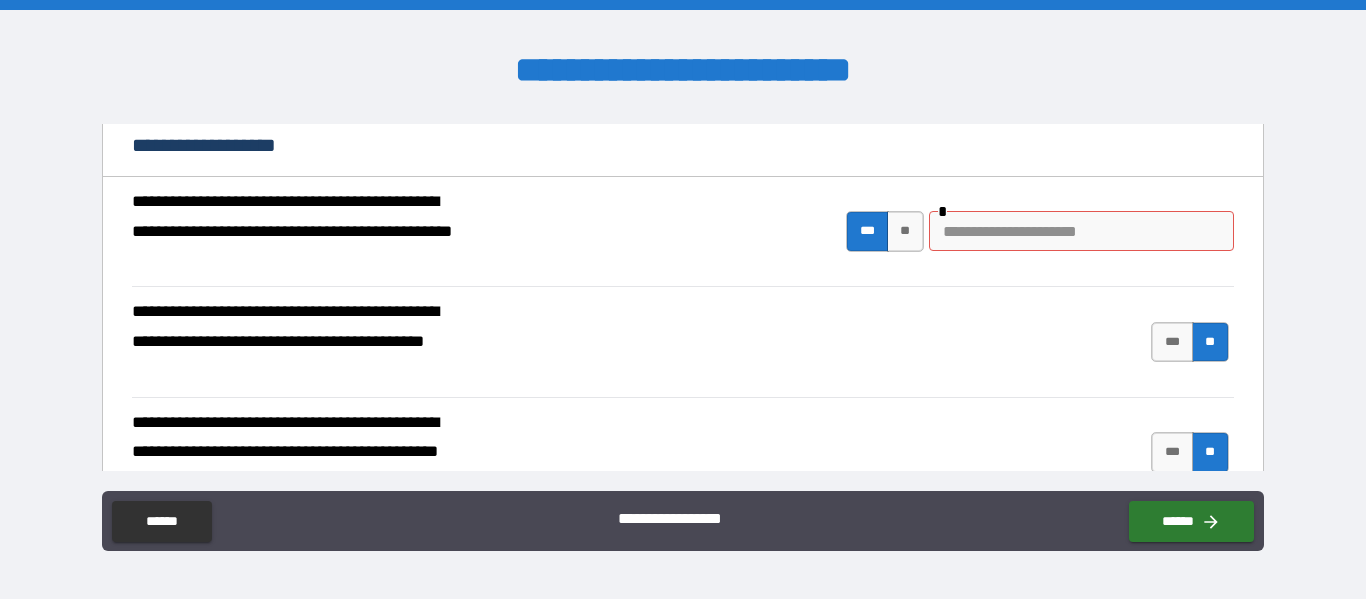 click at bounding box center [1081, 231] 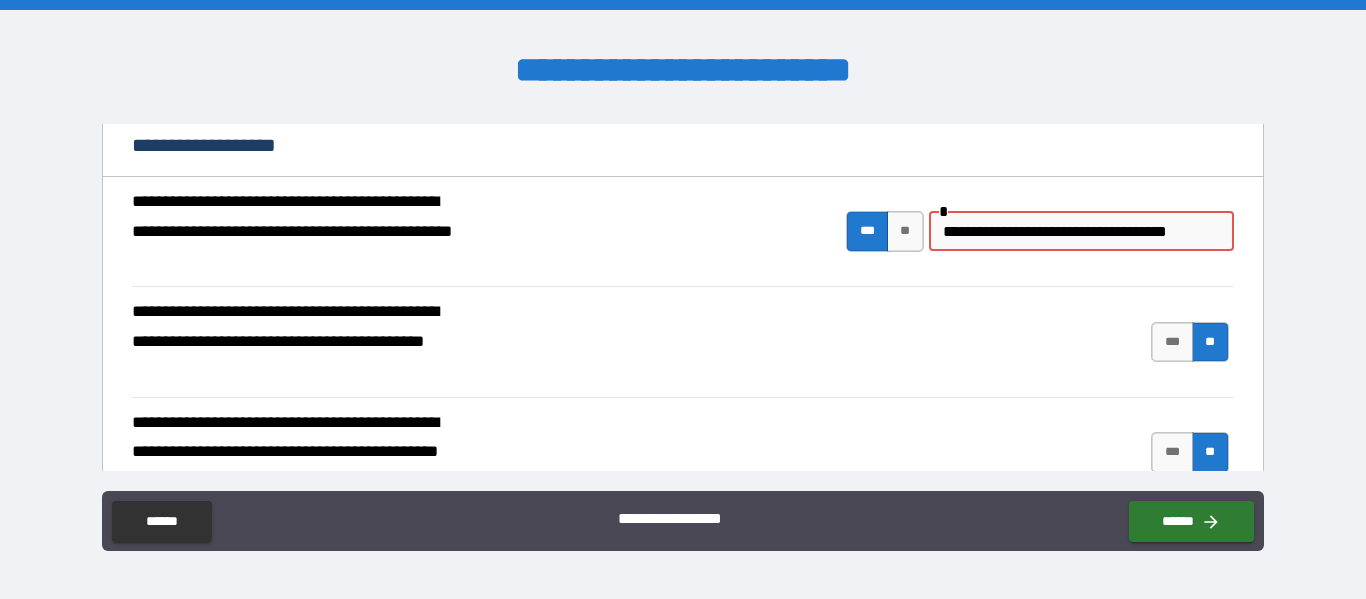 scroll, scrollTop: 0, scrollLeft: 5, axis: horizontal 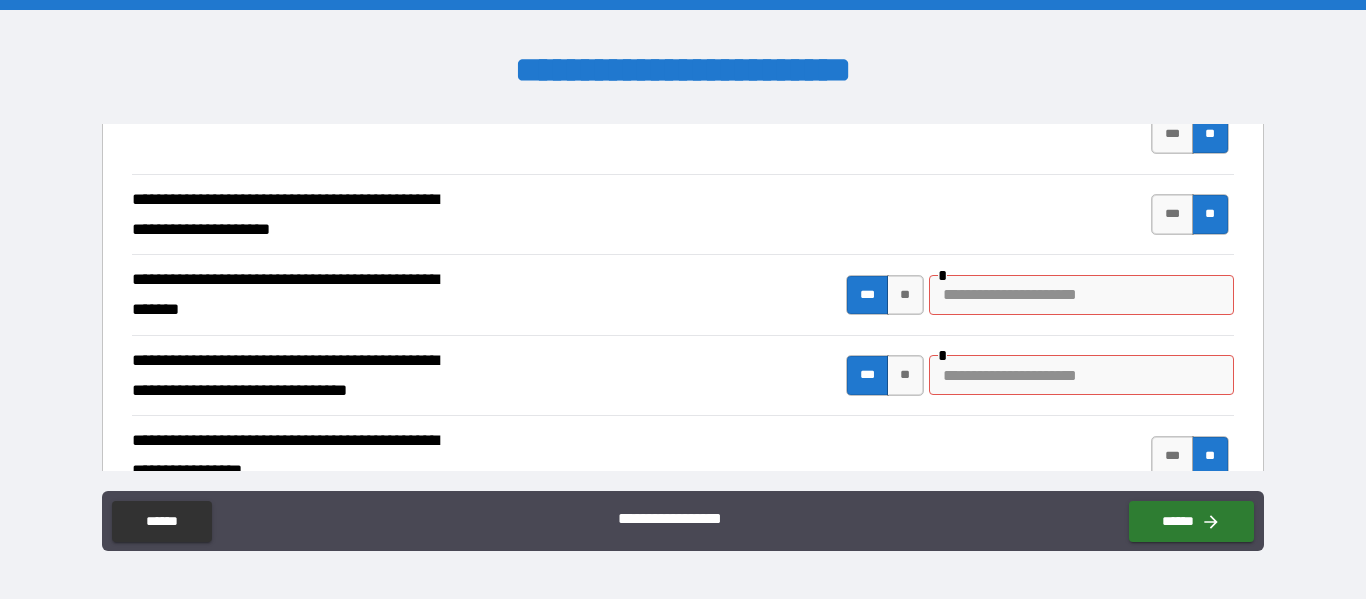 click at bounding box center [1081, 295] 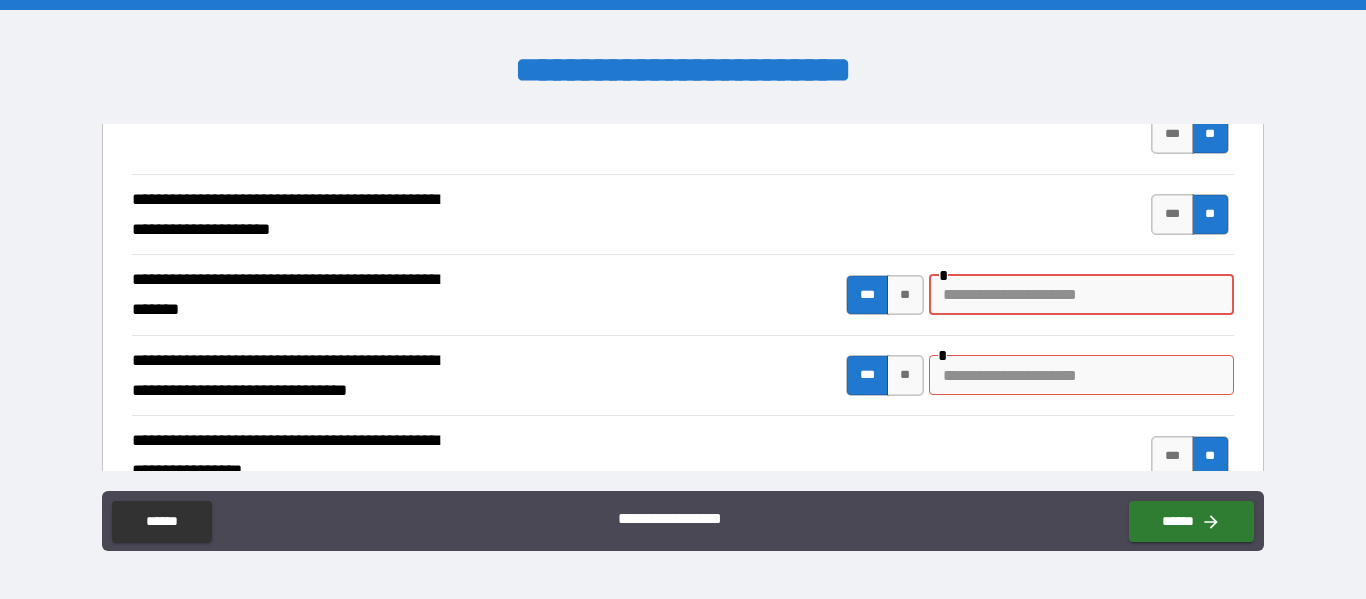 scroll, scrollTop: 0, scrollLeft: 0, axis: both 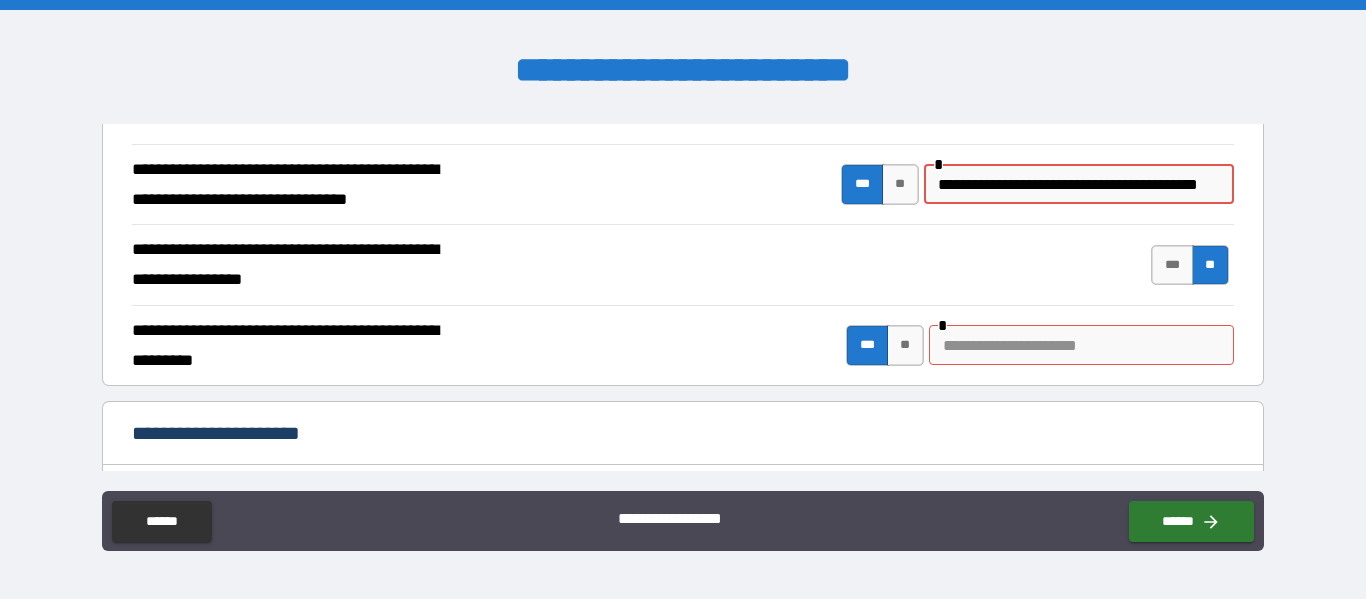 click at bounding box center [1081, 345] 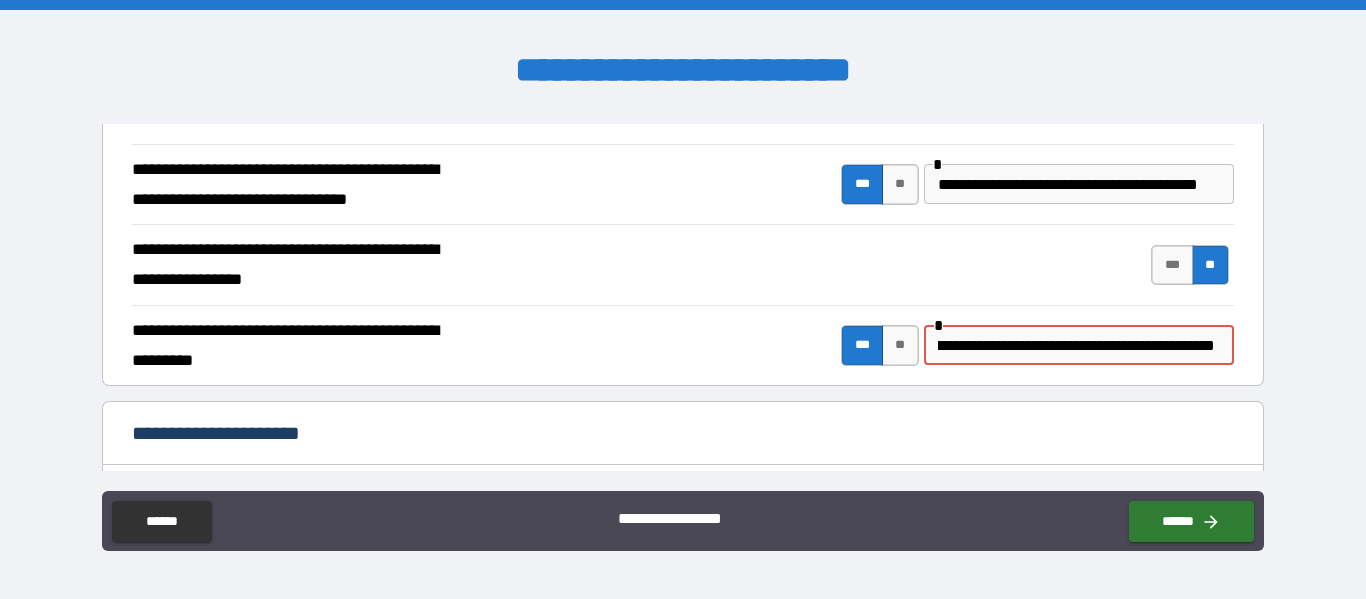 scroll, scrollTop: 0, scrollLeft: 119, axis: horizontal 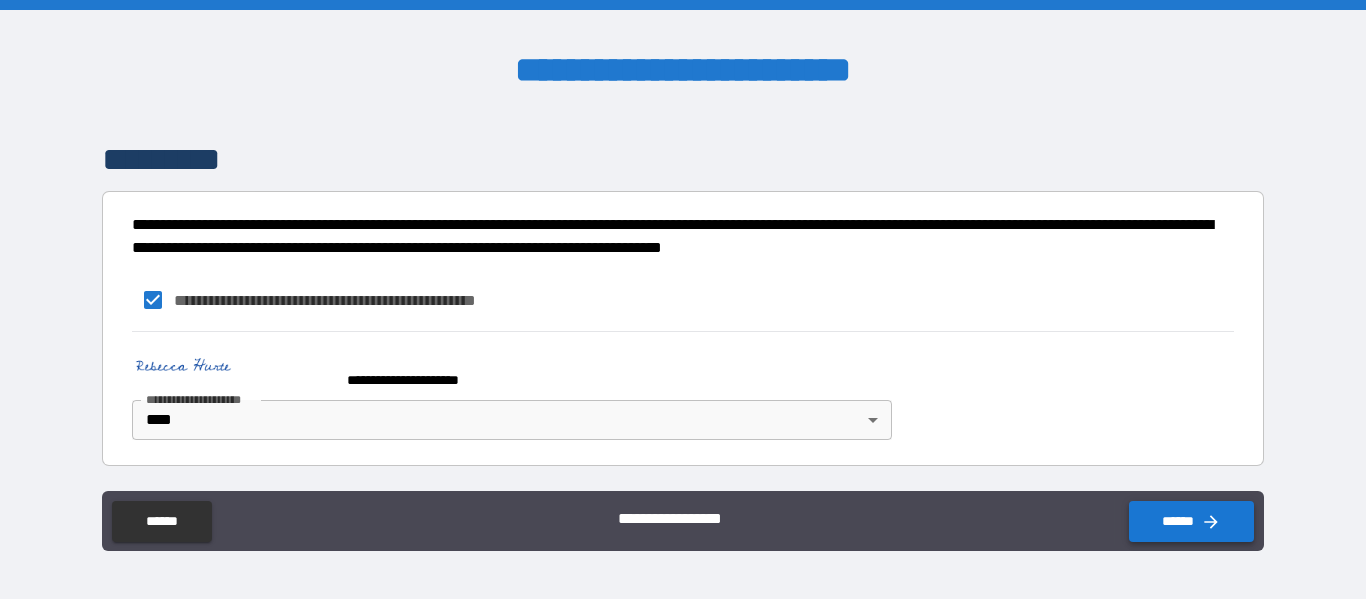 click on "******" at bounding box center (1191, 521) 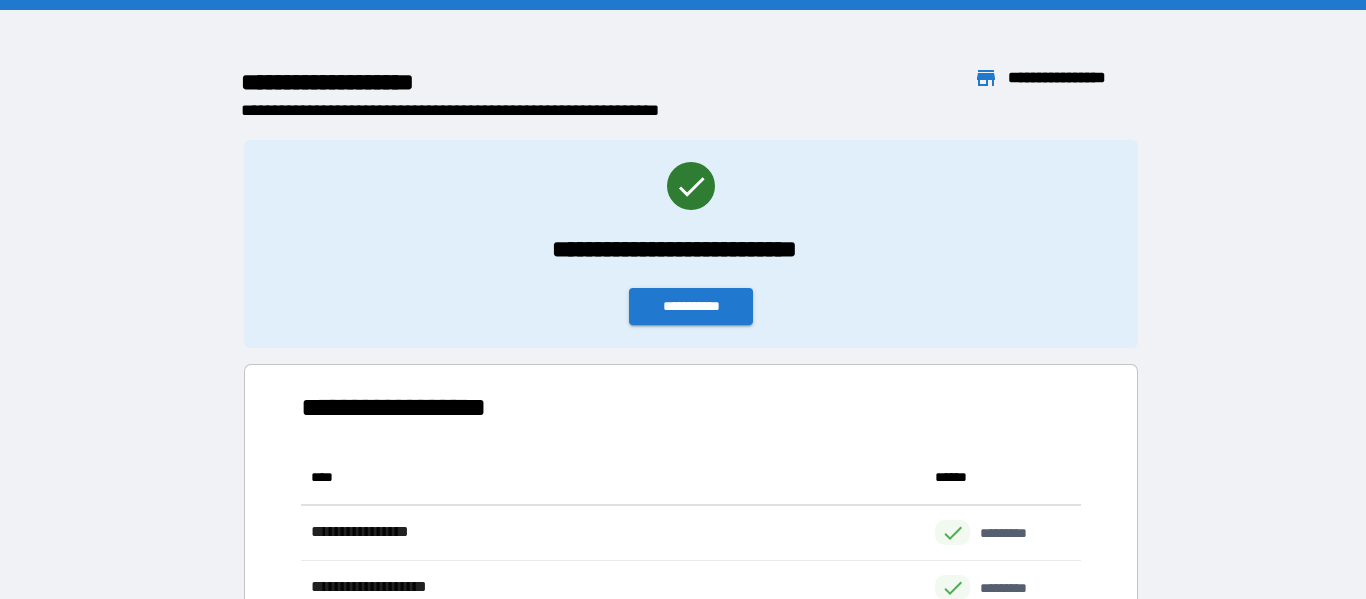 scroll, scrollTop: 1, scrollLeft: 1, axis: both 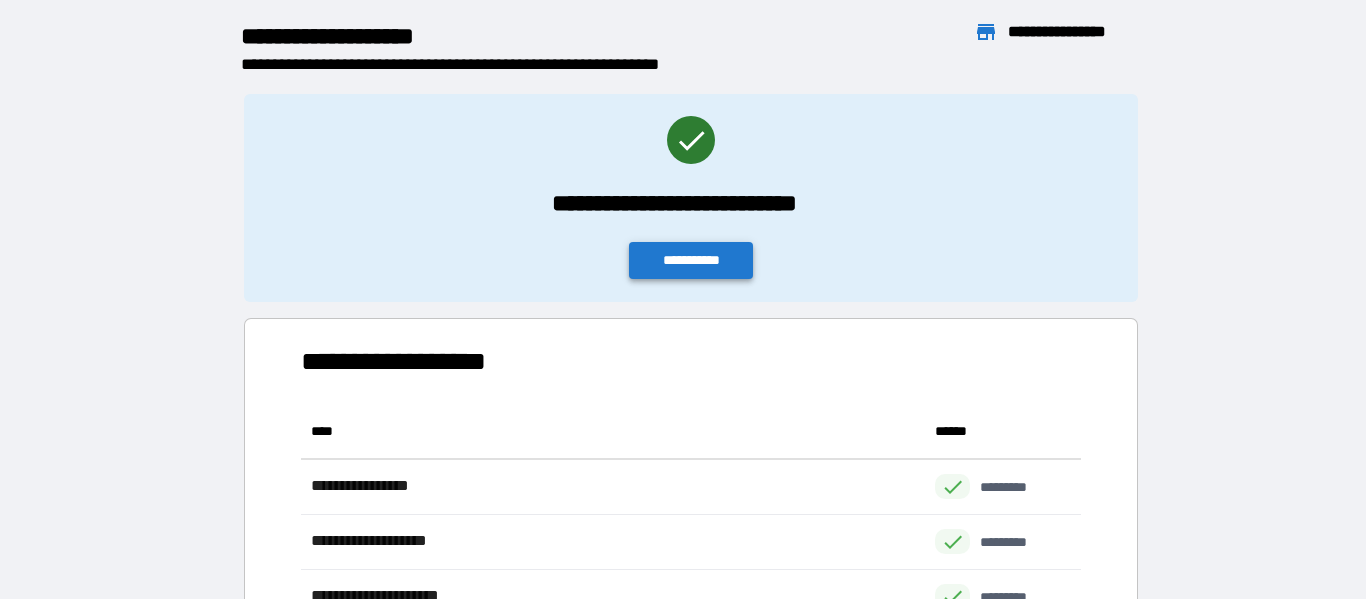 click on "**********" at bounding box center (691, 260) 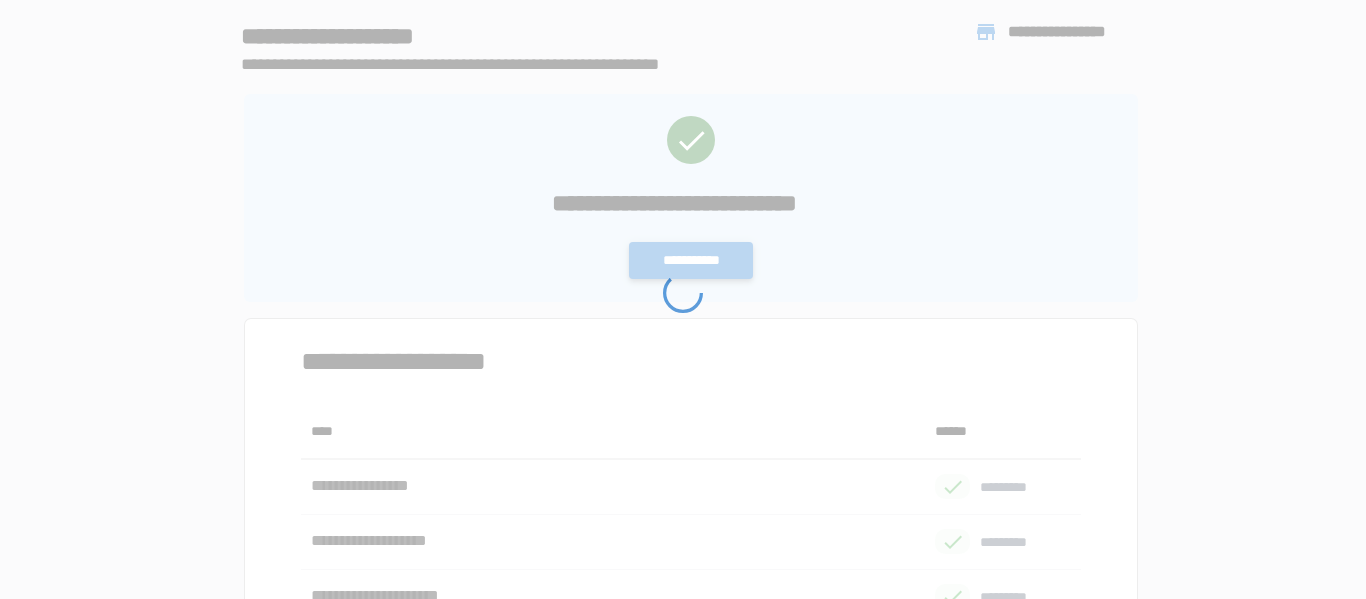 scroll, scrollTop: 0, scrollLeft: 0, axis: both 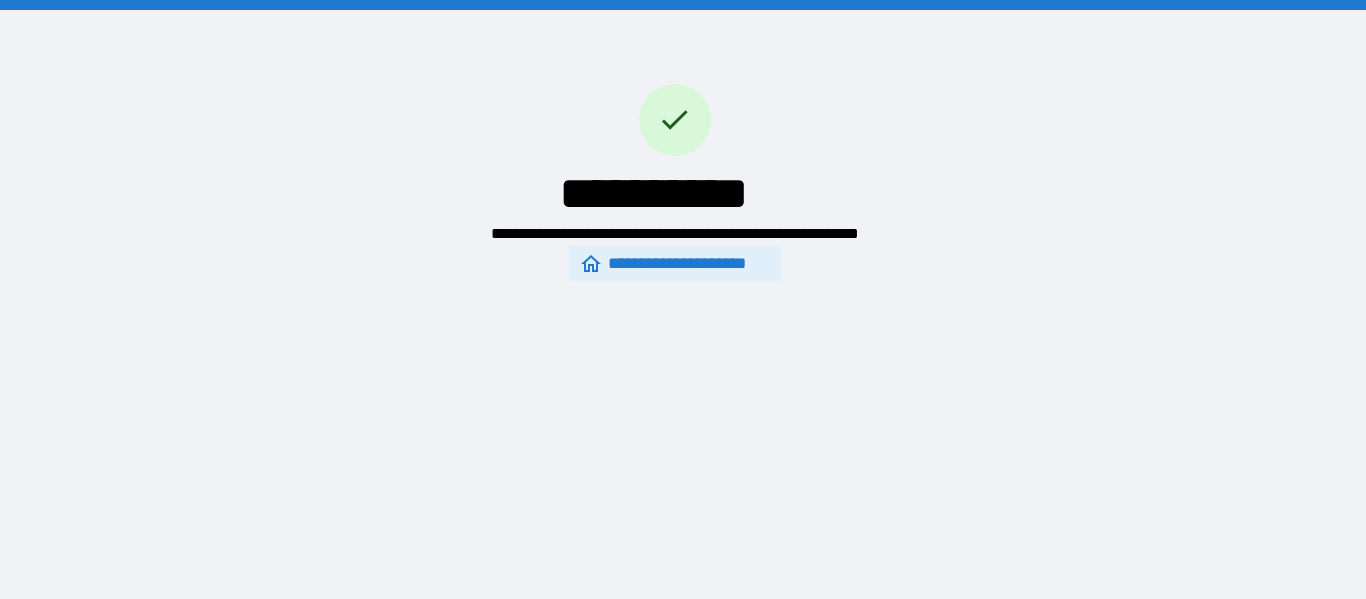 click on "**********" at bounding box center (674, 264) 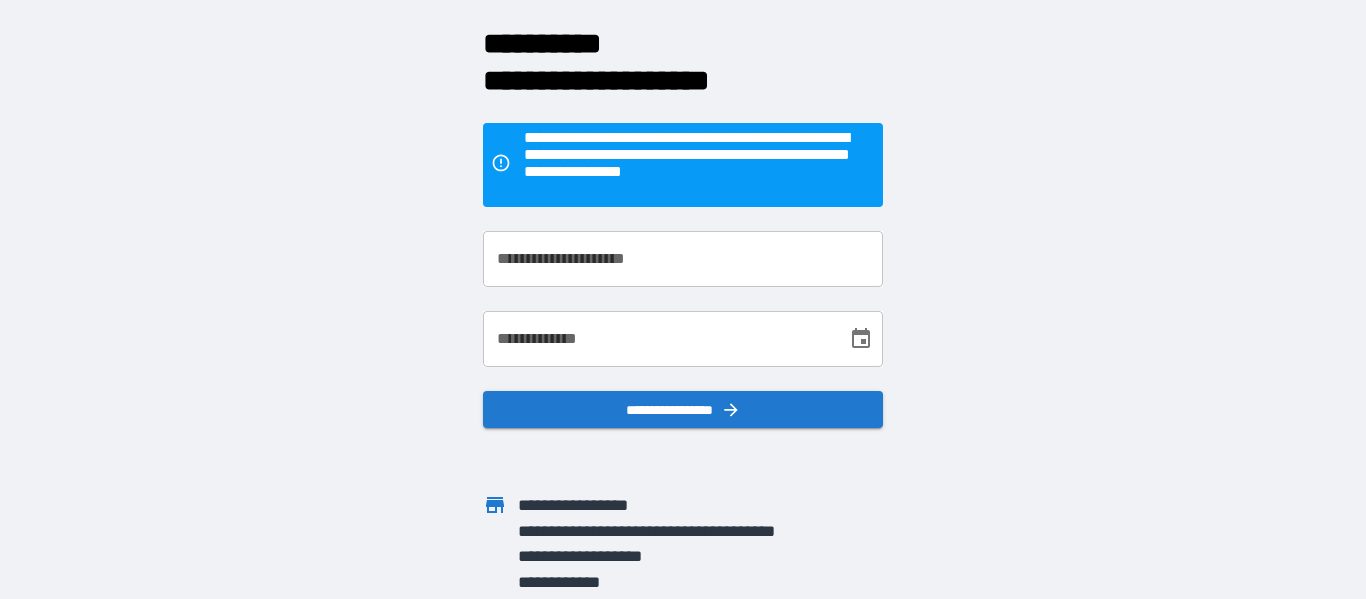 scroll, scrollTop: 50, scrollLeft: 0, axis: vertical 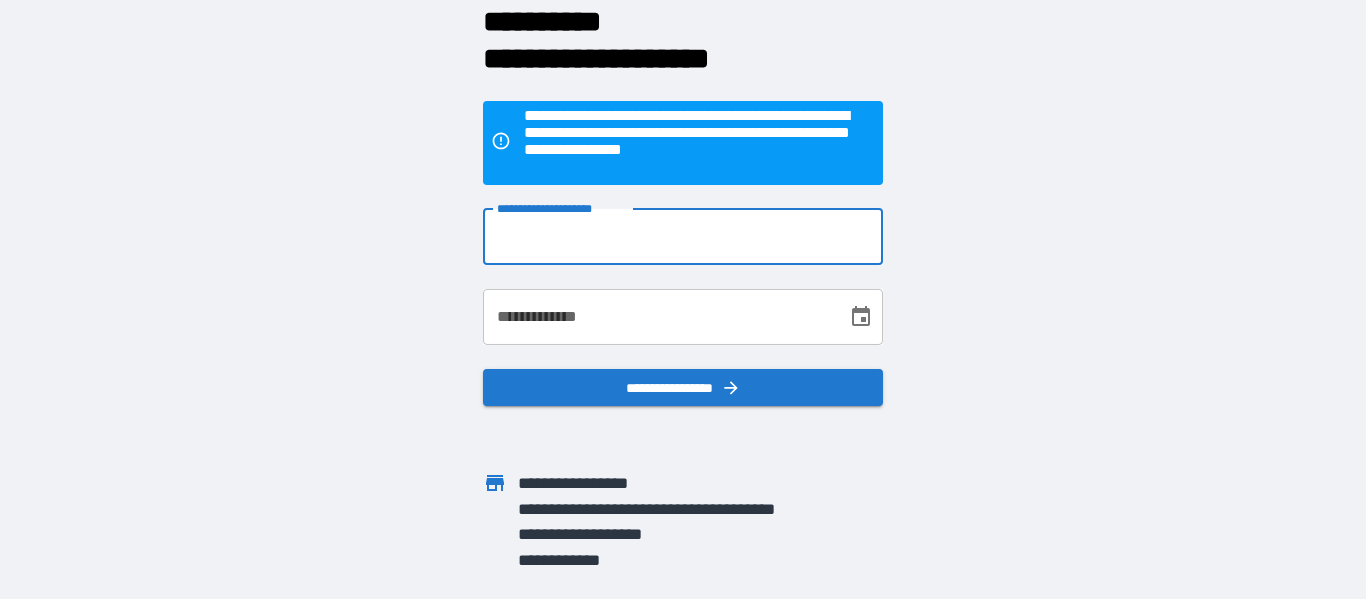 click on "**********" at bounding box center (683, 237) 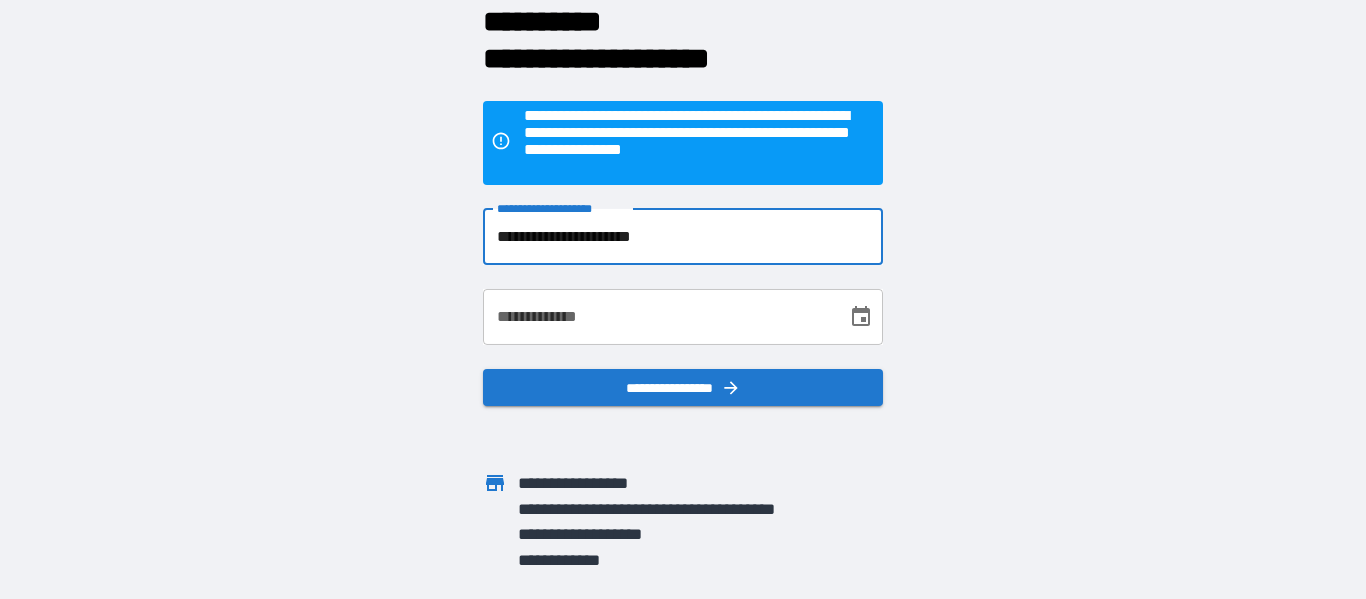 click on "**********" at bounding box center (658, 317) 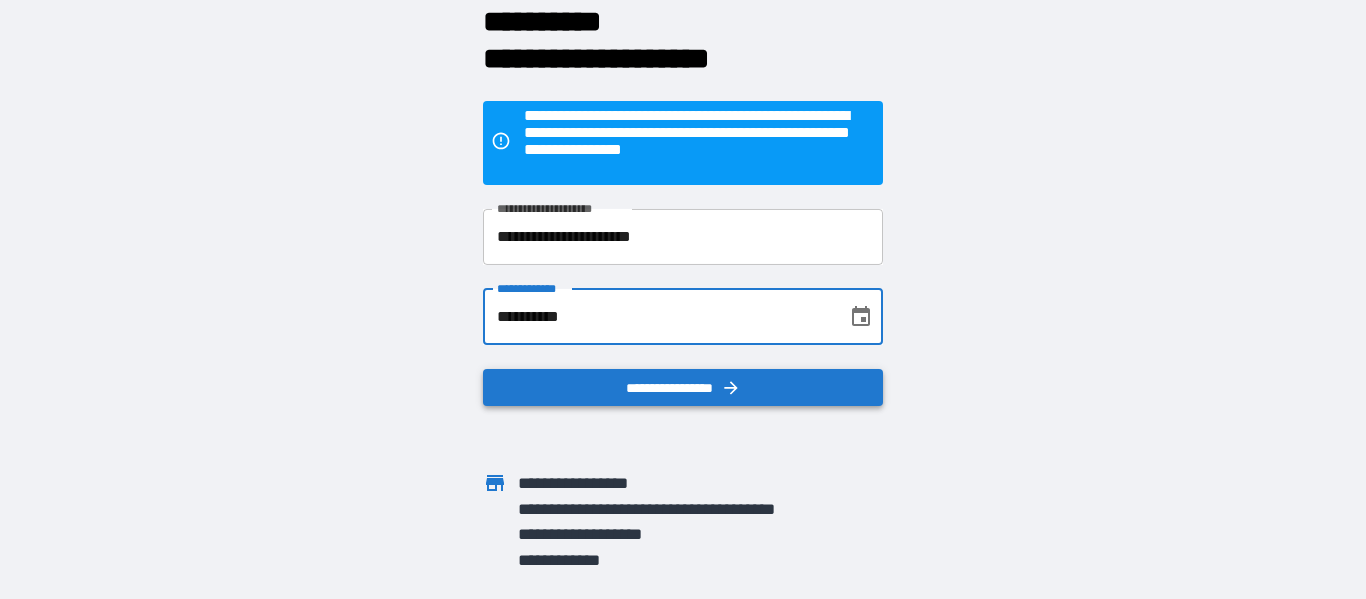 click on "**********" at bounding box center [683, 388] 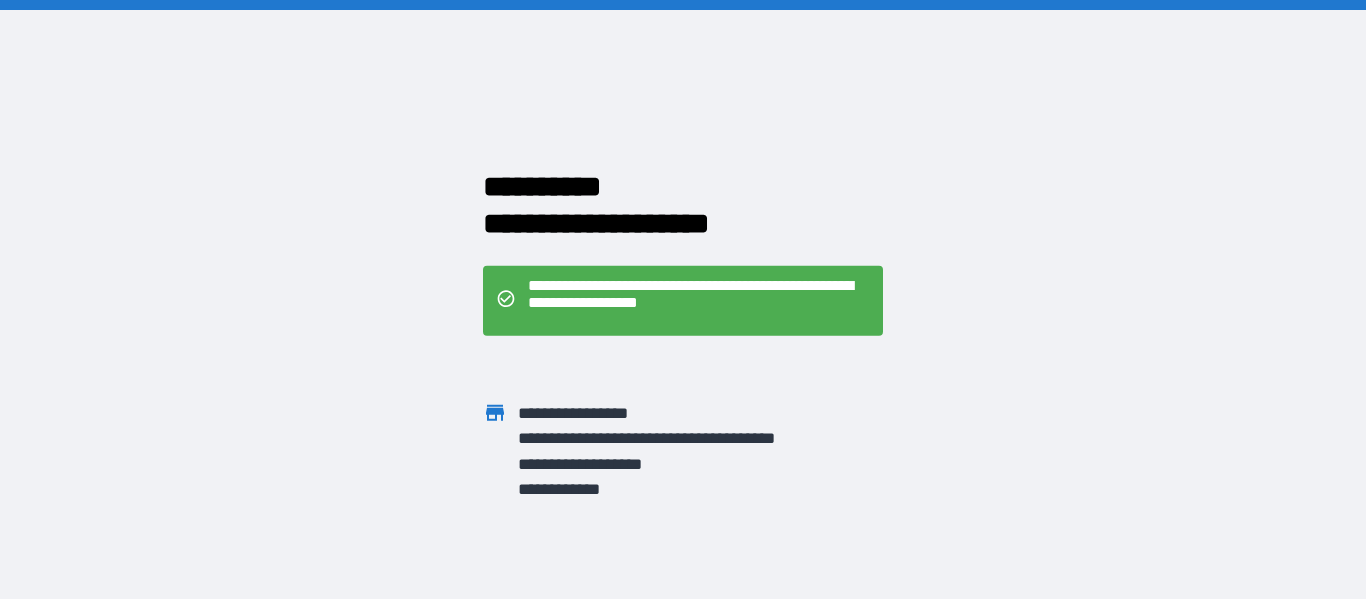 scroll, scrollTop: 0, scrollLeft: 0, axis: both 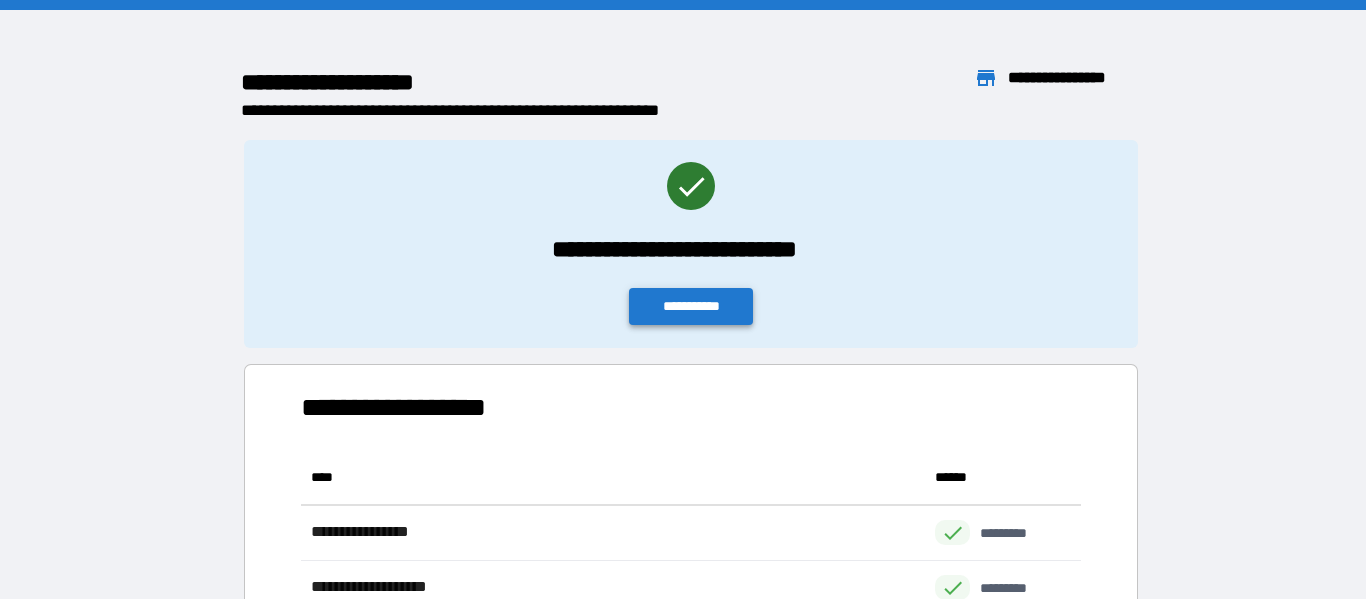 click on "**********" at bounding box center (691, 306) 